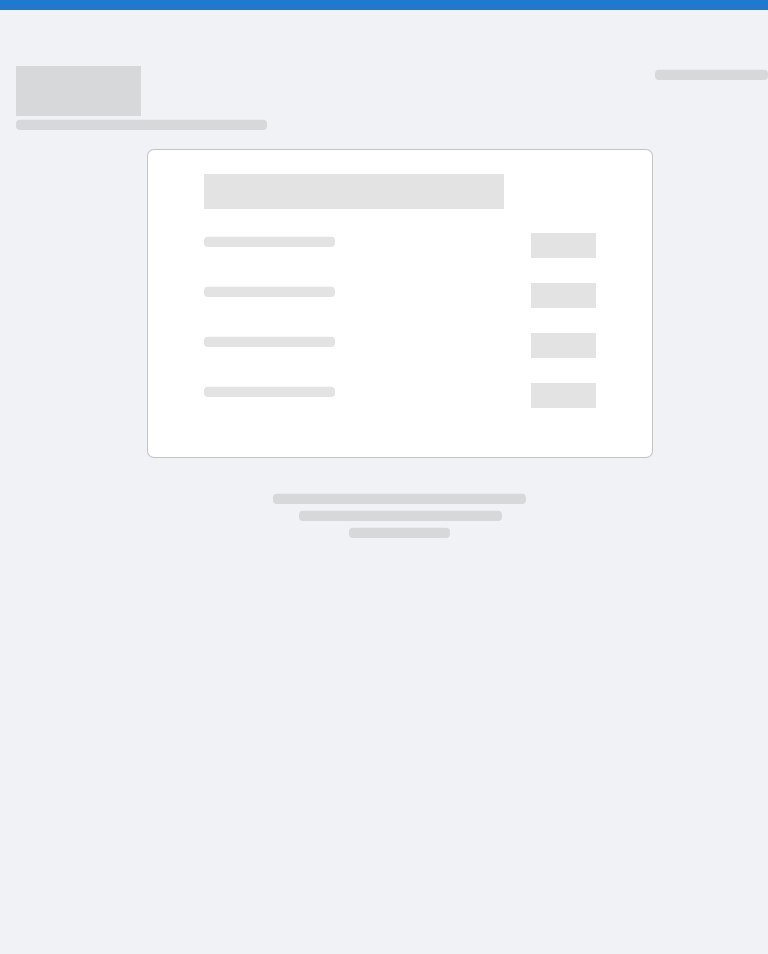 scroll, scrollTop: 0, scrollLeft: 0, axis: both 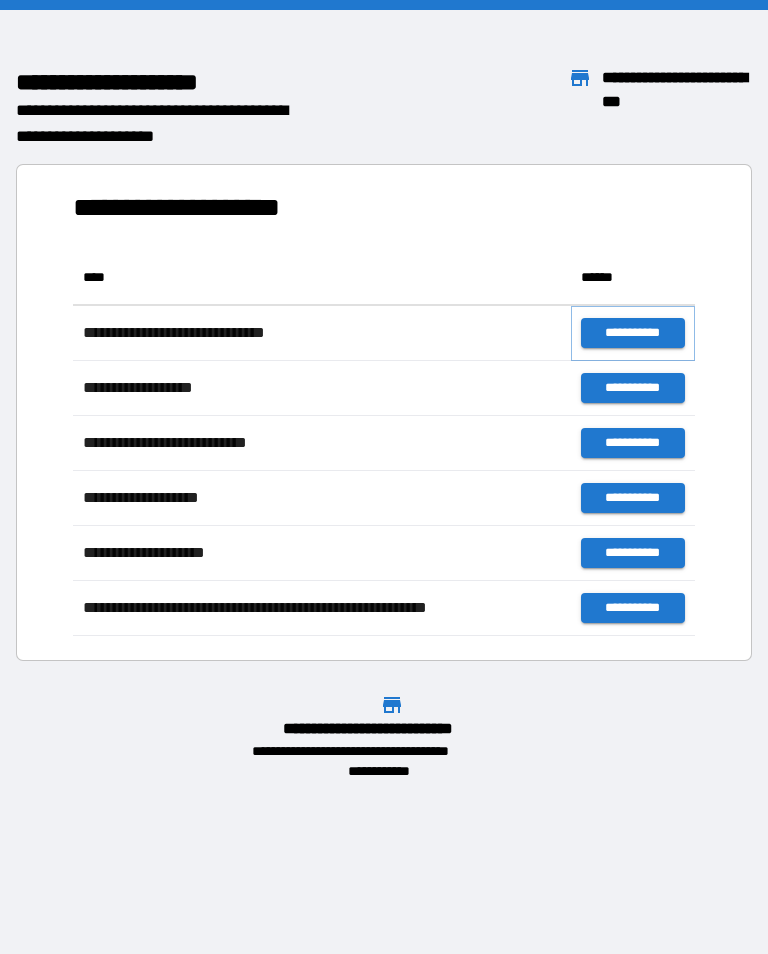 click on "**********" at bounding box center [633, 333] 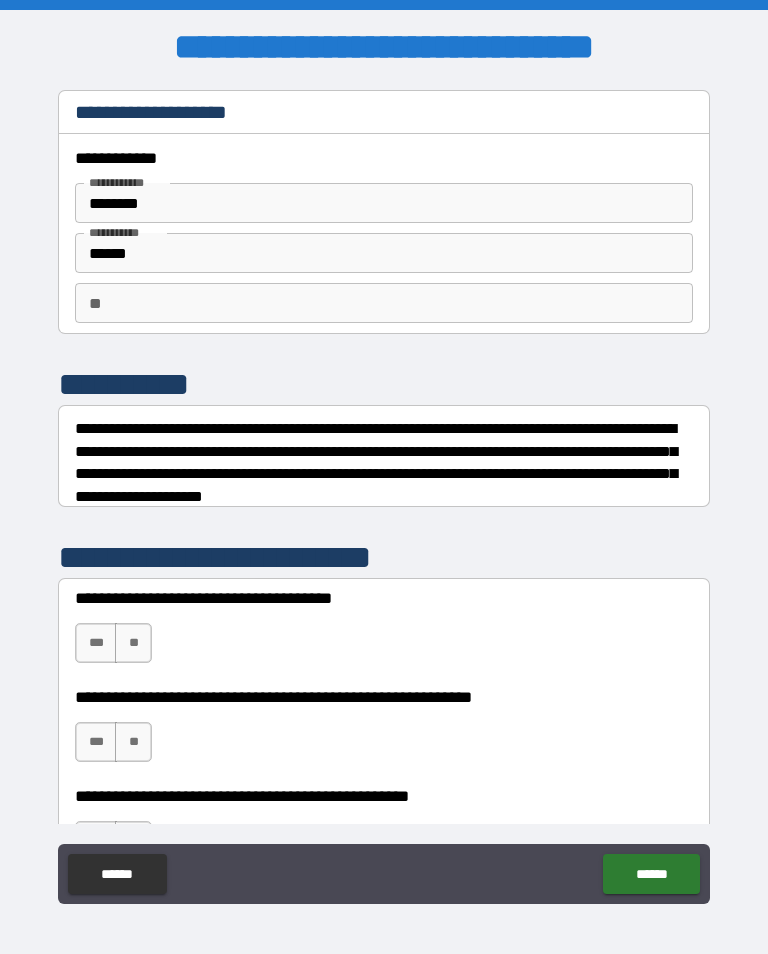 click on "** **" at bounding box center (384, 303) 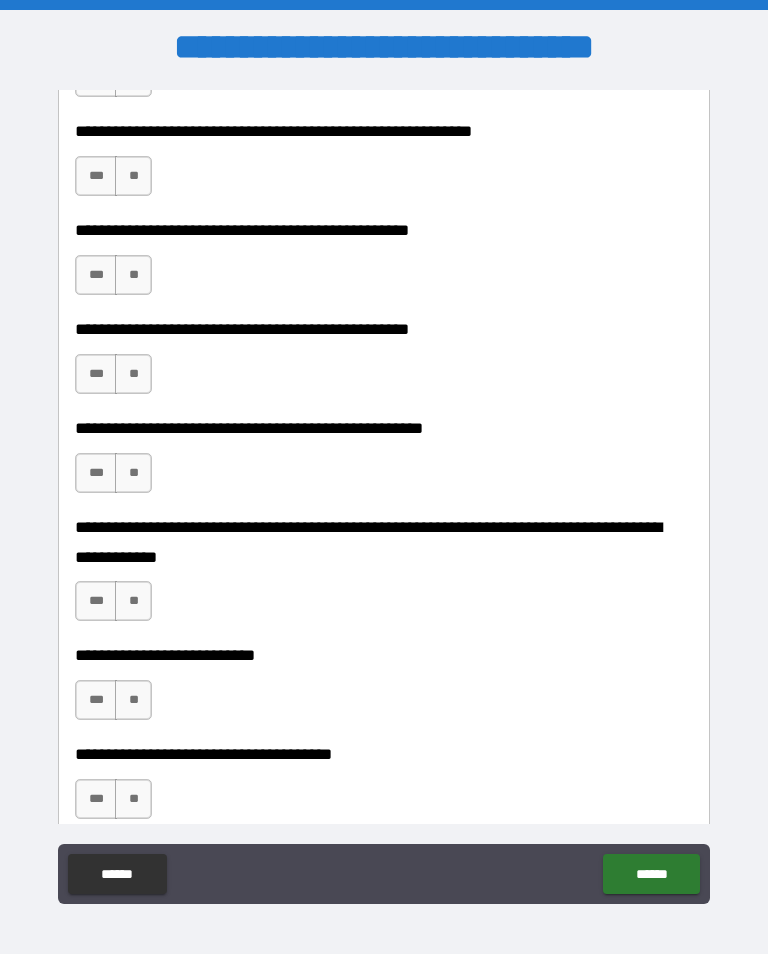 scroll, scrollTop: 399, scrollLeft: 0, axis: vertical 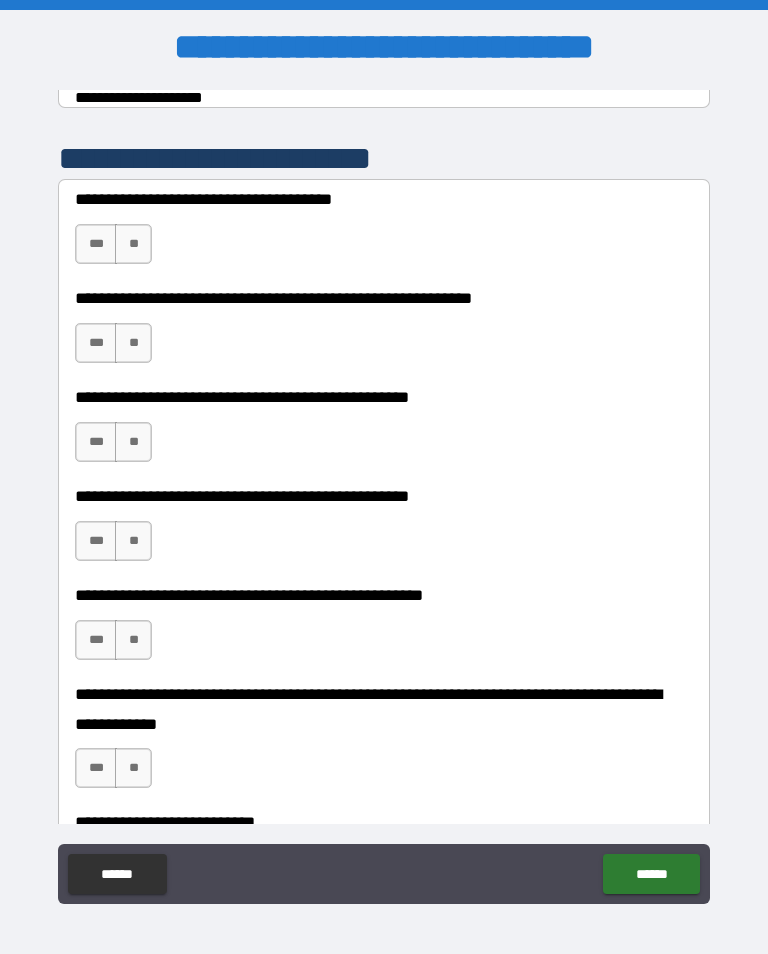 type on "*" 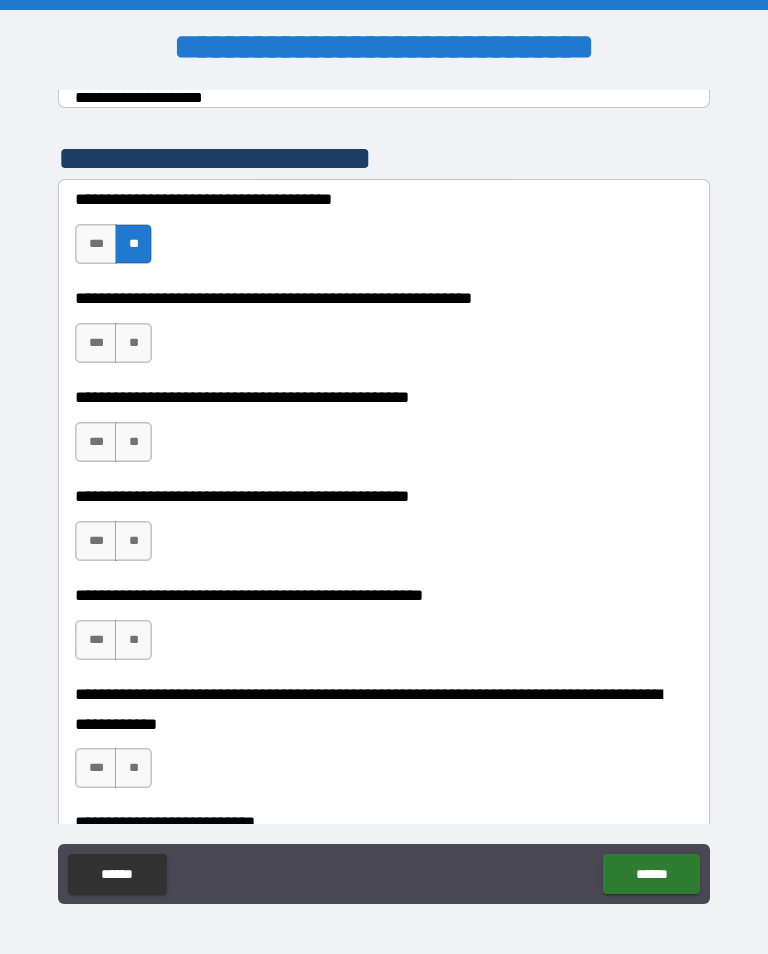 click on "**" at bounding box center [133, 343] 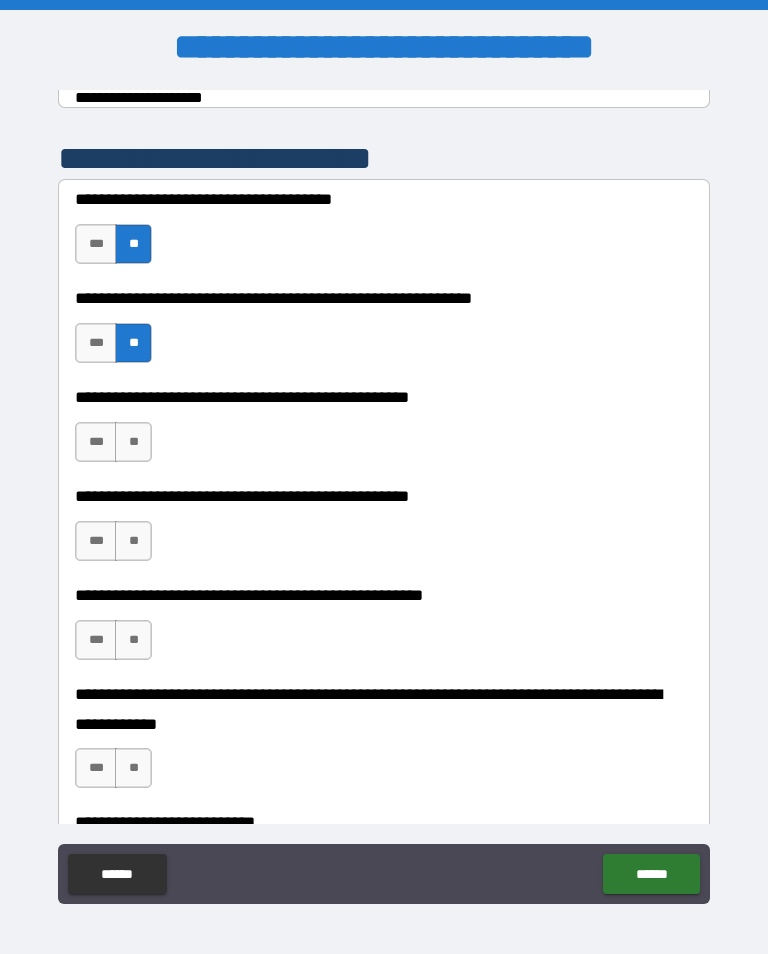 click on "**" at bounding box center (133, 442) 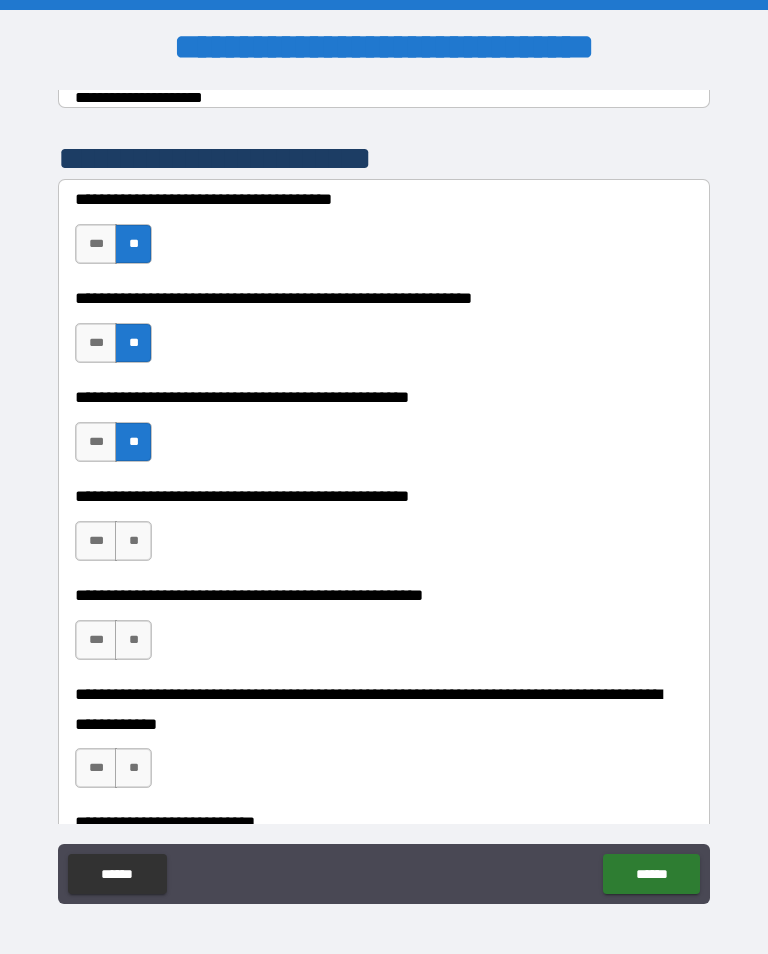 click on "**" at bounding box center (133, 541) 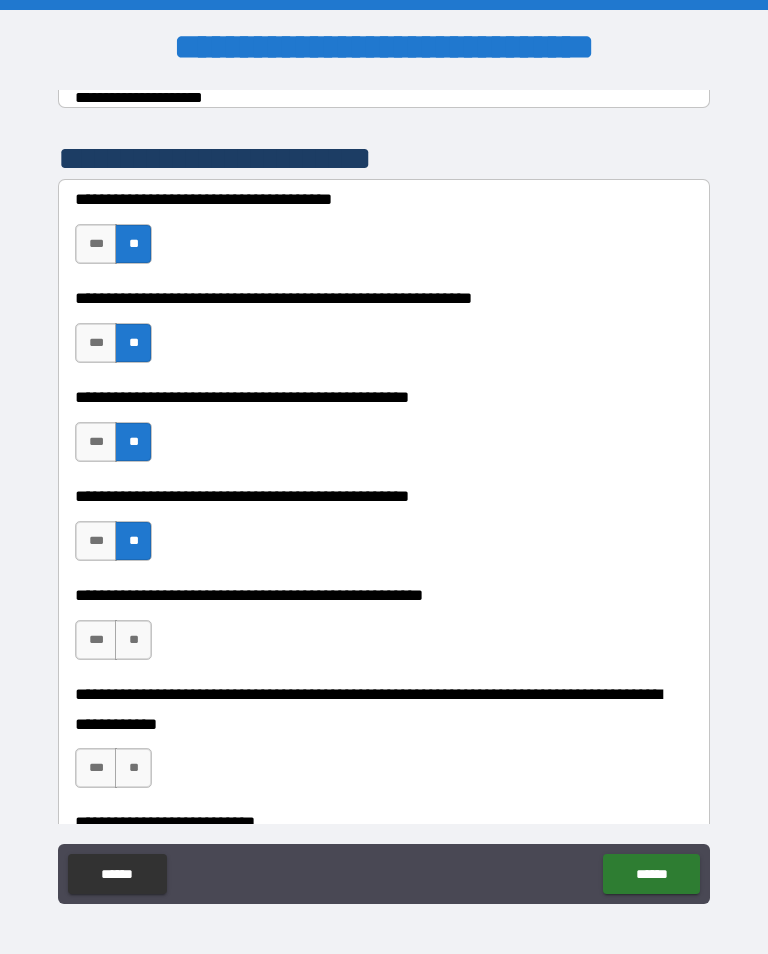 click on "**" at bounding box center (133, 640) 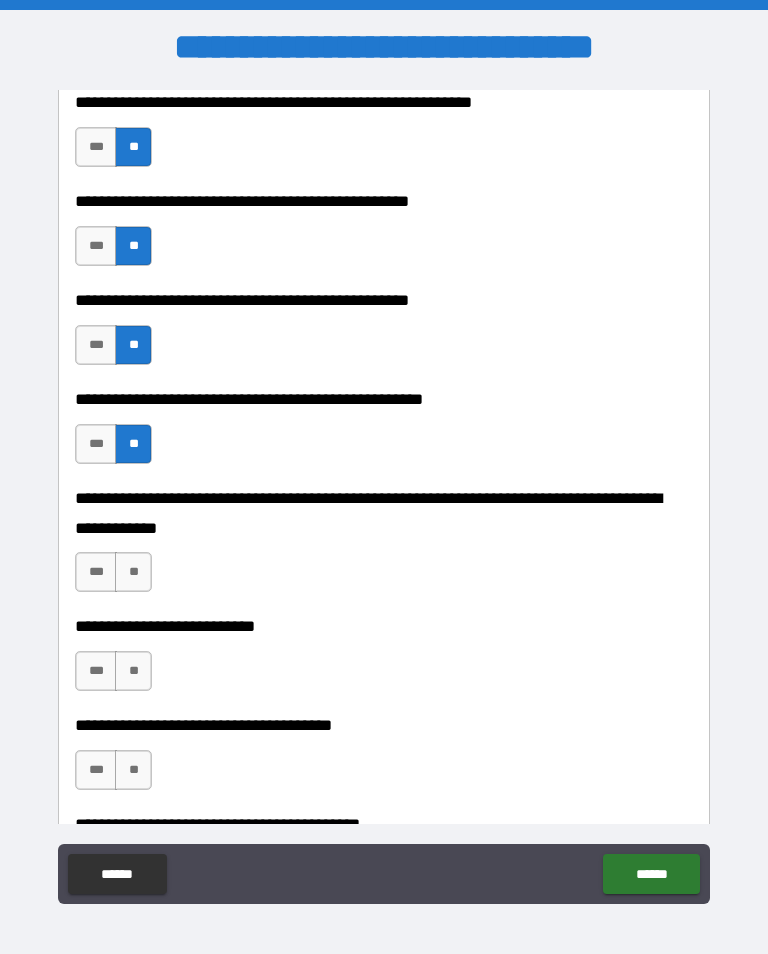 scroll, scrollTop: 601, scrollLeft: 0, axis: vertical 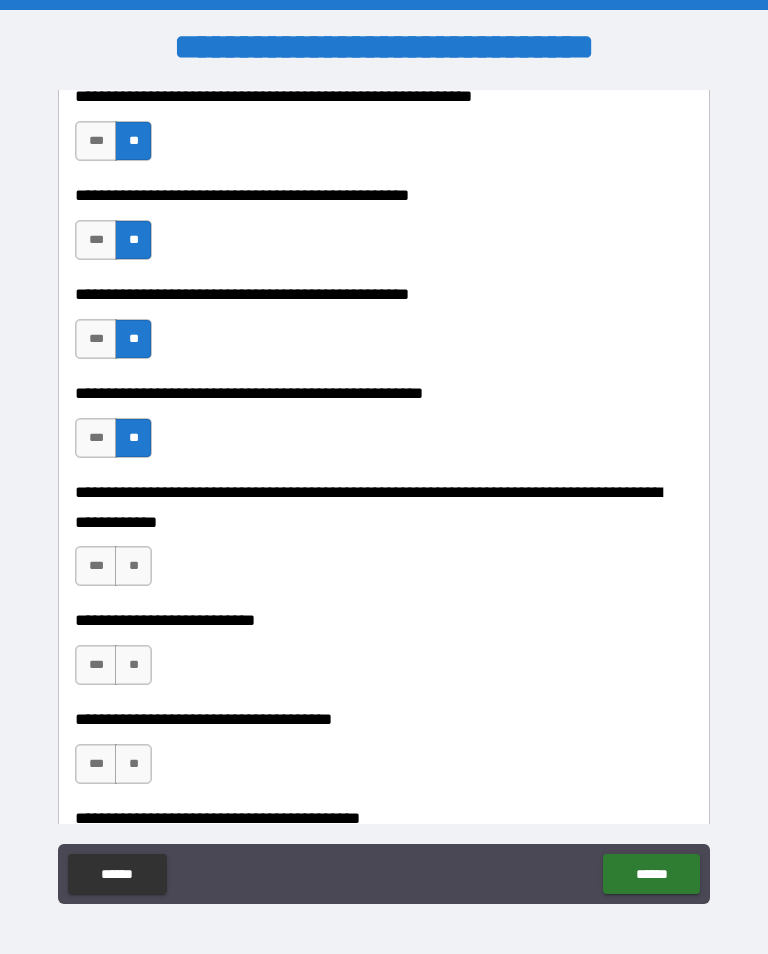click on "**" at bounding box center [133, 566] 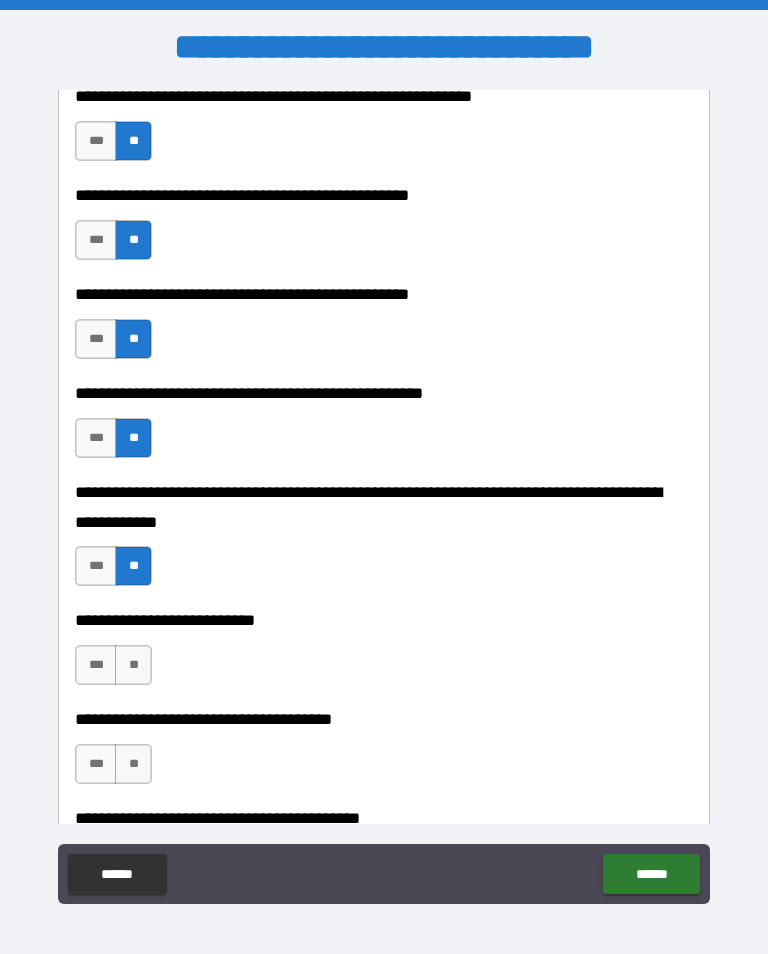 click on "**" at bounding box center (133, 665) 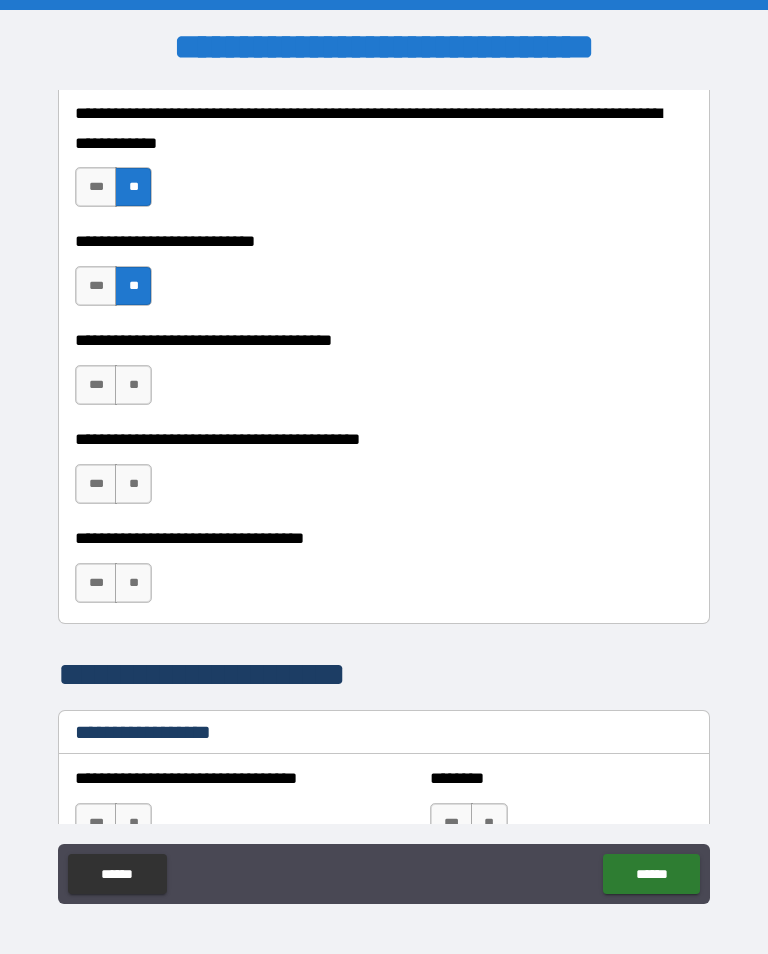 scroll, scrollTop: 1020, scrollLeft: 0, axis: vertical 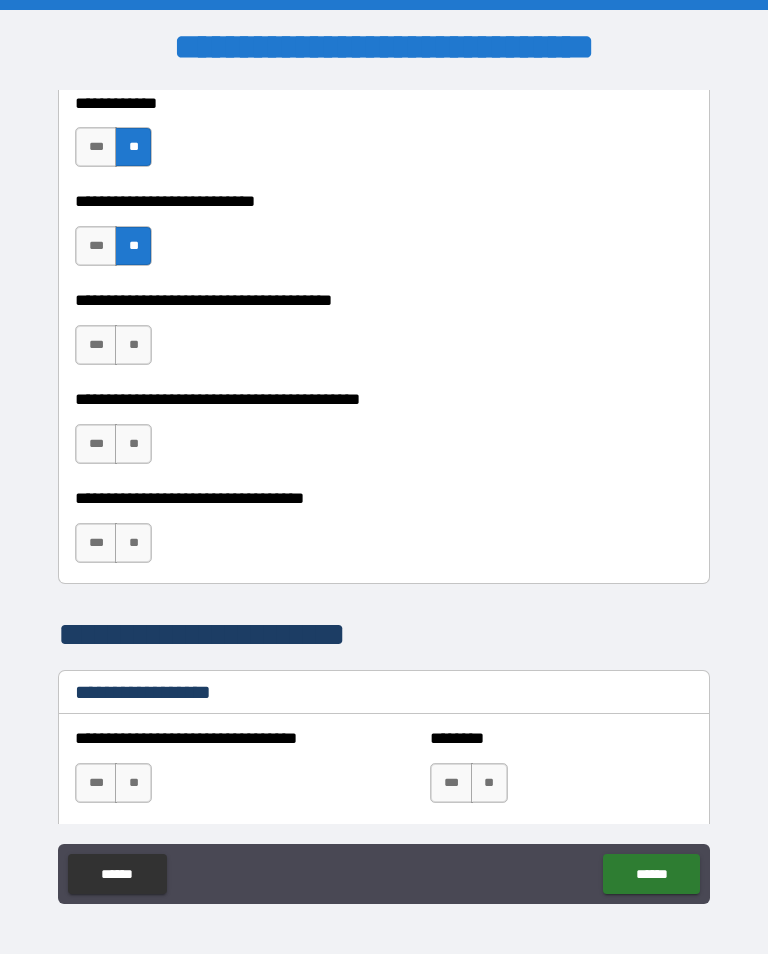 click on "**" at bounding box center [133, 345] 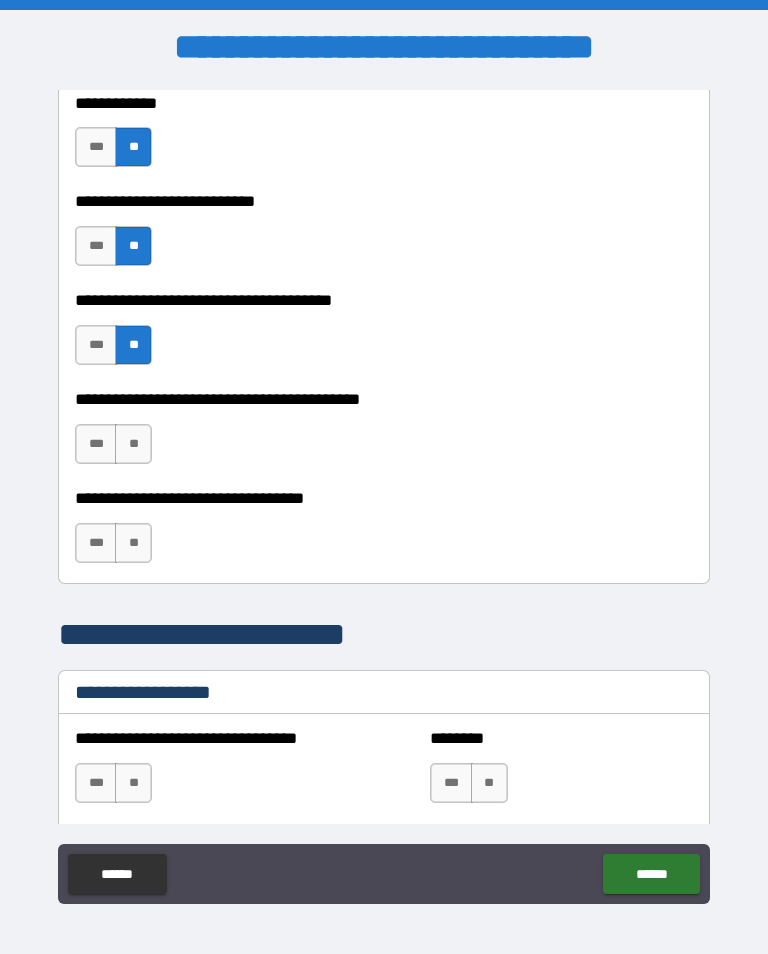 click on "**" at bounding box center (133, 444) 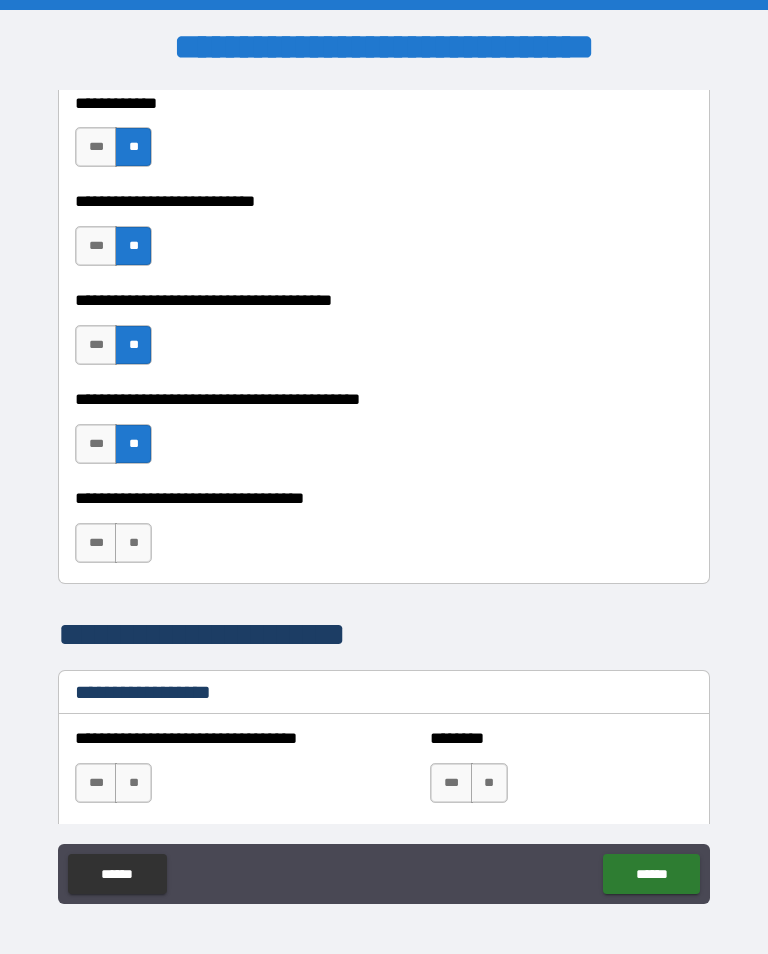 click on "**" at bounding box center (133, 543) 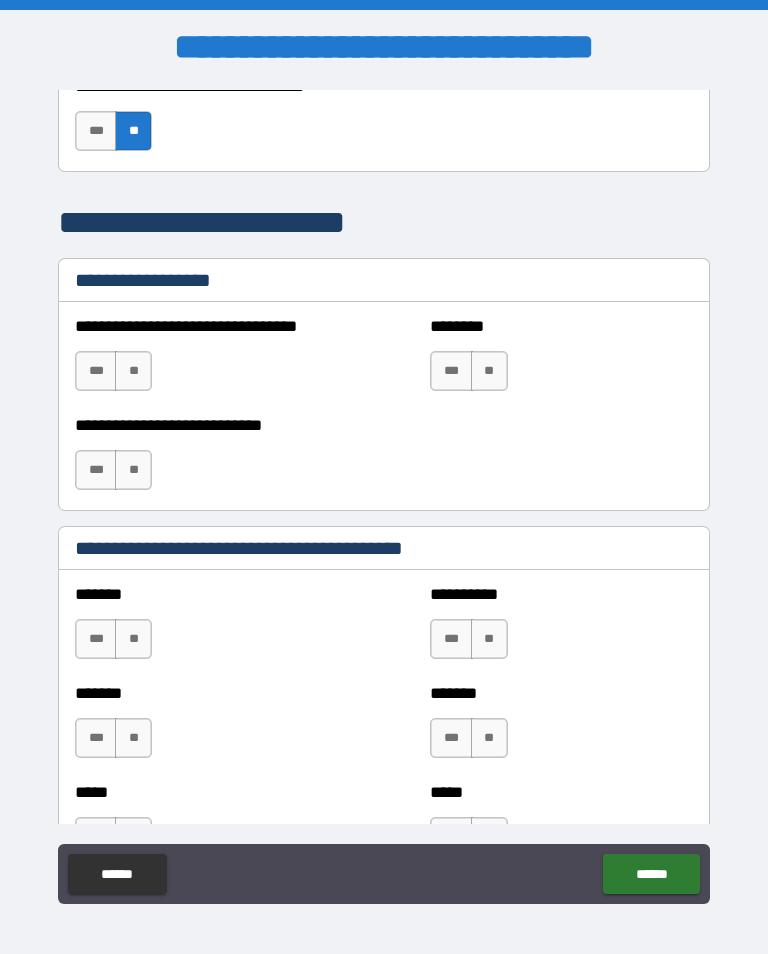 scroll, scrollTop: 1435, scrollLeft: 0, axis: vertical 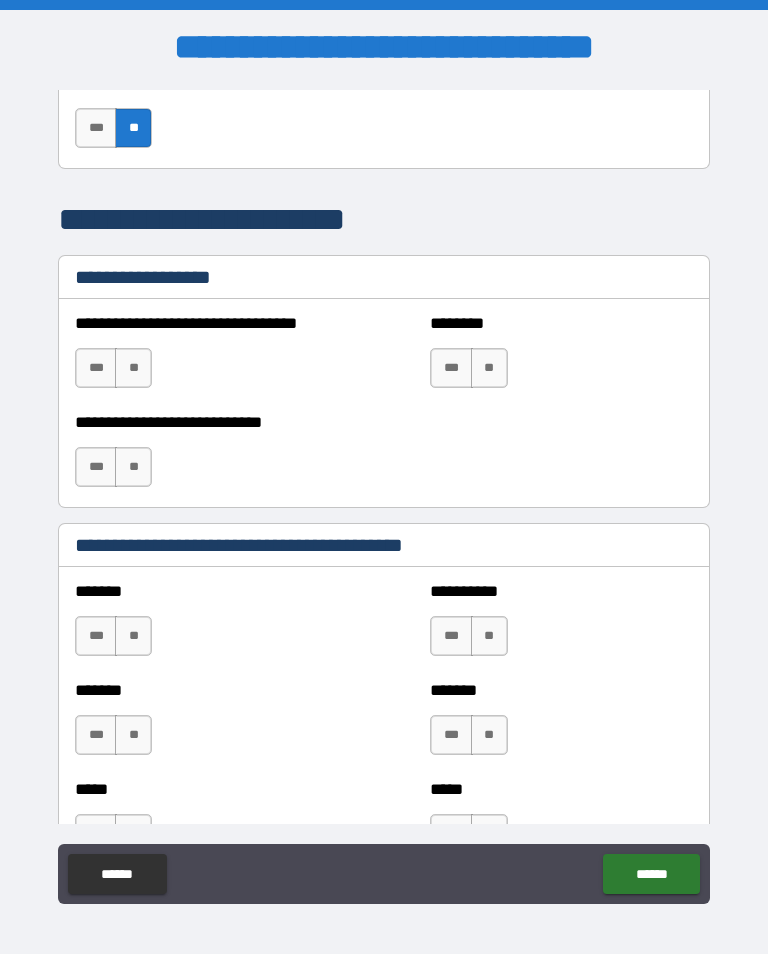 click on "**" at bounding box center (133, 368) 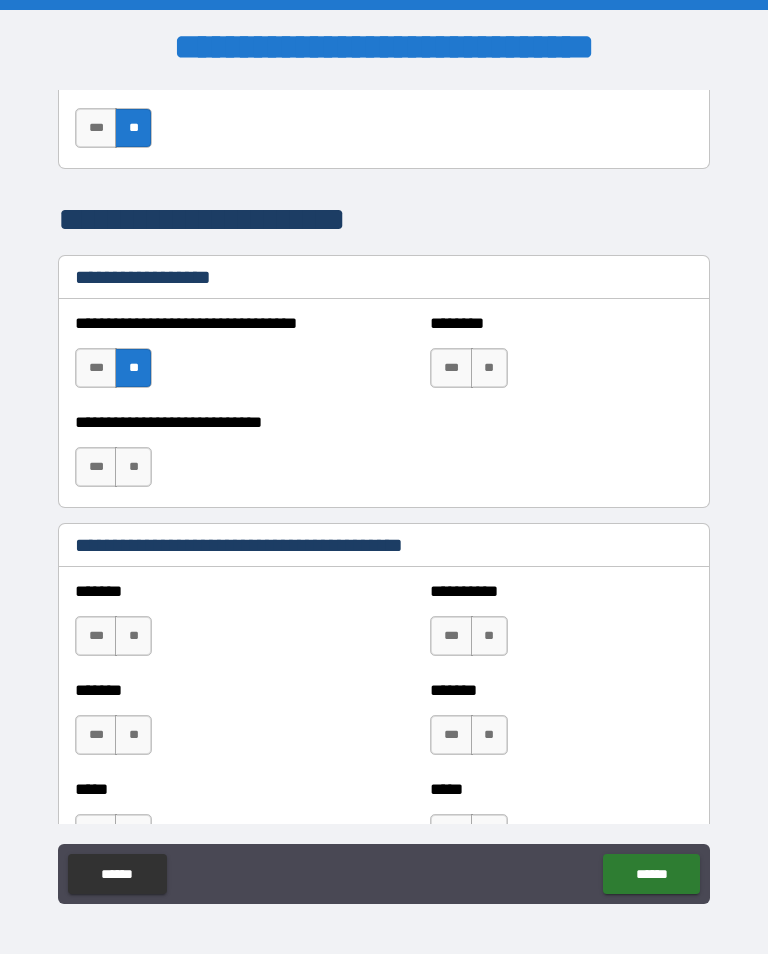 click on "**" at bounding box center (489, 368) 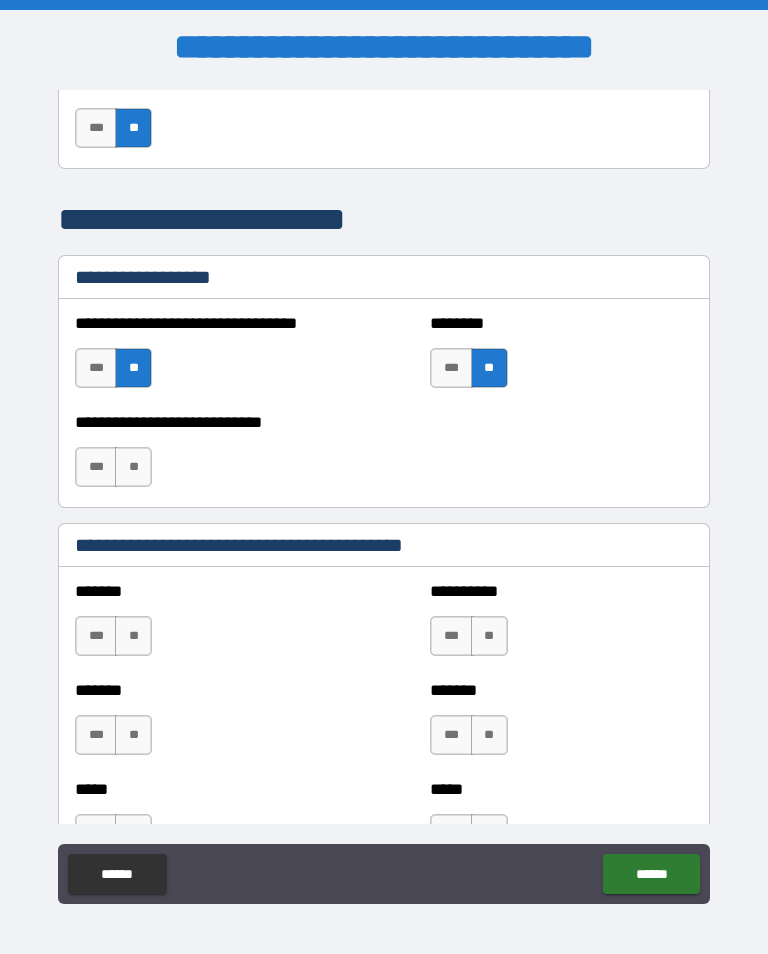 click on "**" at bounding box center (133, 467) 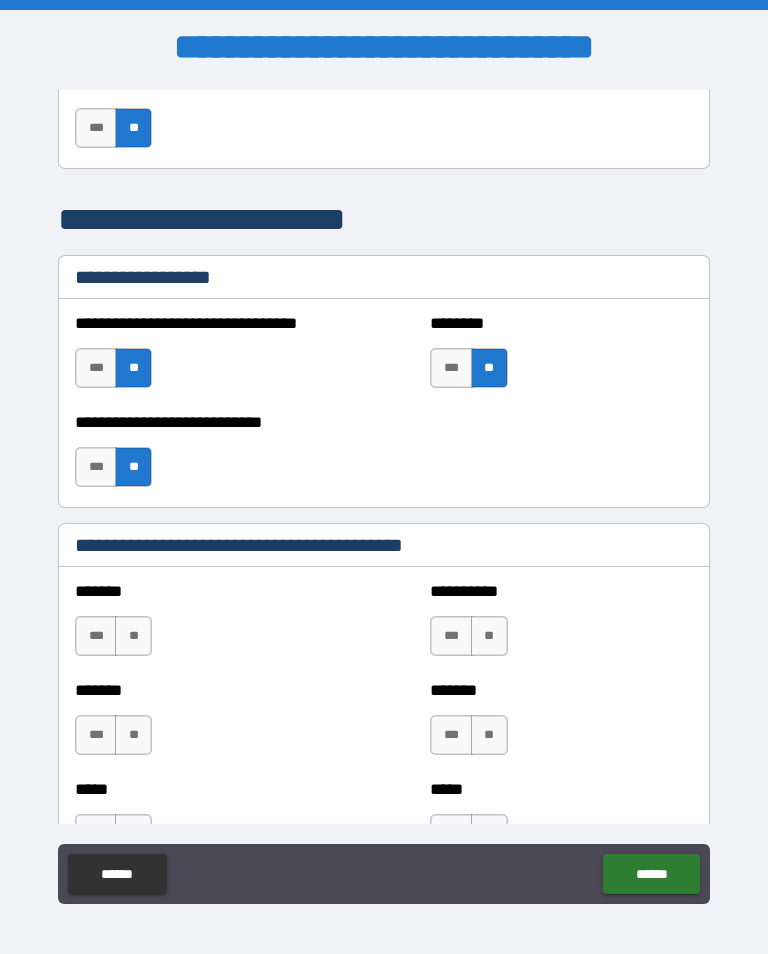 click on "**********" at bounding box center [384, 457] 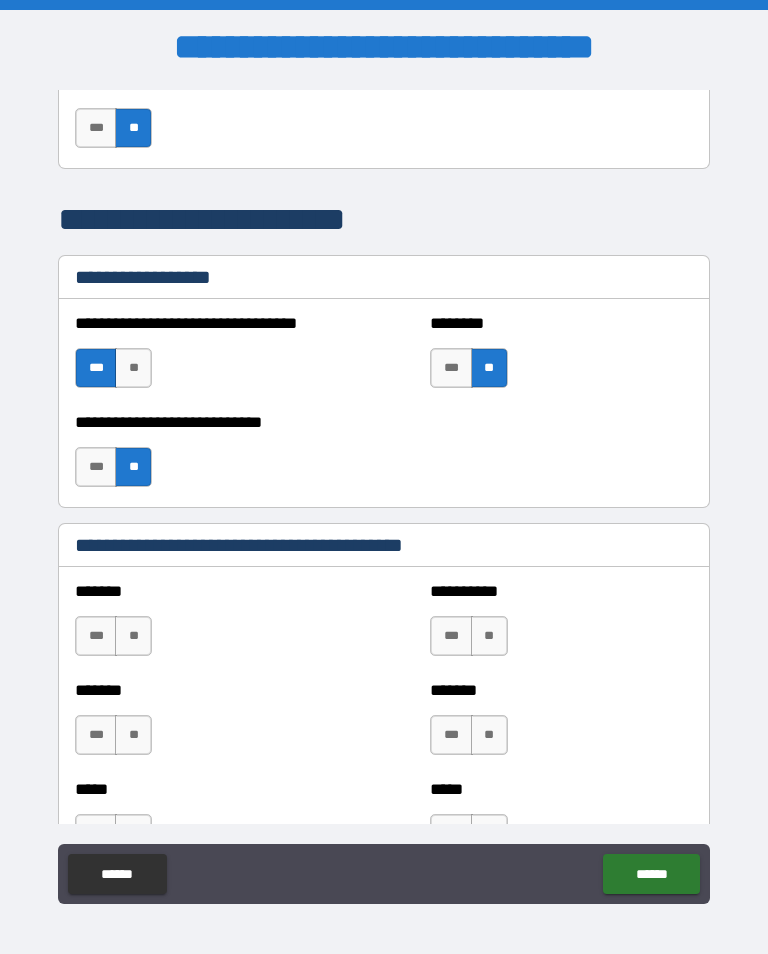 click on "**" at bounding box center [133, 368] 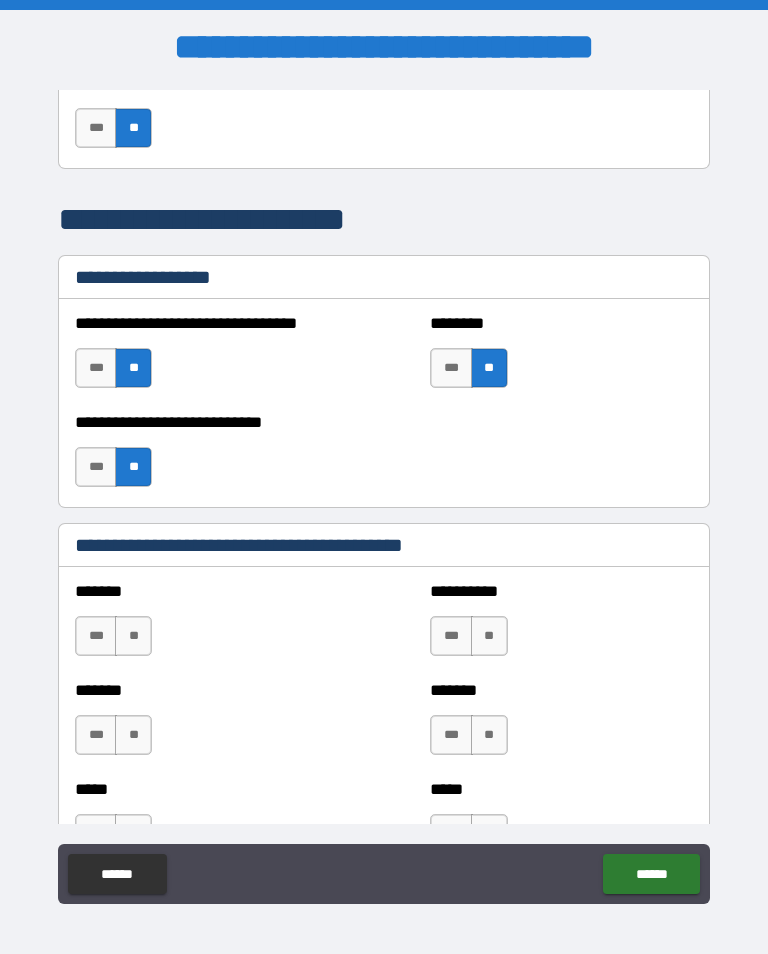click on "**" at bounding box center (133, 368) 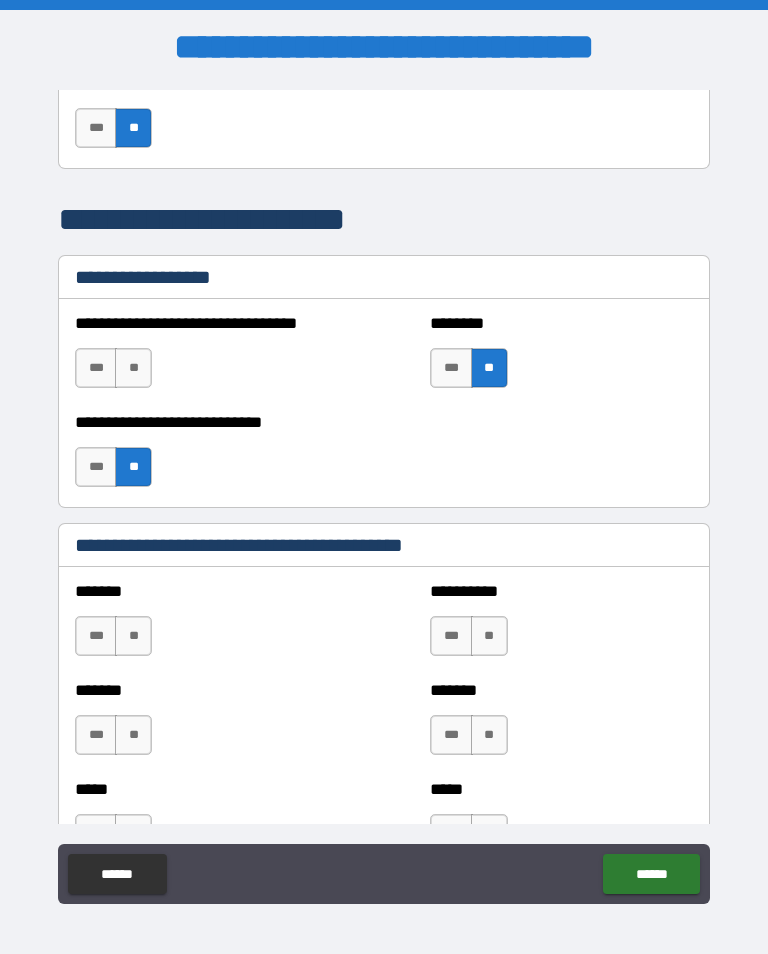 click on "**" at bounding box center [133, 467] 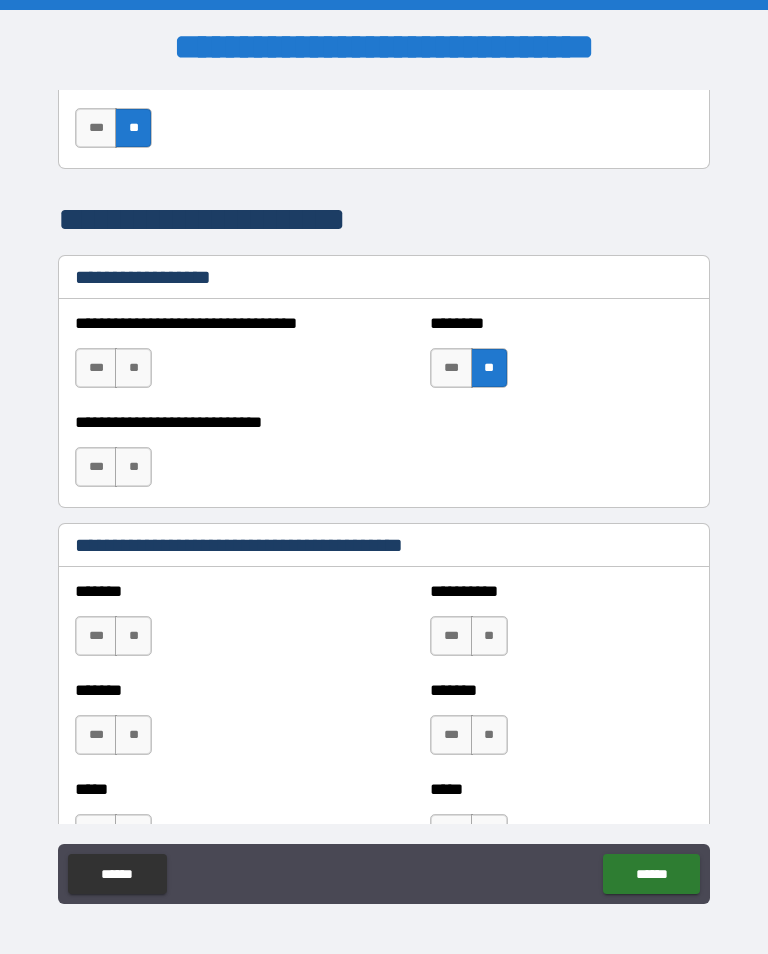 click on "***" at bounding box center [451, 368] 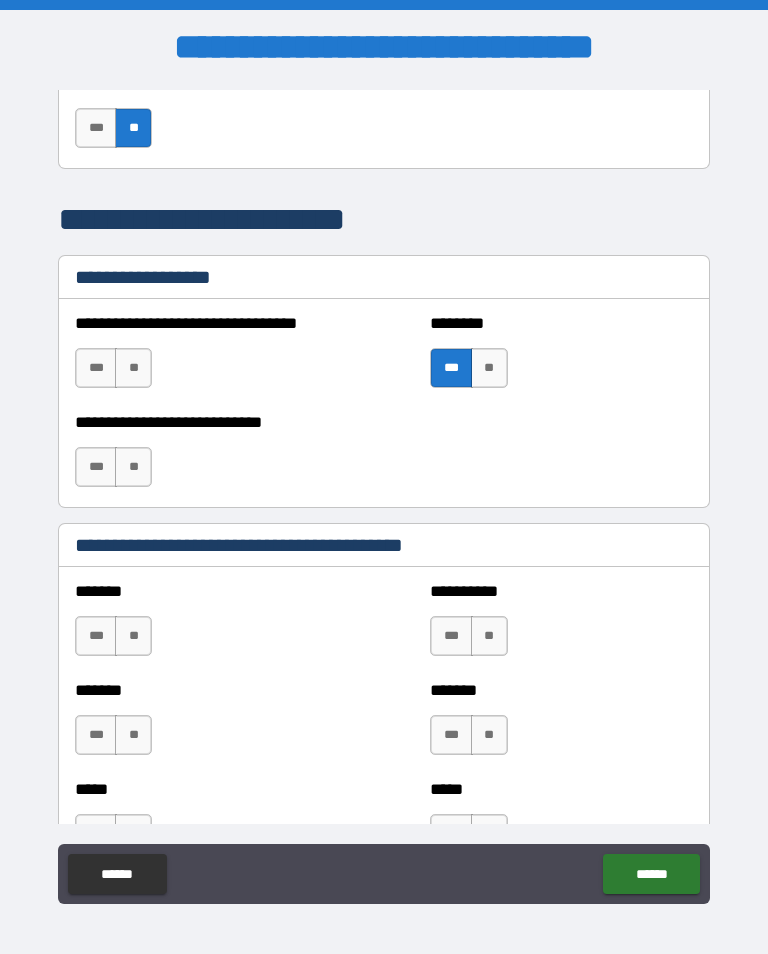 click on "***" at bounding box center [451, 368] 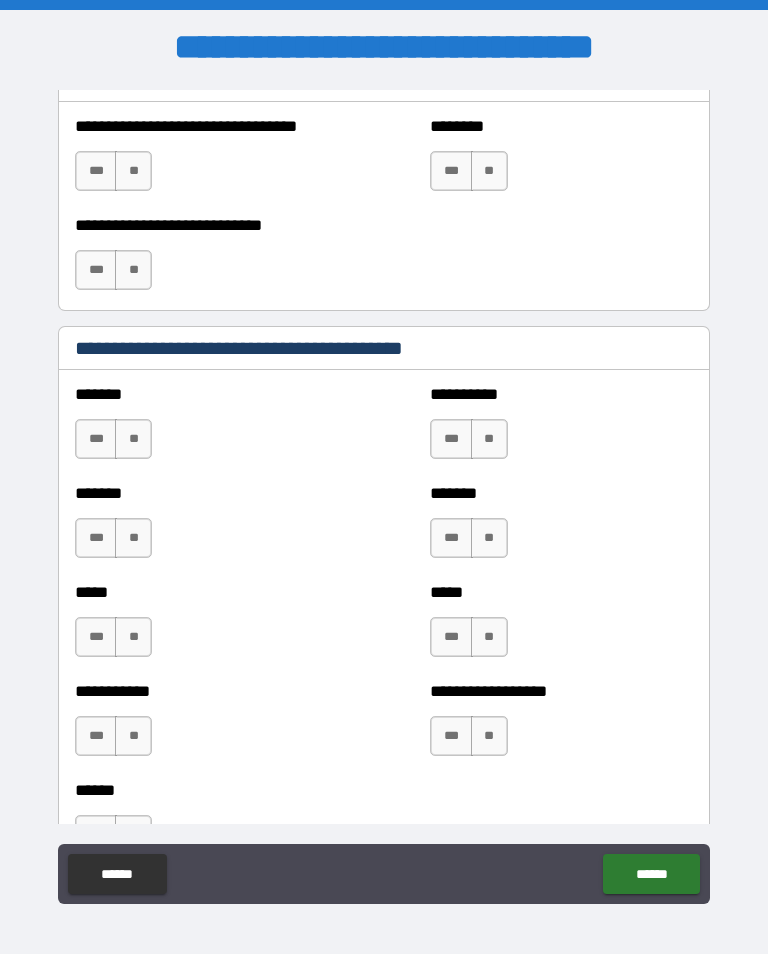 scroll, scrollTop: 1636, scrollLeft: 0, axis: vertical 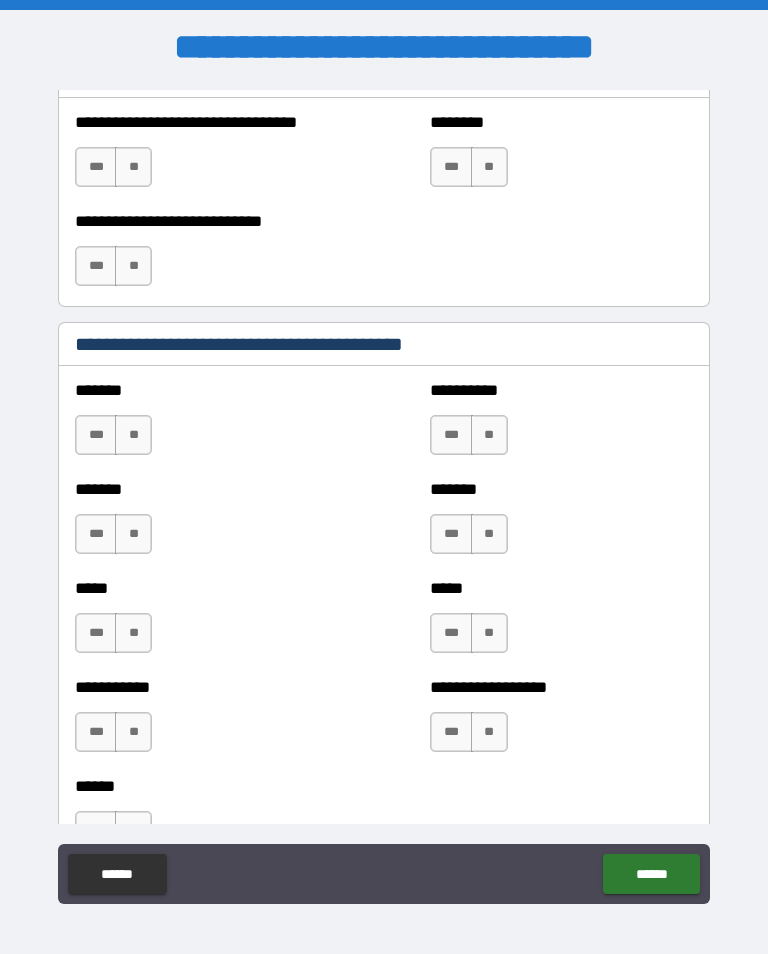 click on "**" at bounding box center (133, 435) 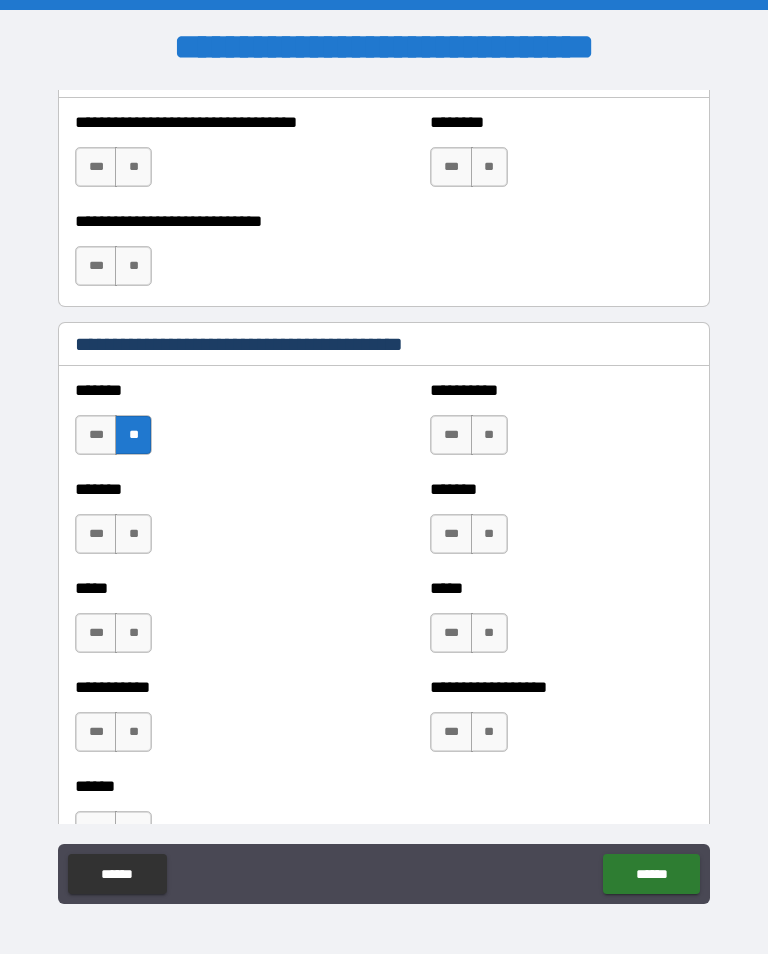 click on "**" at bounding box center [133, 534] 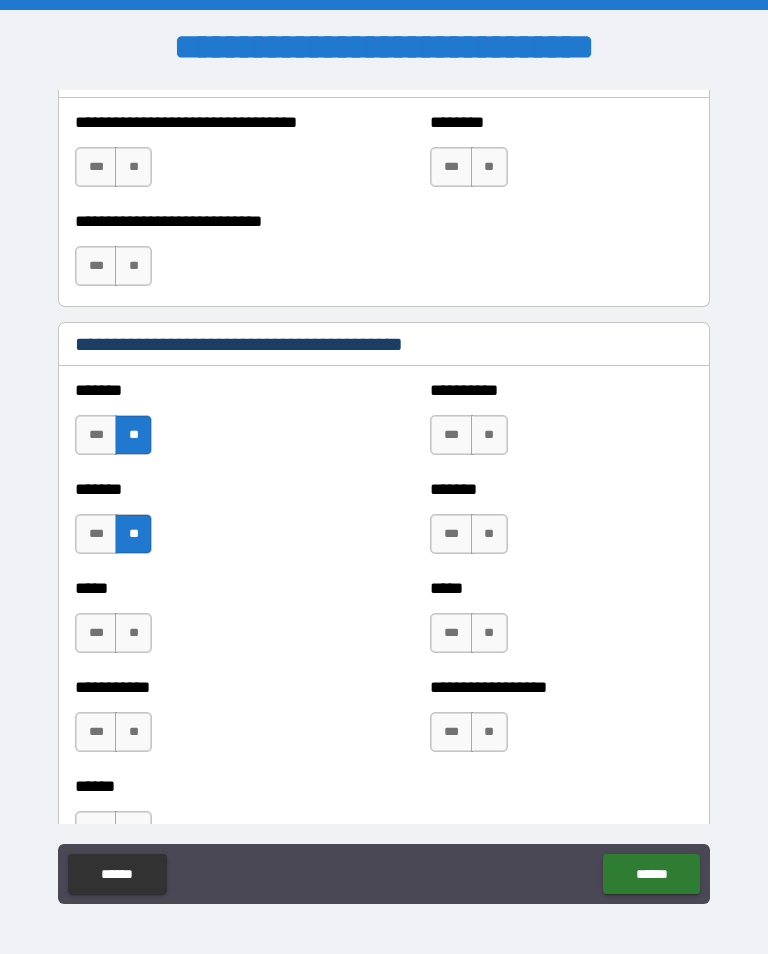 click on "**" at bounding box center (133, 633) 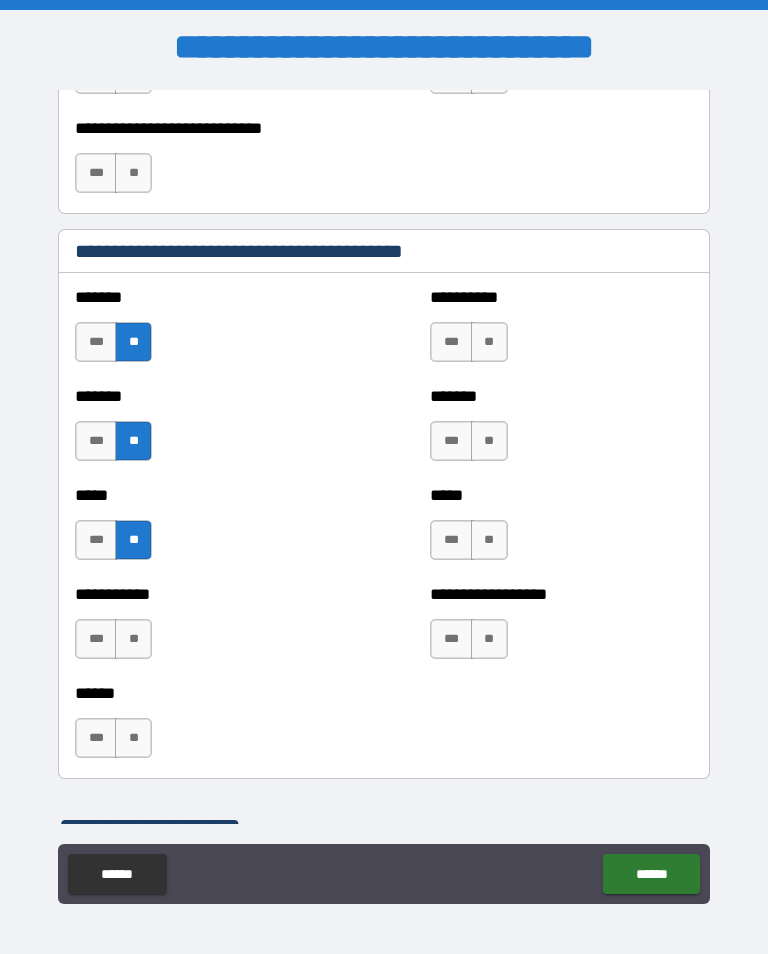 scroll, scrollTop: 1738, scrollLeft: 0, axis: vertical 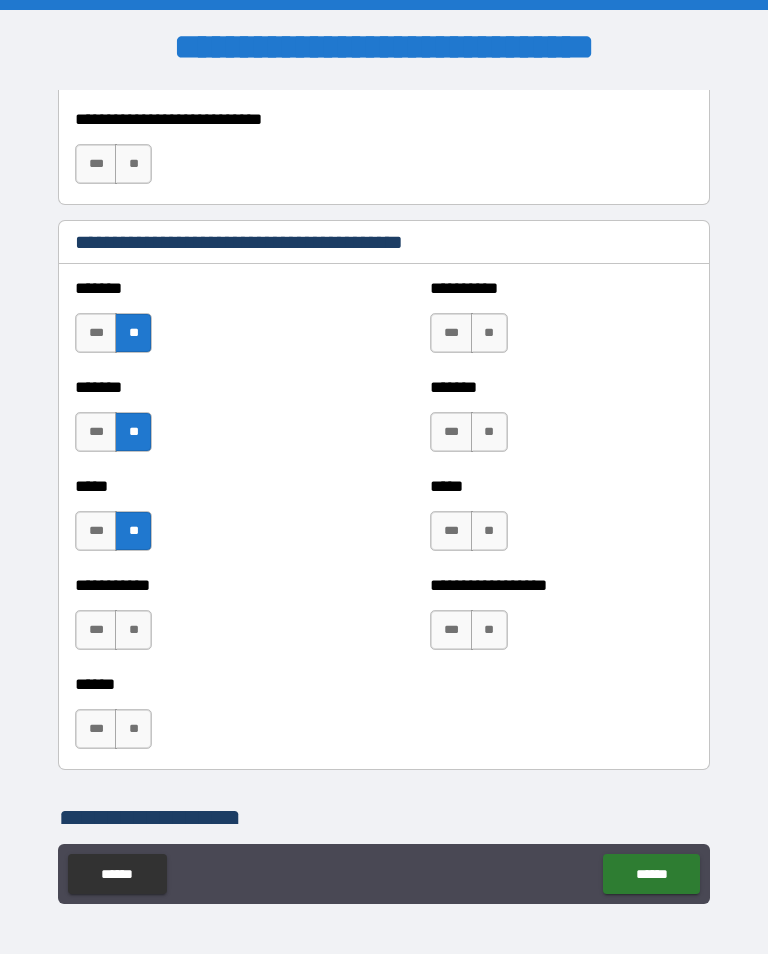 click on "**" at bounding box center [133, 630] 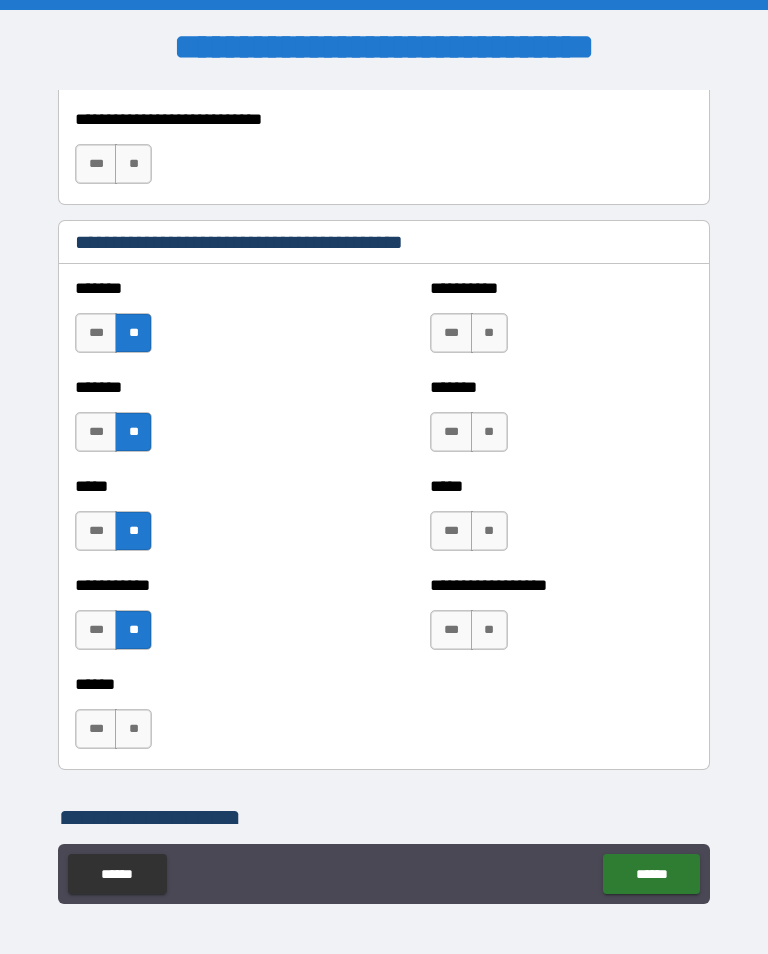 click on "**" at bounding box center [133, 729] 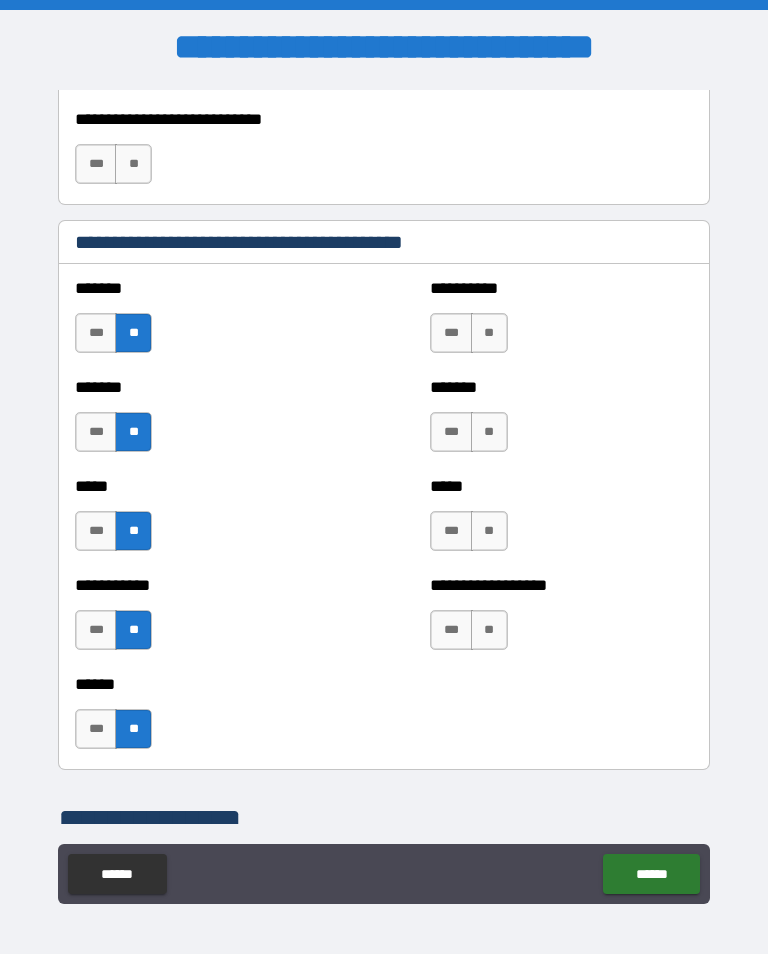 click on "**" at bounding box center [489, 333] 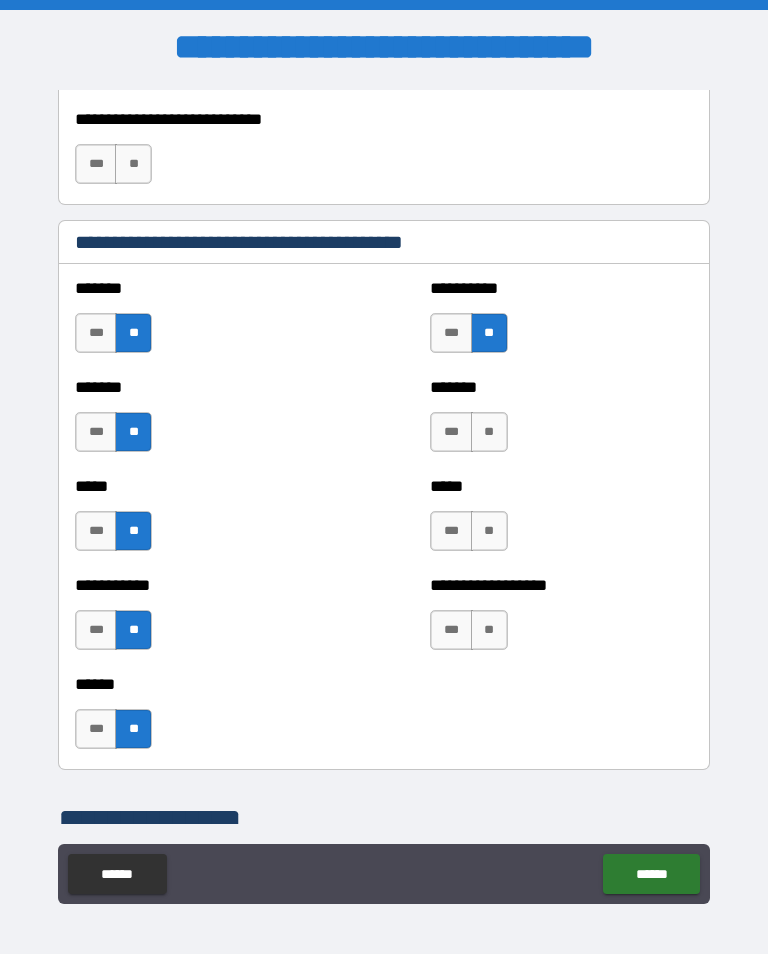 click on "**" at bounding box center [489, 432] 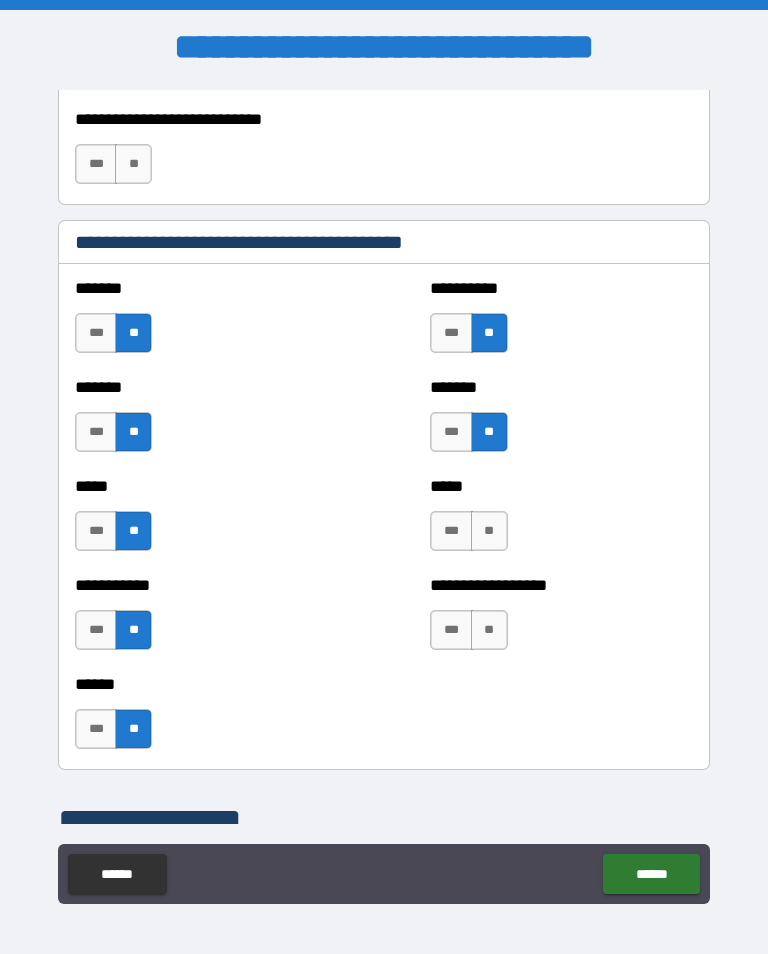 click on "**" at bounding box center [489, 531] 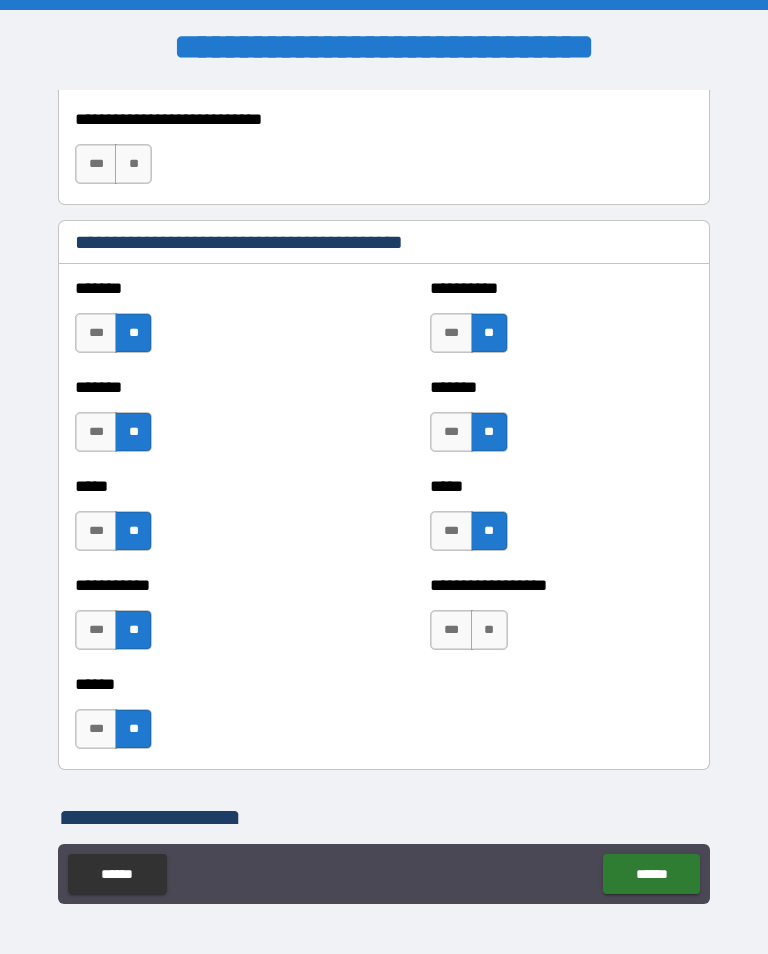 click on "**" at bounding box center (489, 630) 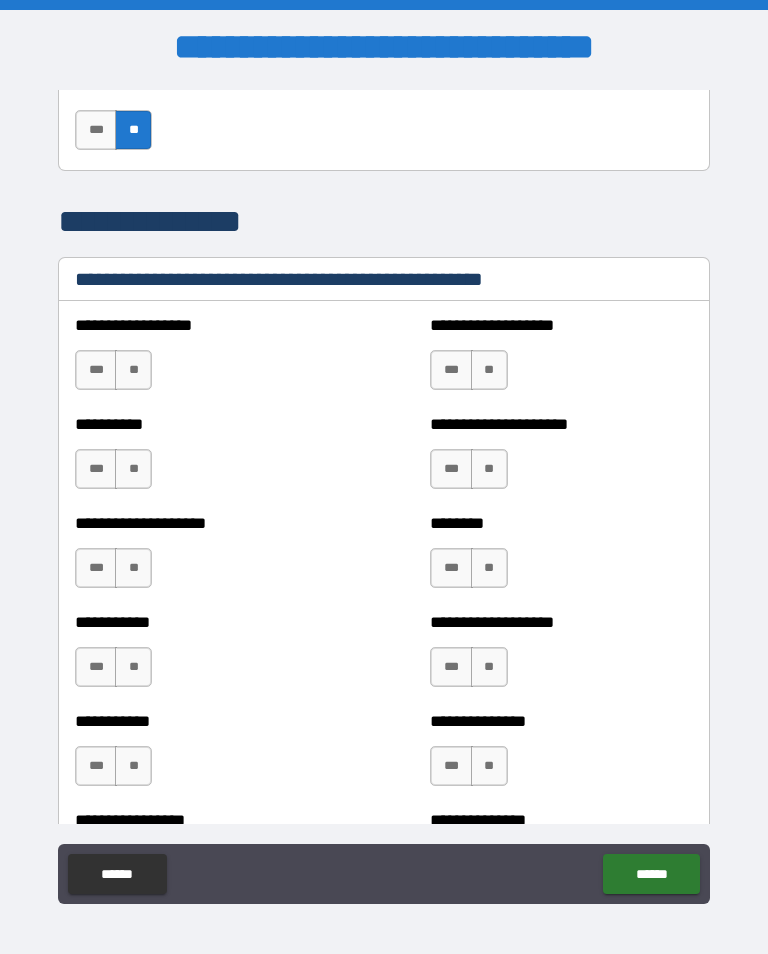 scroll, scrollTop: 2407, scrollLeft: 0, axis: vertical 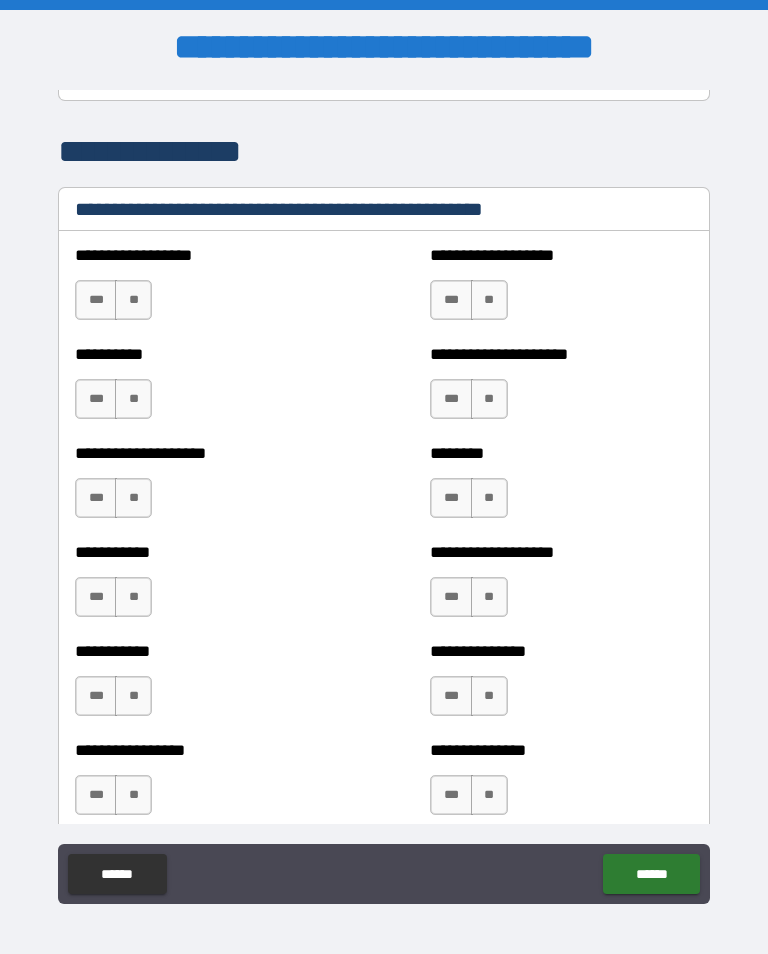 click on "**" at bounding box center [133, 300] 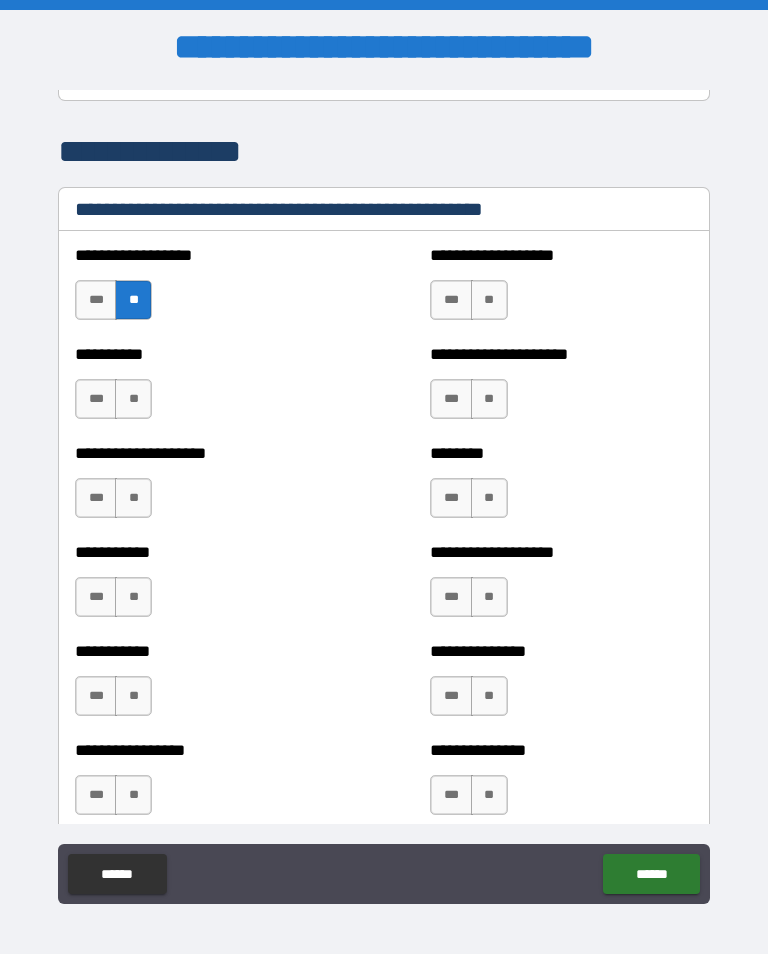 click on "**" at bounding box center [133, 399] 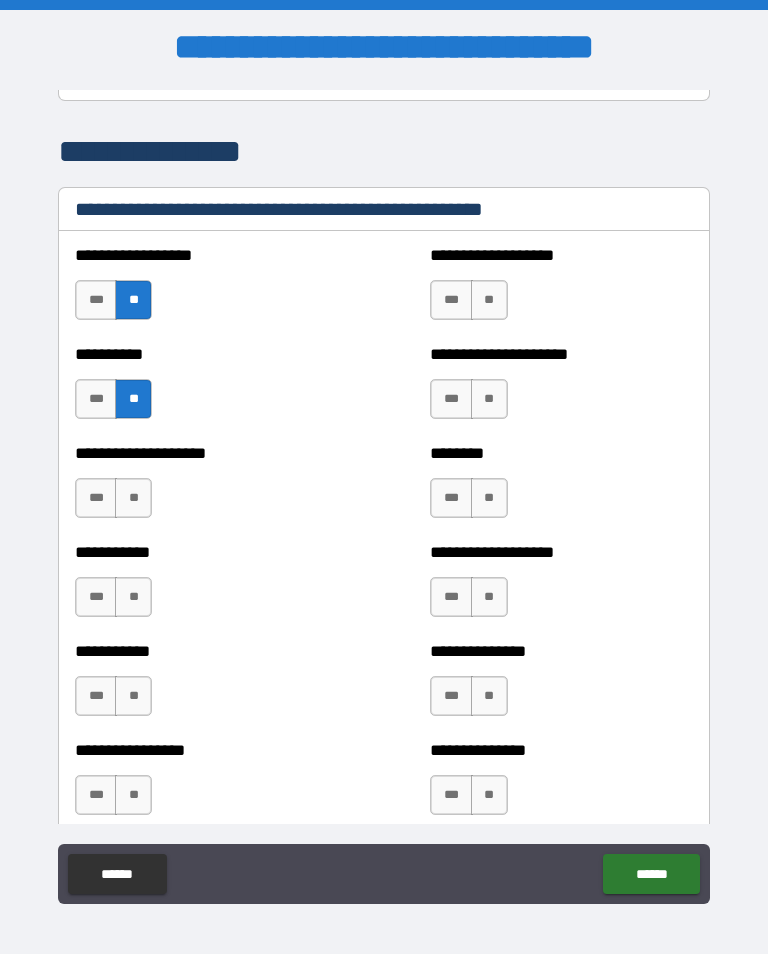 click on "**" at bounding box center (133, 498) 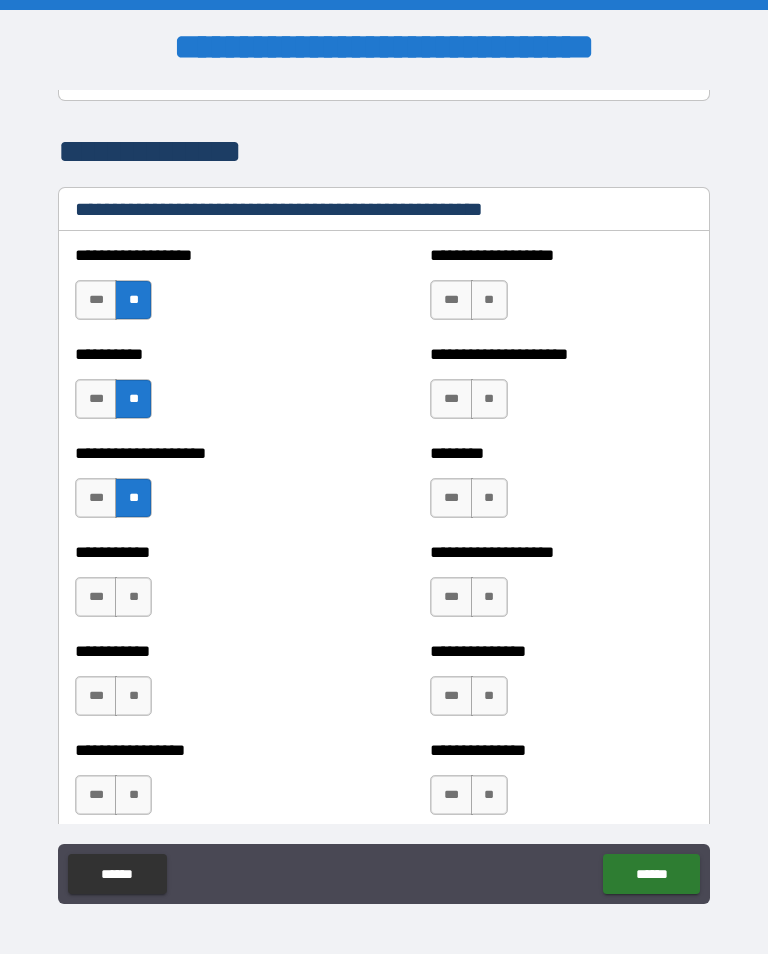 click on "**" at bounding box center [133, 597] 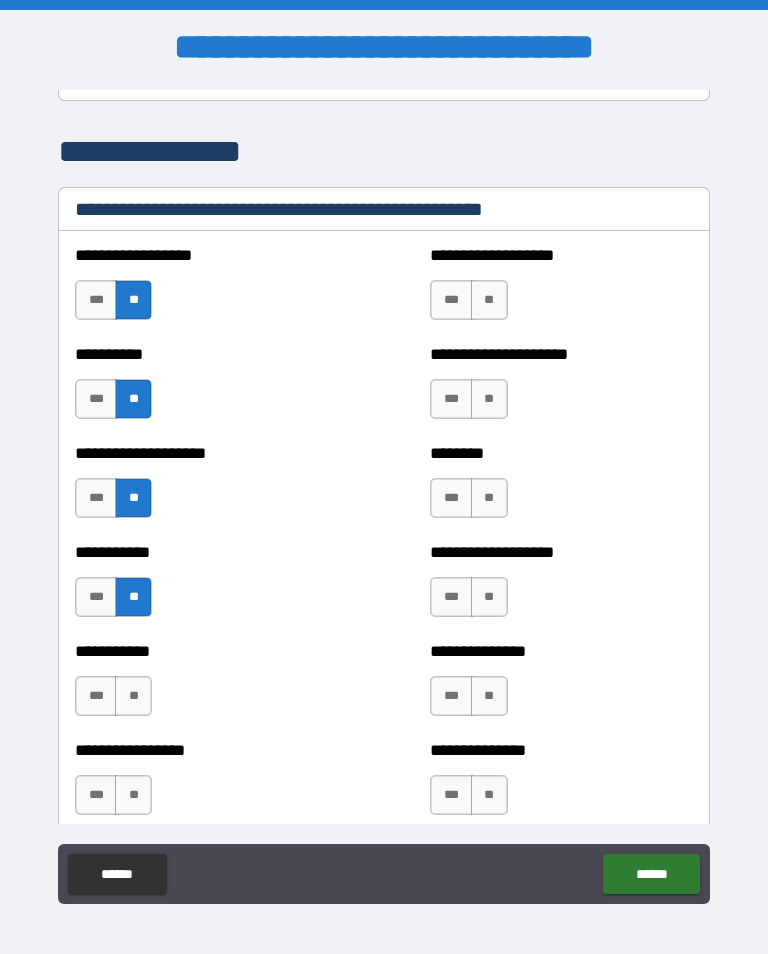 click on "**" at bounding box center [133, 696] 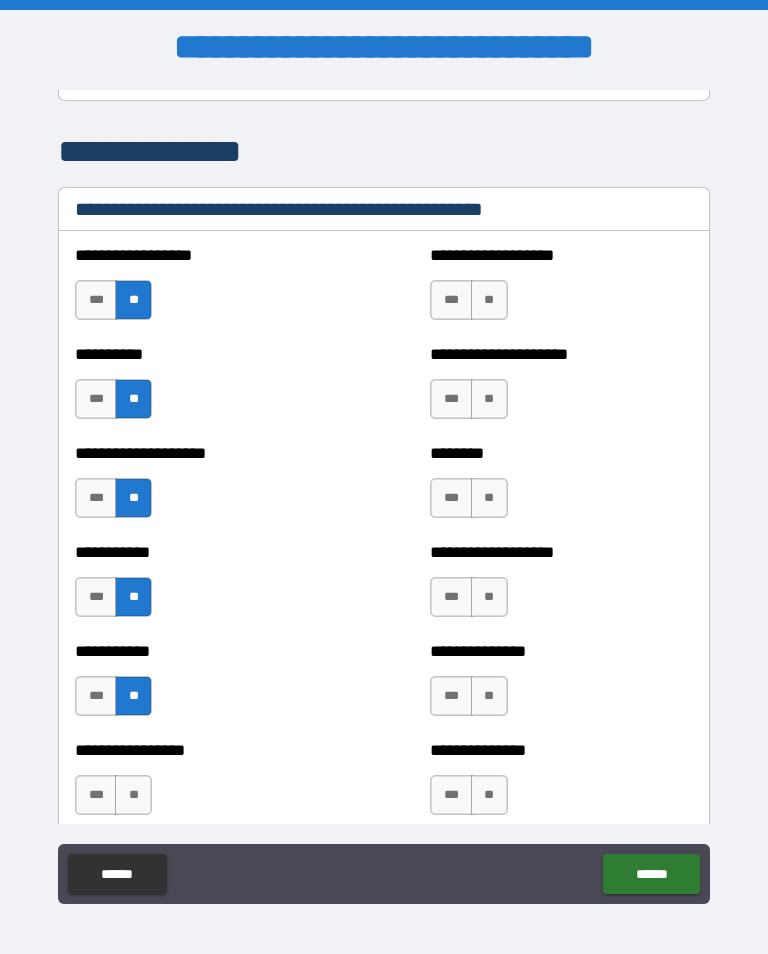 click on "**" at bounding box center [133, 795] 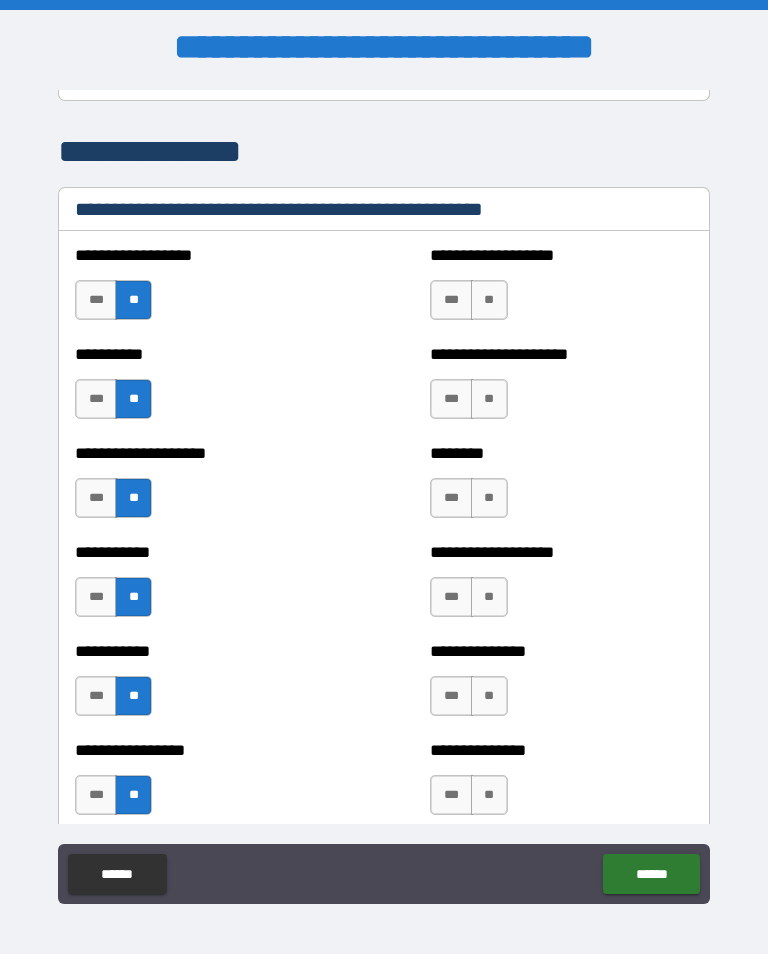click on "**" at bounding box center (489, 300) 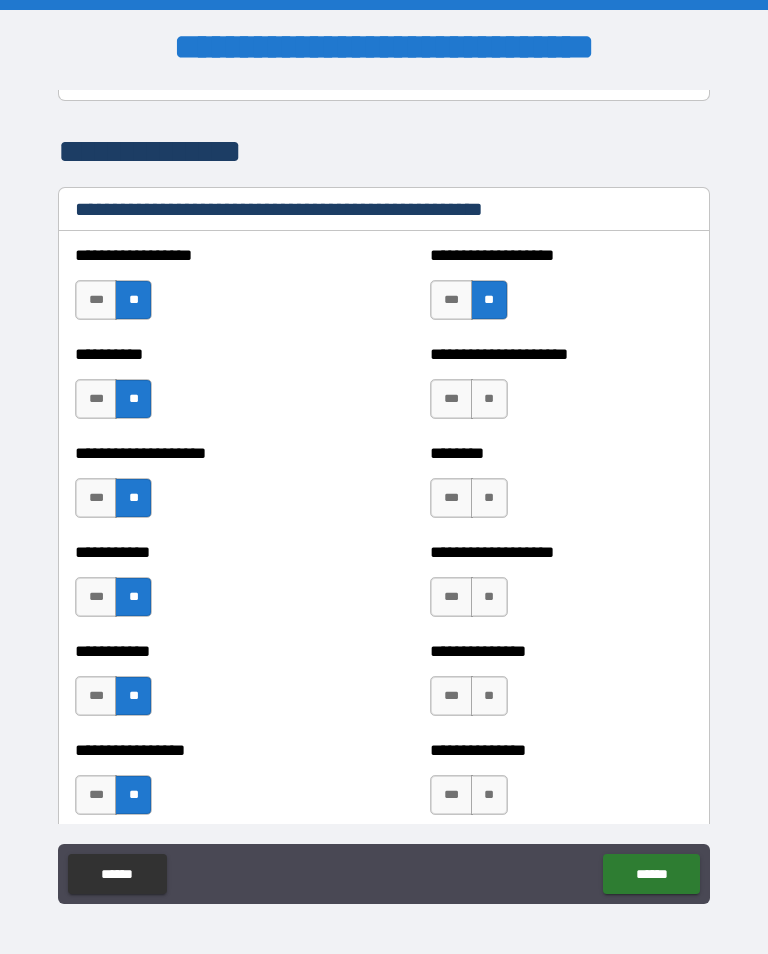 click on "**" at bounding box center (489, 399) 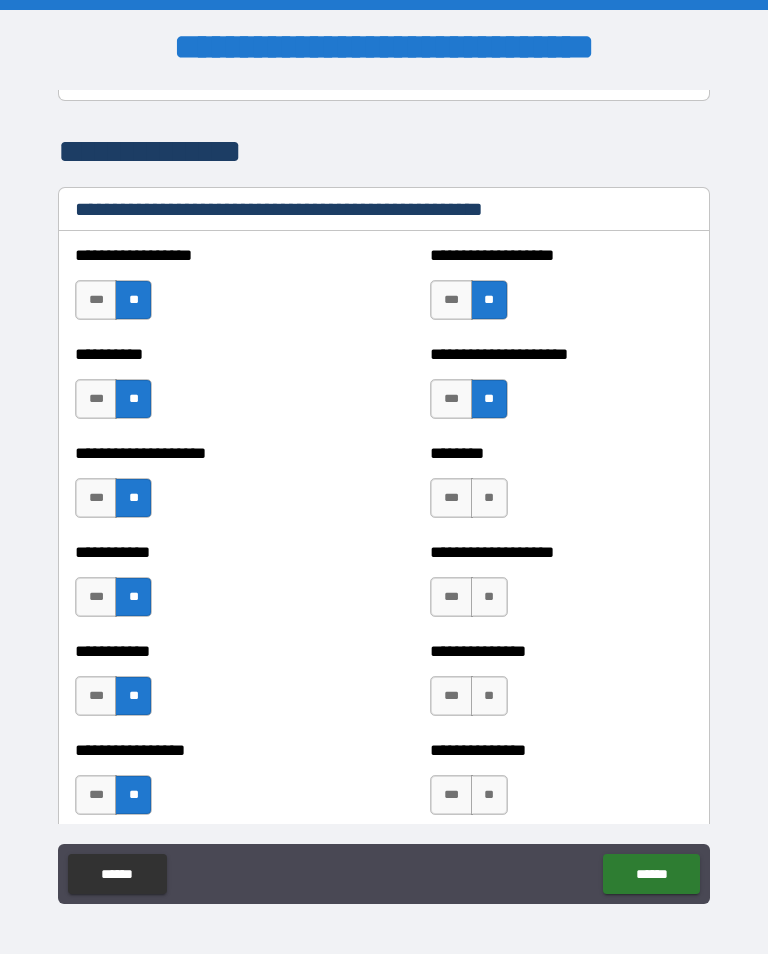 click on "**" at bounding box center [489, 498] 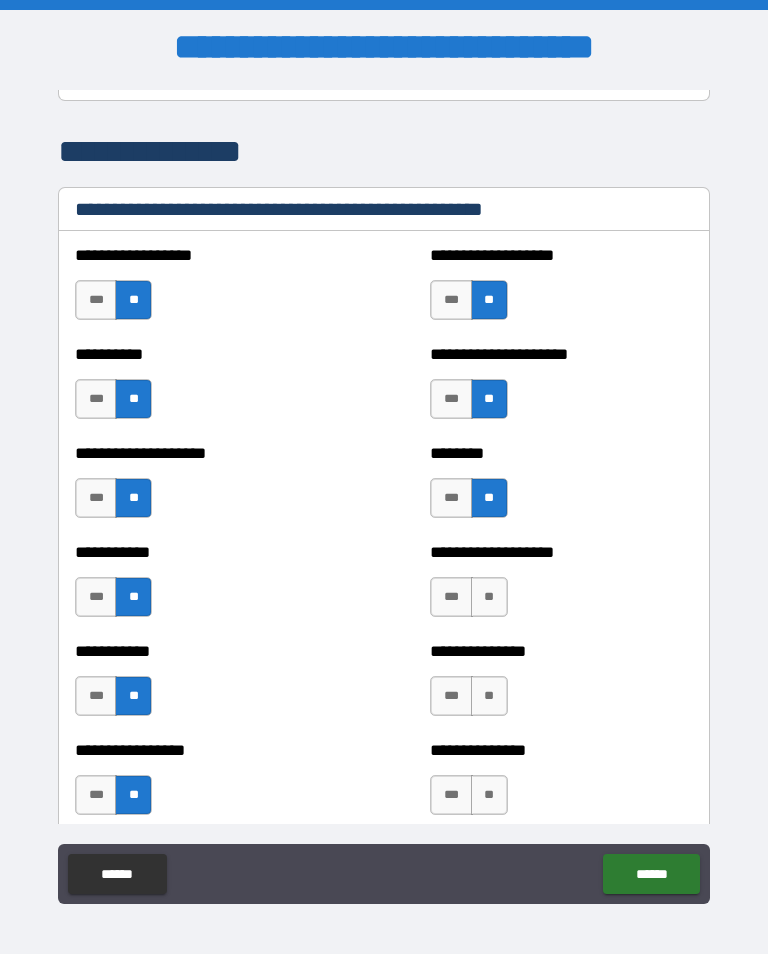 click on "**" at bounding box center (489, 597) 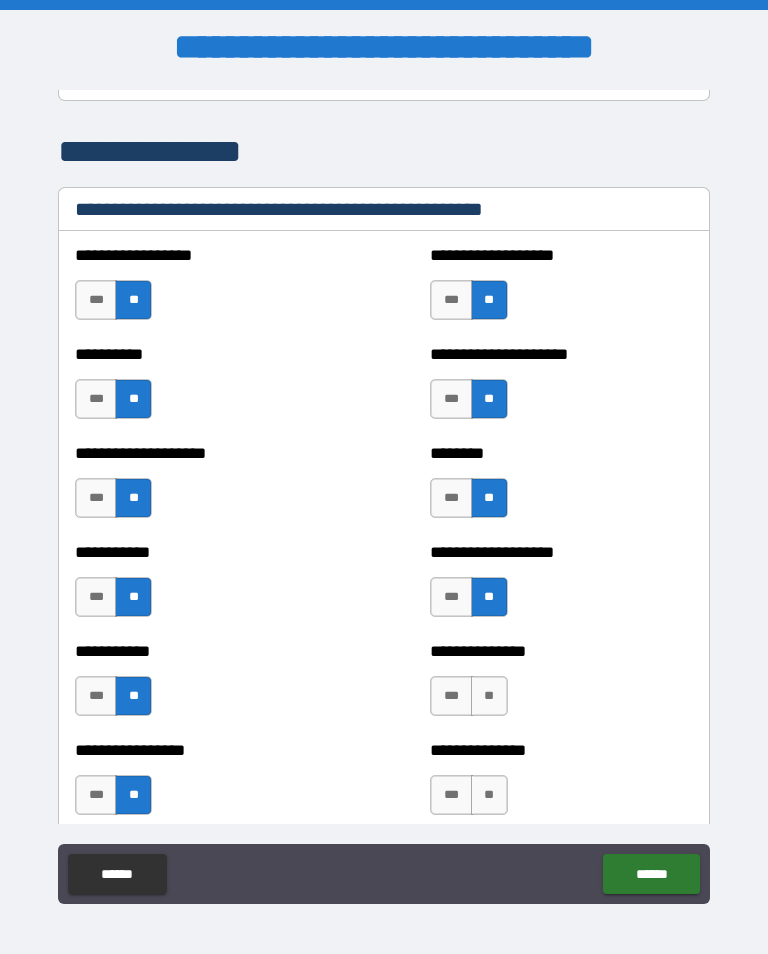 click on "**" at bounding box center [489, 696] 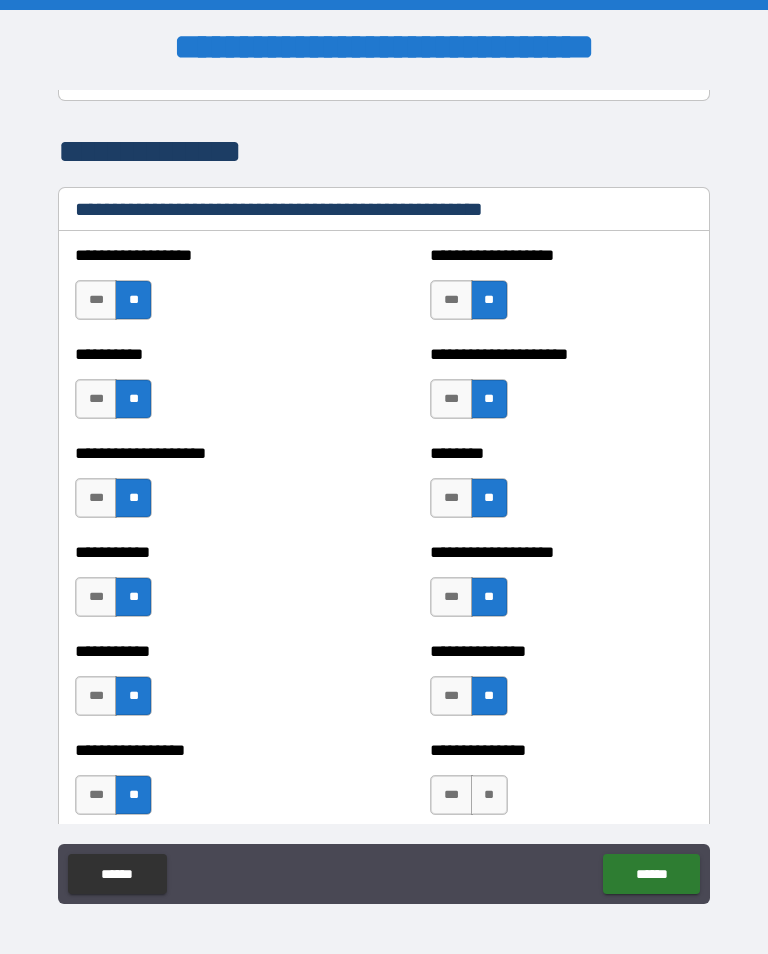 click on "*** **" at bounding box center (471, 800) 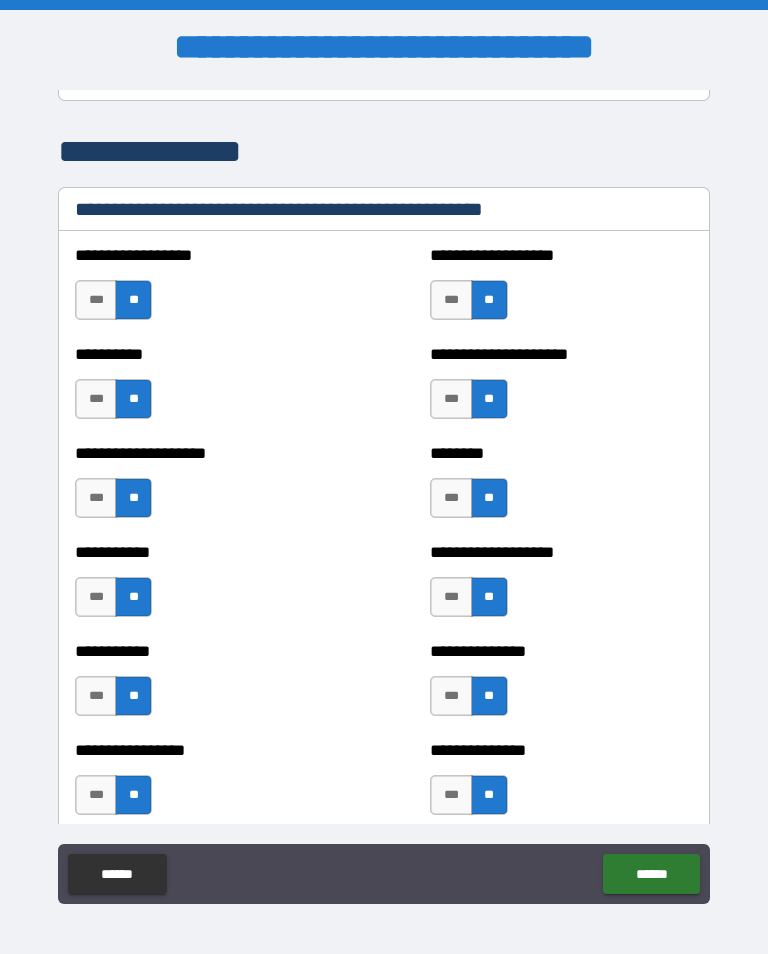 click on "******" at bounding box center [651, 874] 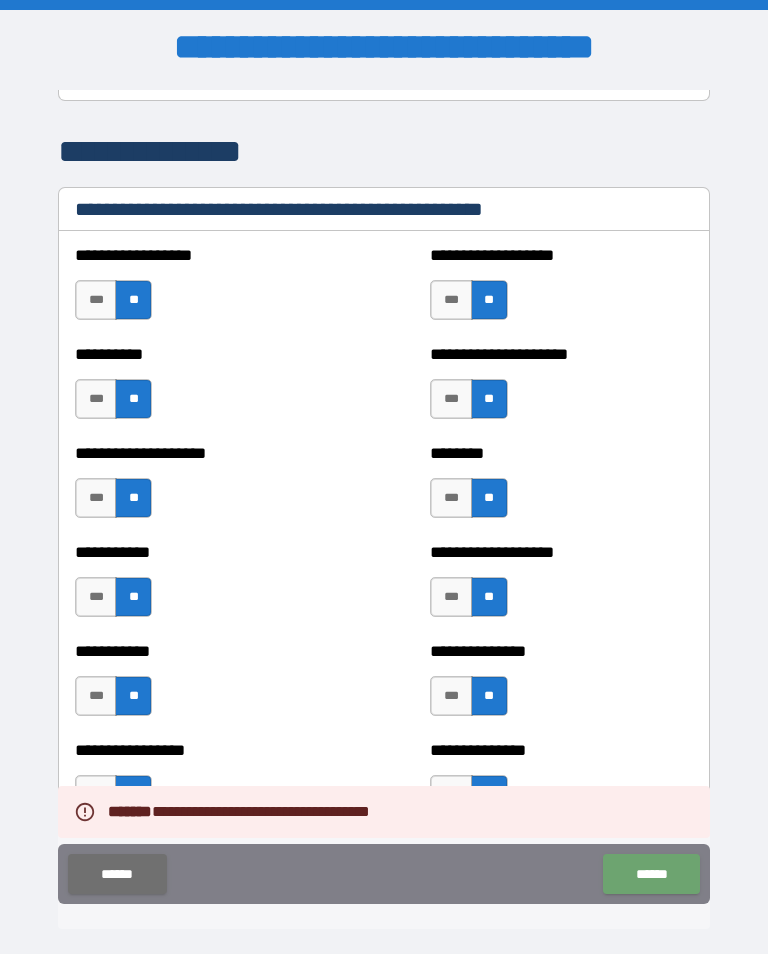 click on "******" at bounding box center (651, 874) 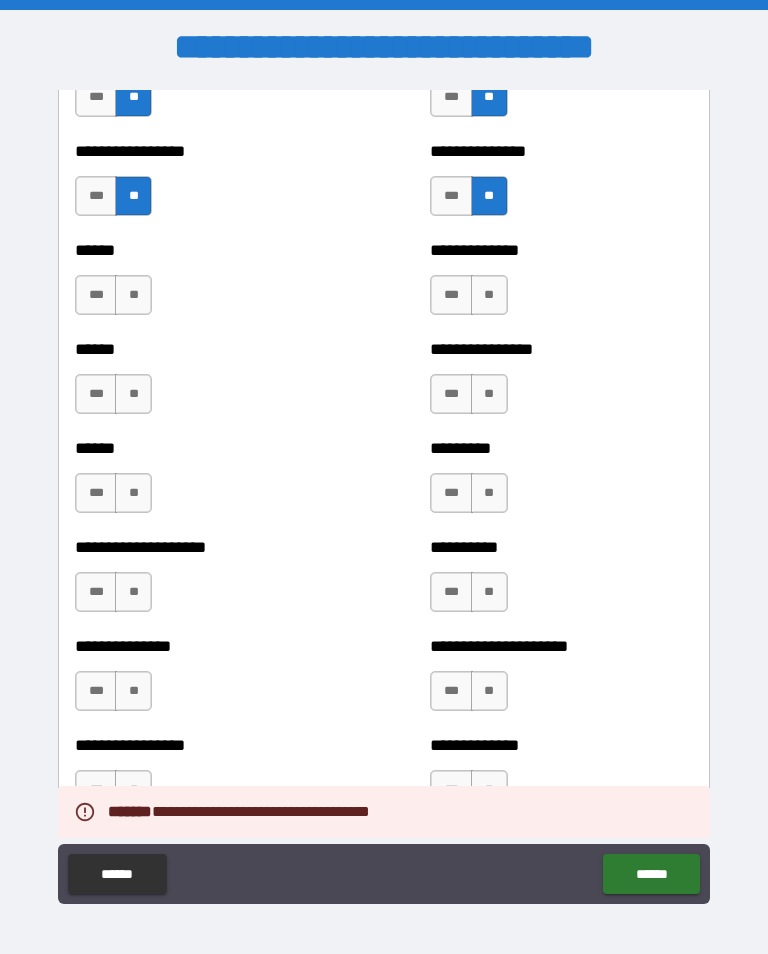 scroll, scrollTop: 3005, scrollLeft: 0, axis: vertical 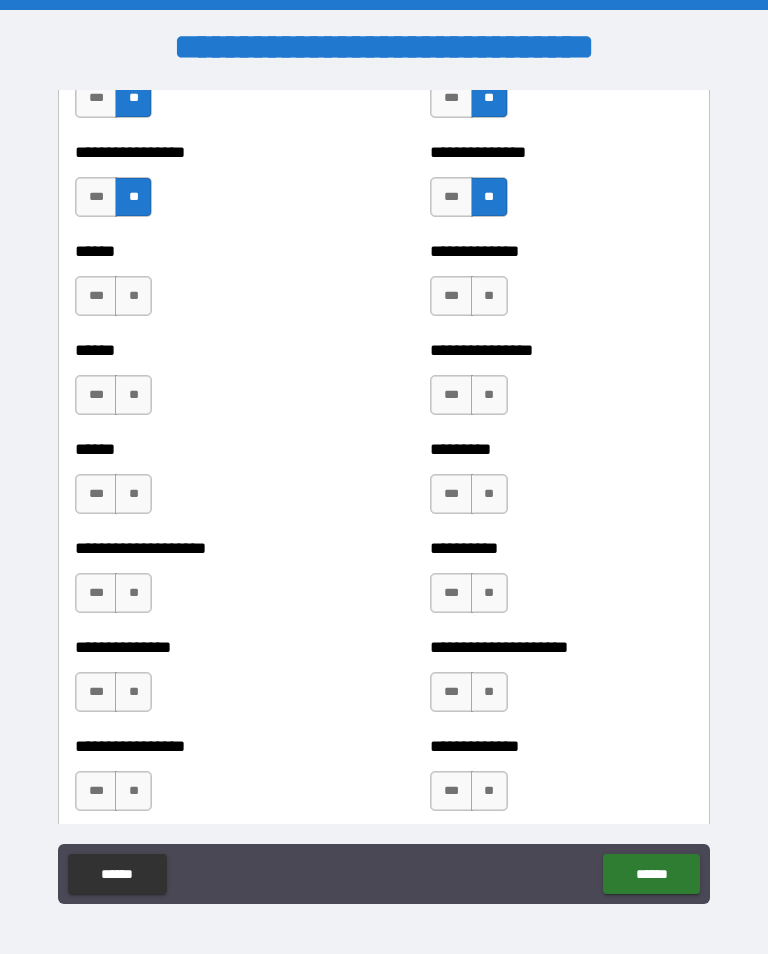 click on "**" at bounding box center (133, 296) 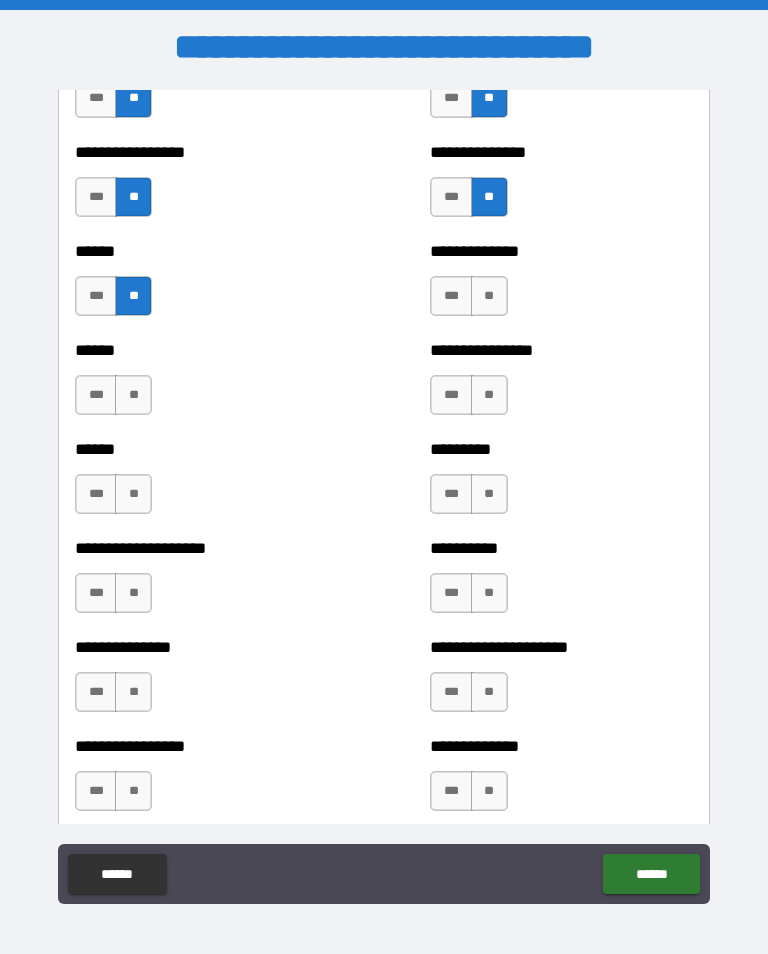 click on "**" at bounding box center (489, 296) 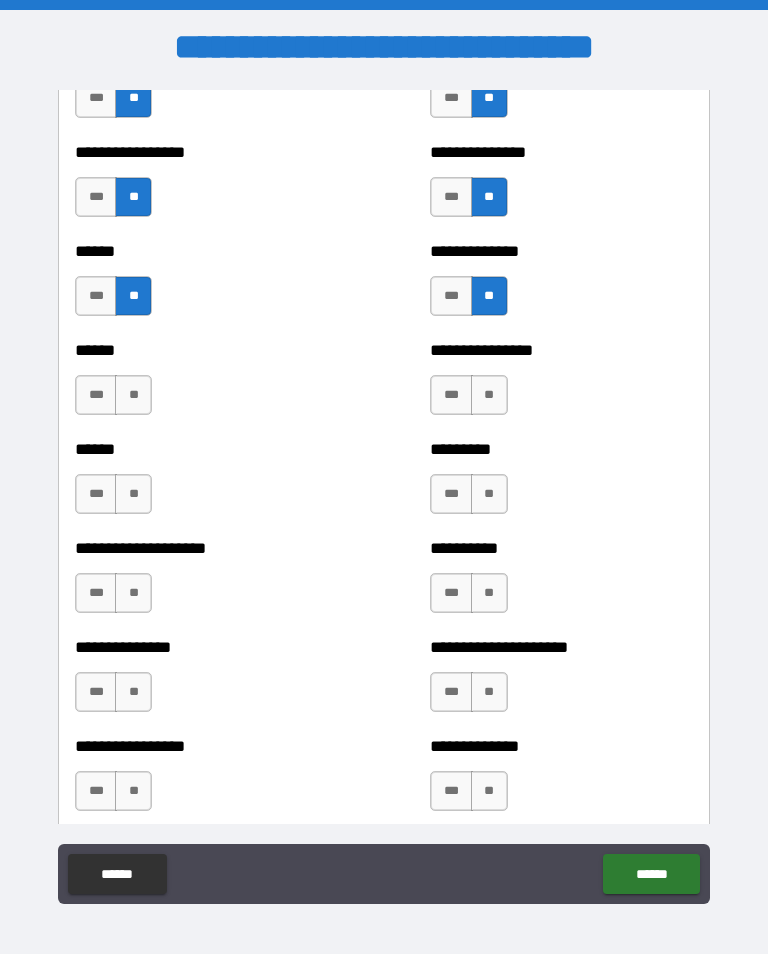 click on "**" at bounding box center (133, 395) 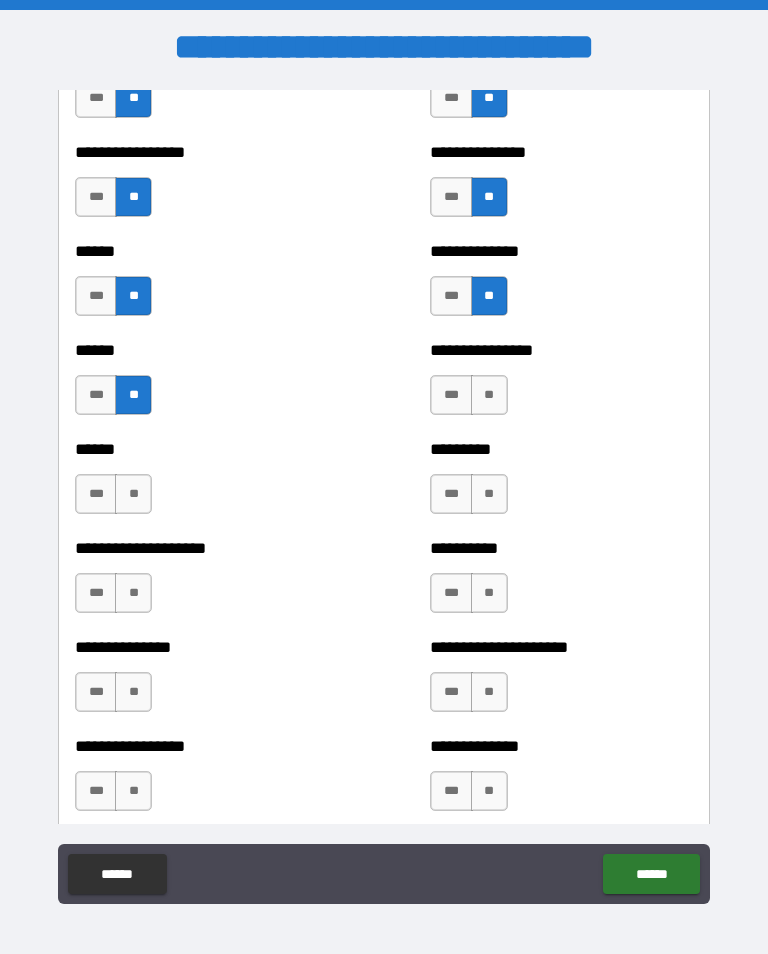 click on "**" at bounding box center (489, 395) 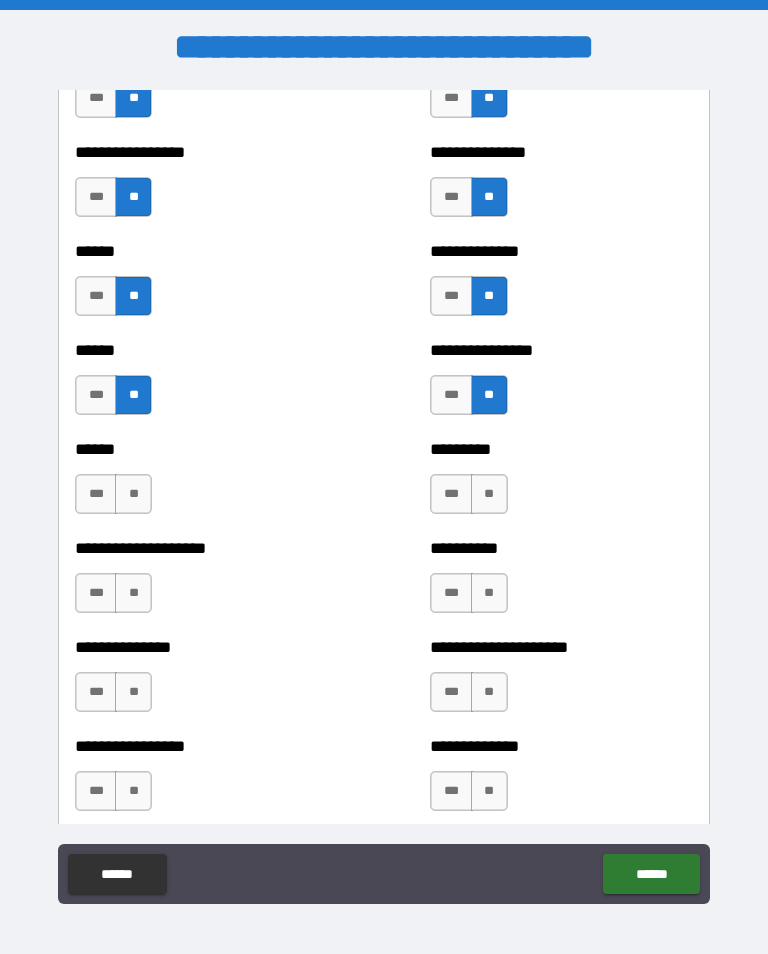 click on "**" at bounding box center [133, 494] 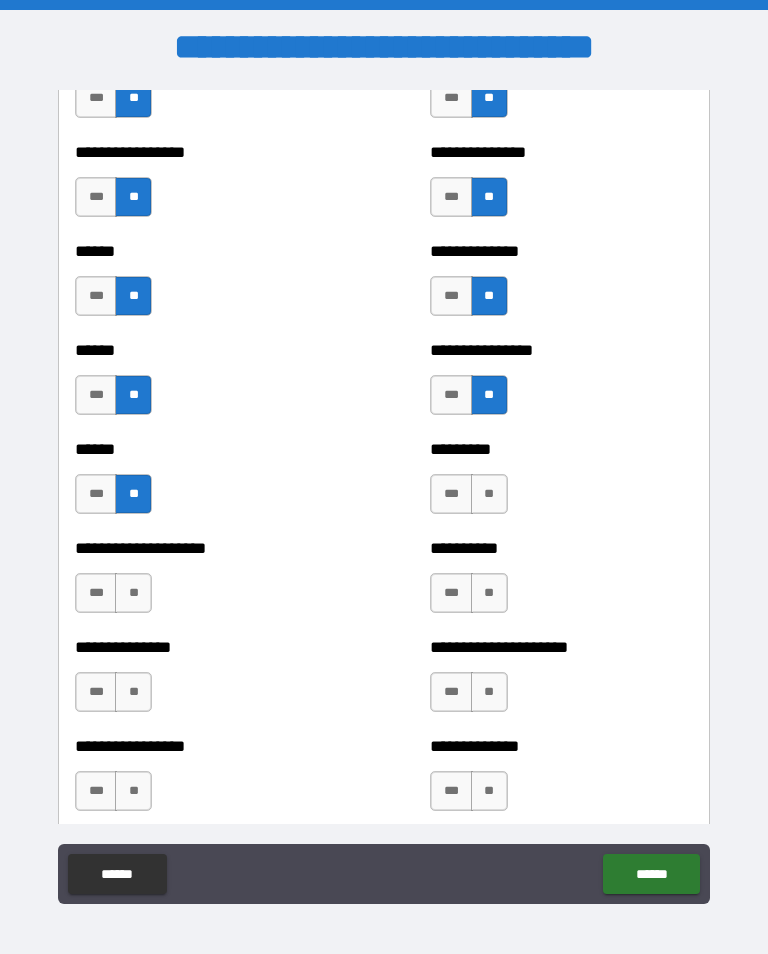 click on "**" at bounding box center (489, 494) 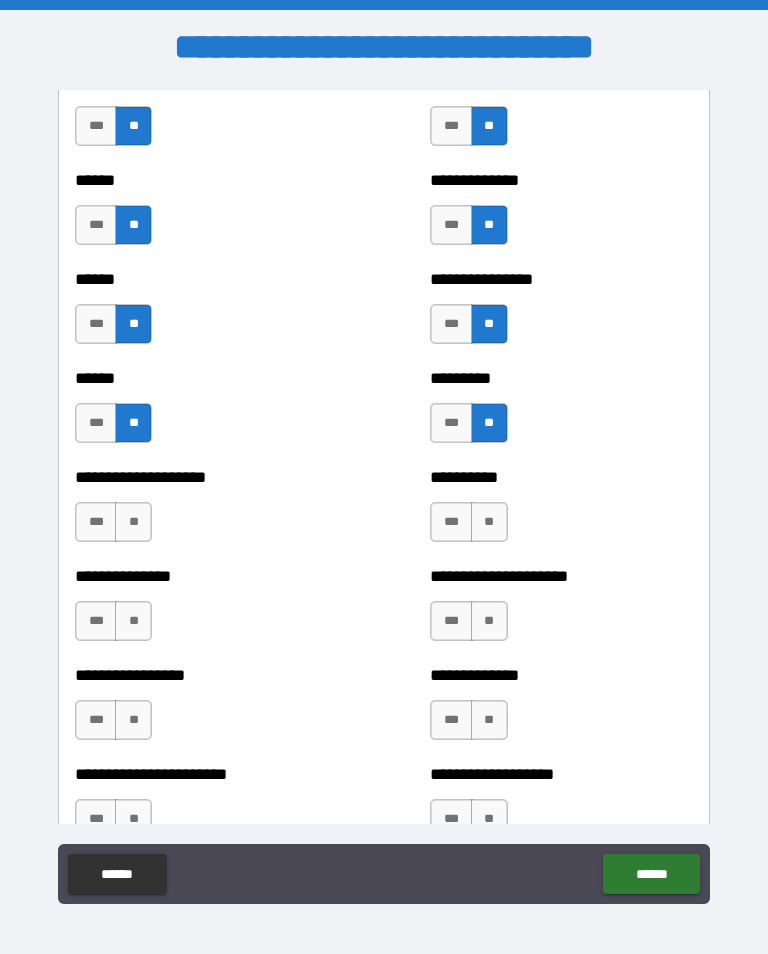 scroll, scrollTop: 3079, scrollLeft: 0, axis: vertical 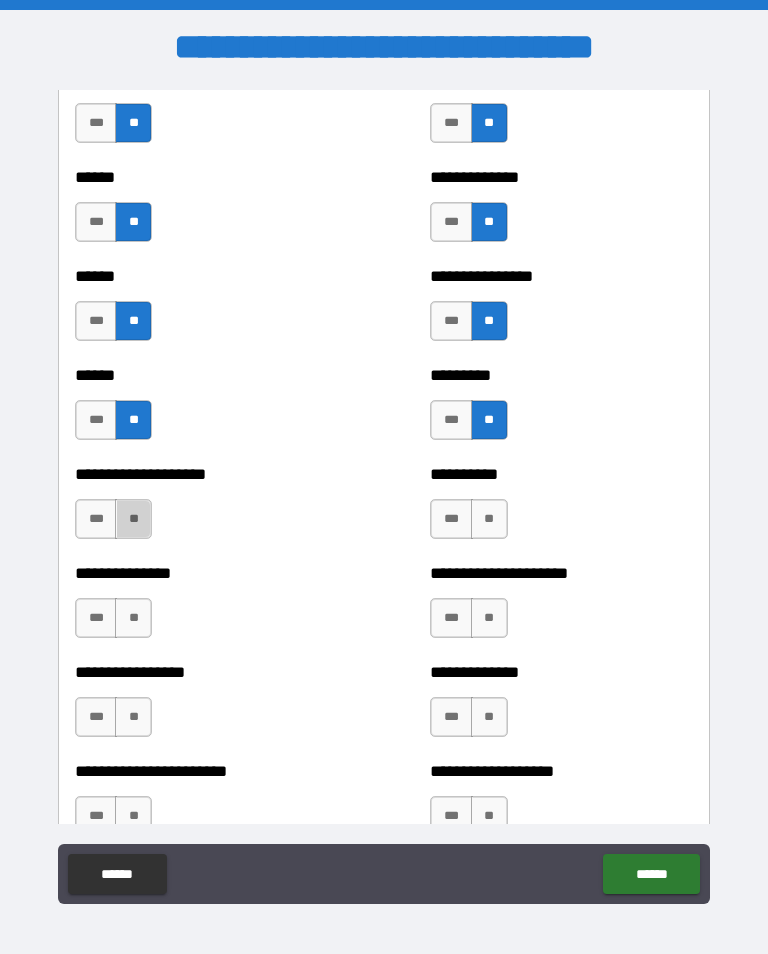 click on "**" at bounding box center (133, 519) 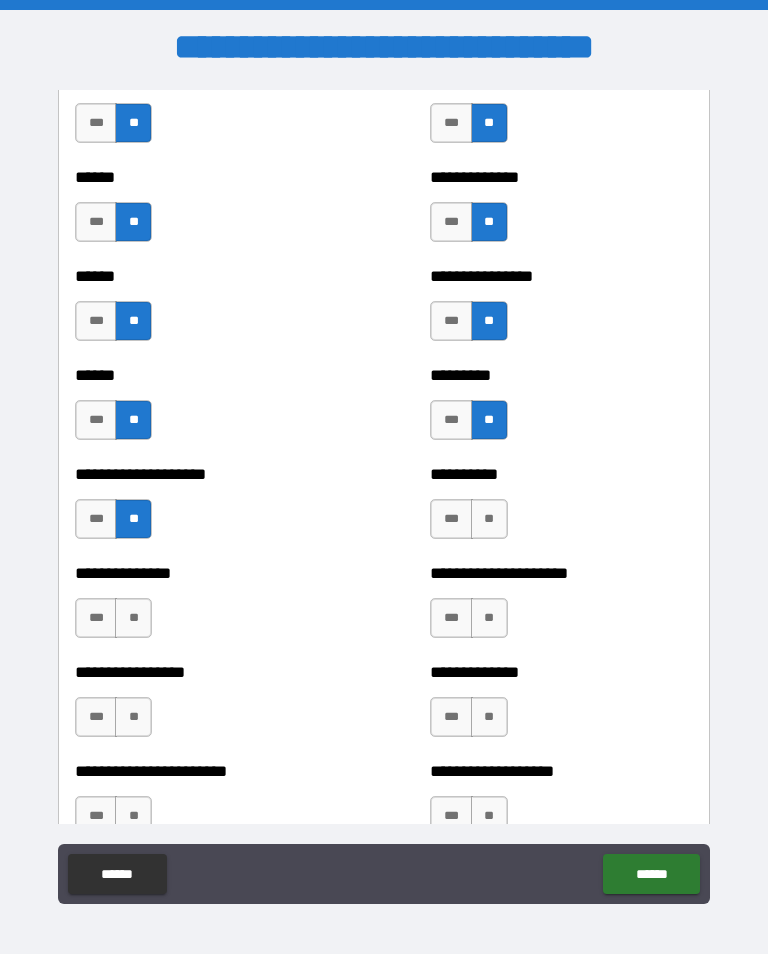 click on "**" at bounding box center [489, 519] 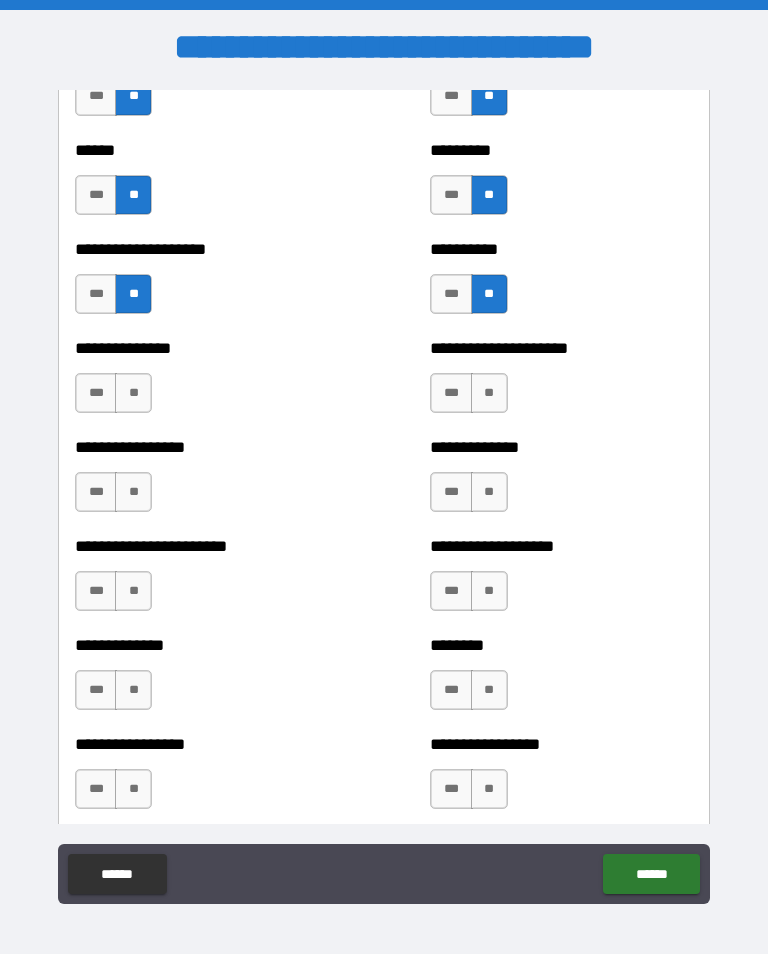 scroll, scrollTop: 3305, scrollLeft: 0, axis: vertical 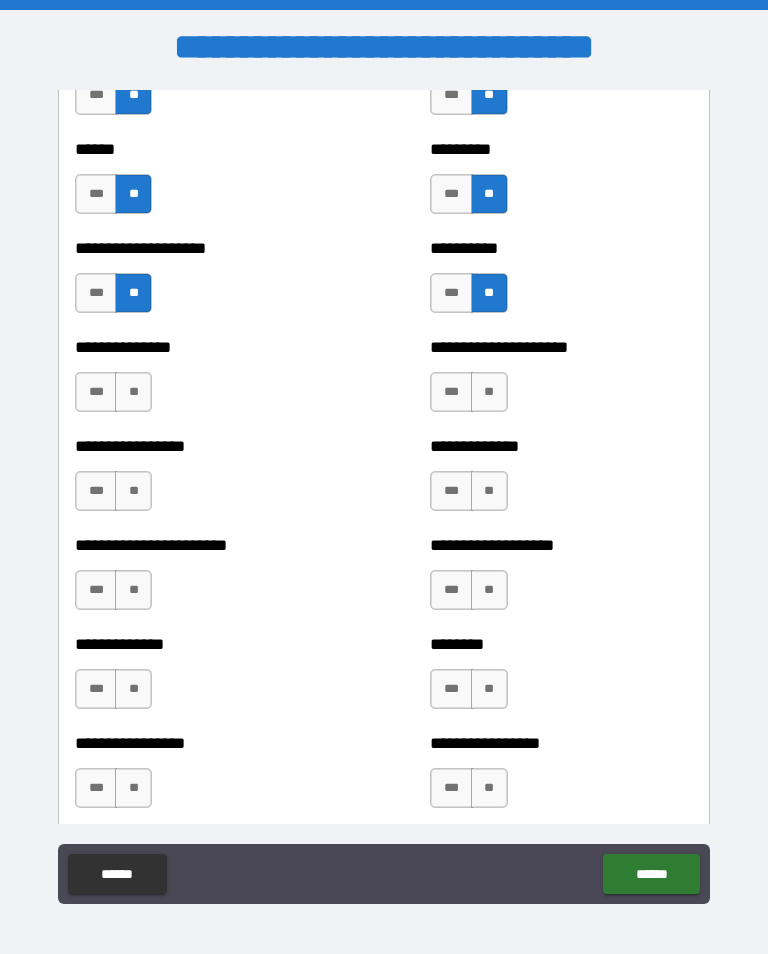 click on "**" at bounding box center (133, 392) 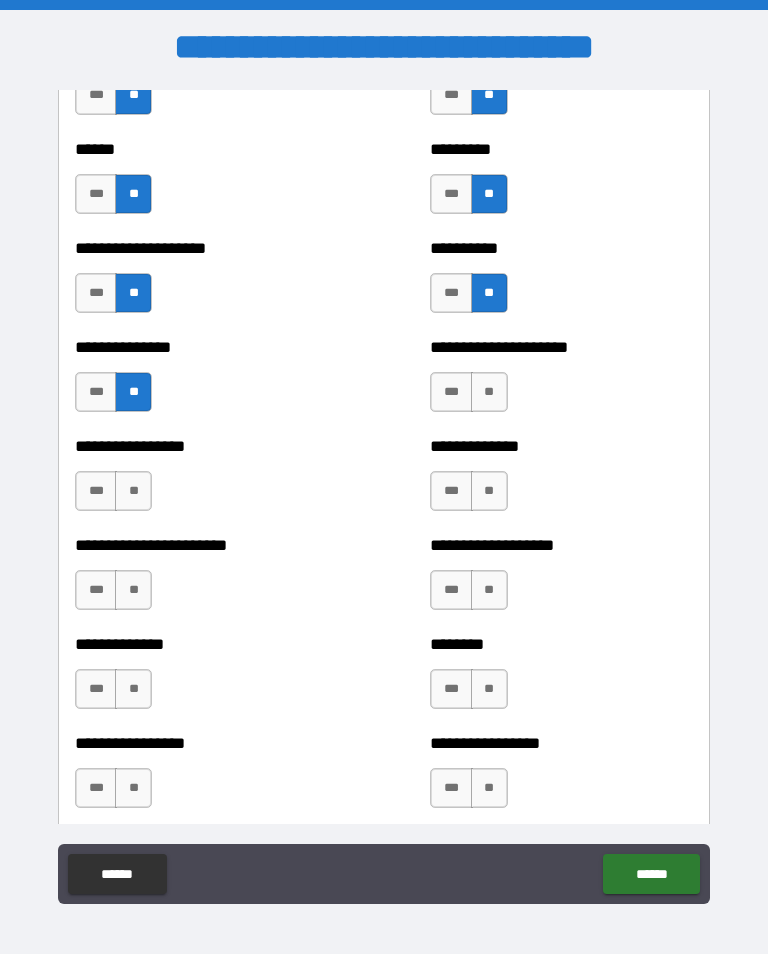 click on "**" at bounding box center [489, 392] 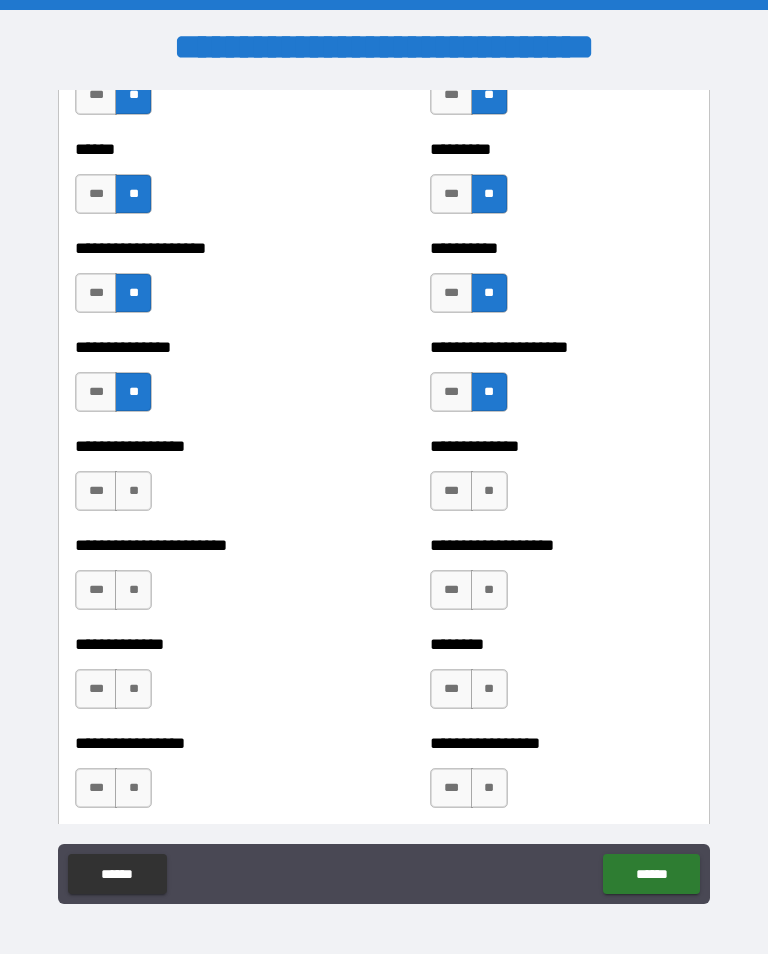 click on "**" at bounding box center (133, 491) 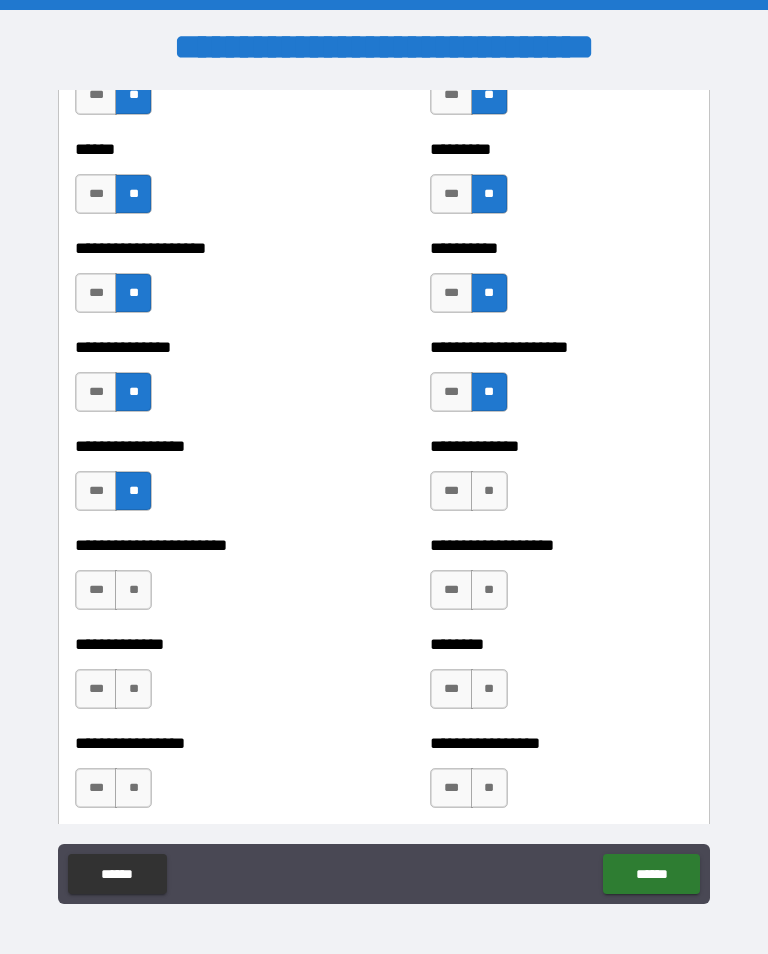 click on "**" at bounding box center (489, 491) 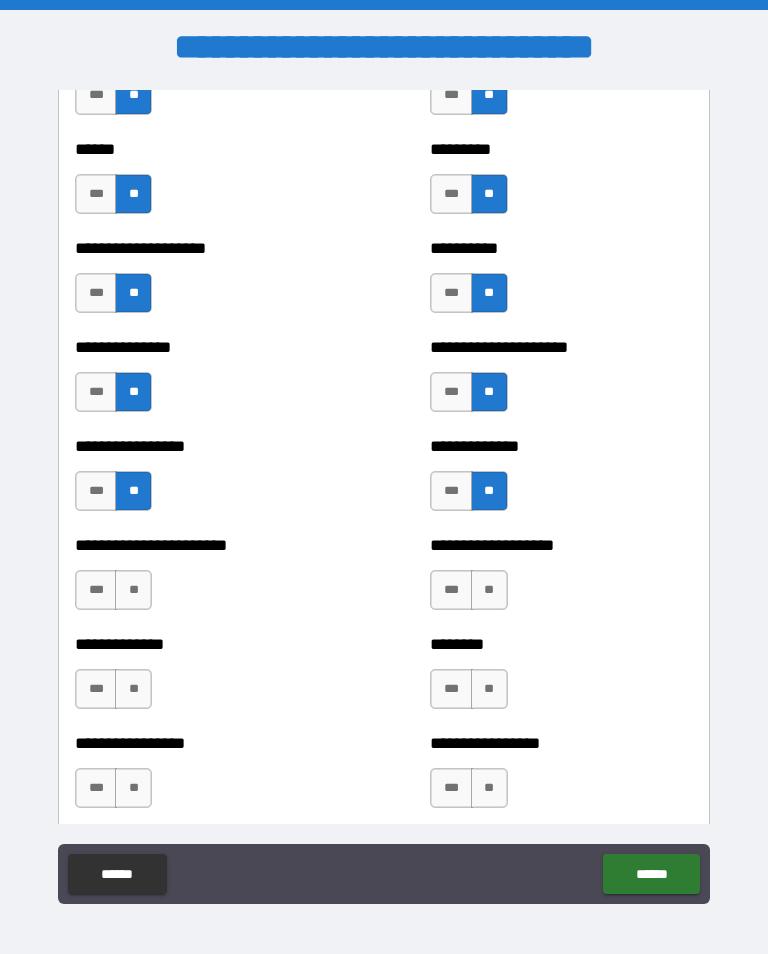 click on "**" at bounding box center (133, 590) 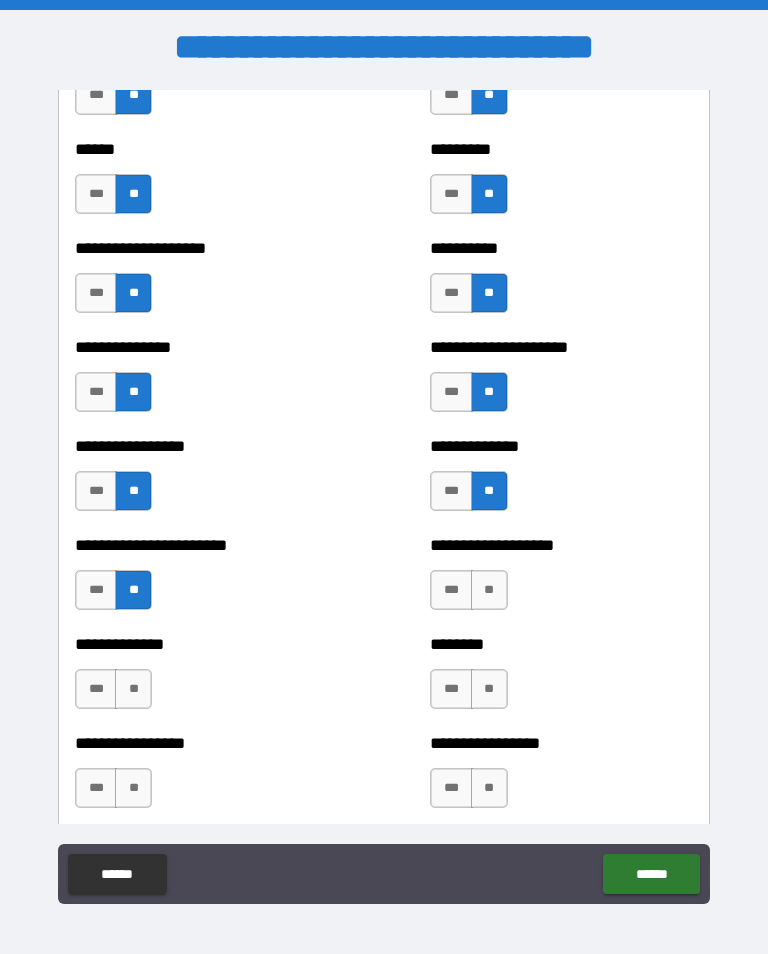 click on "**" at bounding box center (489, 590) 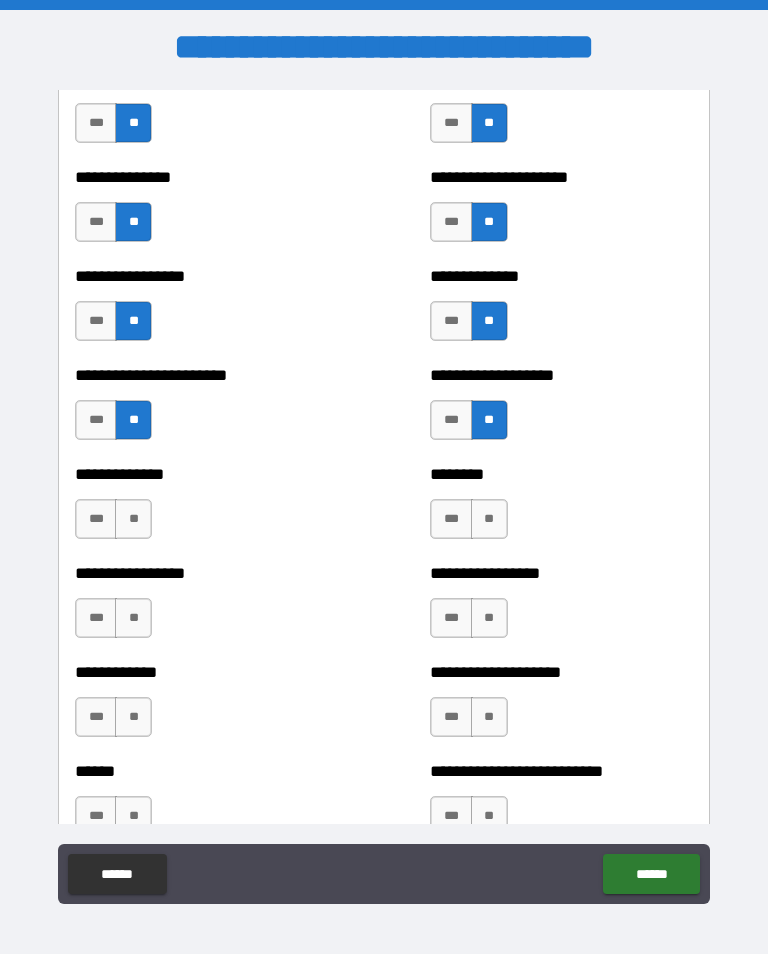 scroll, scrollTop: 3477, scrollLeft: 0, axis: vertical 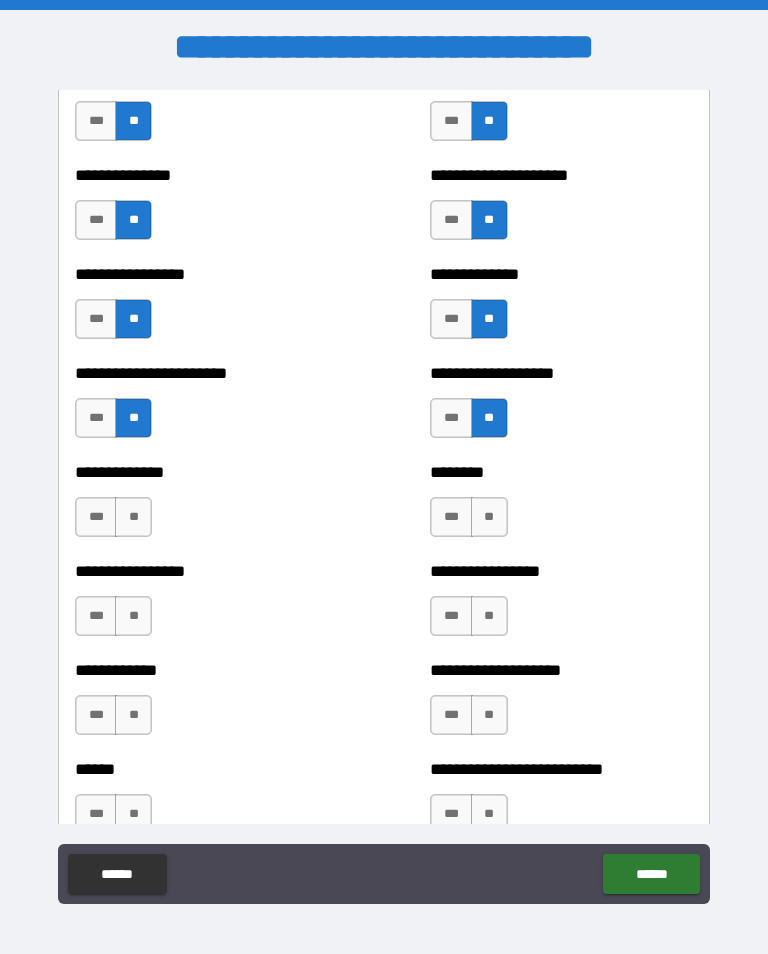 click on "**" at bounding box center (133, 517) 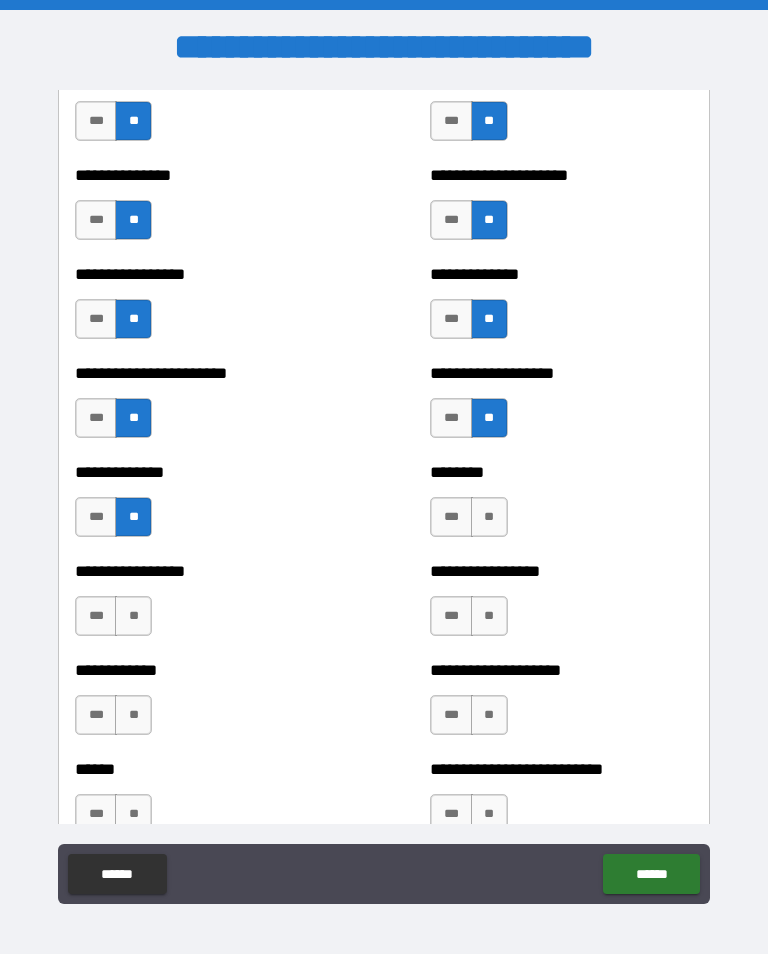 click on "**" at bounding box center (489, 517) 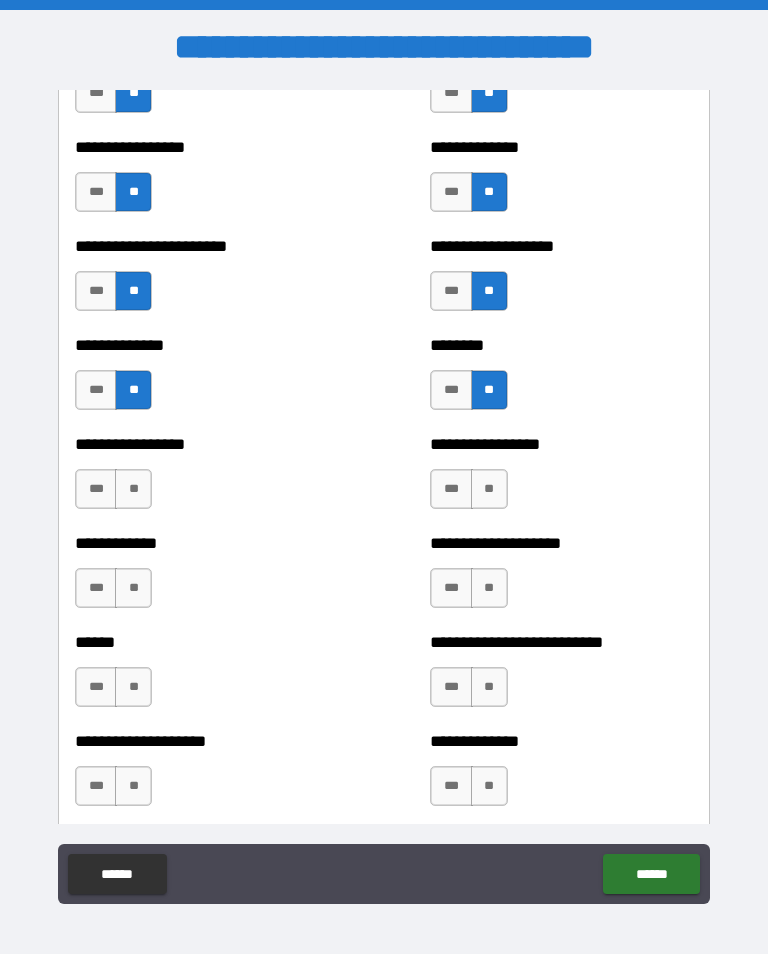 scroll, scrollTop: 3607, scrollLeft: 0, axis: vertical 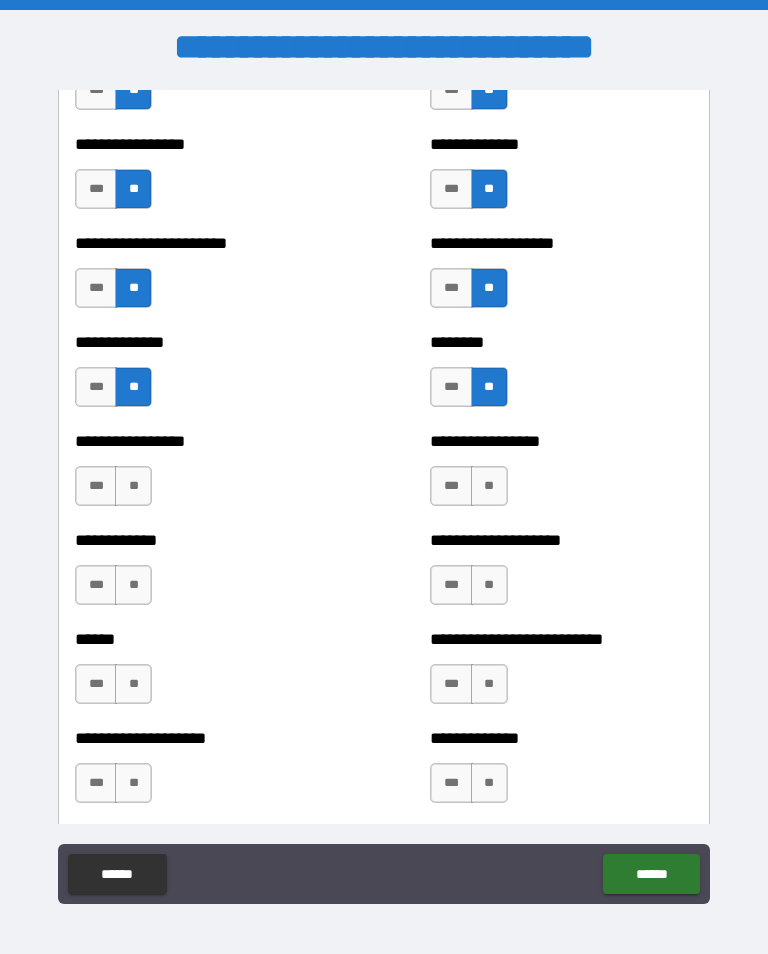click on "**" at bounding box center (133, 486) 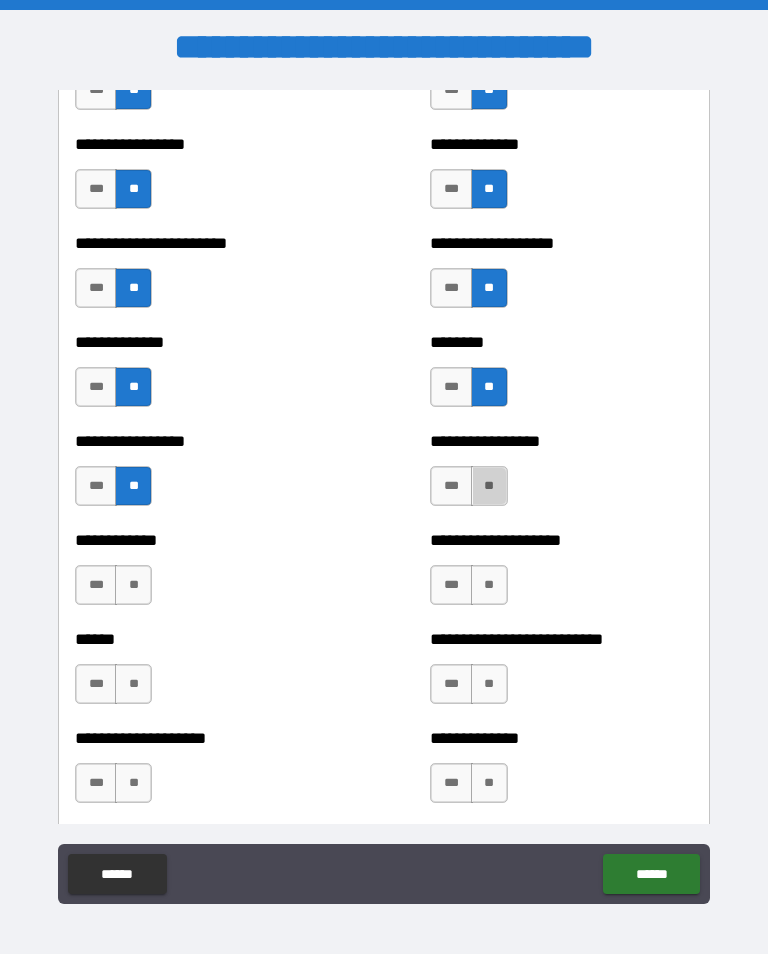 click on "**" at bounding box center (489, 486) 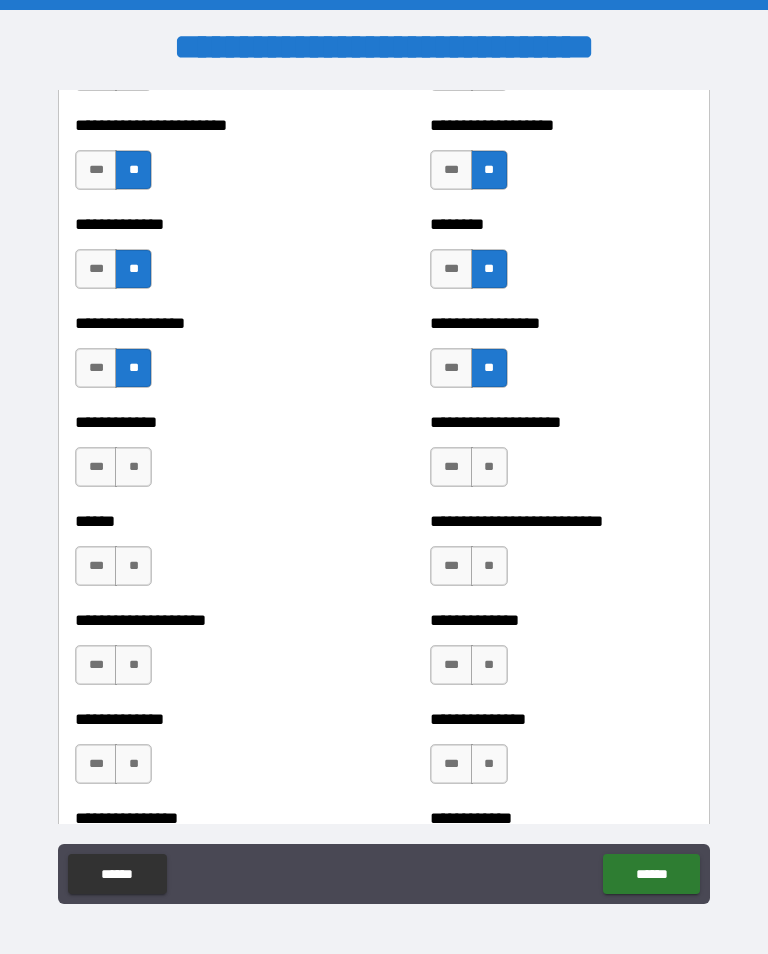 scroll, scrollTop: 3725, scrollLeft: 0, axis: vertical 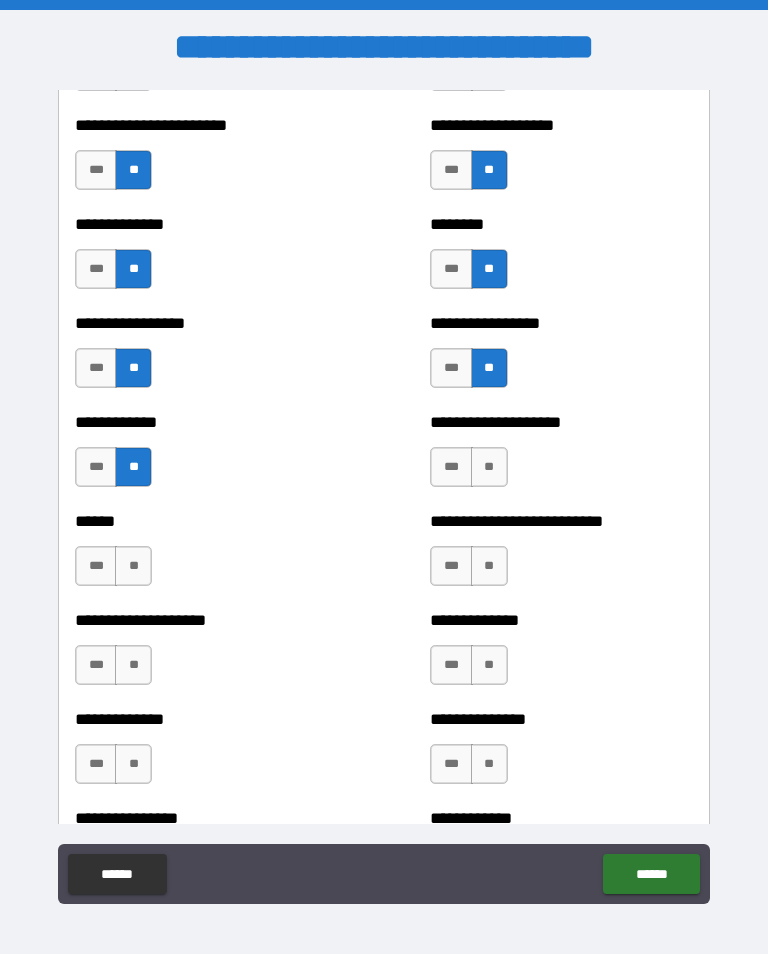 click on "**" at bounding box center (489, 467) 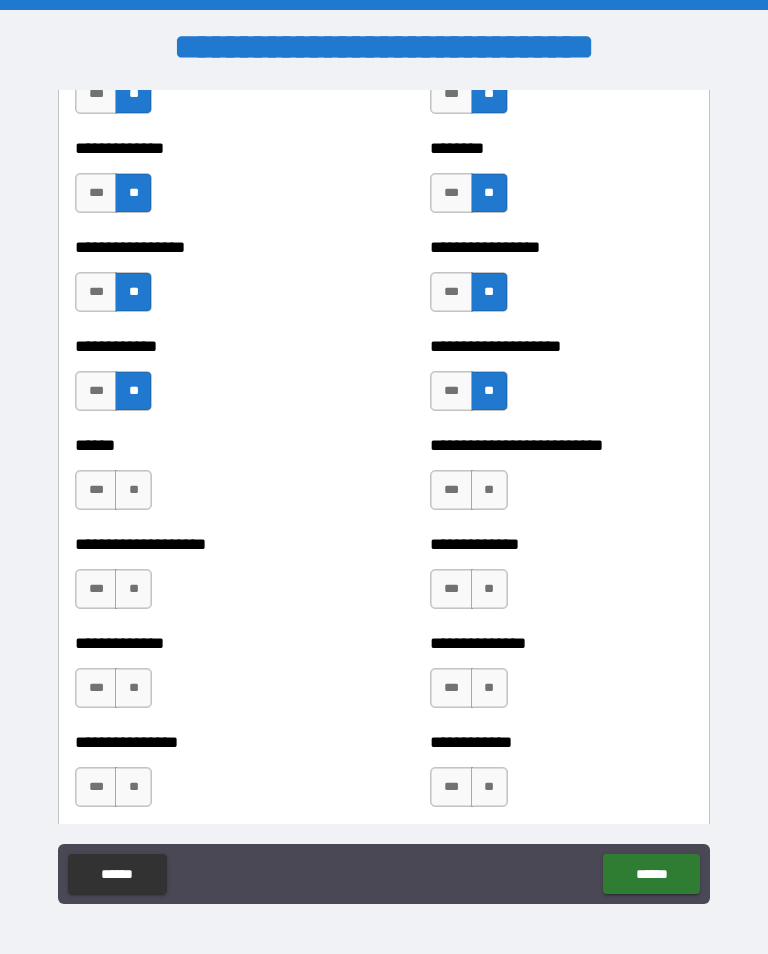 scroll, scrollTop: 3802, scrollLeft: 0, axis: vertical 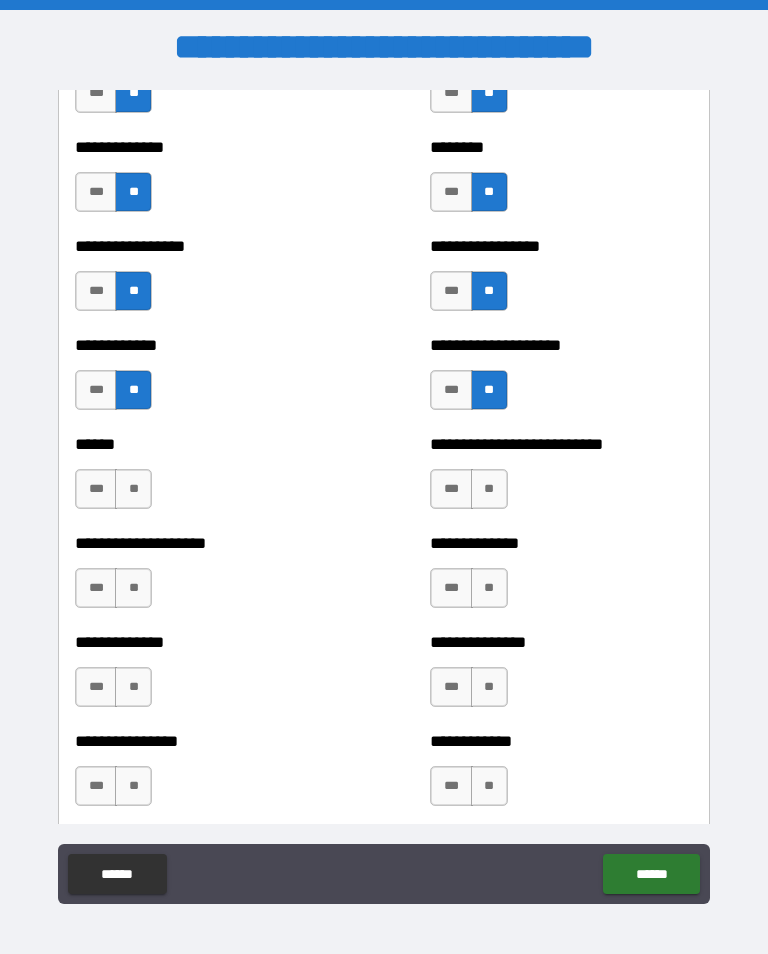 click on "**" at bounding box center (133, 489) 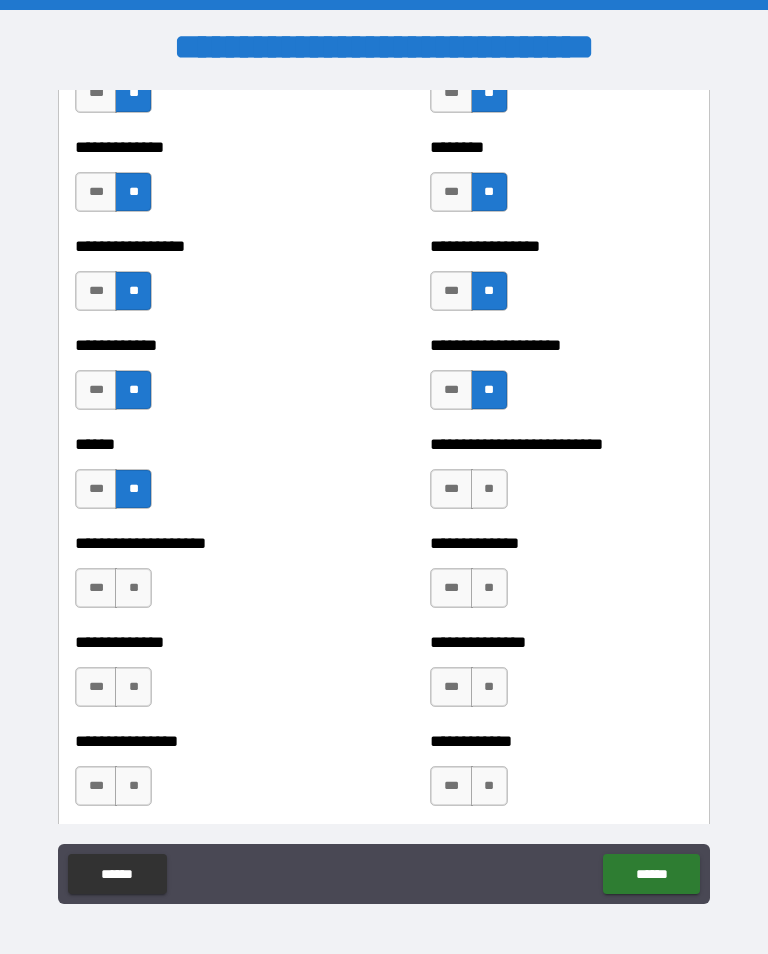 click on "**" at bounding box center [489, 489] 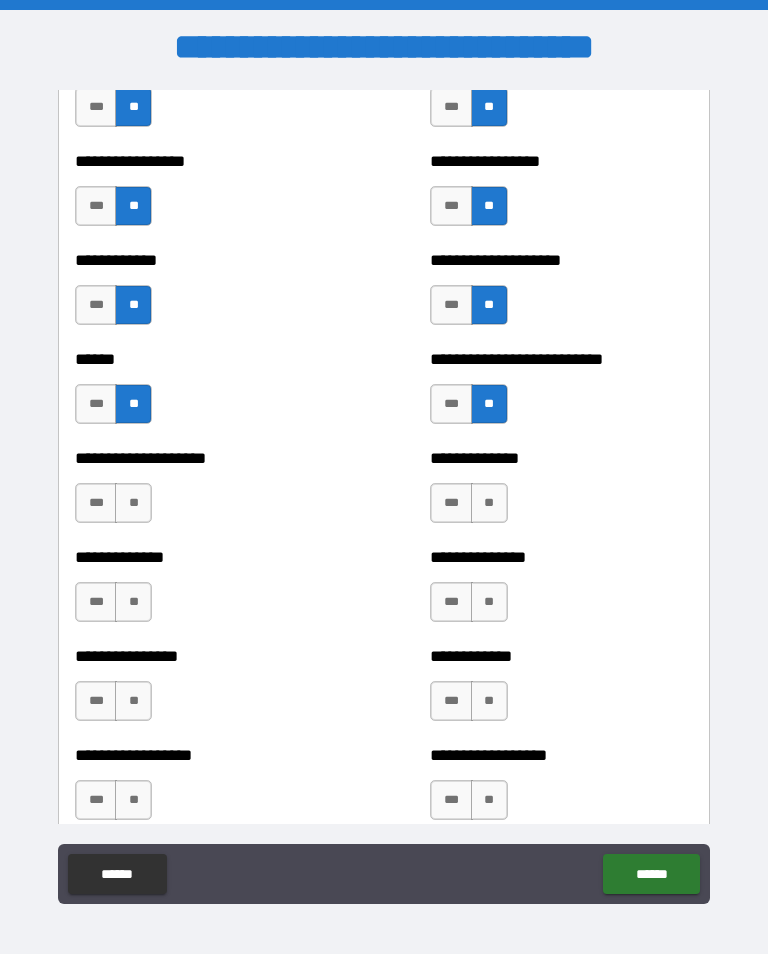 scroll, scrollTop: 3893, scrollLeft: 0, axis: vertical 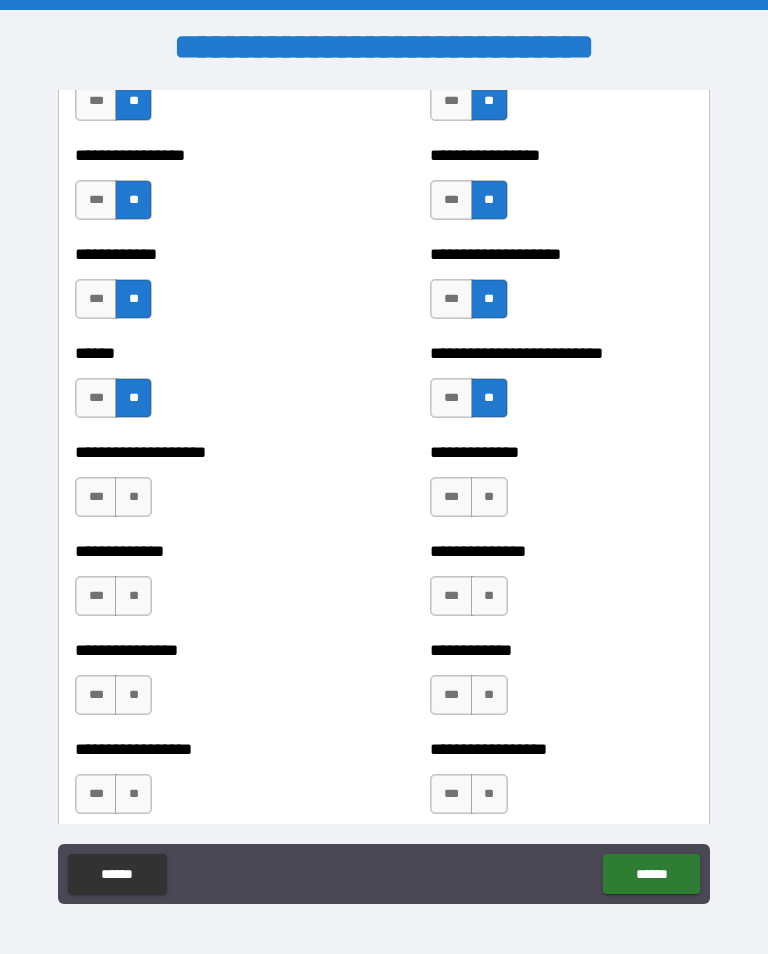 click on "**" at bounding box center [133, 497] 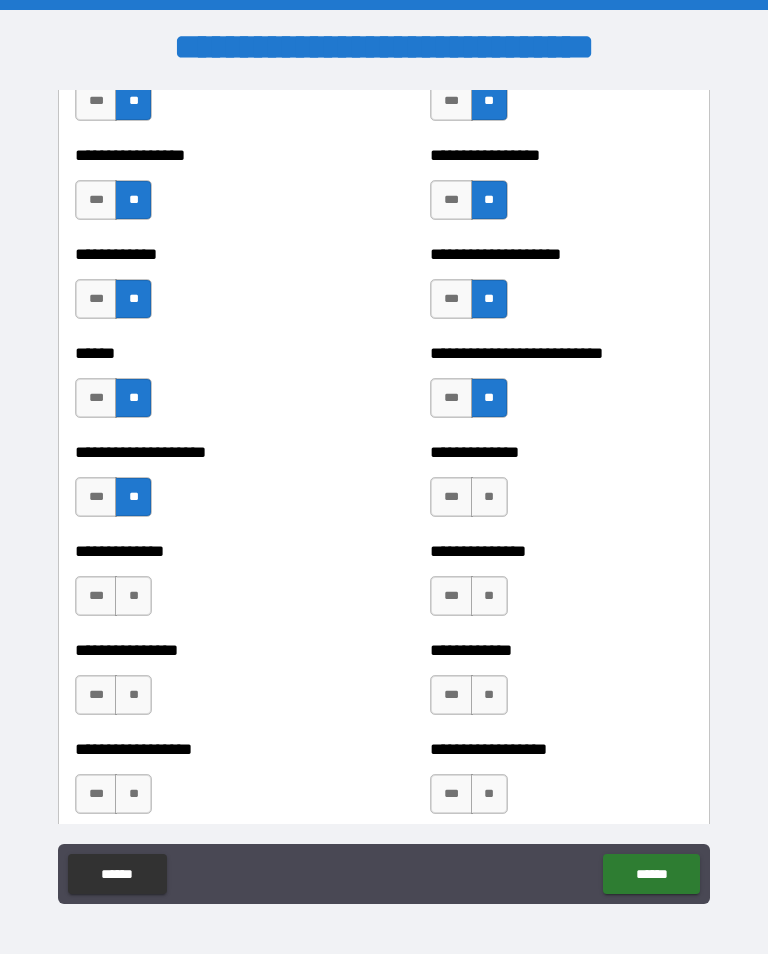click on "**" at bounding box center (489, 497) 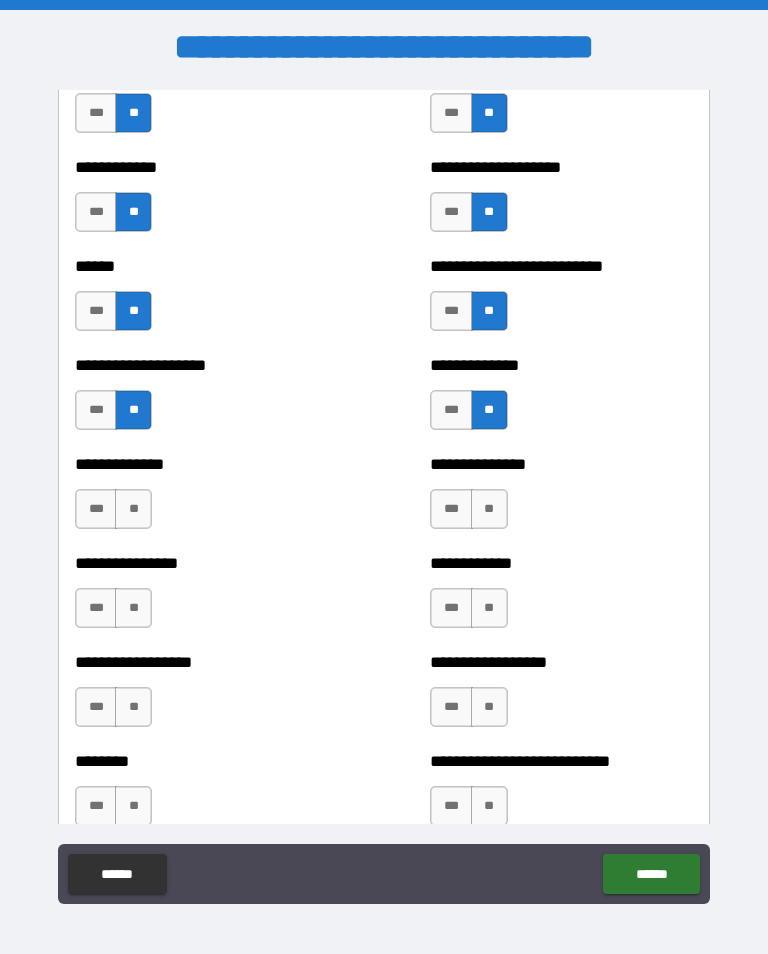 scroll, scrollTop: 3991, scrollLeft: 0, axis: vertical 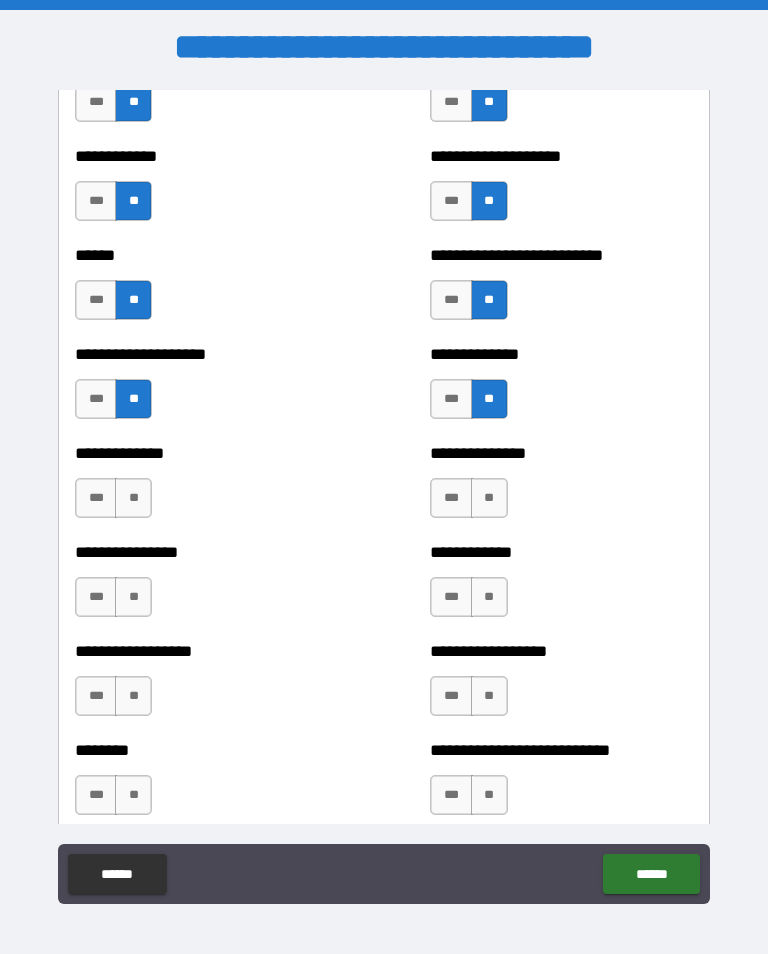 click on "**" at bounding box center [133, 498] 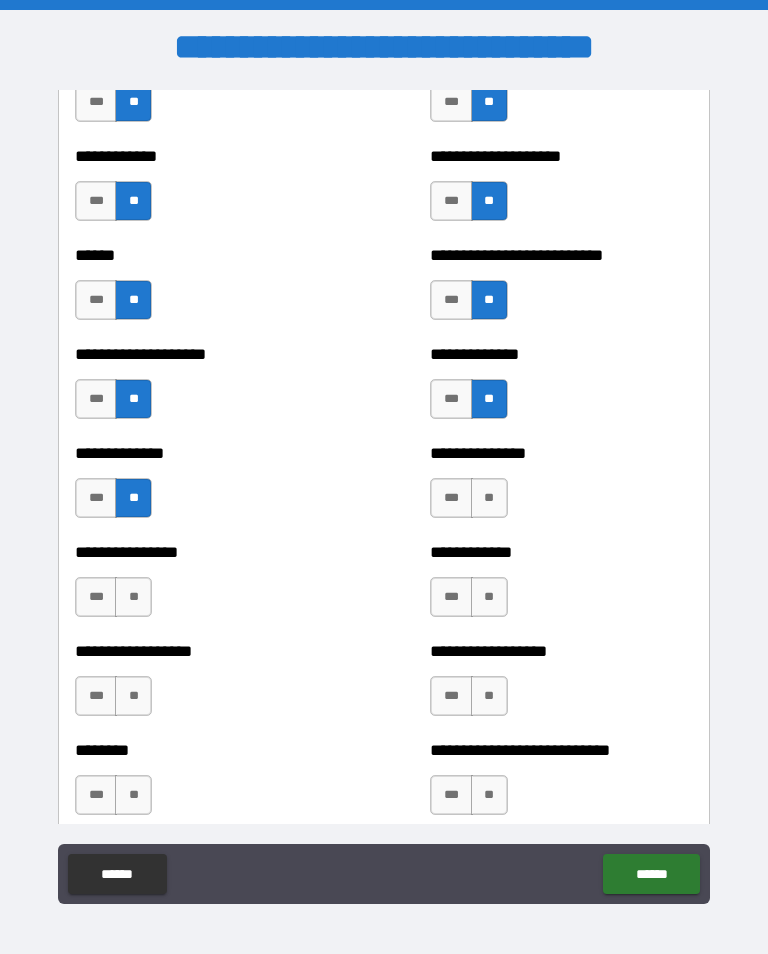 click on "**" at bounding box center (489, 498) 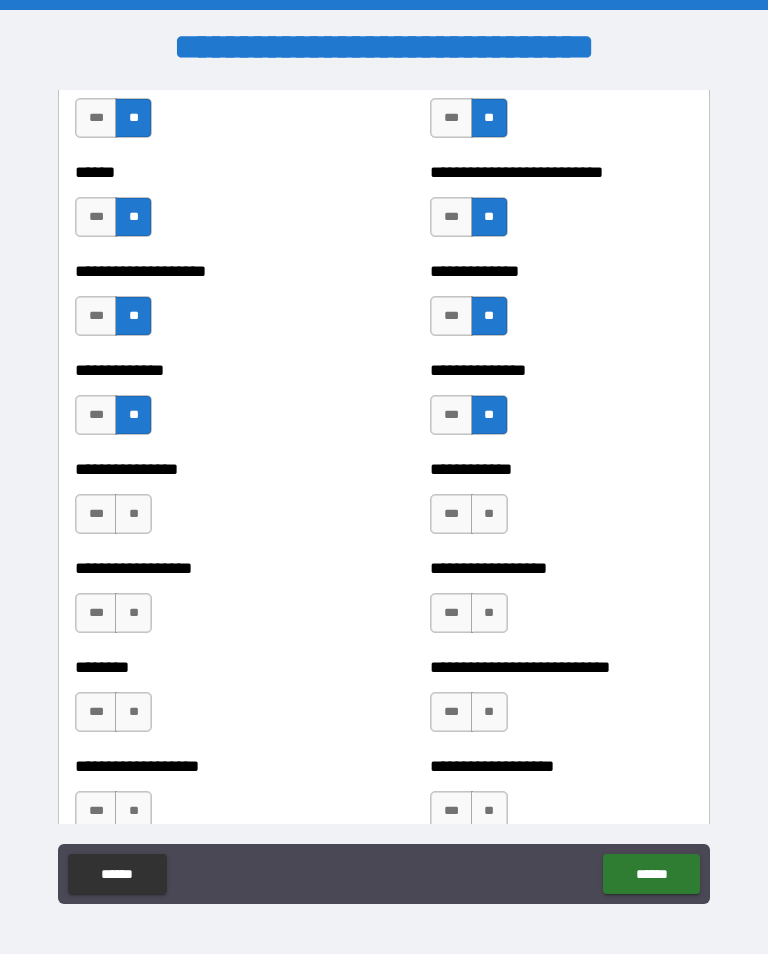 scroll, scrollTop: 4077, scrollLeft: 0, axis: vertical 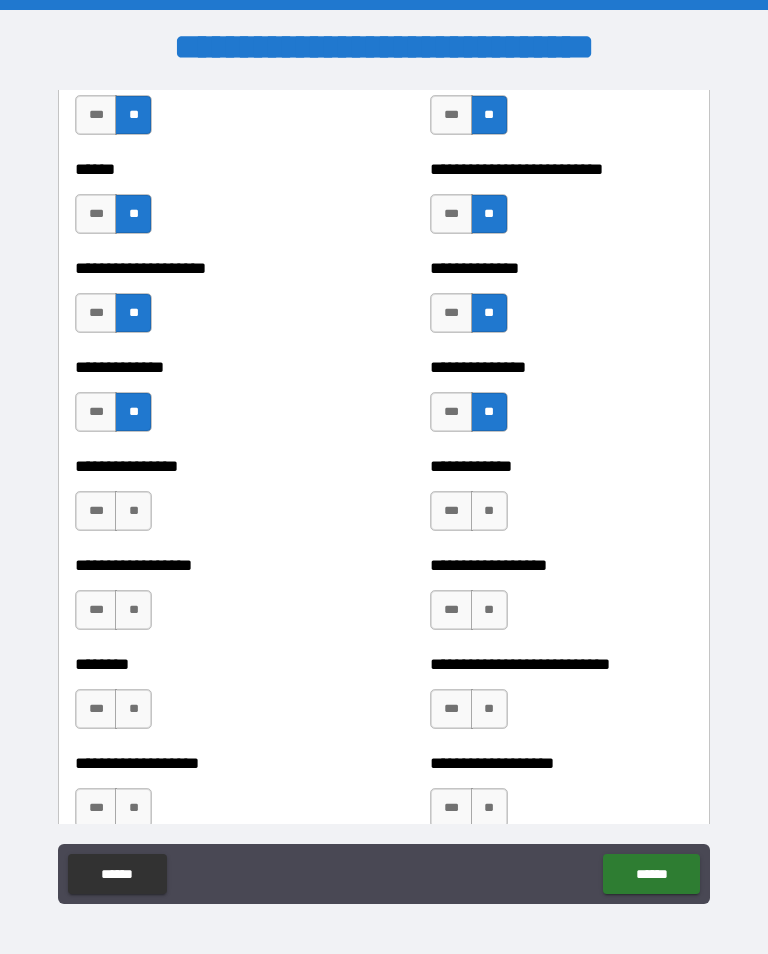 click on "**" at bounding box center [133, 511] 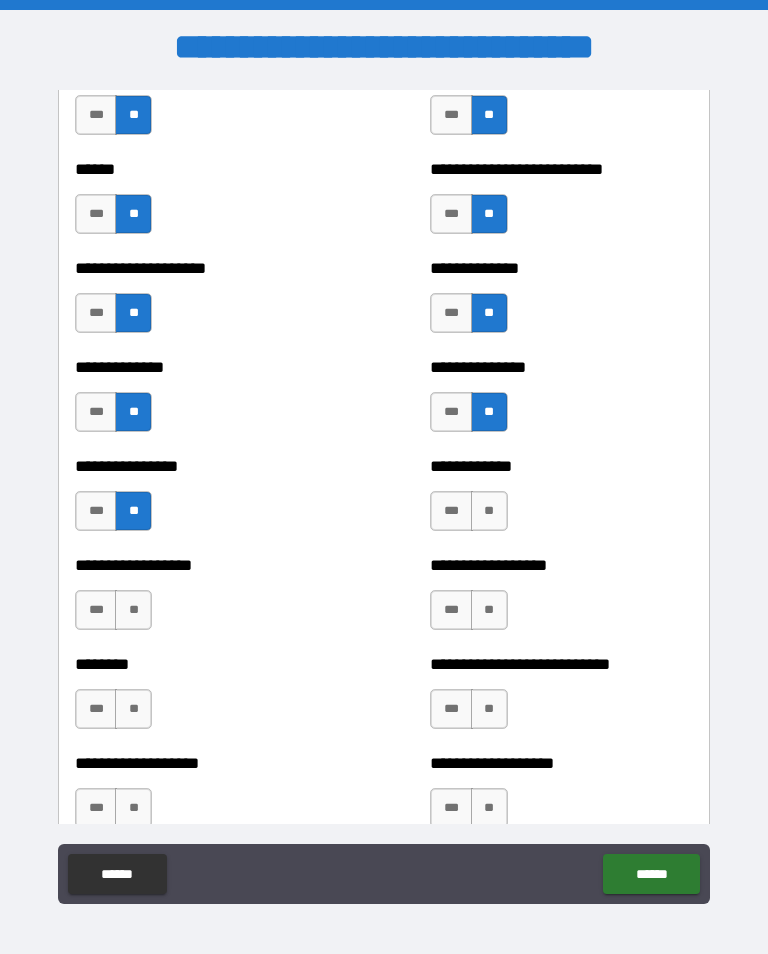 click on "**" at bounding box center (489, 511) 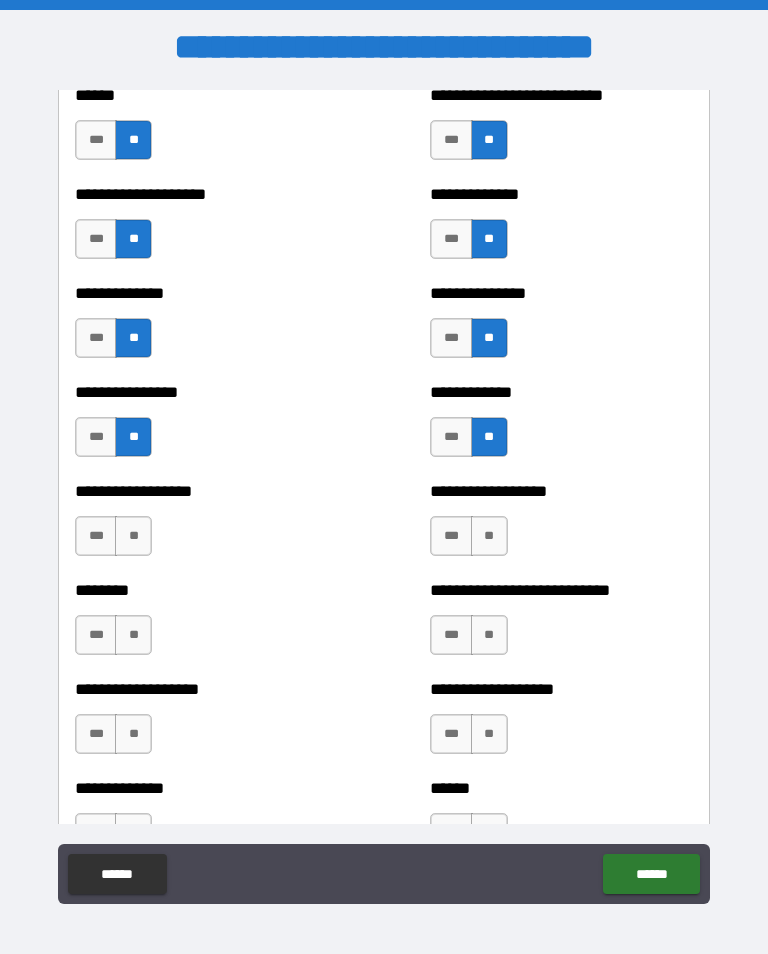 scroll, scrollTop: 4151, scrollLeft: 0, axis: vertical 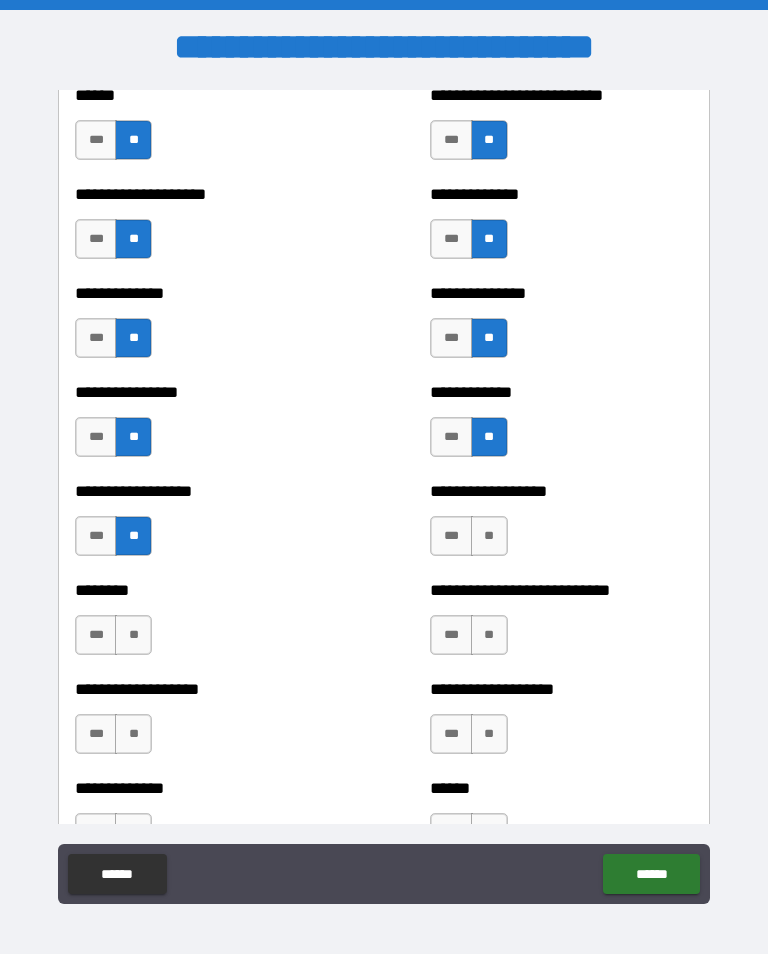 click on "**" at bounding box center (489, 536) 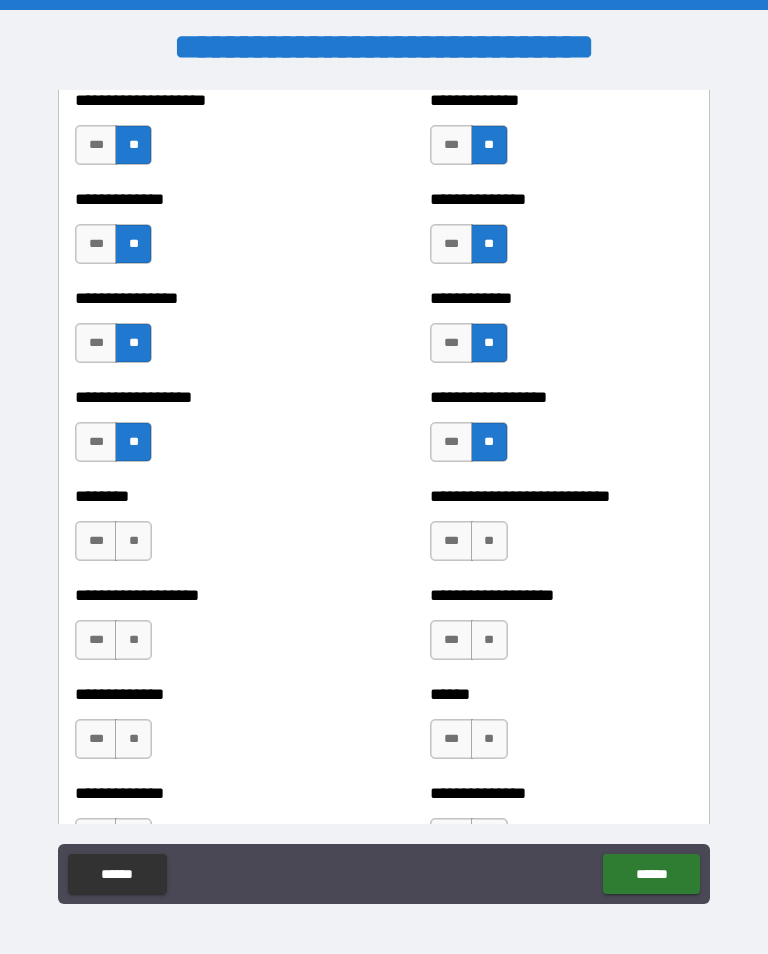 scroll, scrollTop: 4248, scrollLeft: 0, axis: vertical 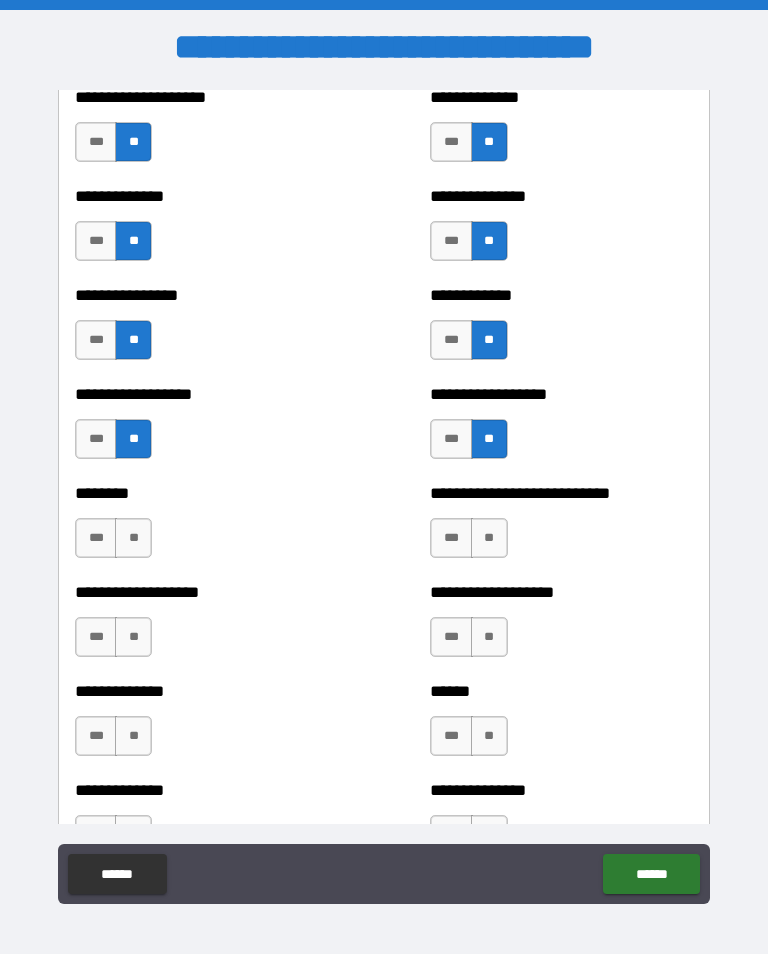 click on "**" at bounding box center (133, 538) 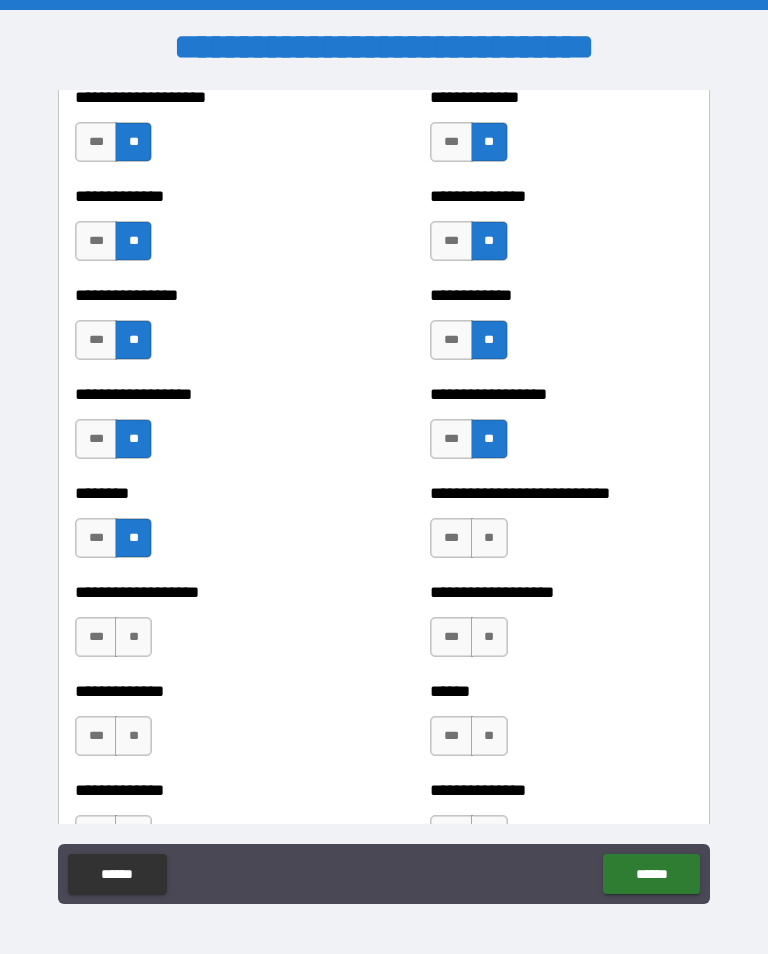click on "**" at bounding box center (489, 538) 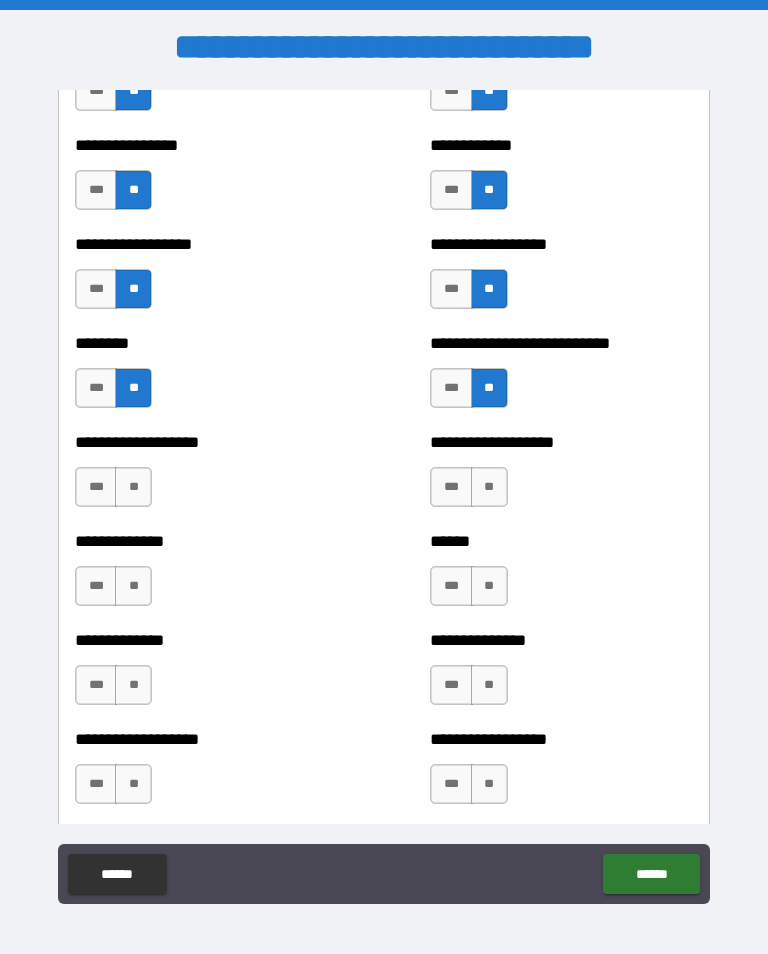 scroll, scrollTop: 4399, scrollLeft: 0, axis: vertical 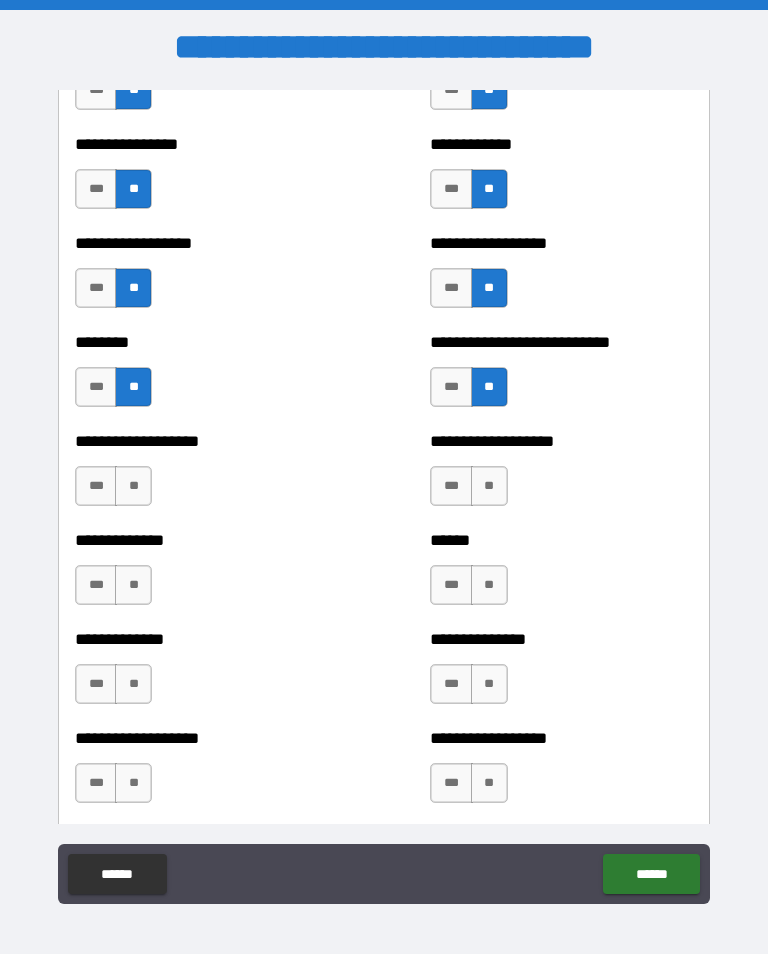click on "**" at bounding box center [133, 486] 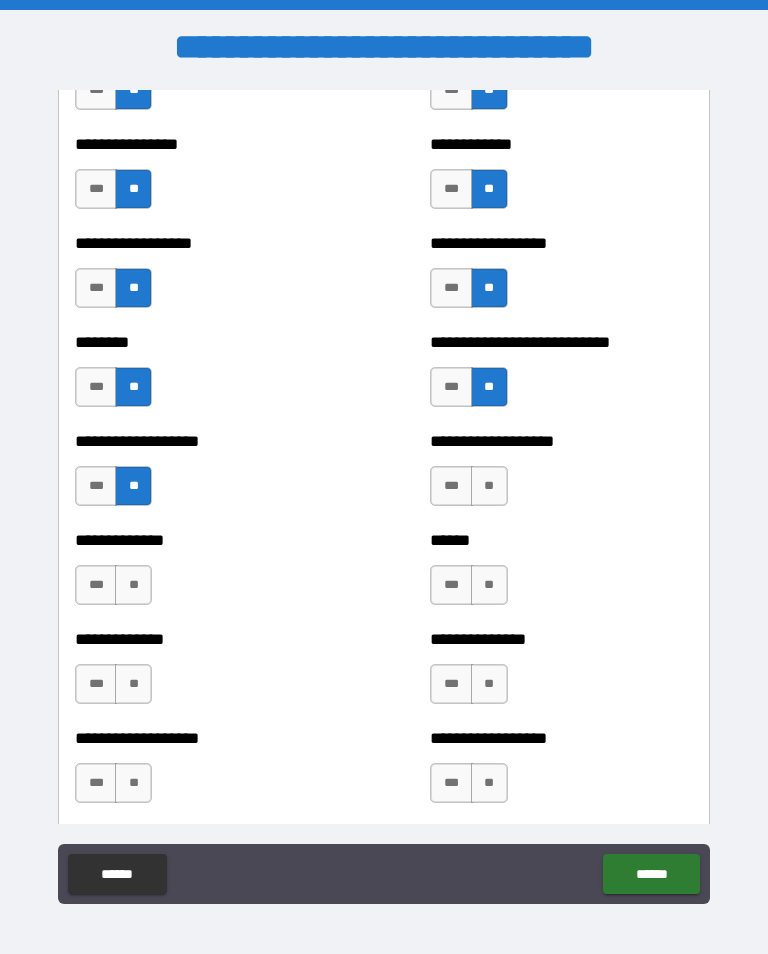 click on "**" at bounding box center [489, 486] 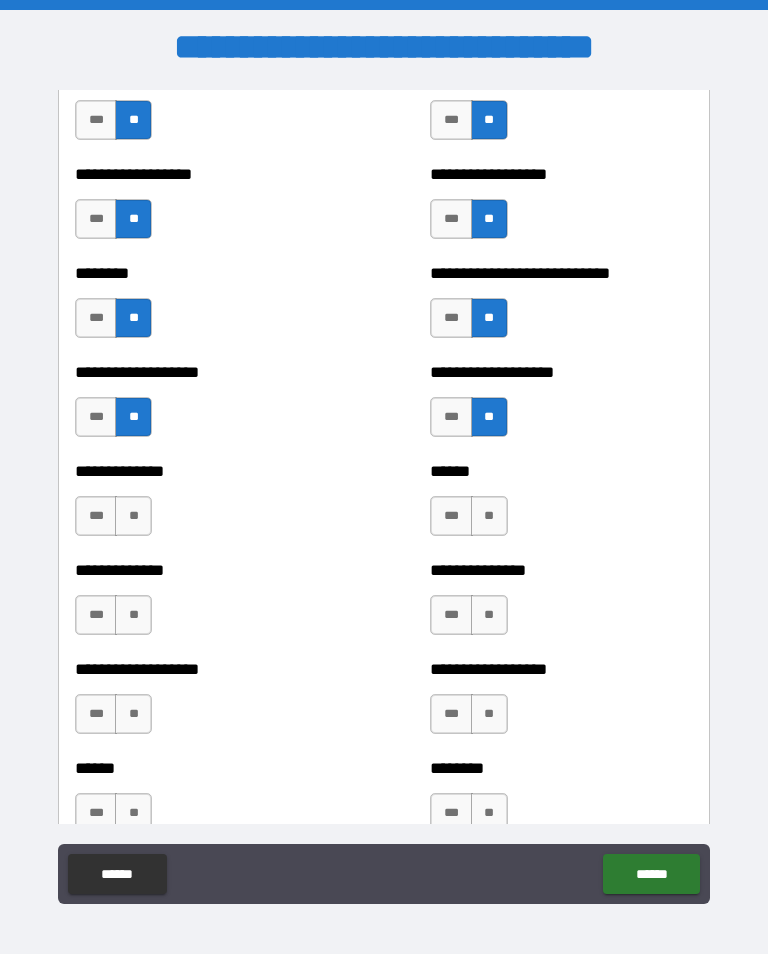 scroll, scrollTop: 4472, scrollLeft: 0, axis: vertical 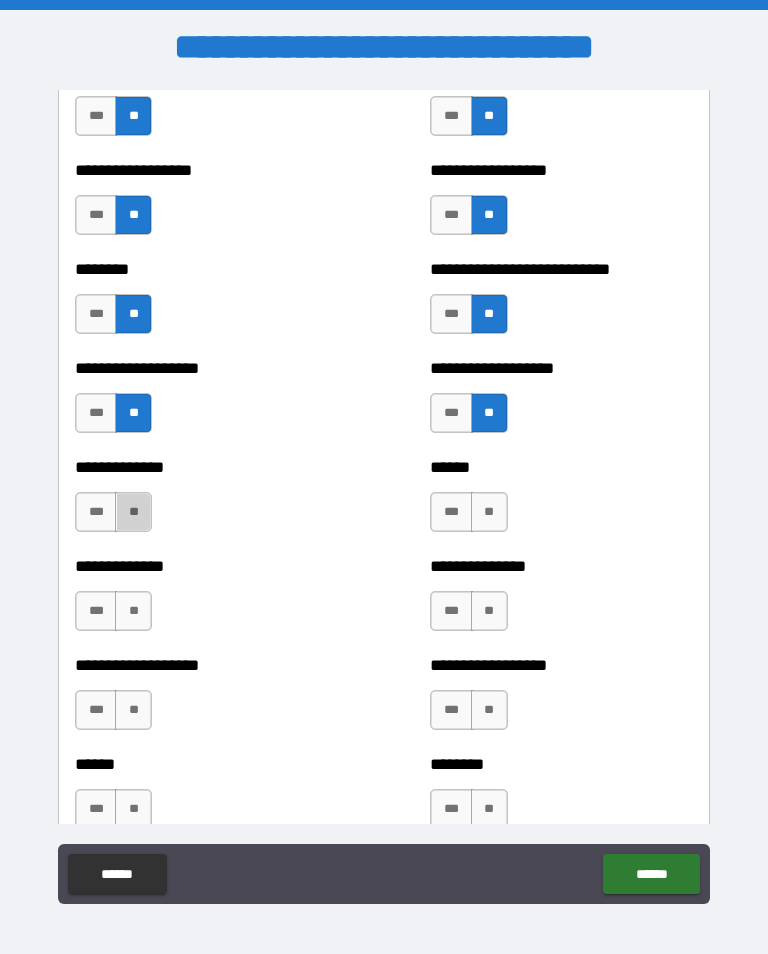 click on "**" at bounding box center (133, 512) 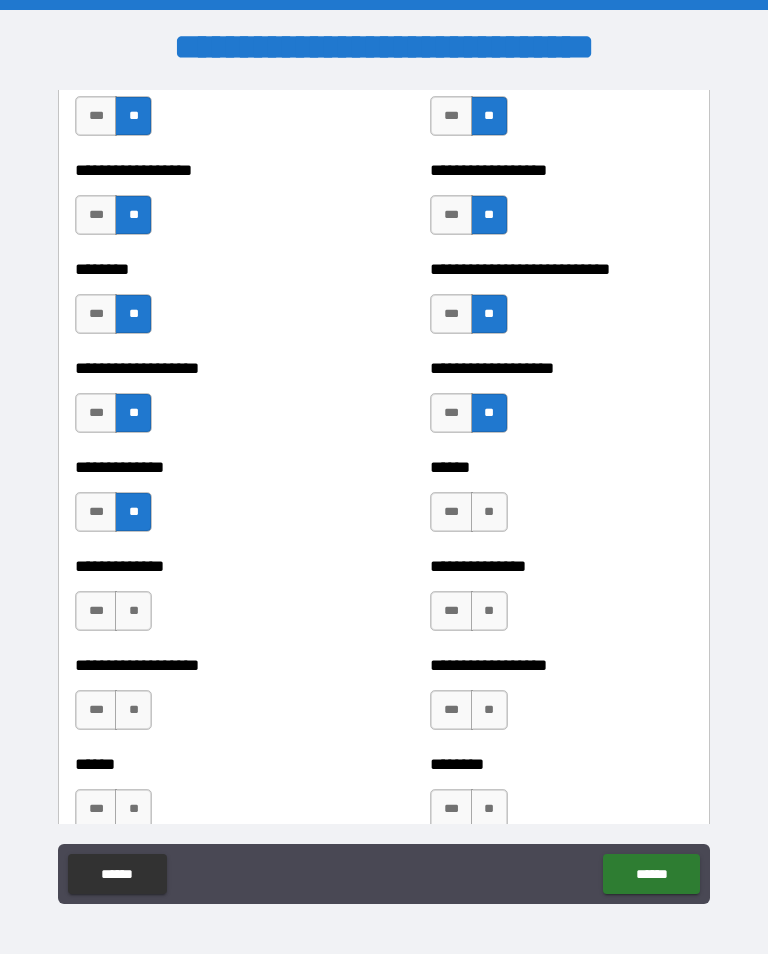 click on "**" at bounding box center (489, 512) 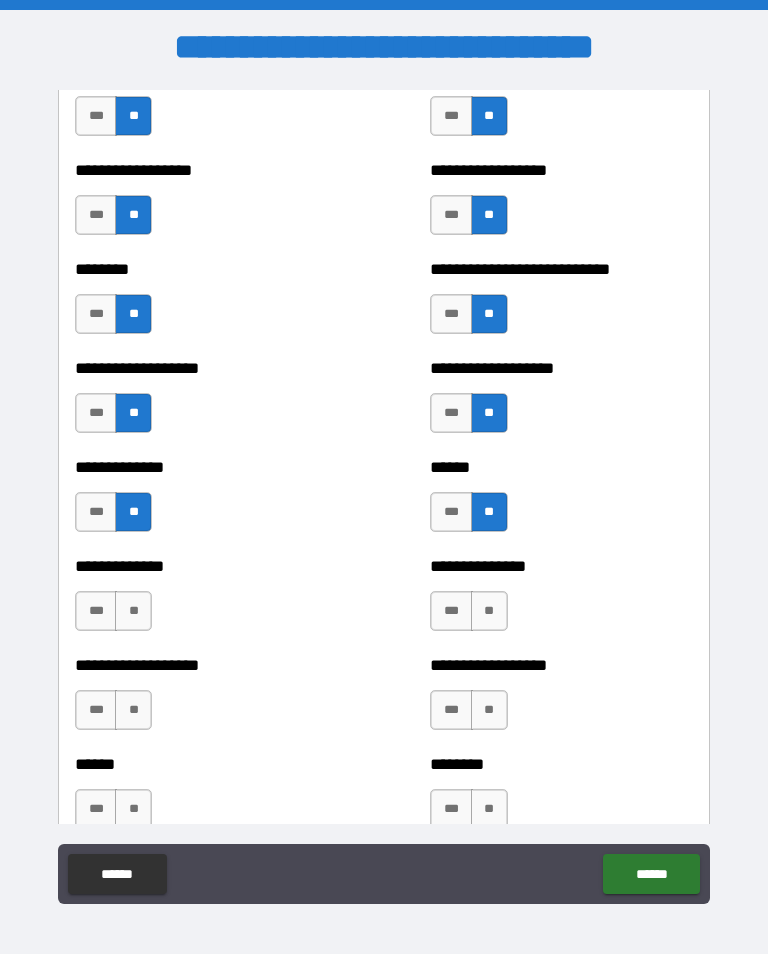 click on "**" at bounding box center (133, 611) 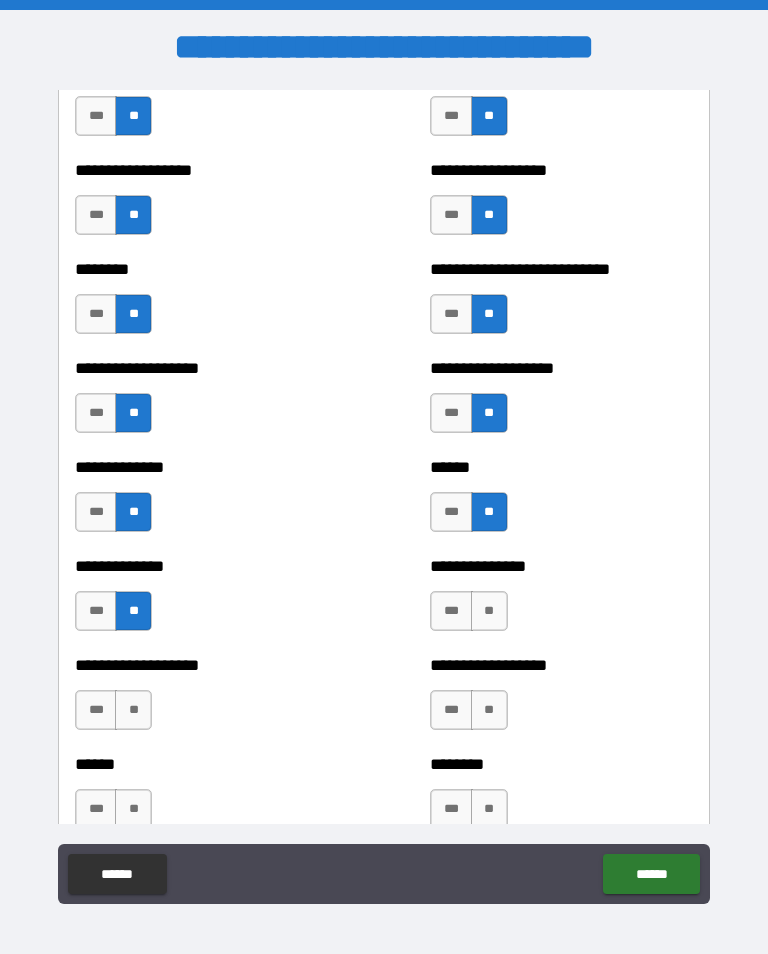 click on "**" at bounding box center [489, 611] 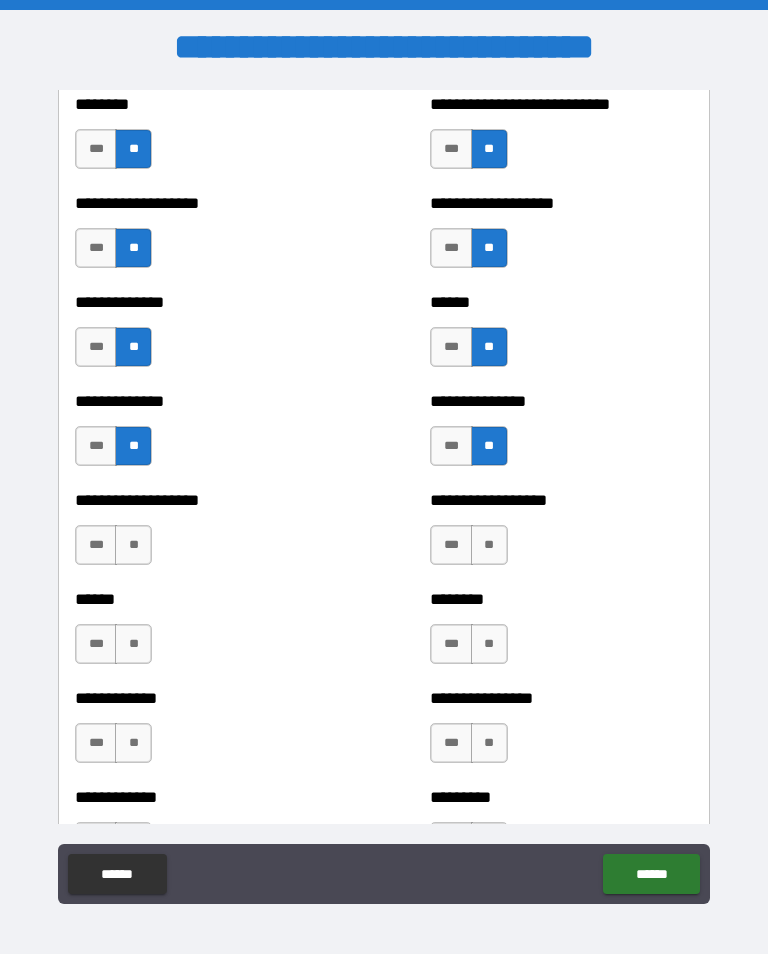 scroll, scrollTop: 4637, scrollLeft: 0, axis: vertical 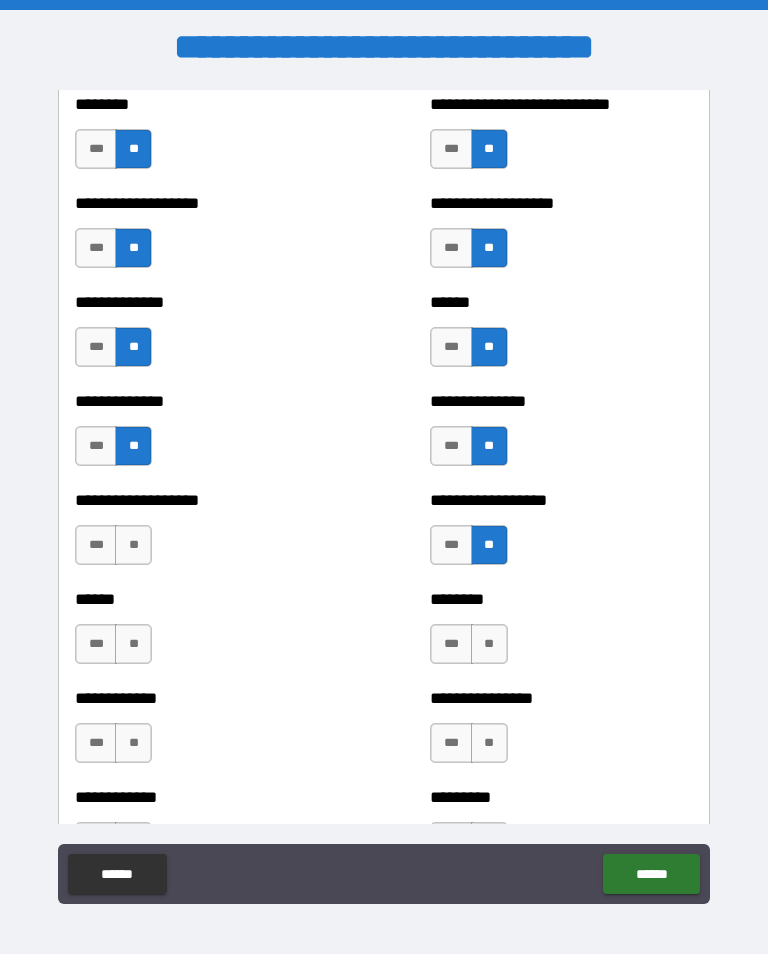 click on "**" at bounding box center [133, 545] 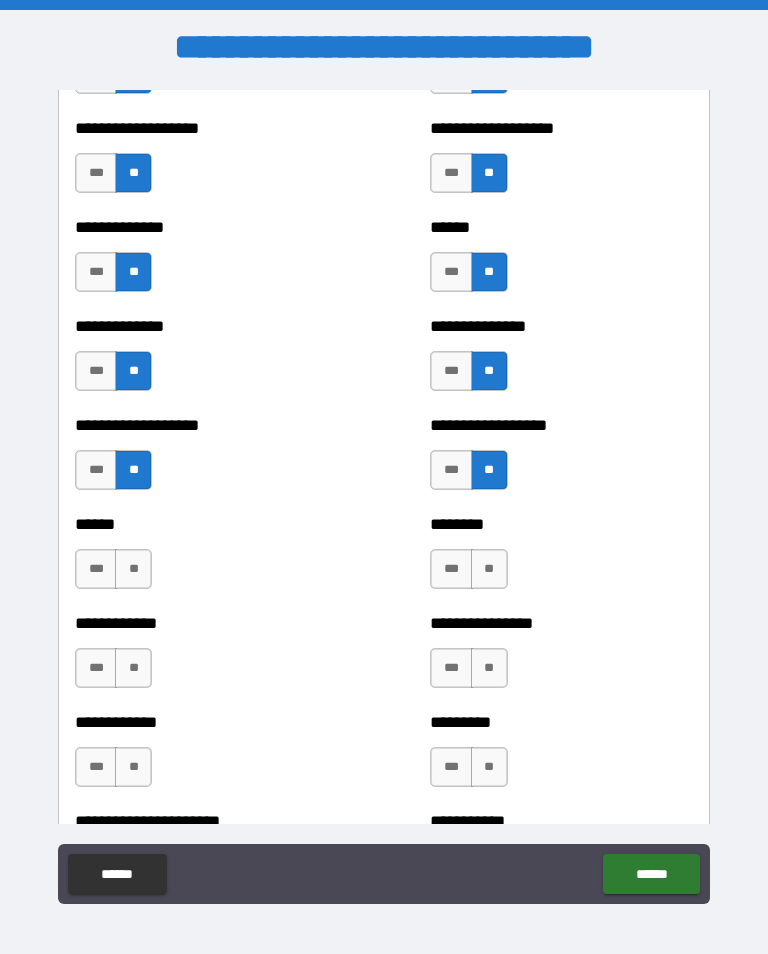scroll, scrollTop: 4721, scrollLeft: 0, axis: vertical 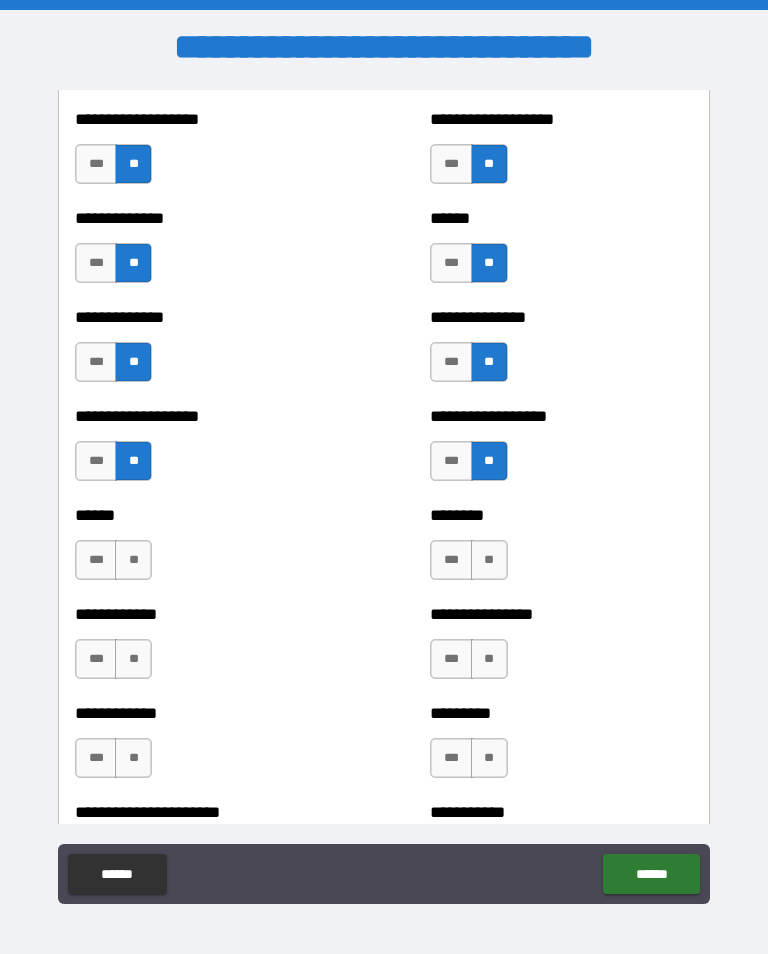 click on "**" at bounding box center (133, 560) 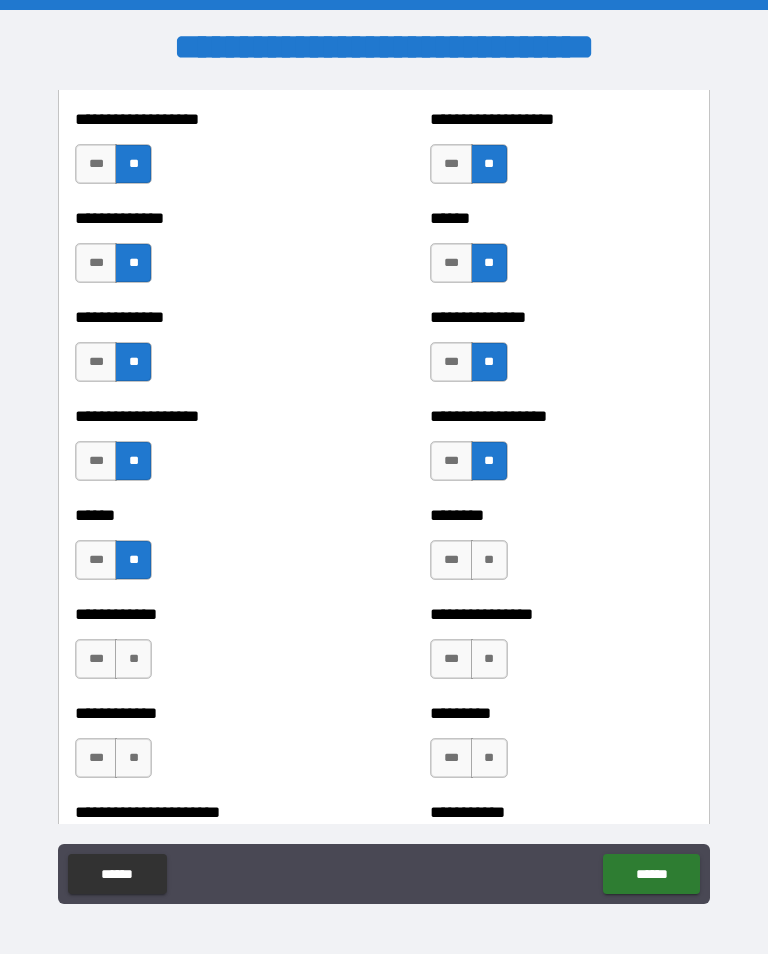 click on "**" at bounding box center (489, 560) 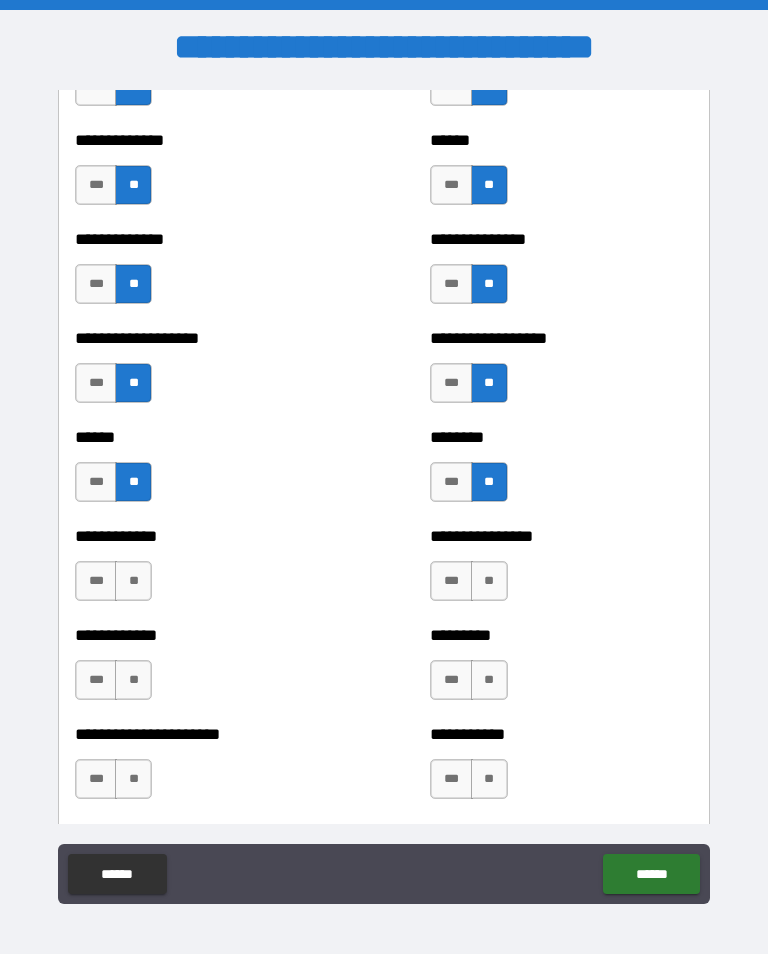 scroll, scrollTop: 4800, scrollLeft: 0, axis: vertical 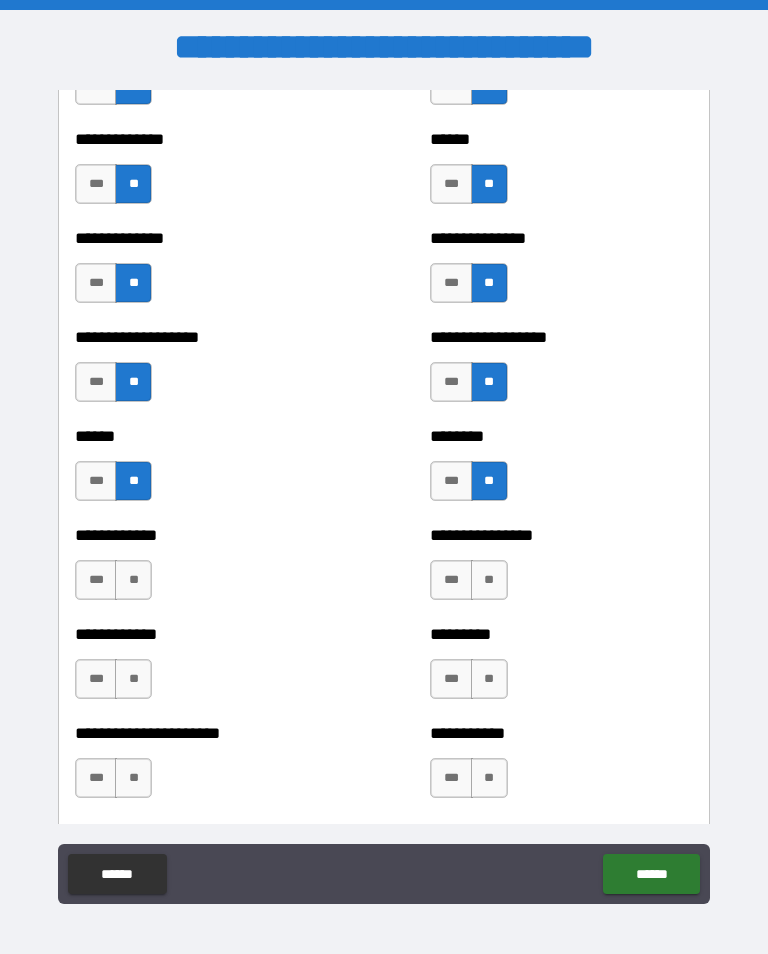 click on "**" at bounding box center (133, 580) 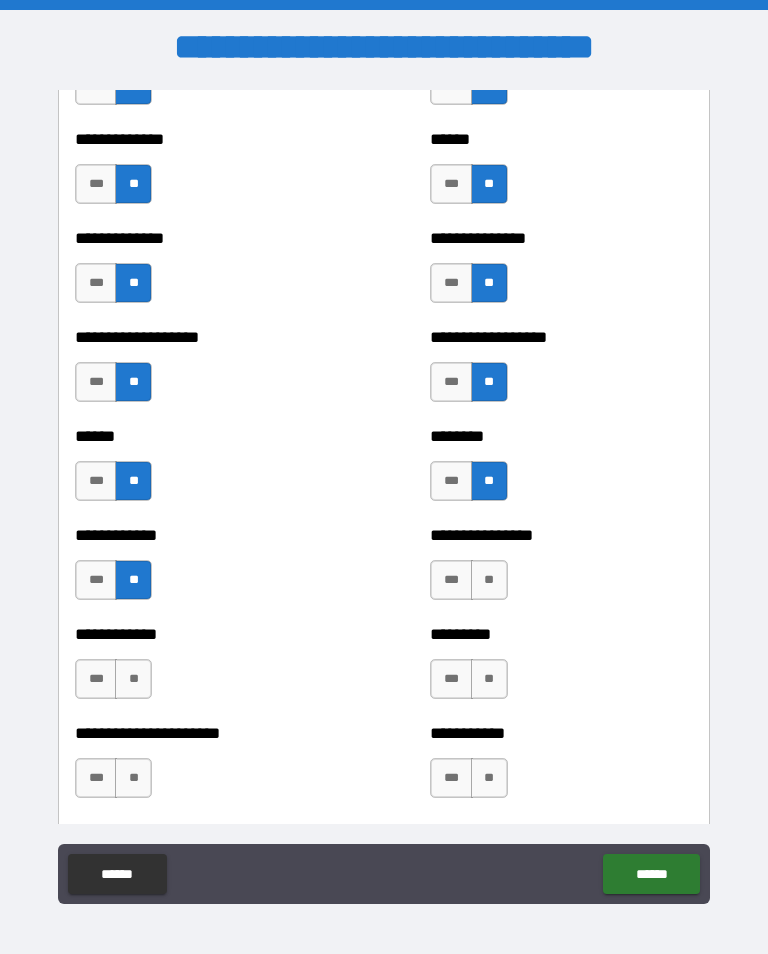 click on "**" at bounding box center [489, 580] 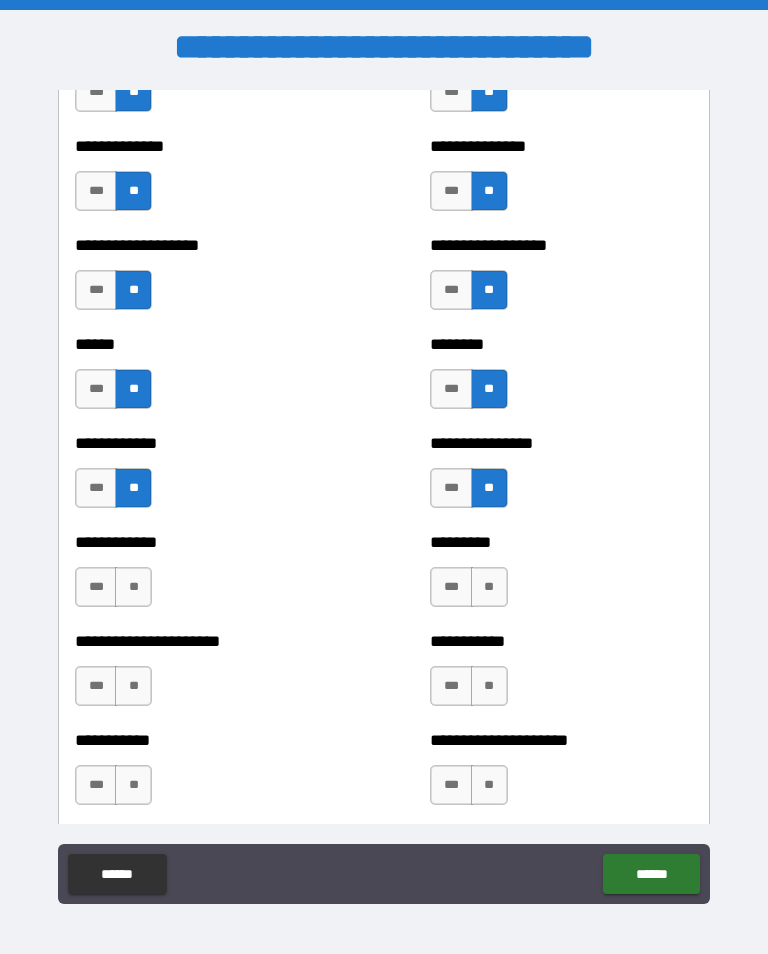 click on "**" at bounding box center [133, 587] 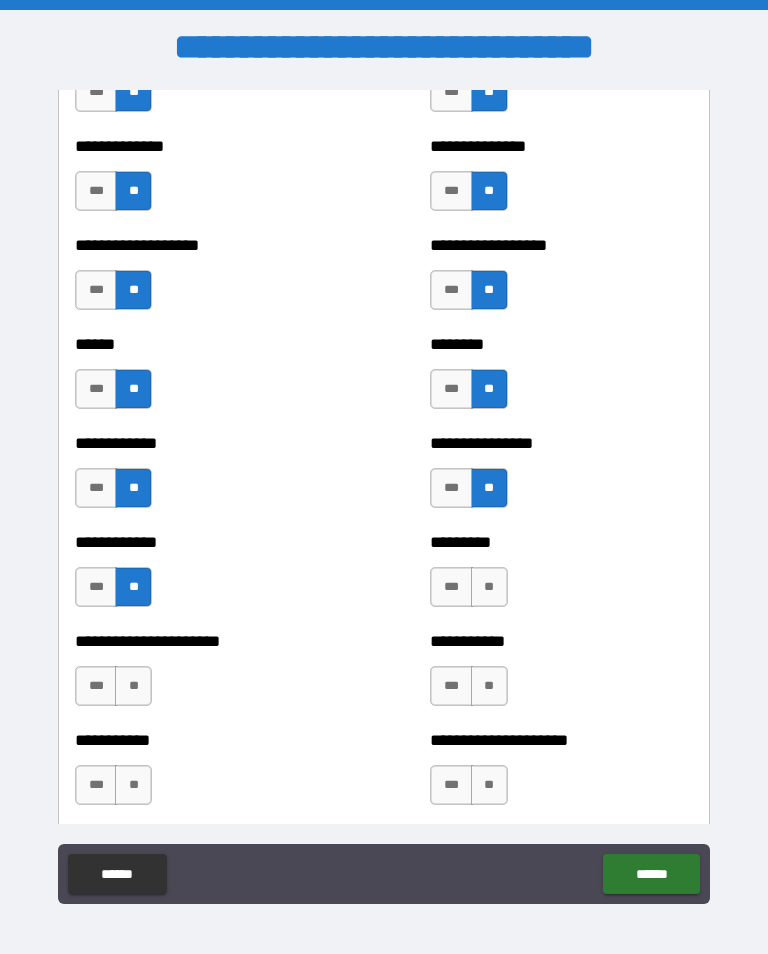 click on "**" at bounding box center (489, 587) 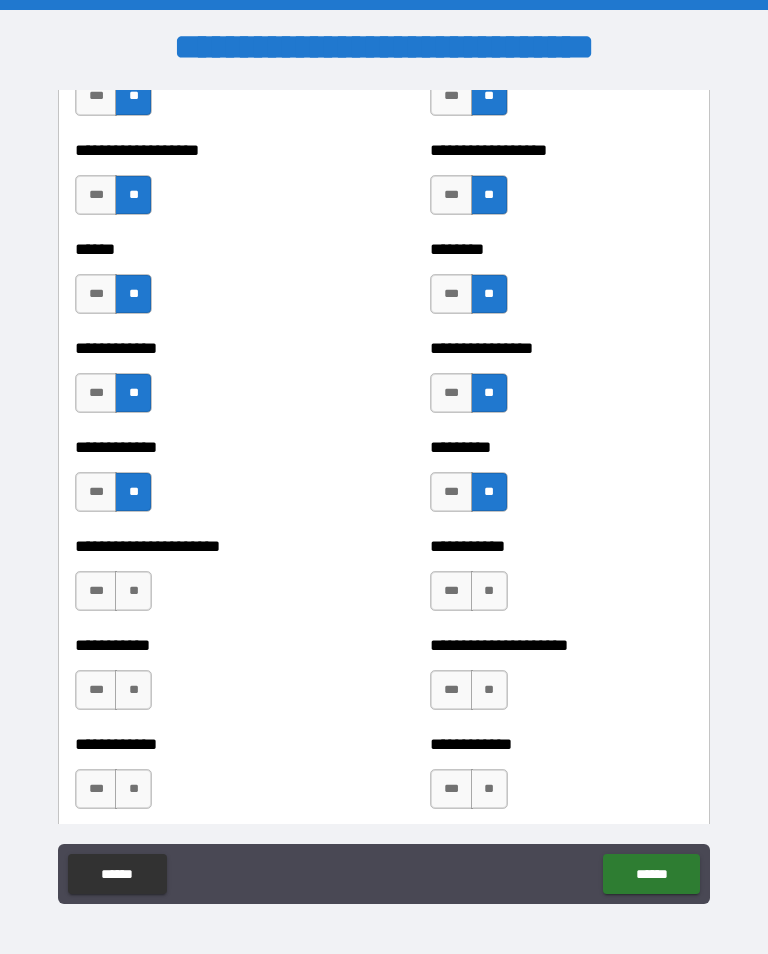 scroll, scrollTop: 4998, scrollLeft: 0, axis: vertical 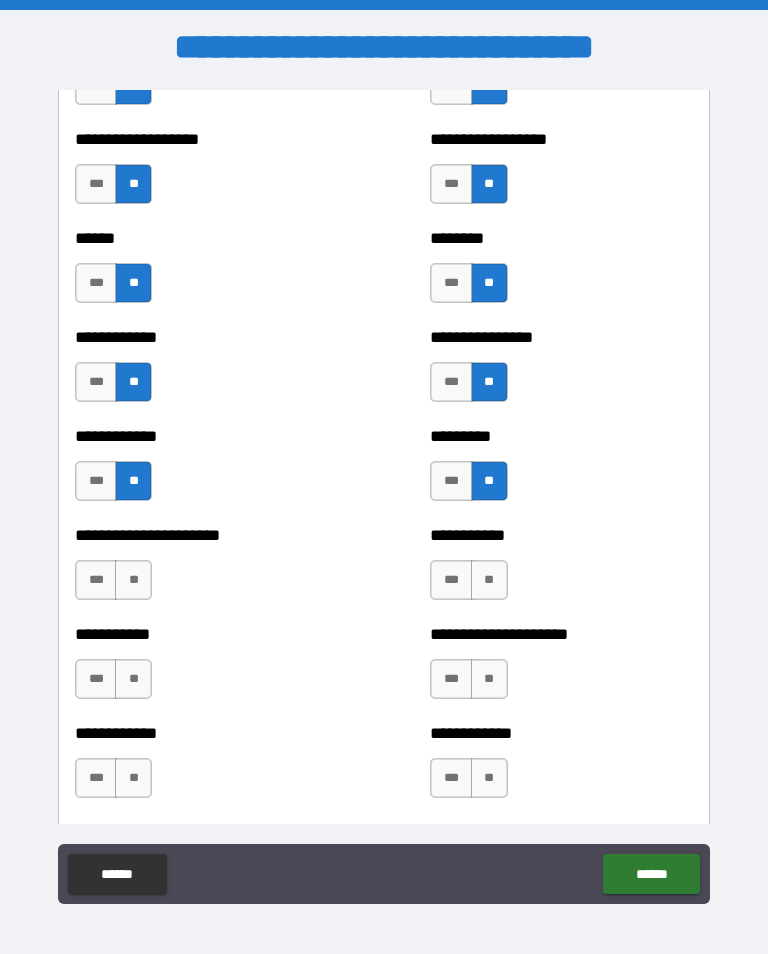 click on "**" at bounding box center (133, 580) 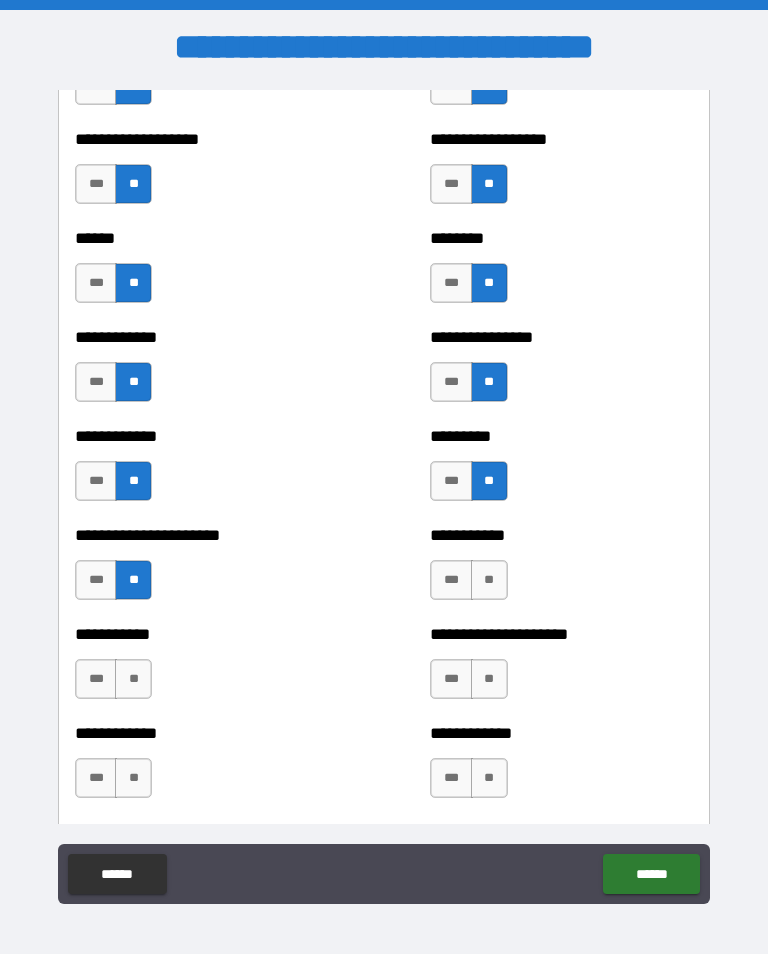 click on "**" at bounding box center (489, 580) 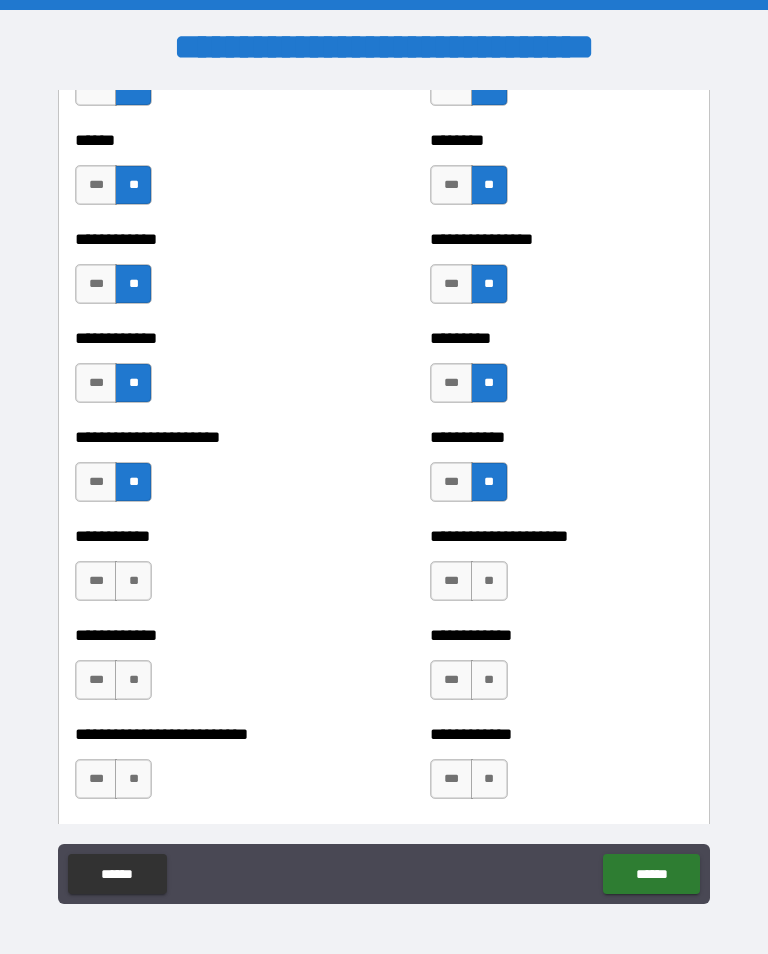 scroll, scrollTop: 5099, scrollLeft: 0, axis: vertical 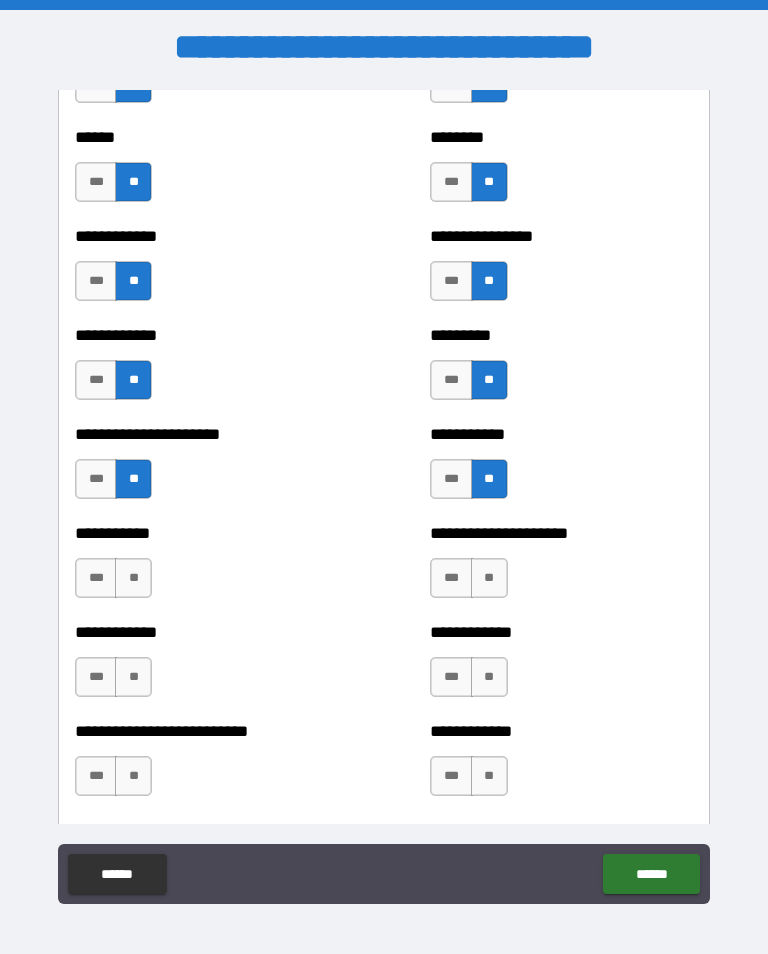 click on "**" at bounding box center (133, 578) 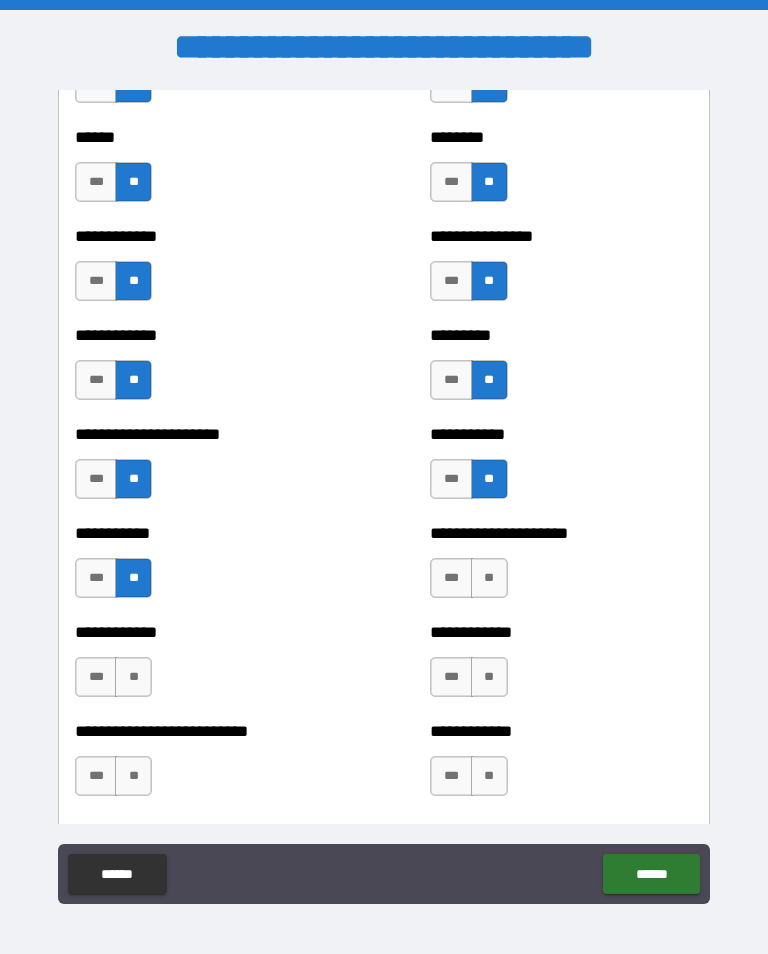 click on "**" at bounding box center (489, 578) 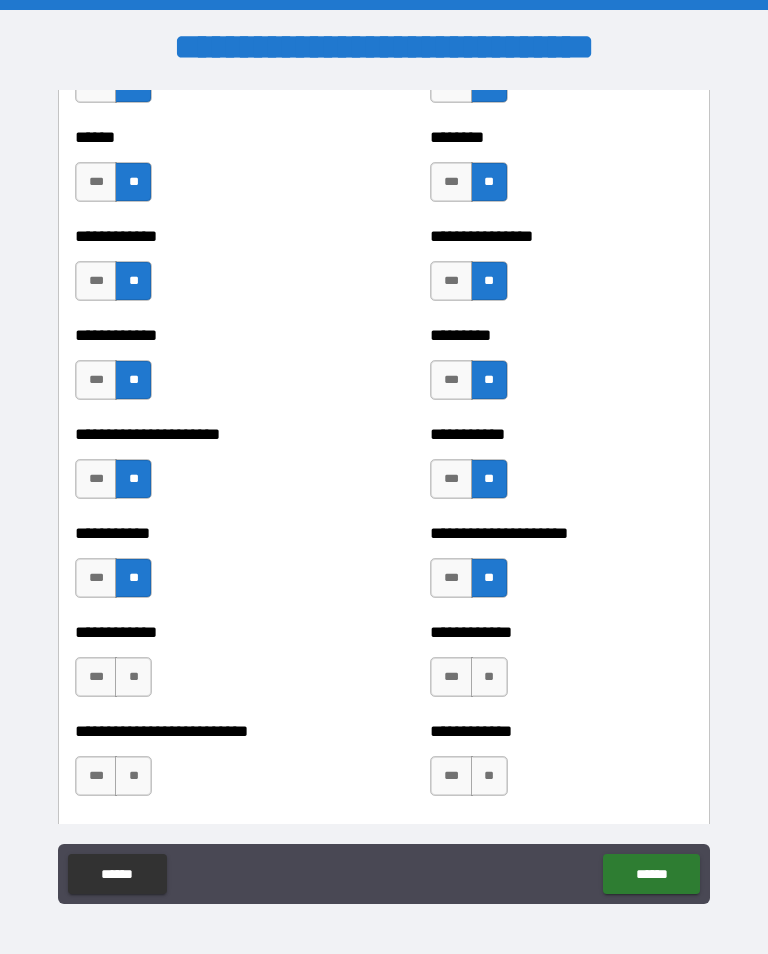 scroll, scrollTop: 5187, scrollLeft: 0, axis: vertical 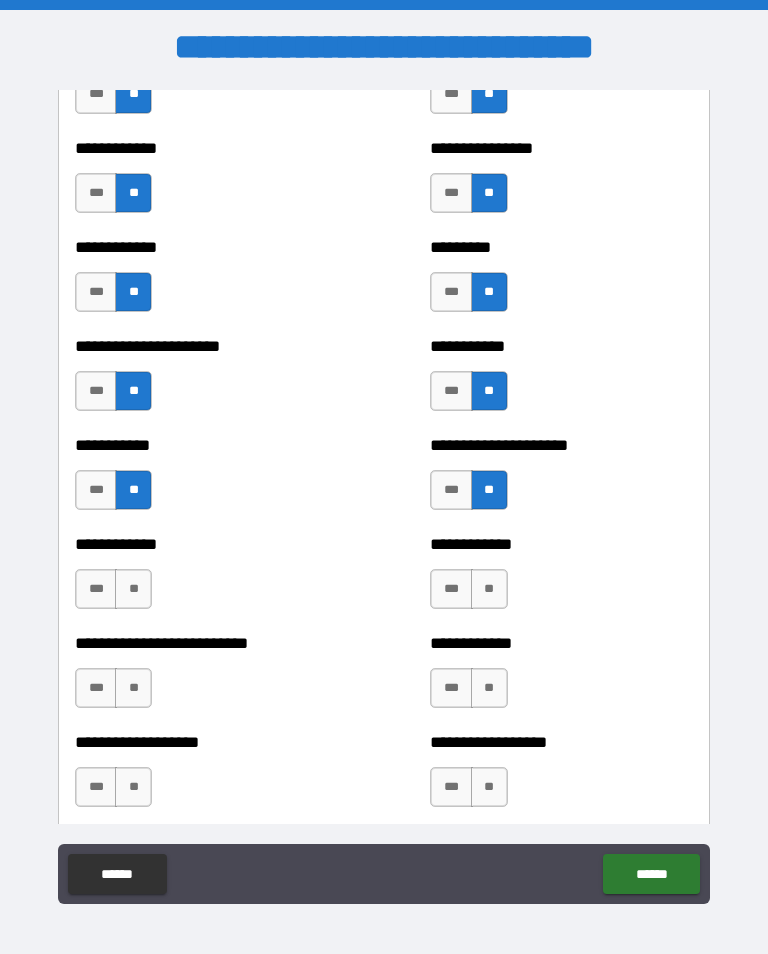 click on "**" at bounding box center (133, 589) 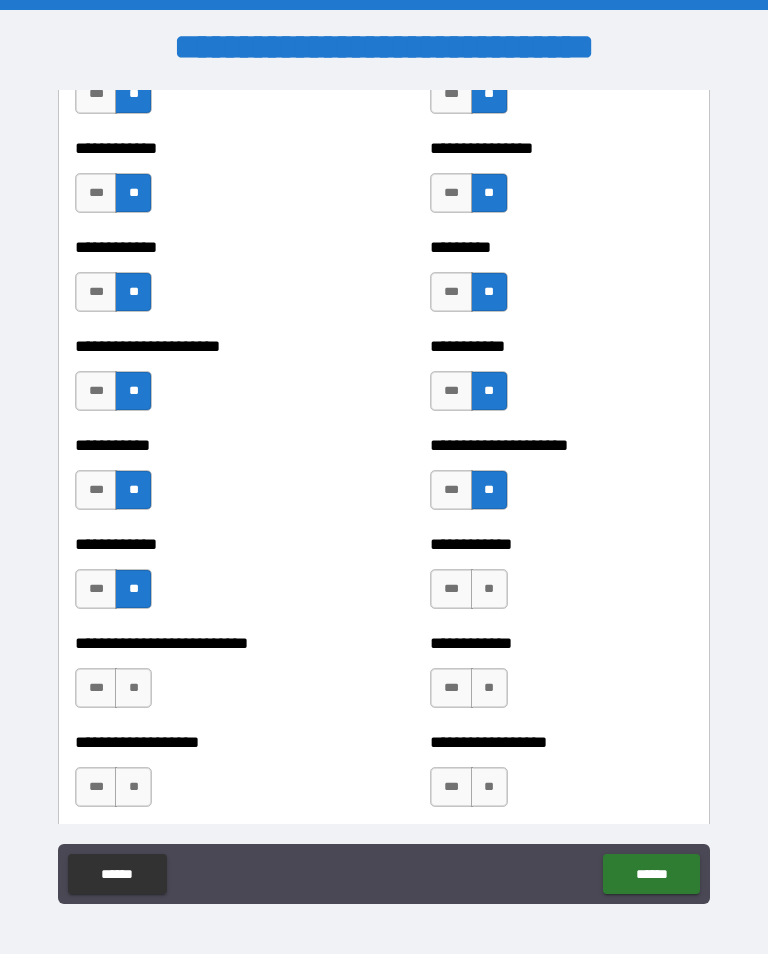 click on "**" at bounding box center (489, 589) 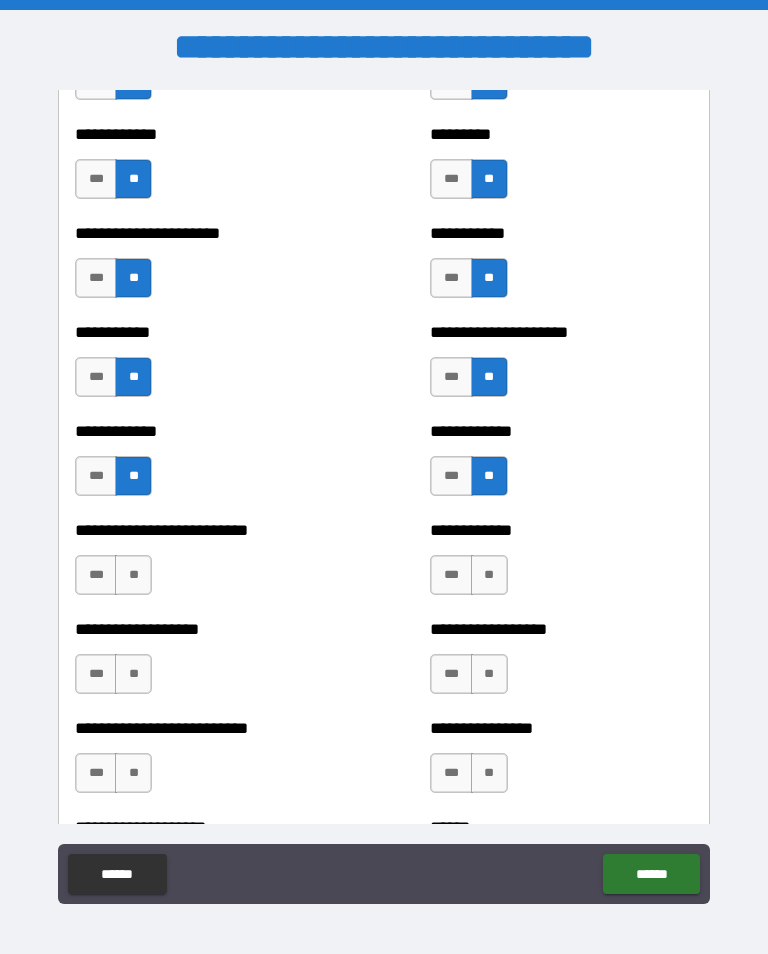 scroll, scrollTop: 5301, scrollLeft: 0, axis: vertical 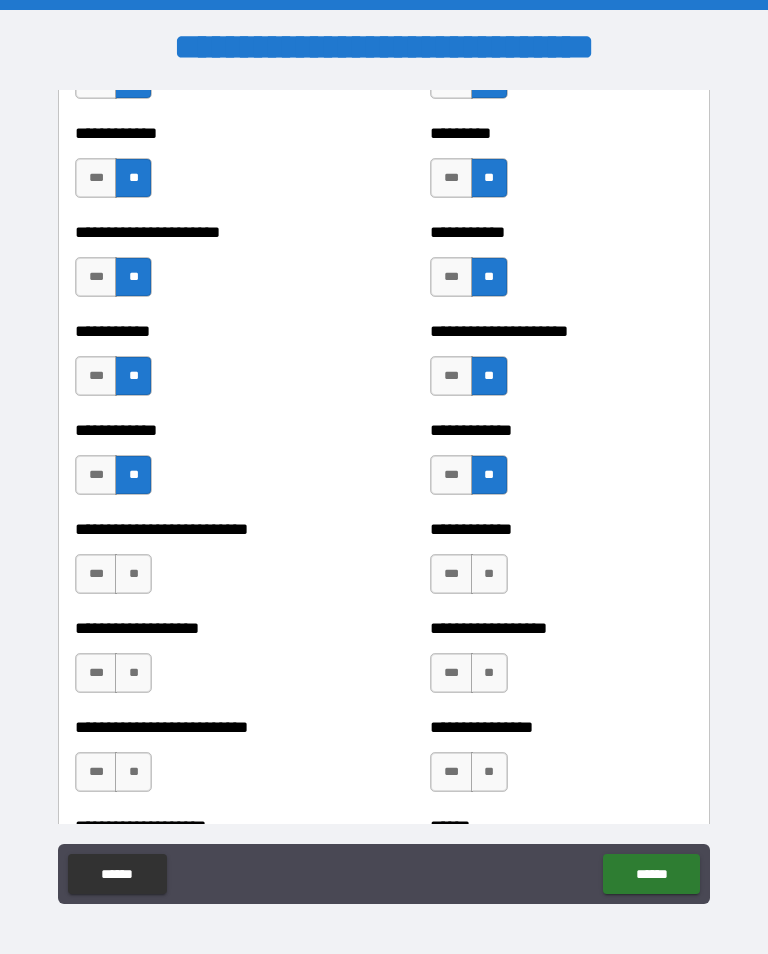 click on "**" at bounding box center (133, 574) 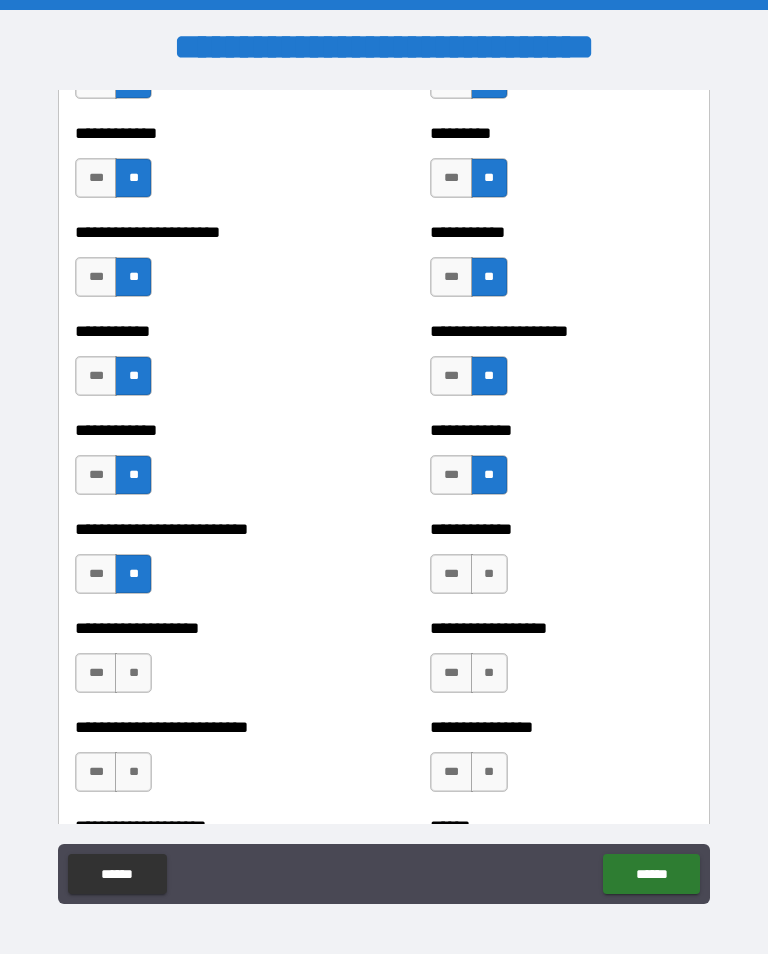 click on "**" at bounding box center [489, 574] 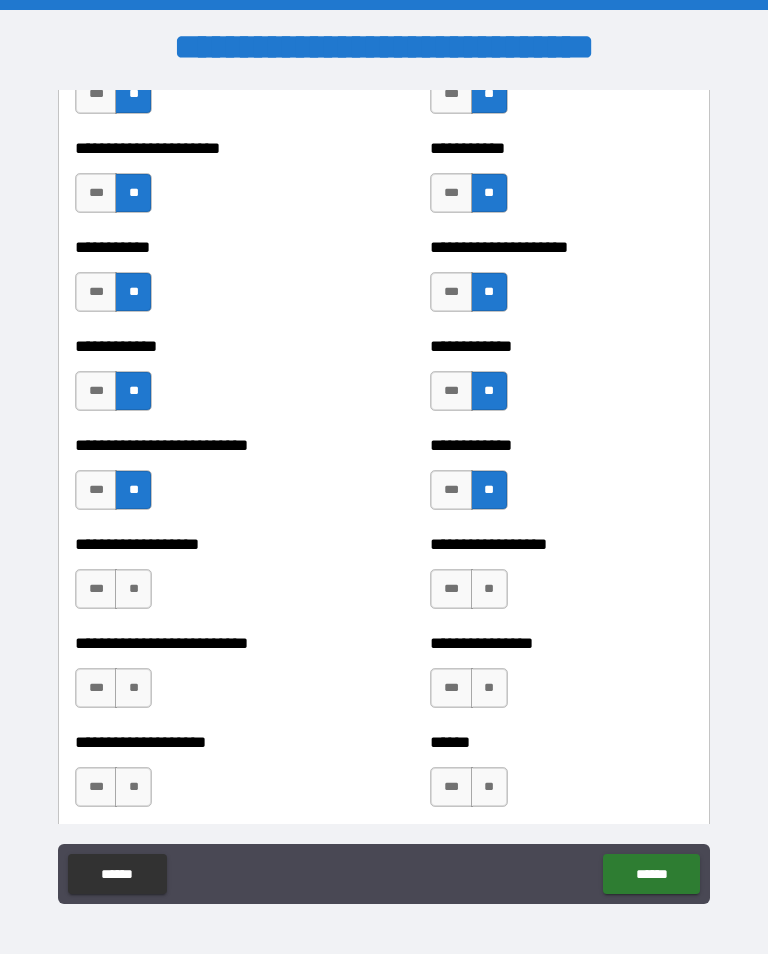 scroll, scrollTop: 5389, scrollLeft: 0, axis: vertical 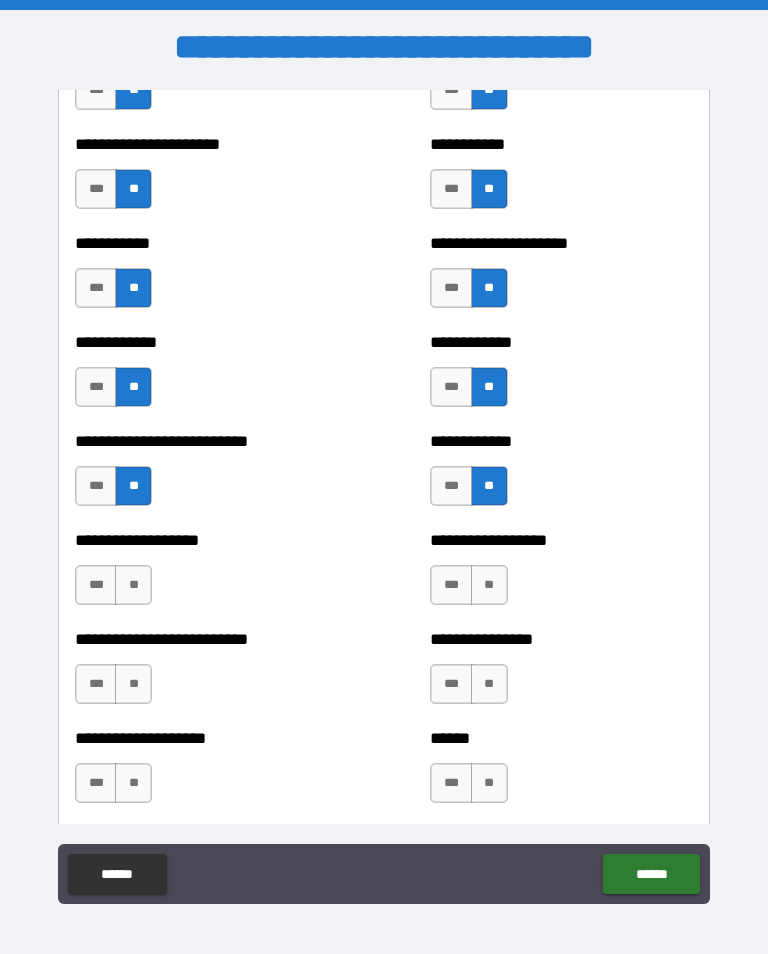 click on "**" at bounding box center (133, 585) 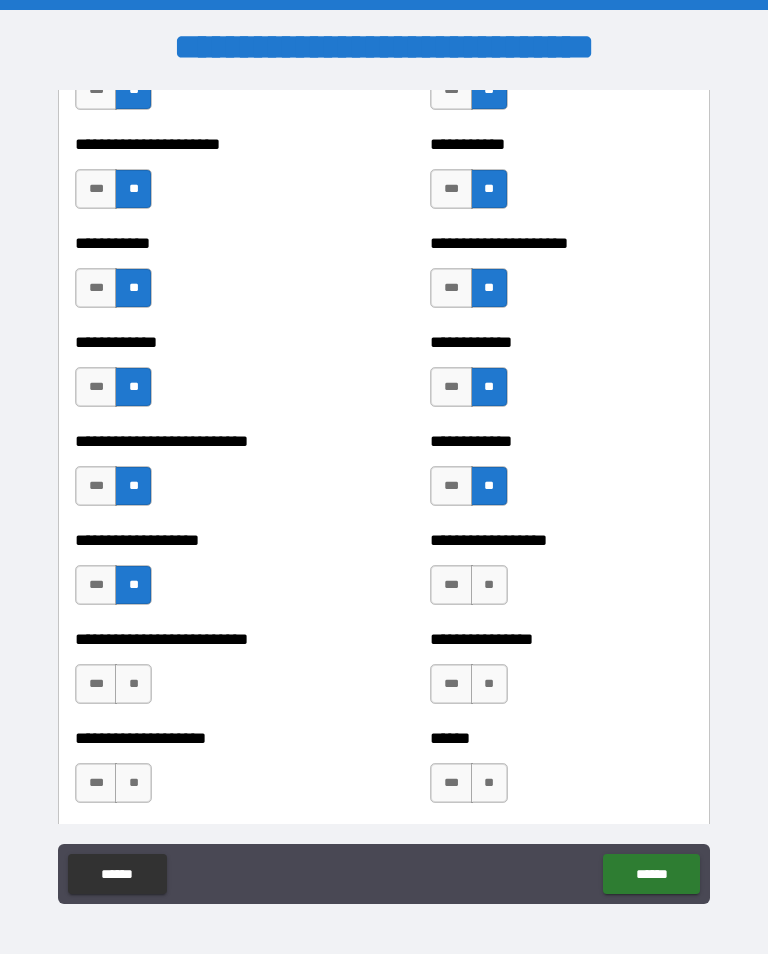 click on "**" at bounding box center (489, 585) 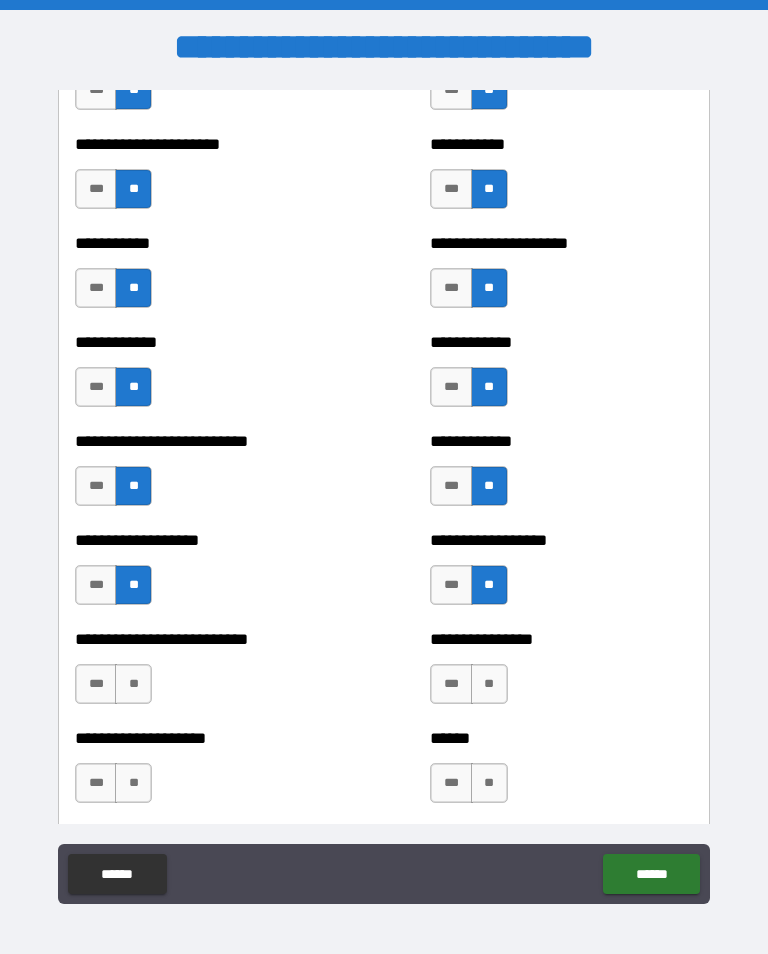 click on "**" at bounding box center (489, 684) 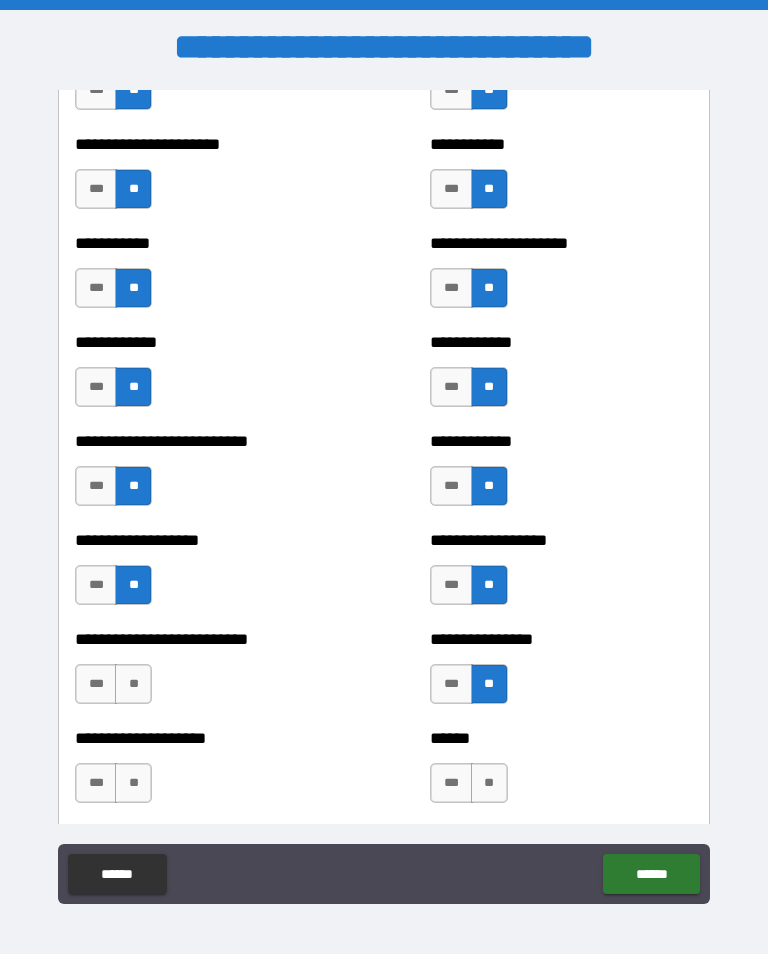 click on "**" at bounding box center (133, 684) 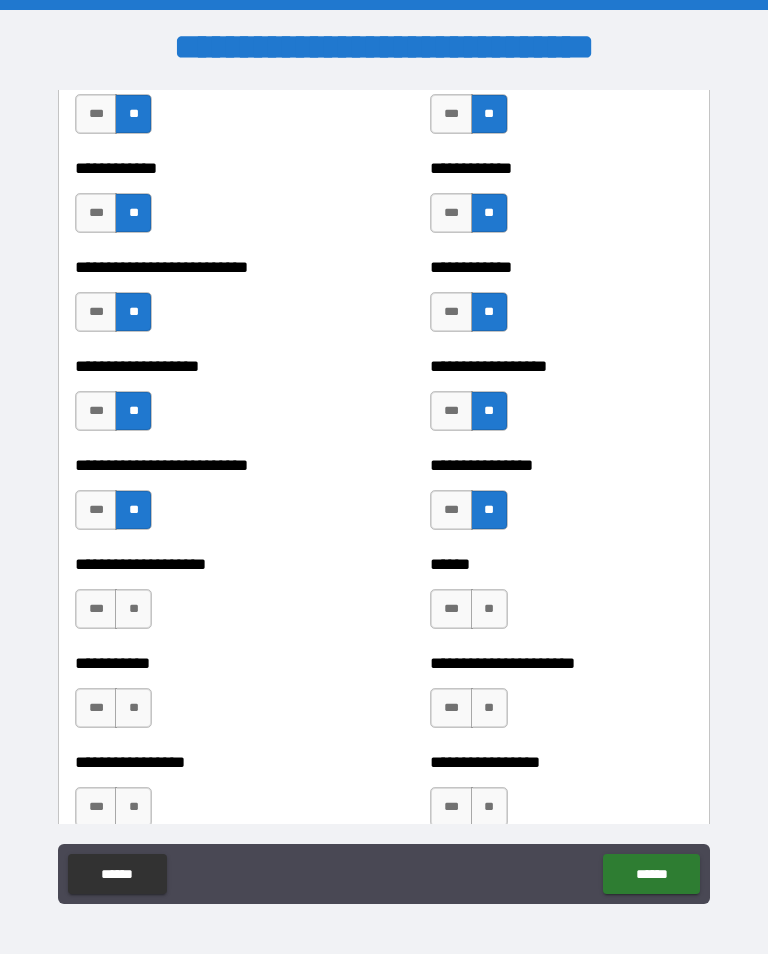 scroll, scrollTop: 5565, scrollLeft: 0, axis: vertical 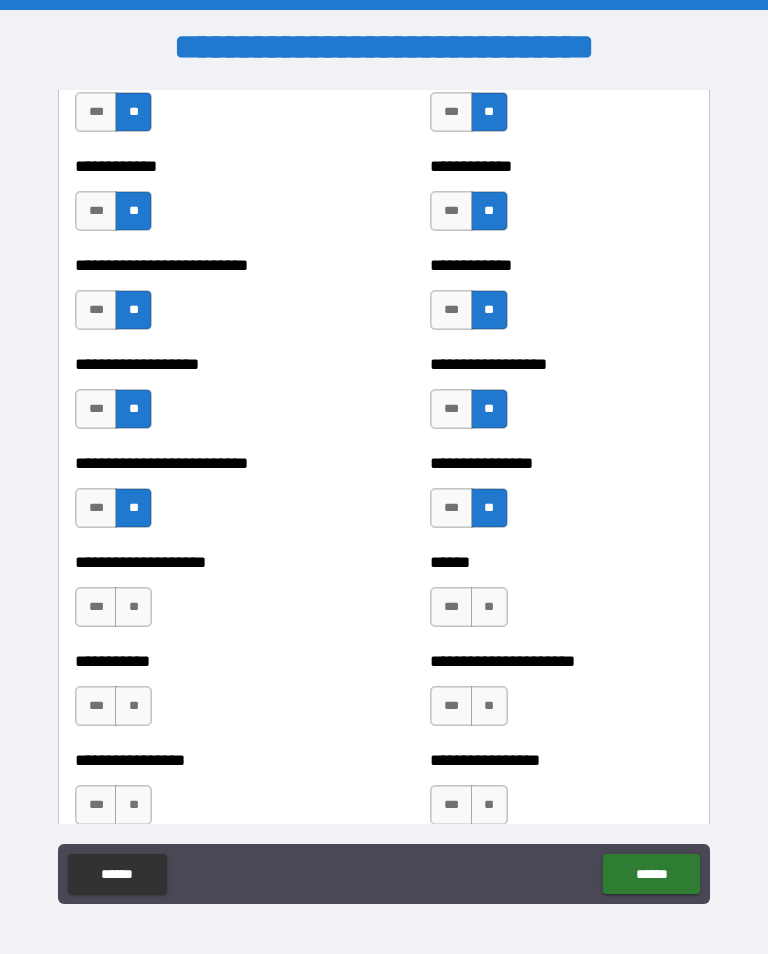 click on "**" at bounding box center [133, 607] 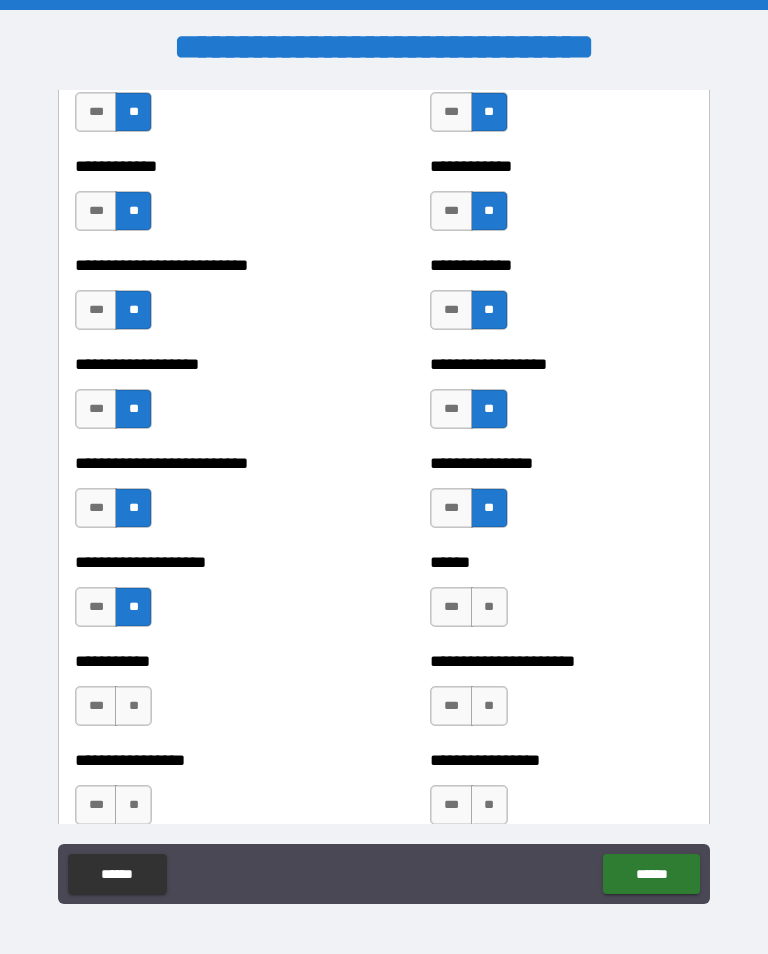 click on "**" at bounding box center [489, 607] 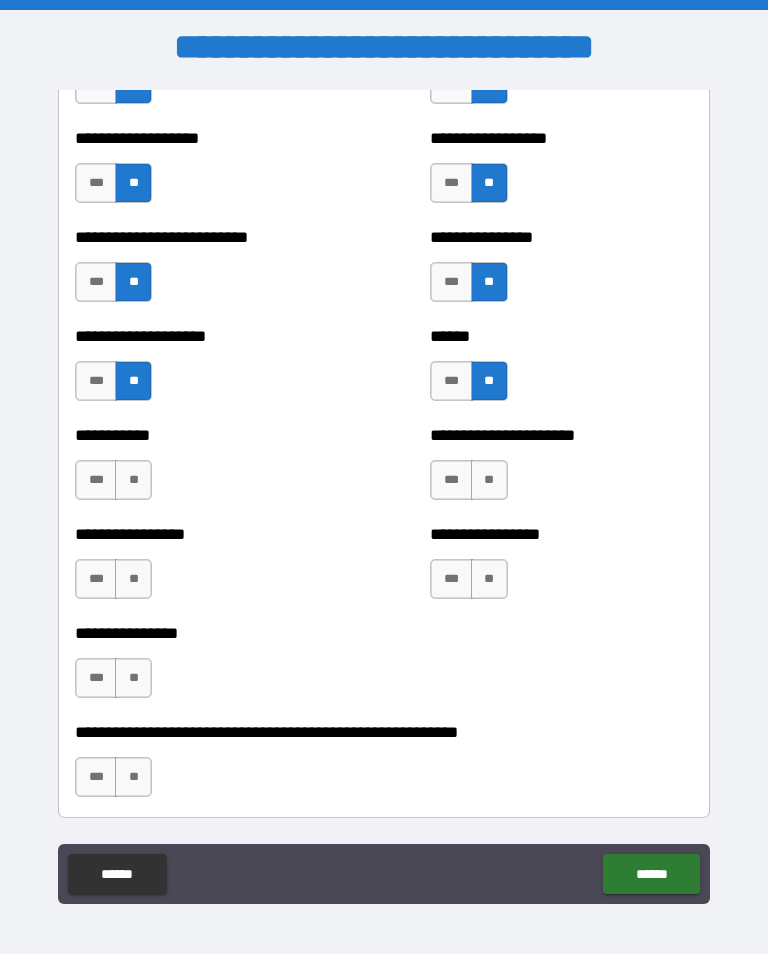 scroll, scrollTop: 5791, scrollLeft: 0, axis: vertical 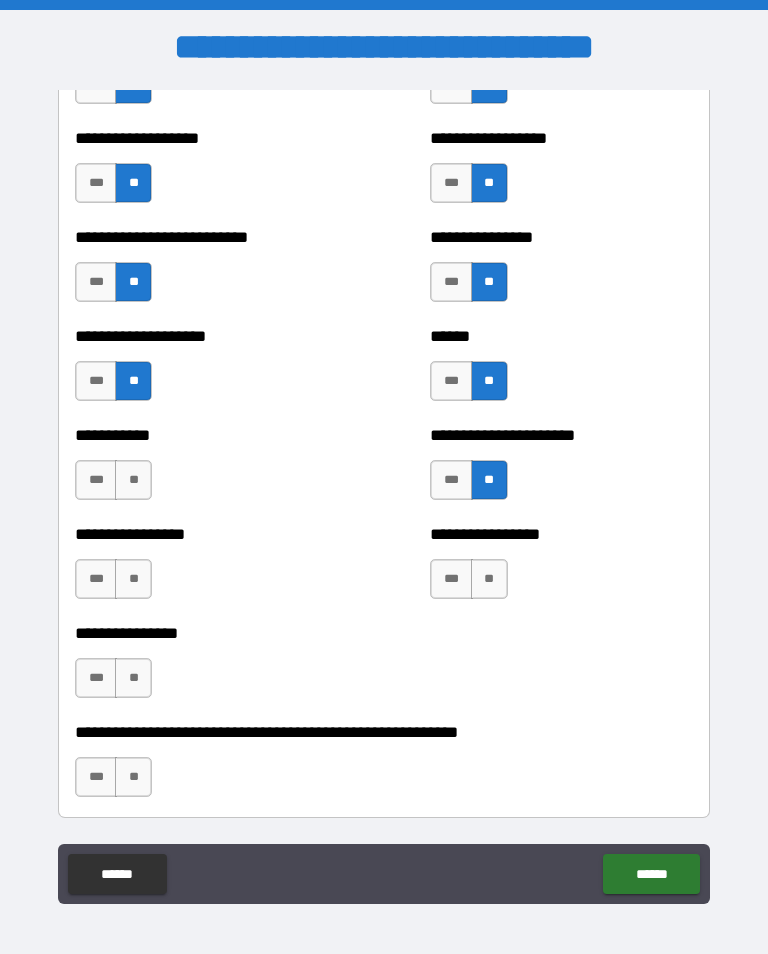 click on "**" at bounding box center (133, 480) 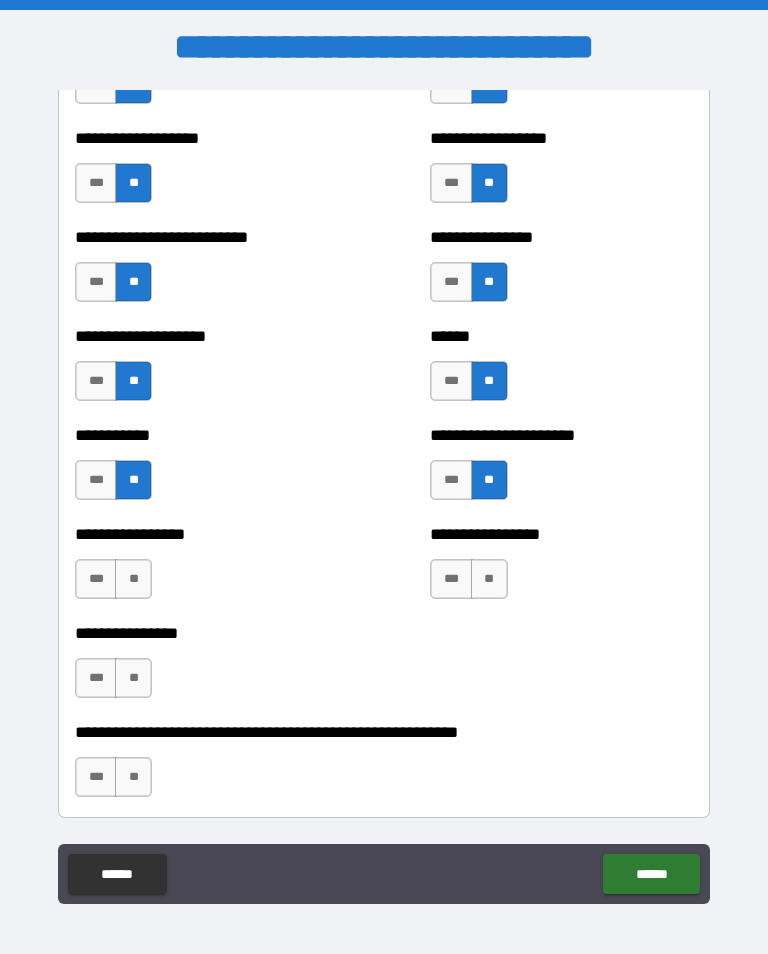 click on "**" at bounding box center [489, 579] 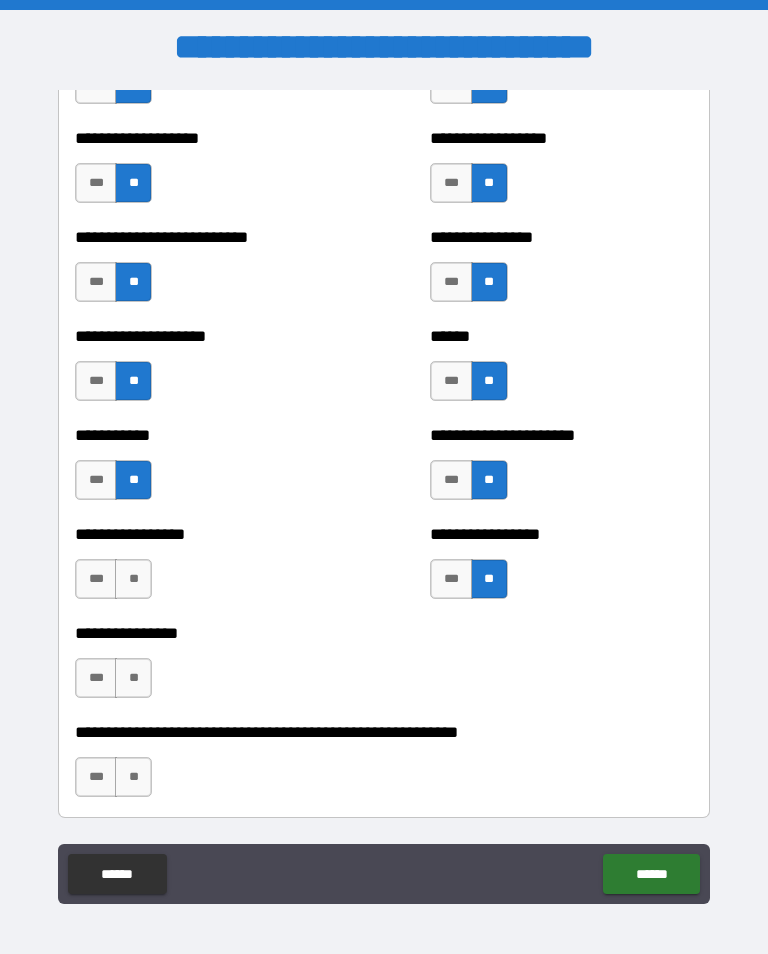 click on "**" at bounding box center [133, 579] 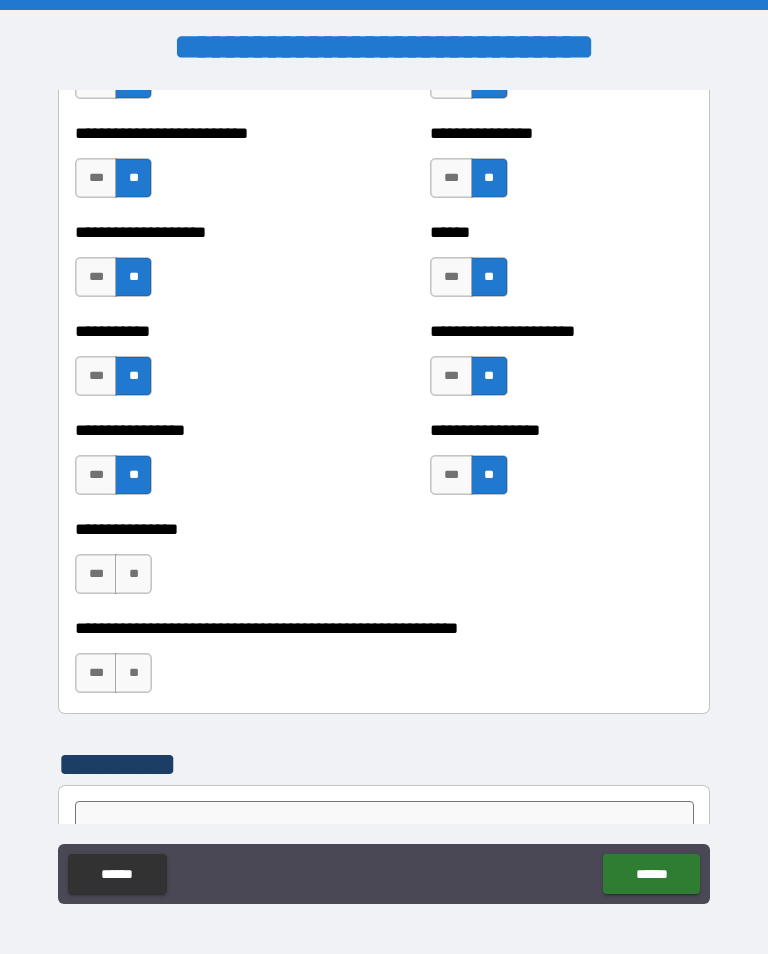 scroll, scrollTop: 5898, scrollLeft: 0, axis: vertical 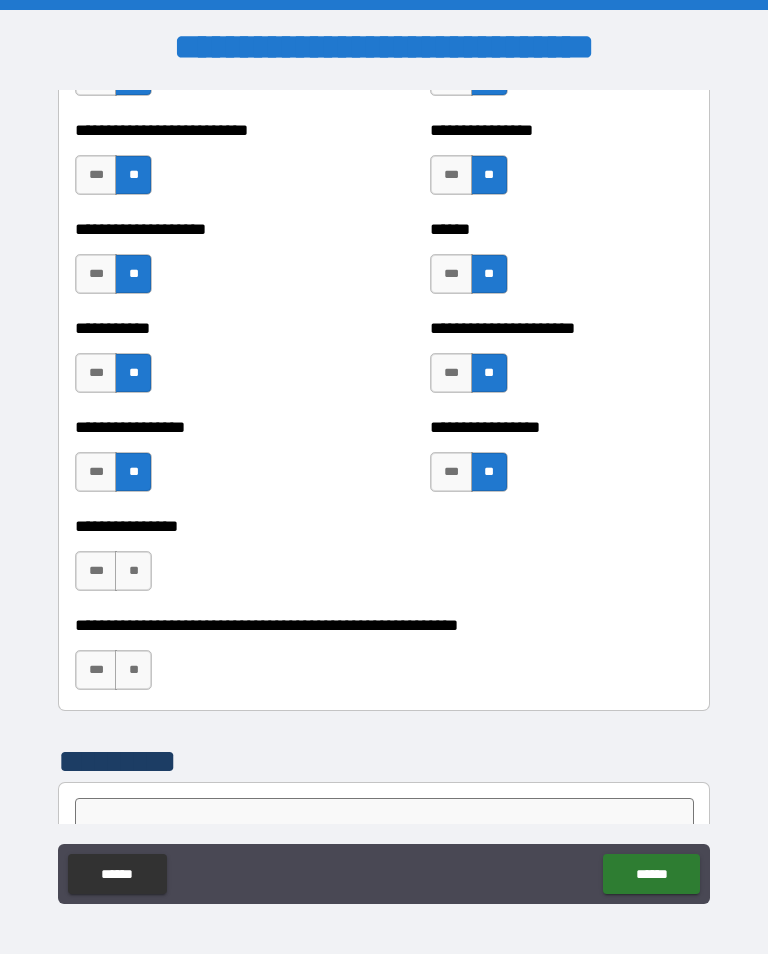 click on "**" at bounding box center [133, 571] 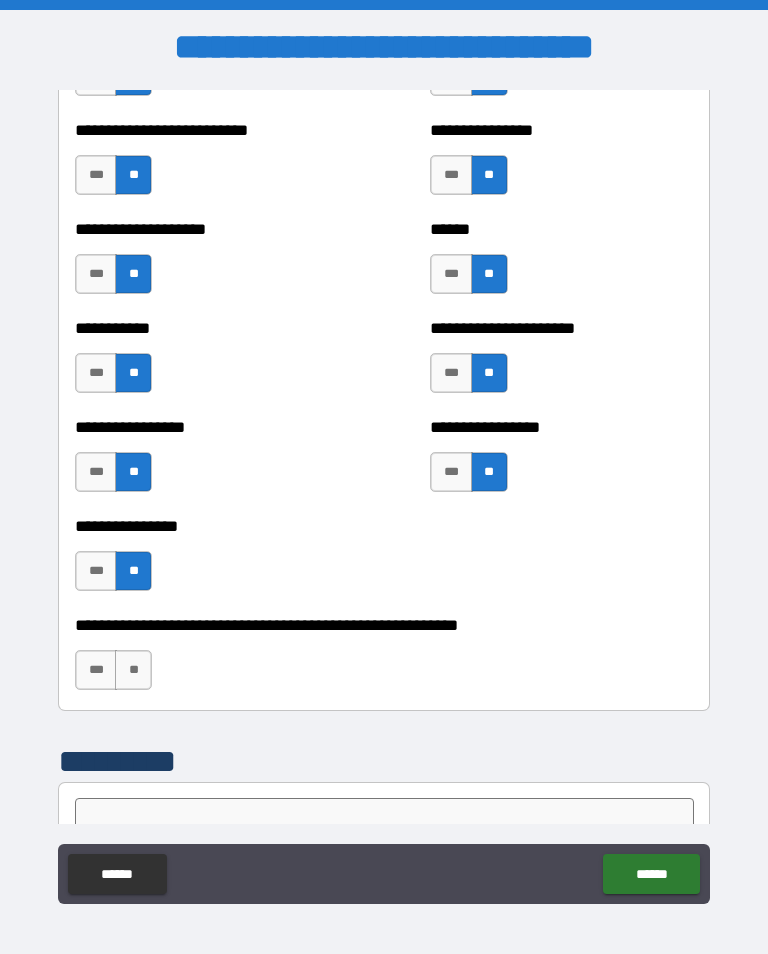 click on "**" at bounding box center [133, 670] 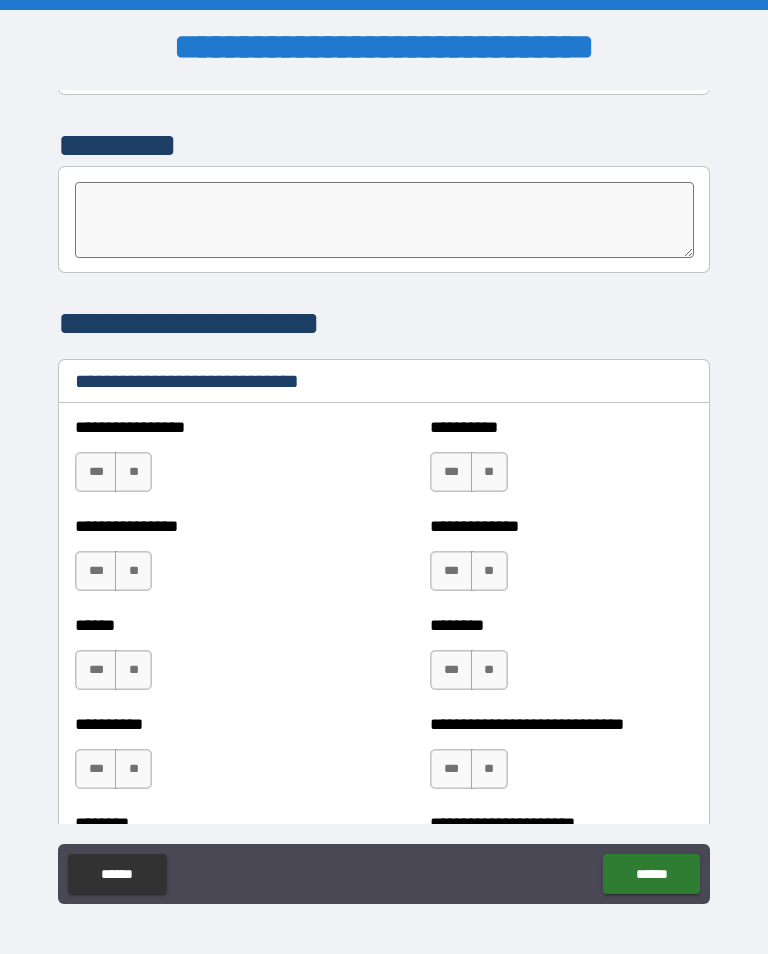 scroll, scrollTop: 6514, scrollLeft: 0, axis: vertical 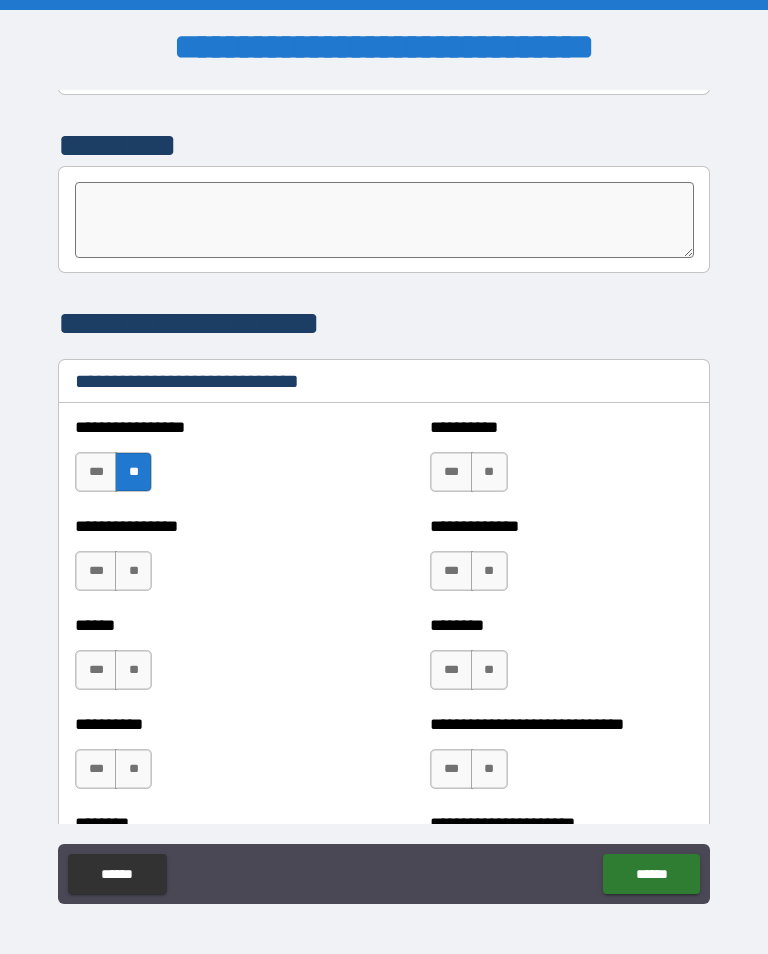 click on "**" at bounding box center (489, 472) 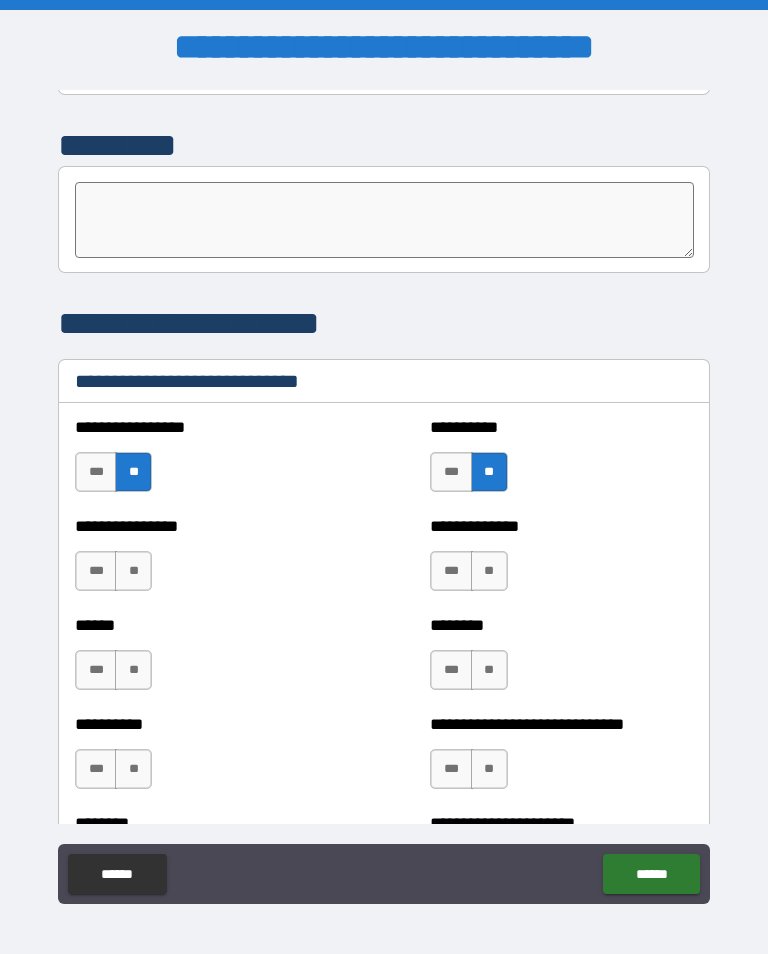 click on "**" at bounding box center [133, 571] 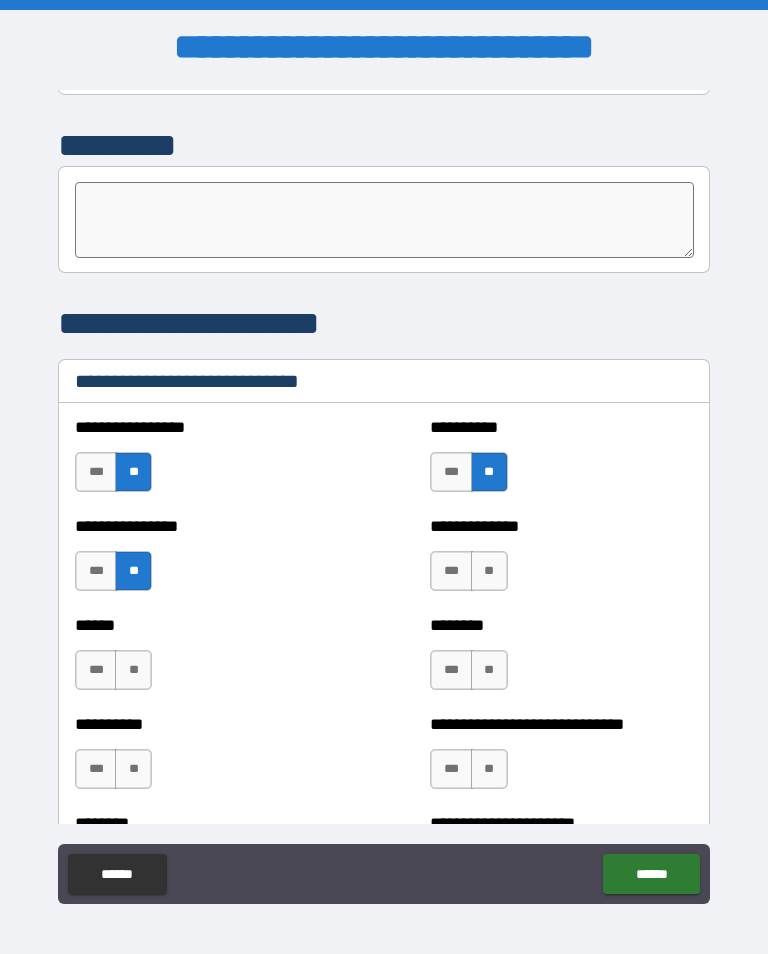 click on "**" at bounding box center [489, 571] 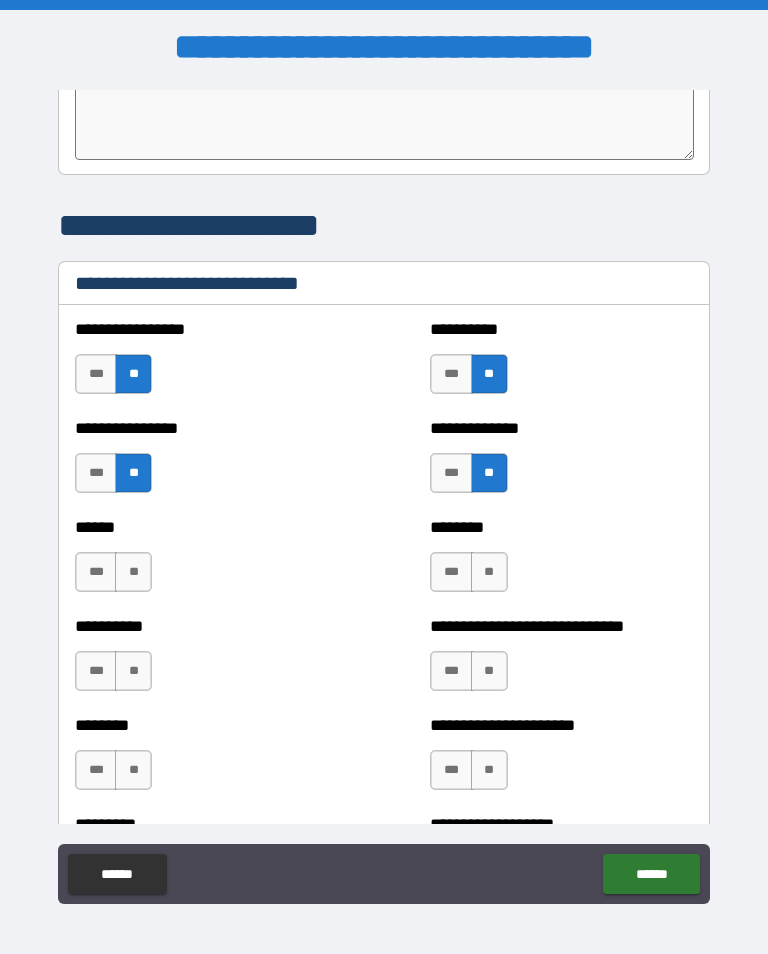 scroll, scrollTop: 6616, scrollLeft: 0, axis: vertical 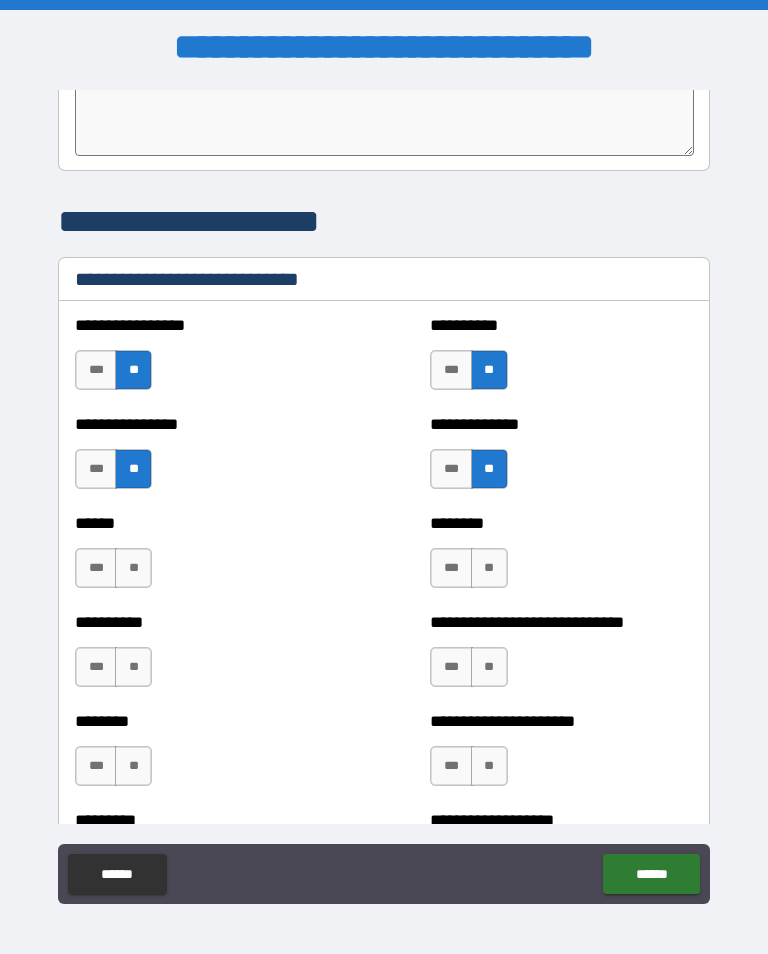 click on "**" at bounding box center [133, 568] 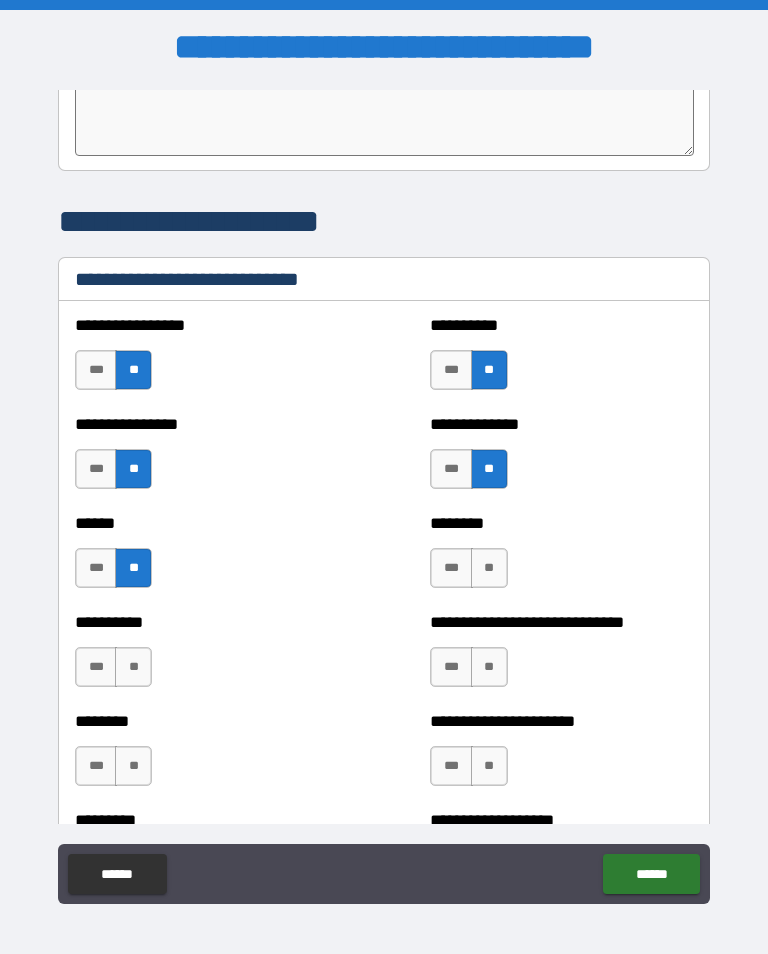 click on "**" at bounding box center [489, 568] 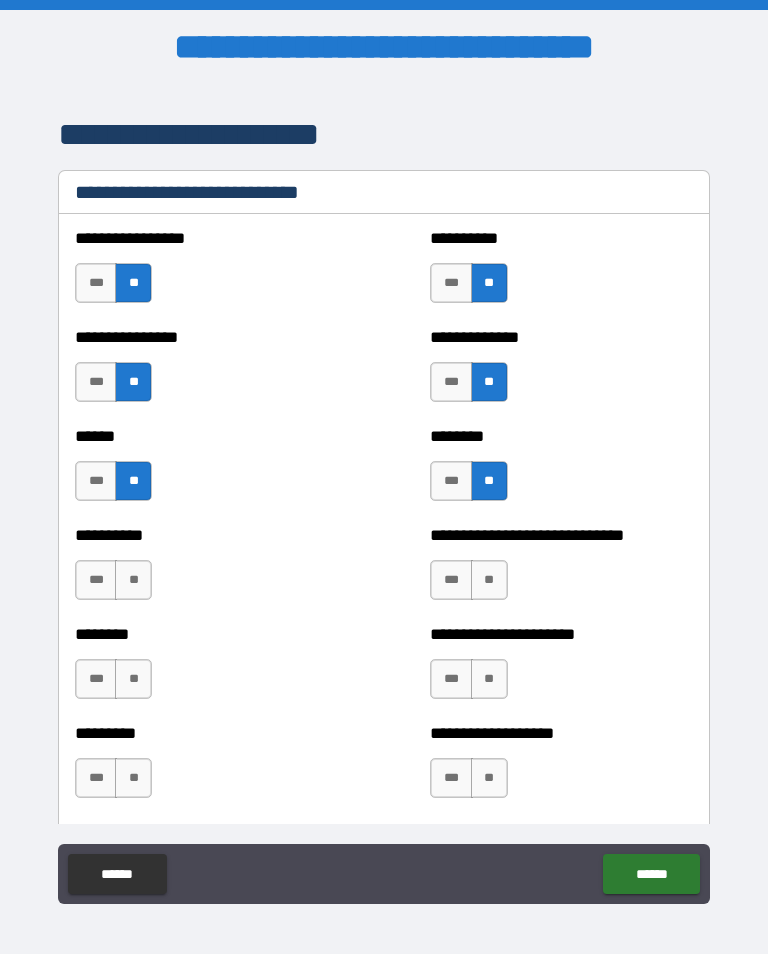 scroll, scrollTop: 6706, scrollLeft: 0, axis: vertical 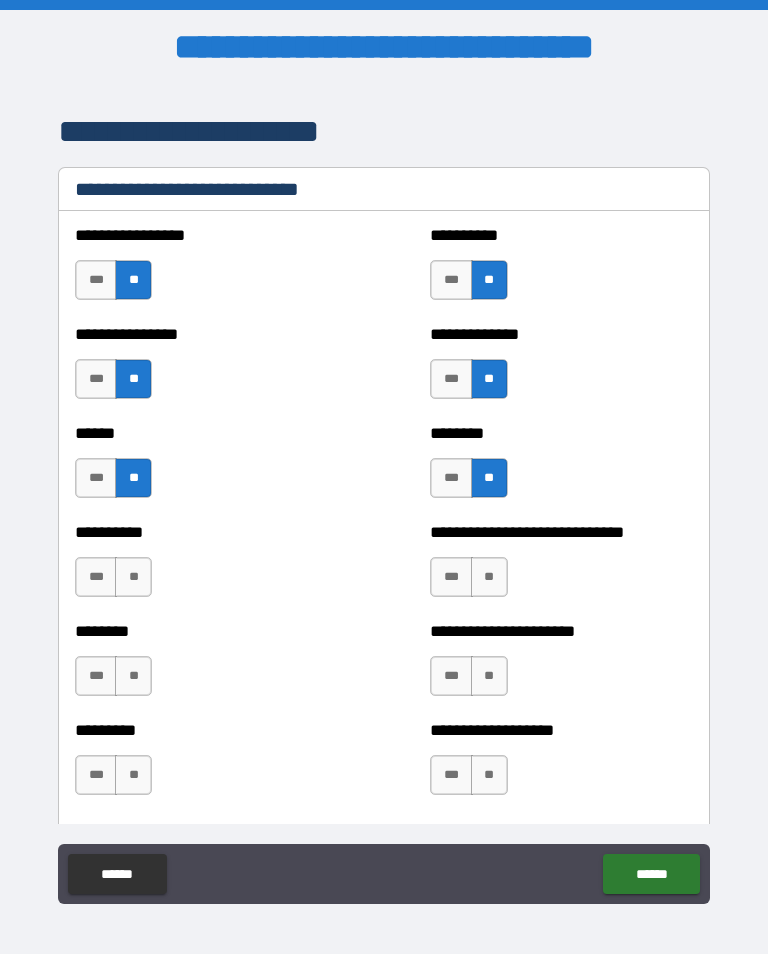 click on "**" at bounding box center (133, 577) 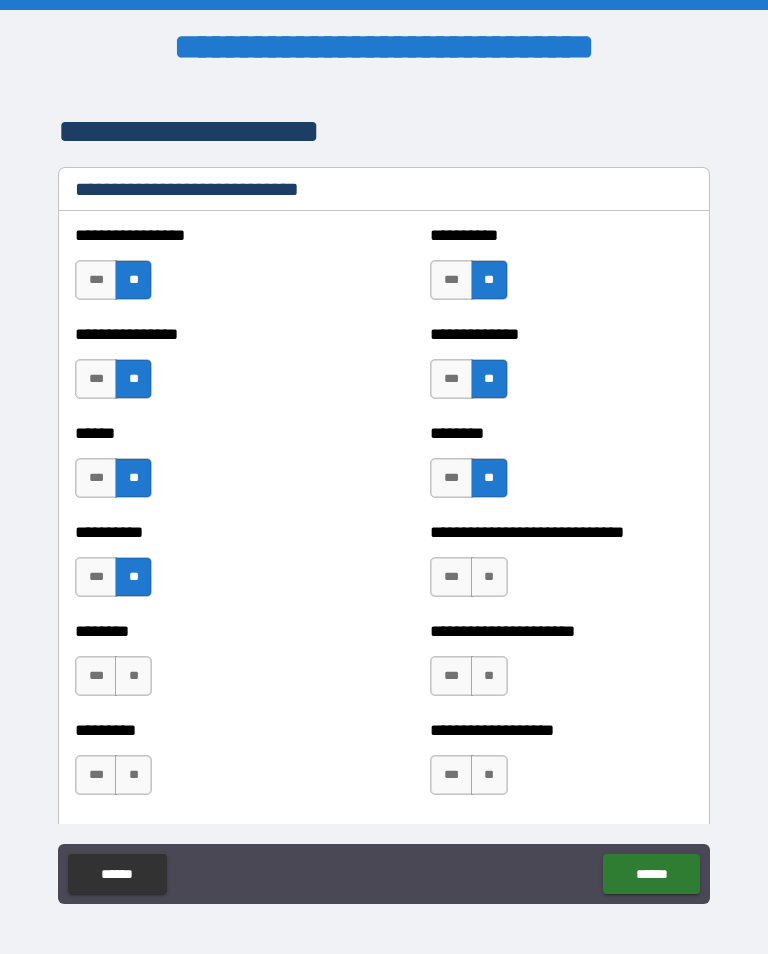 click on "**" at bounding box center (489, 577) 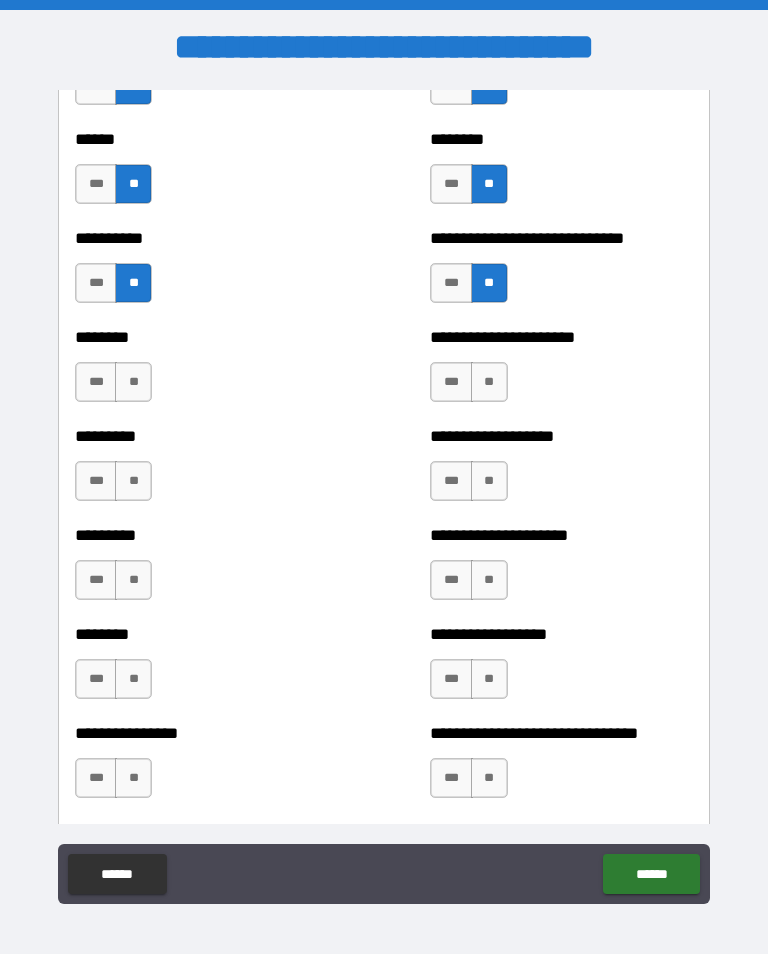scroll, scrollTop: 7007, scrollLeft: 0, axis: vertical 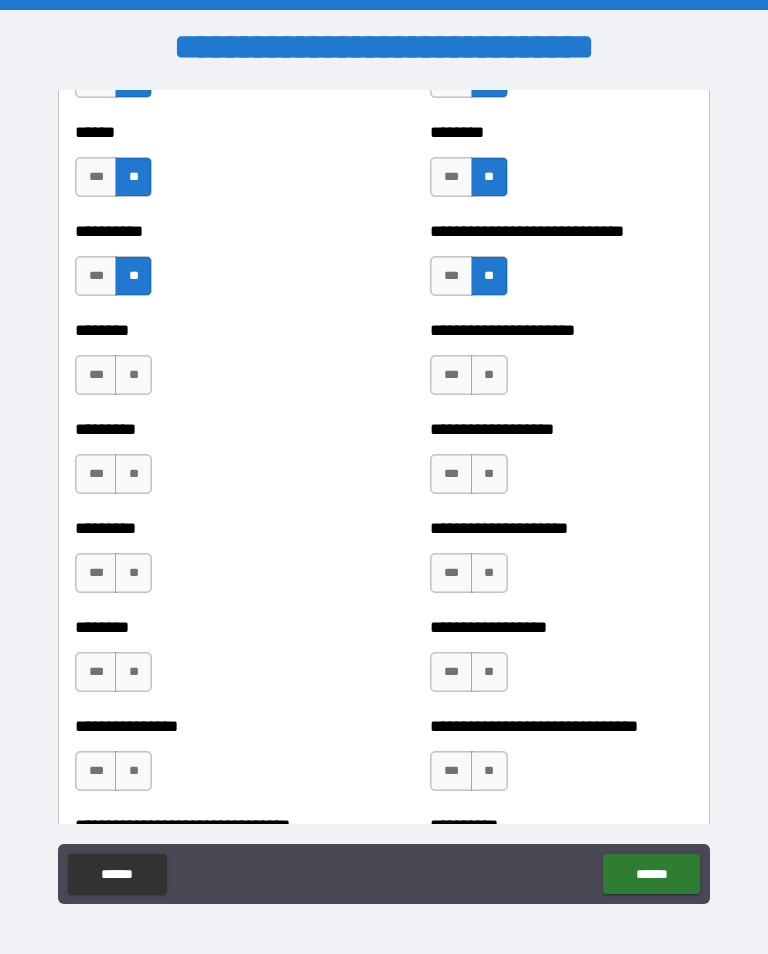 click on "**" at bounding box center (133, 375) 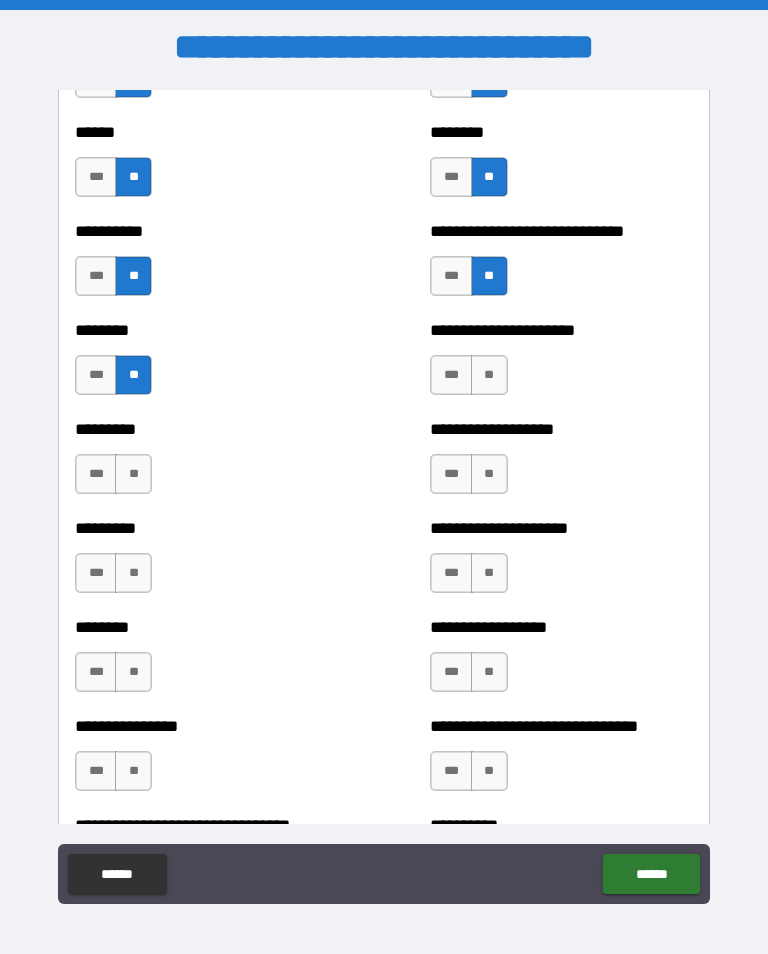 click on "***" at bounding box center (451, 375) 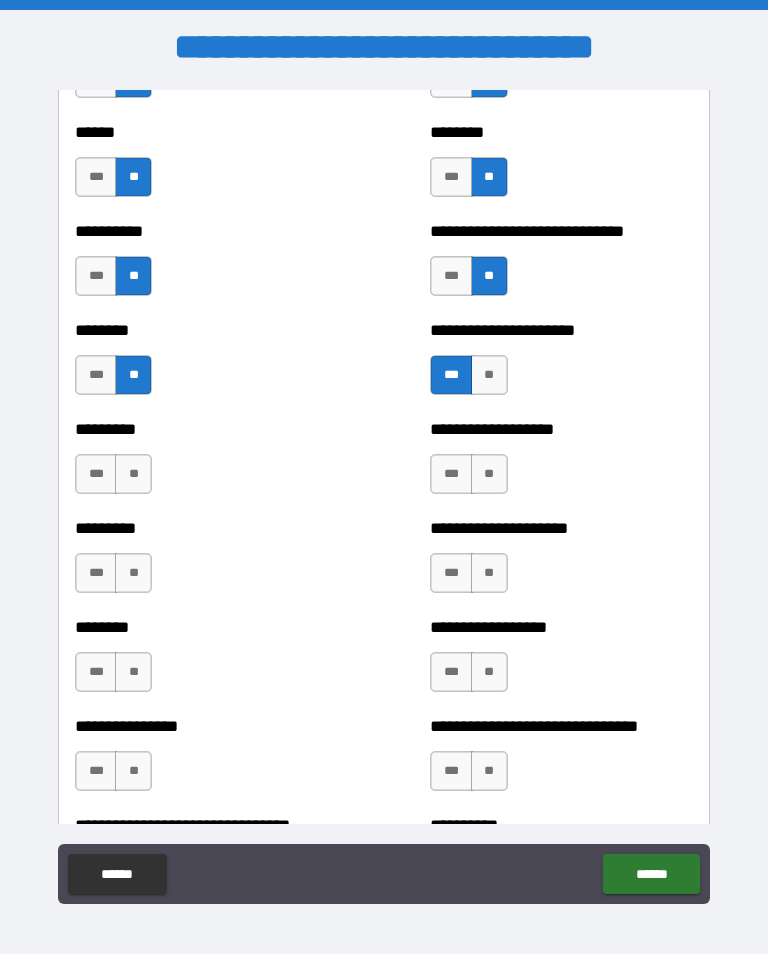click on "**" at bounding box center (489, 474) 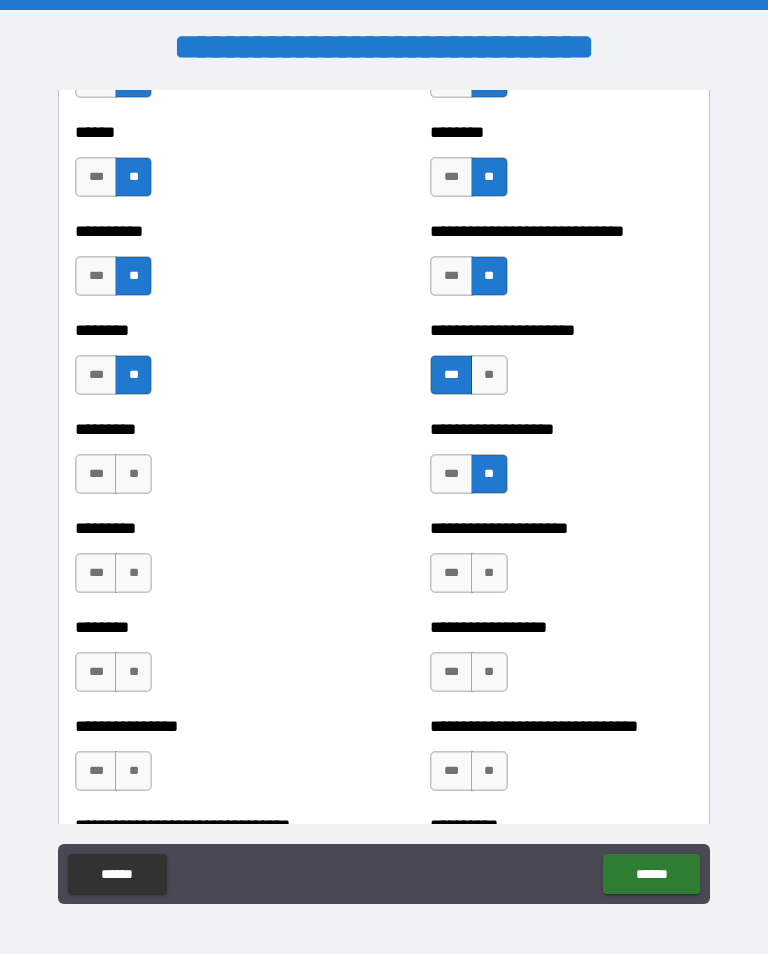 click on "**" at bounding box center [133, 474] 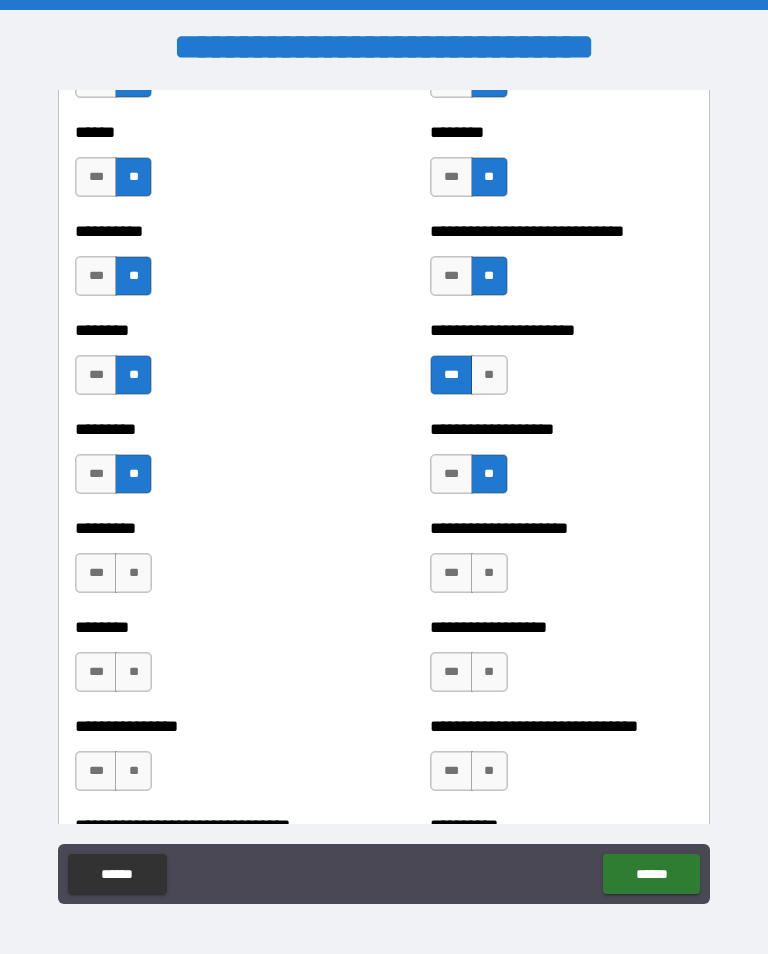 click on "**" at bounding box center (133, 573) 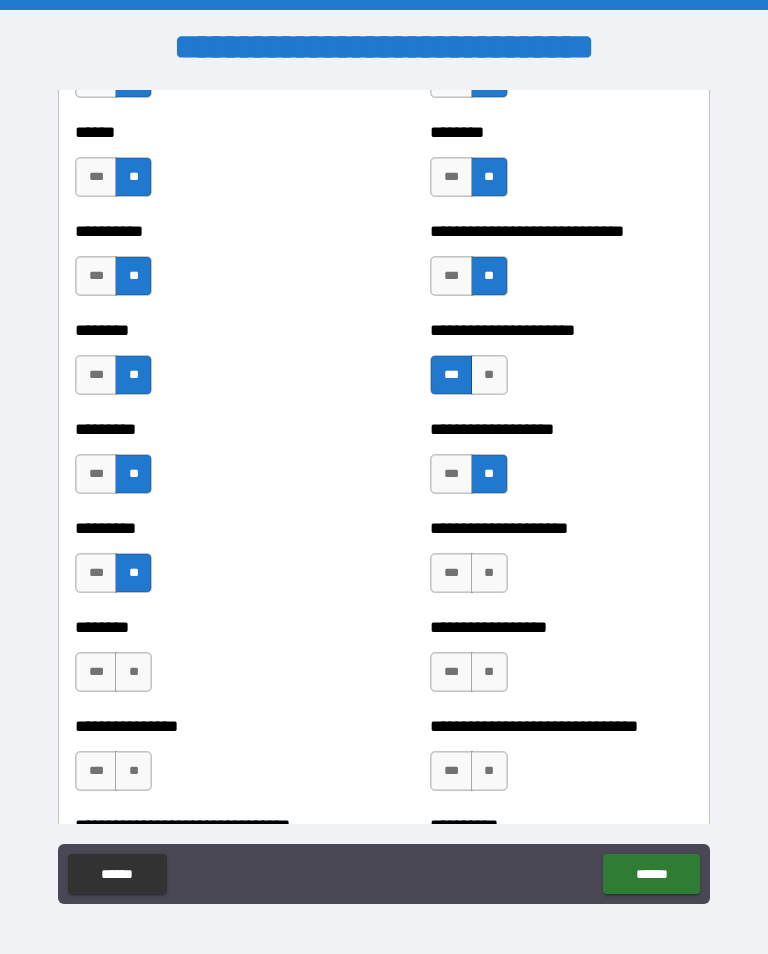 click on "**" at bounding box center (489, 573) 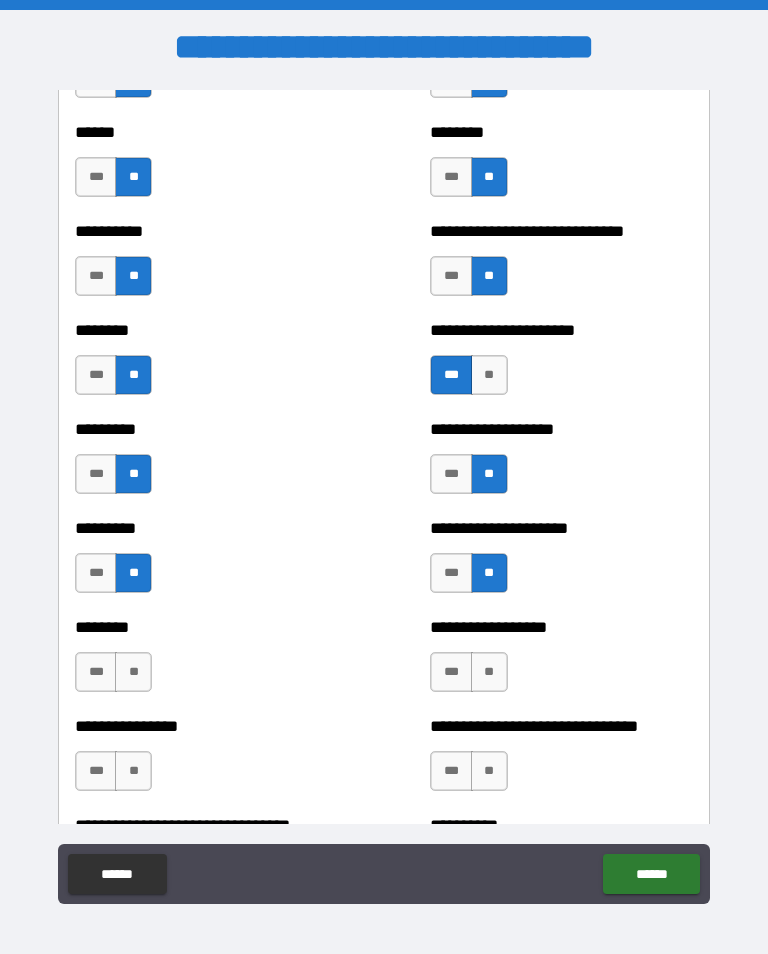 click on "**" at bounding box center [133, 672] 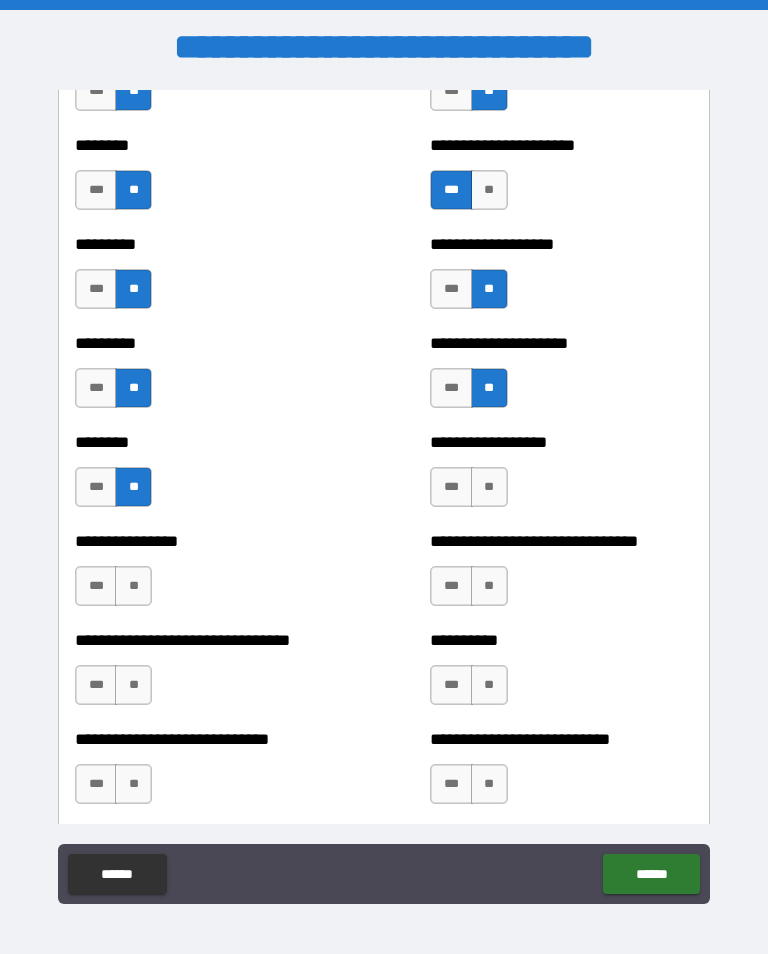 scroll, scrollTop: 7192, scrollLeft: 0, axis: vertical 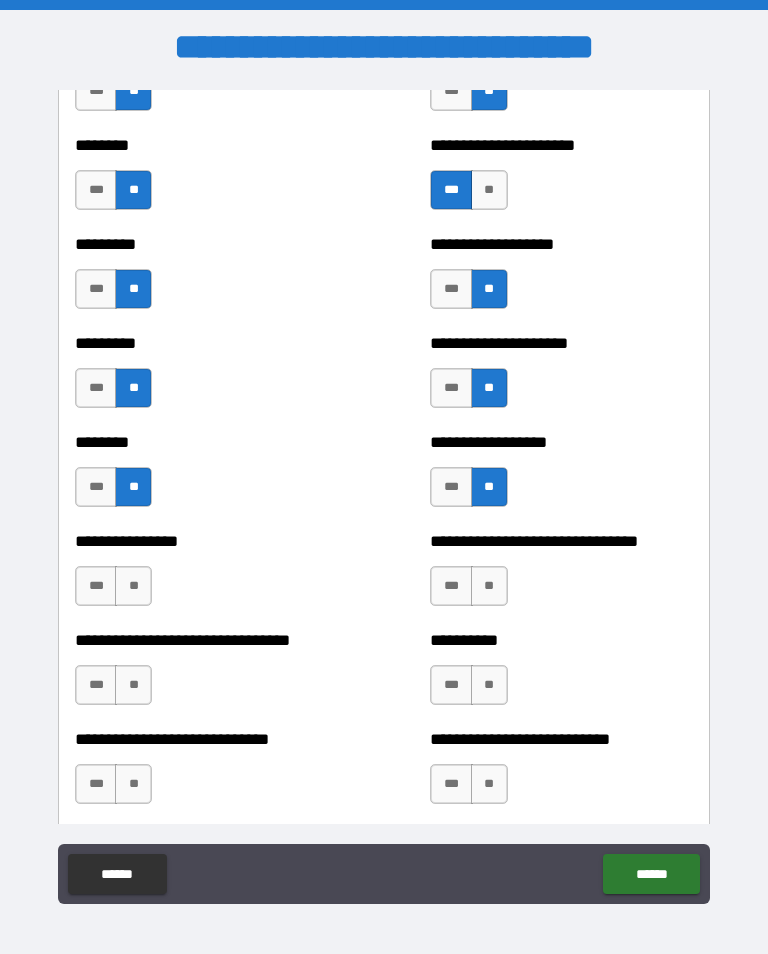 click on "**" at bounding box center (133, 586) 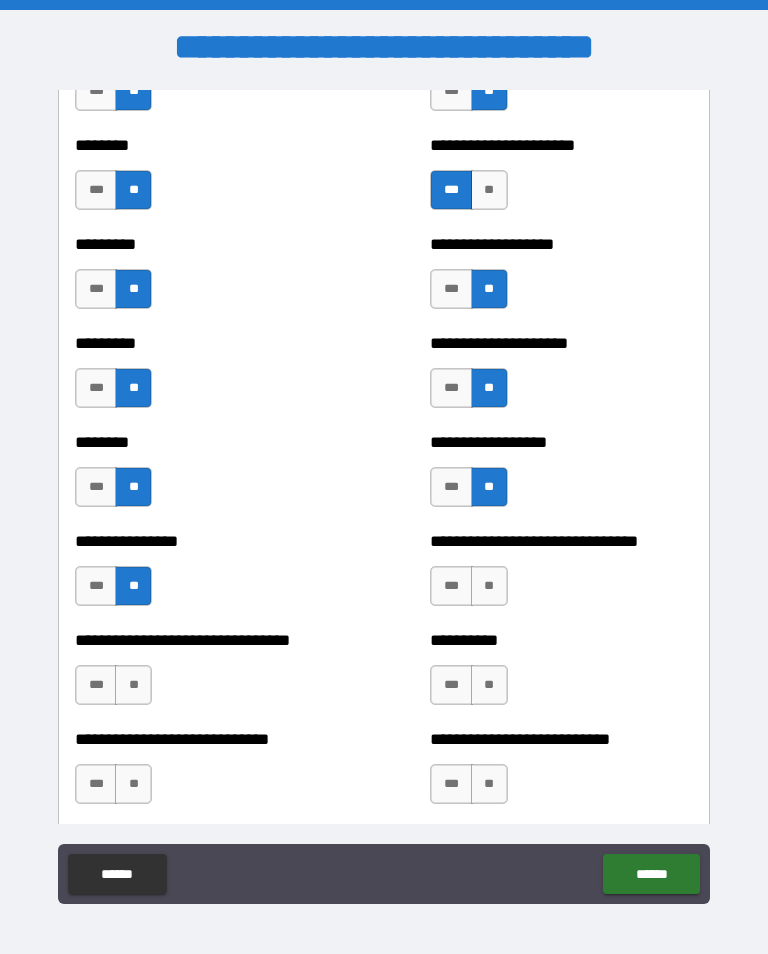click on "**" at bounding box center [489, 586] 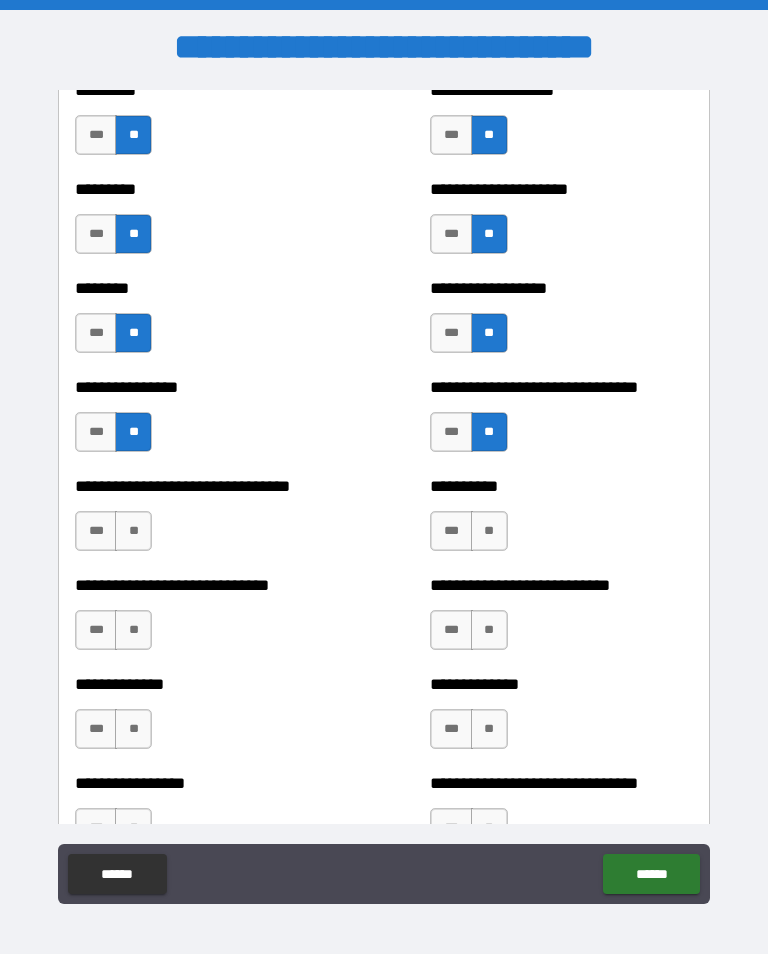 scroll, scrollTop: 7353, scrollLeft: 0, axis: vertical 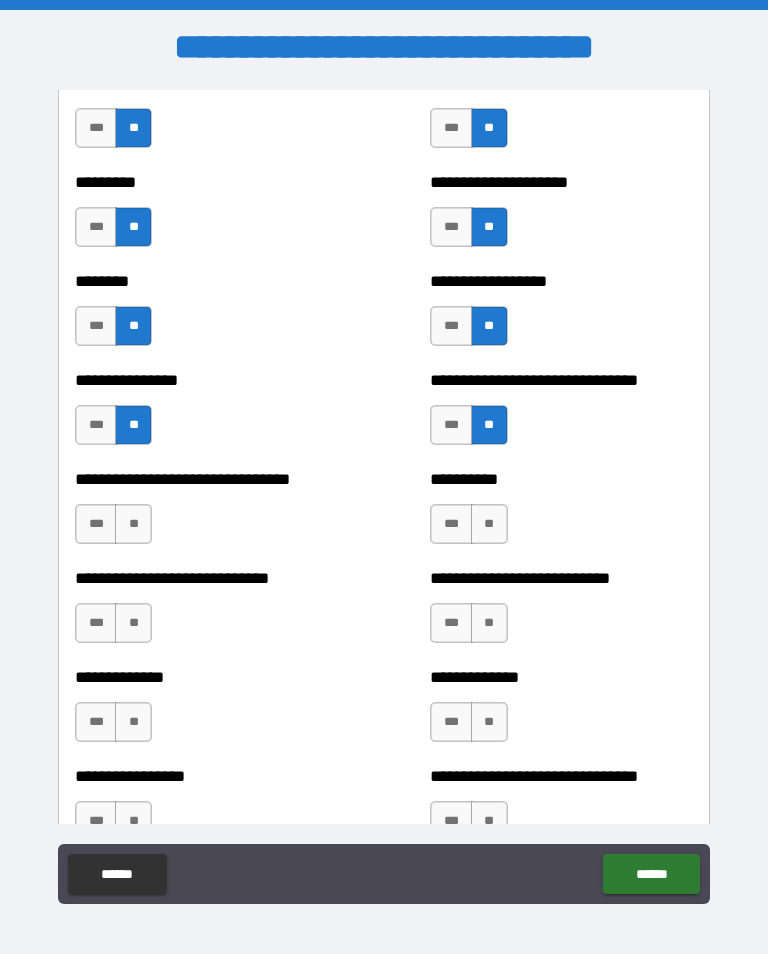 click on "**" at bounding box center (133, 524) 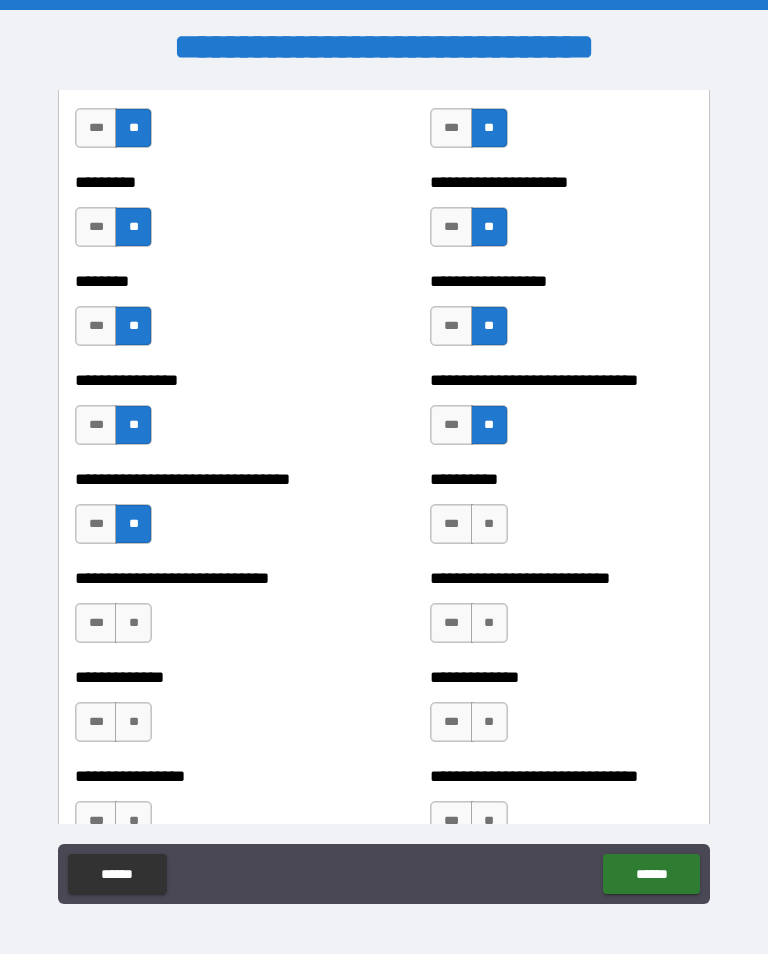 click on "**" at bounding box center (489, 524) 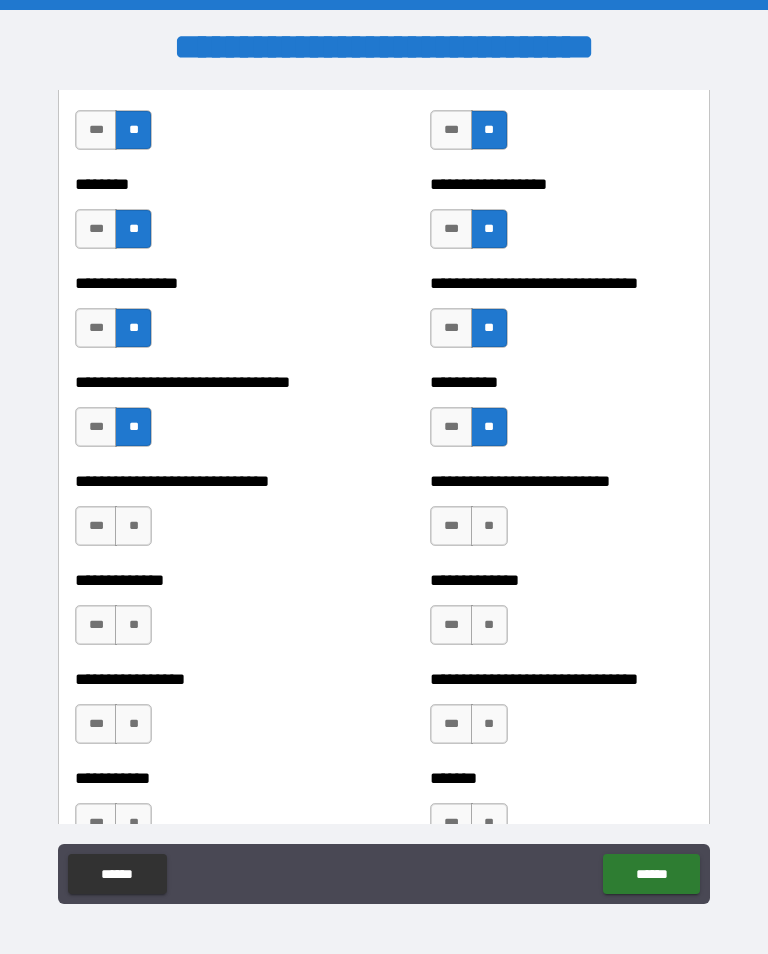 scroll, scrollTop: 7452, scrollLeft: 0, axis: vertical 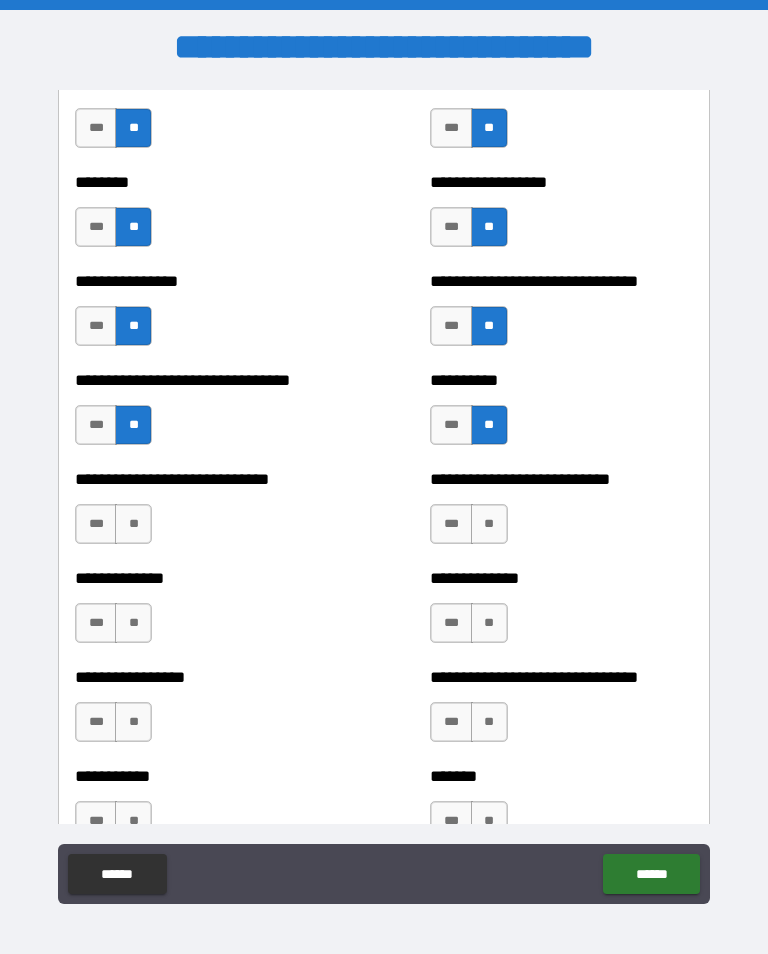click on "**" at bounding box center [133, 524] 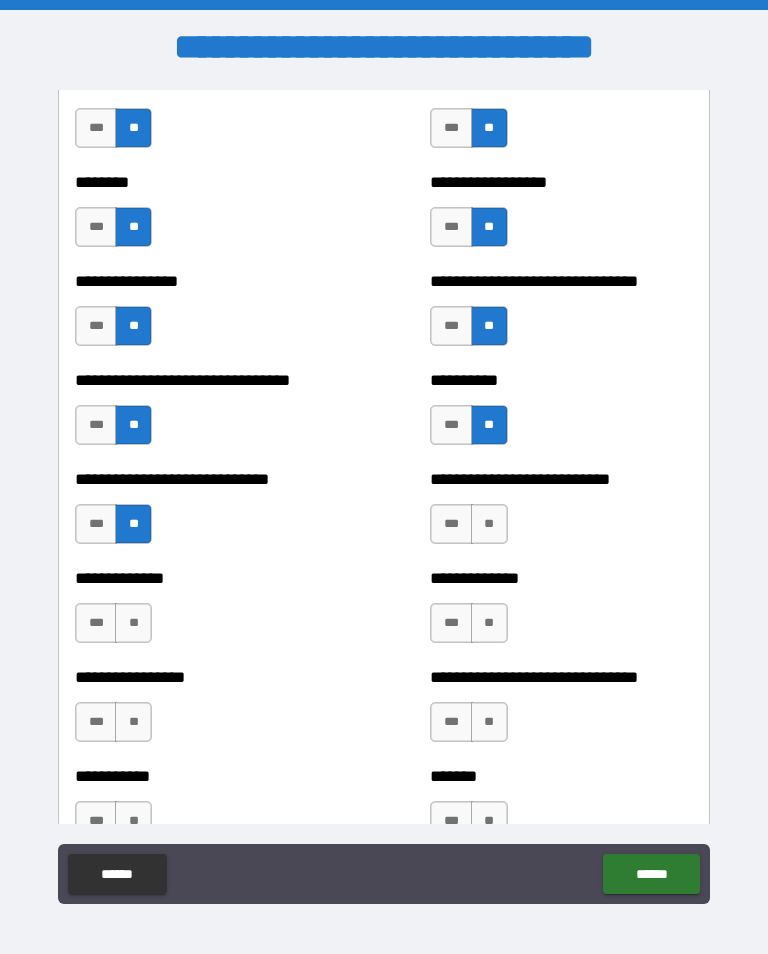 click on "**" at bounding box center (489, 524) 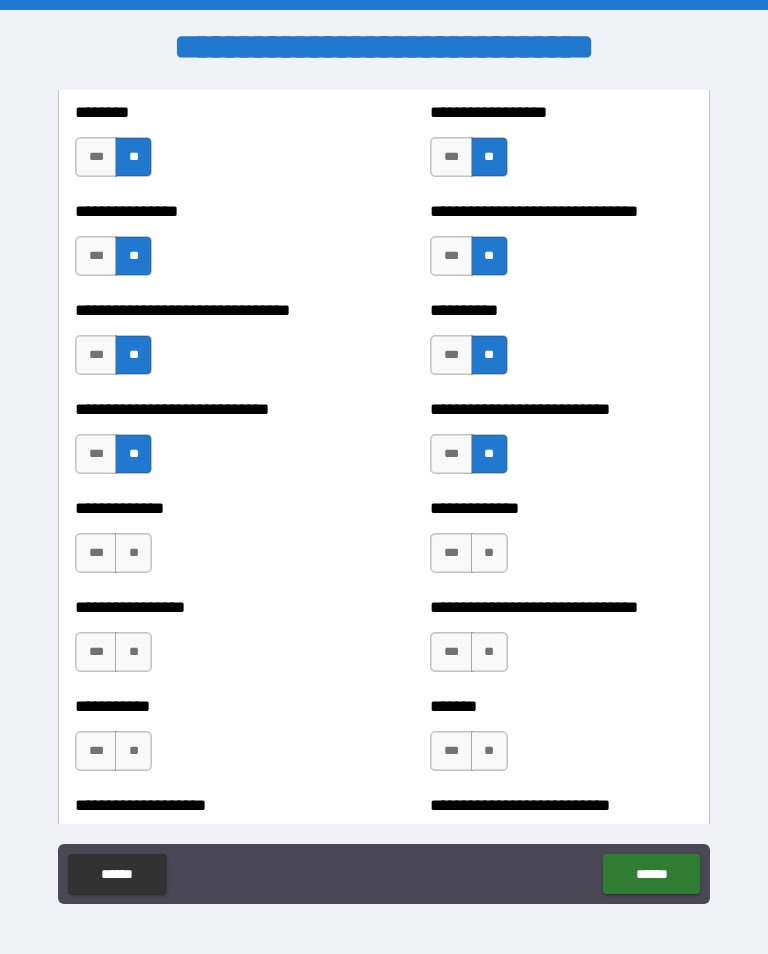 scroll, scrollTop: 7521, scrollLeft: 0, axis: vertical 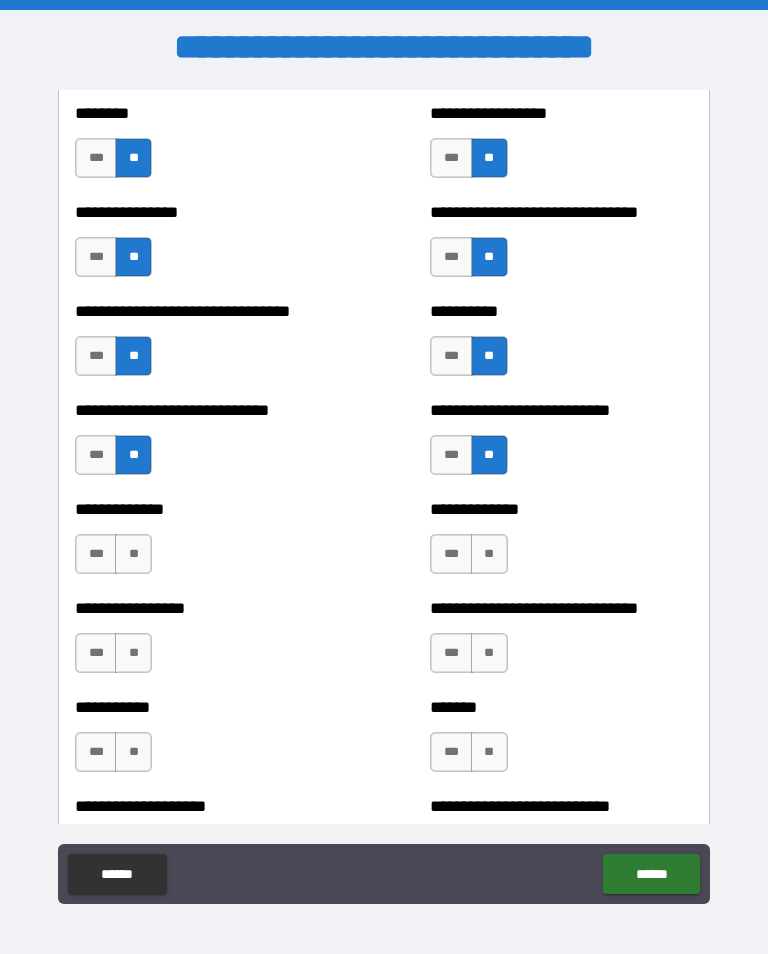 click on "**" at bounding box center [133, 554] 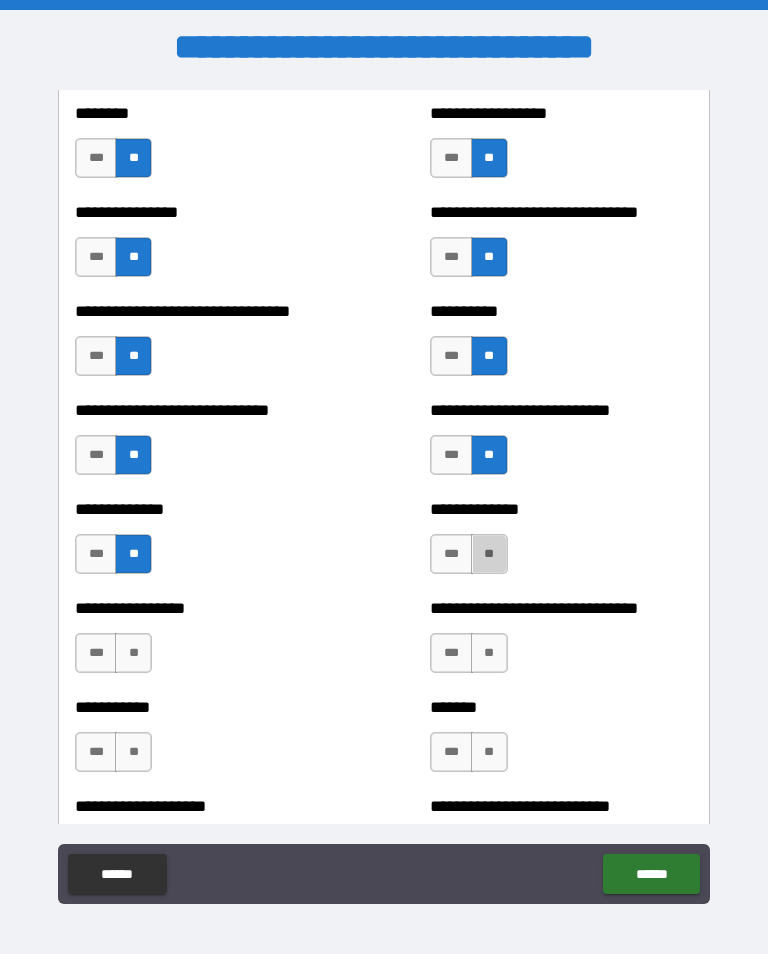 click on "**" at bounding box center (489, 554) 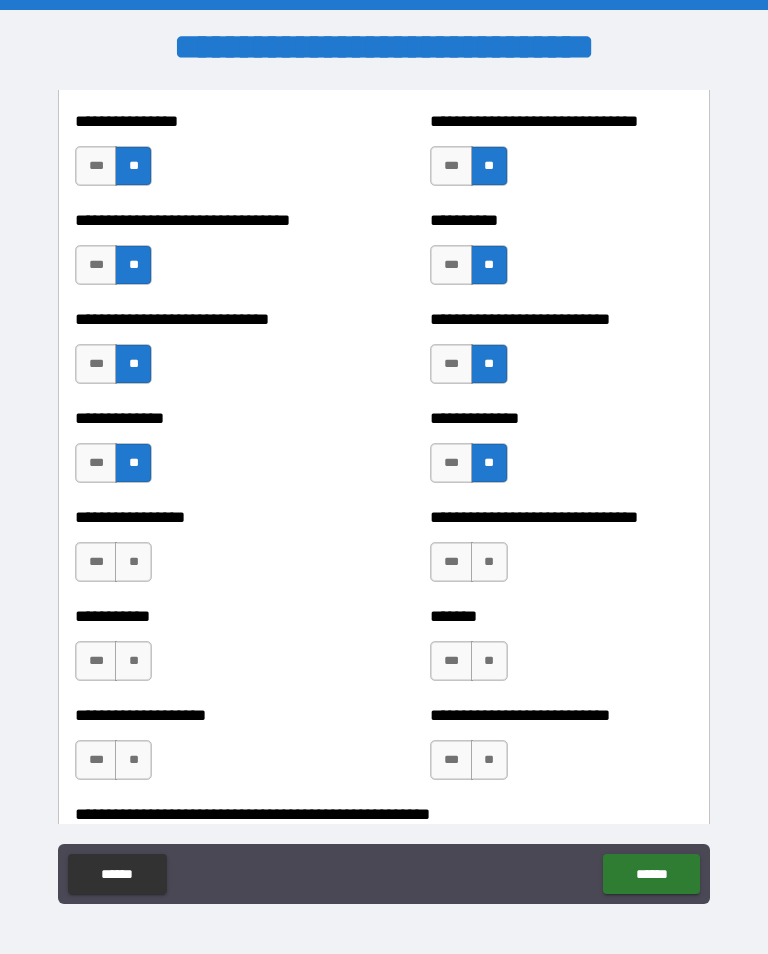 scroll, scrollTop: 7614, scrollLeft: 0, axis: vertical 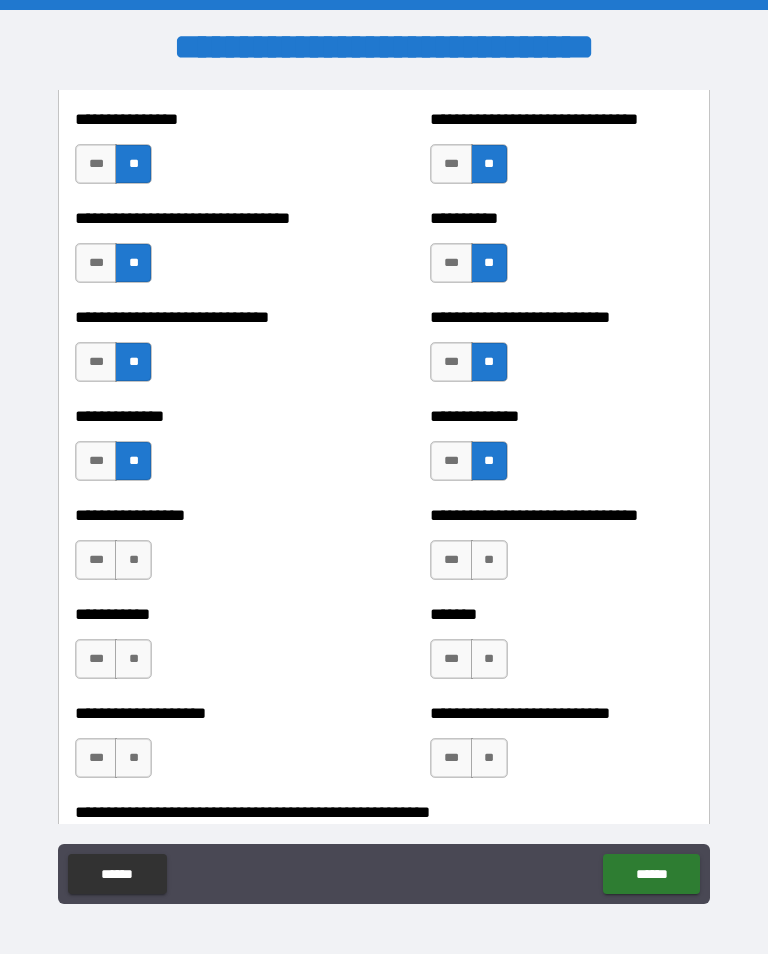 click on "**" at bounding box center [133, 560] 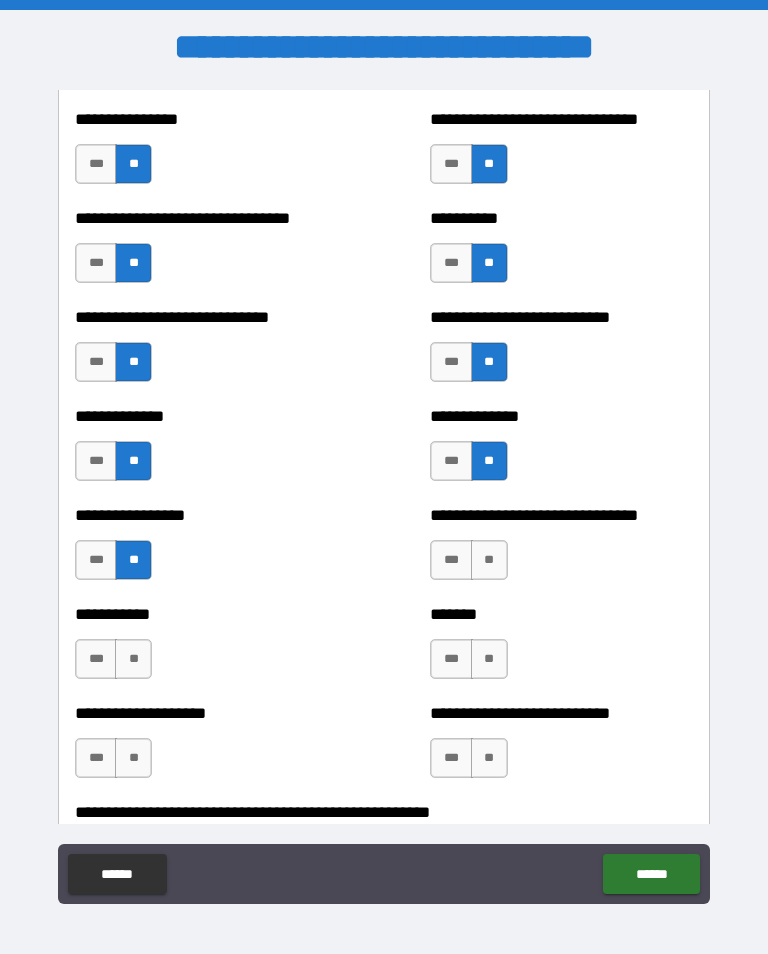 click on "**" at bounding box center (489, 560) 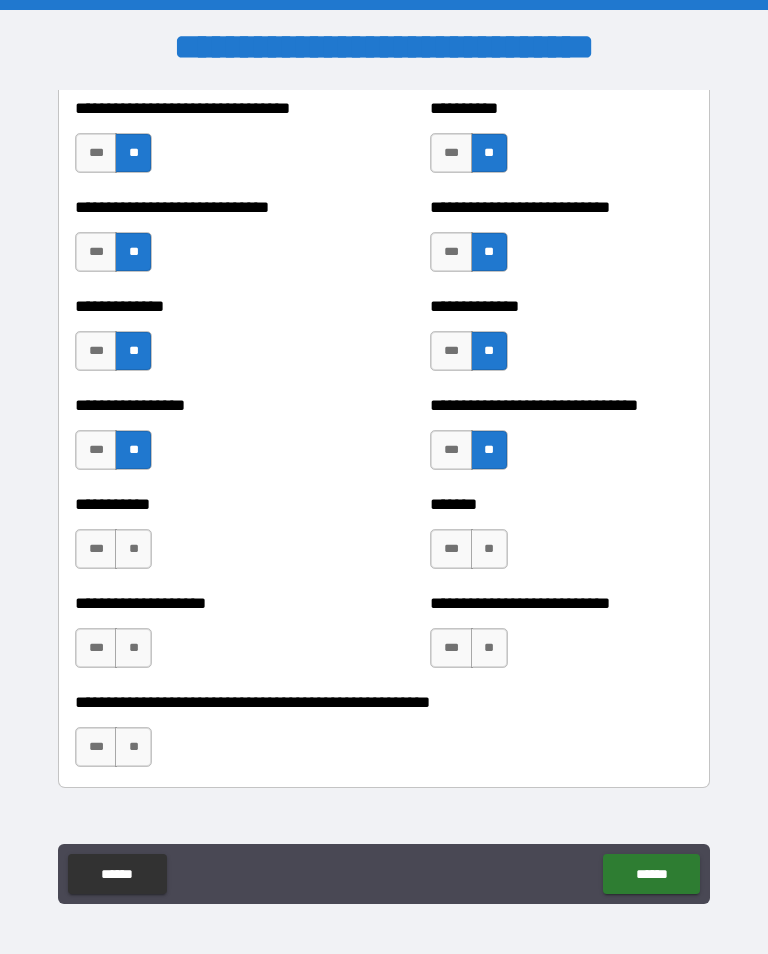 scroll, scrollTop: 7726, scrollLeft: 0, axis: vertical 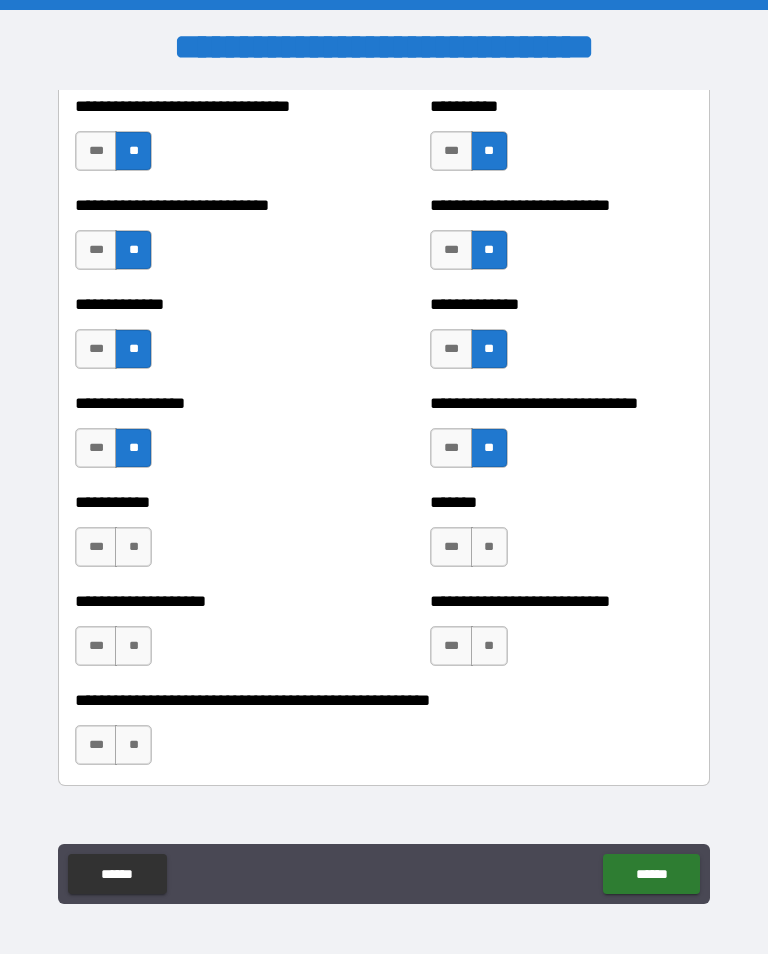 click on "**" at bounding box center (133, 547) 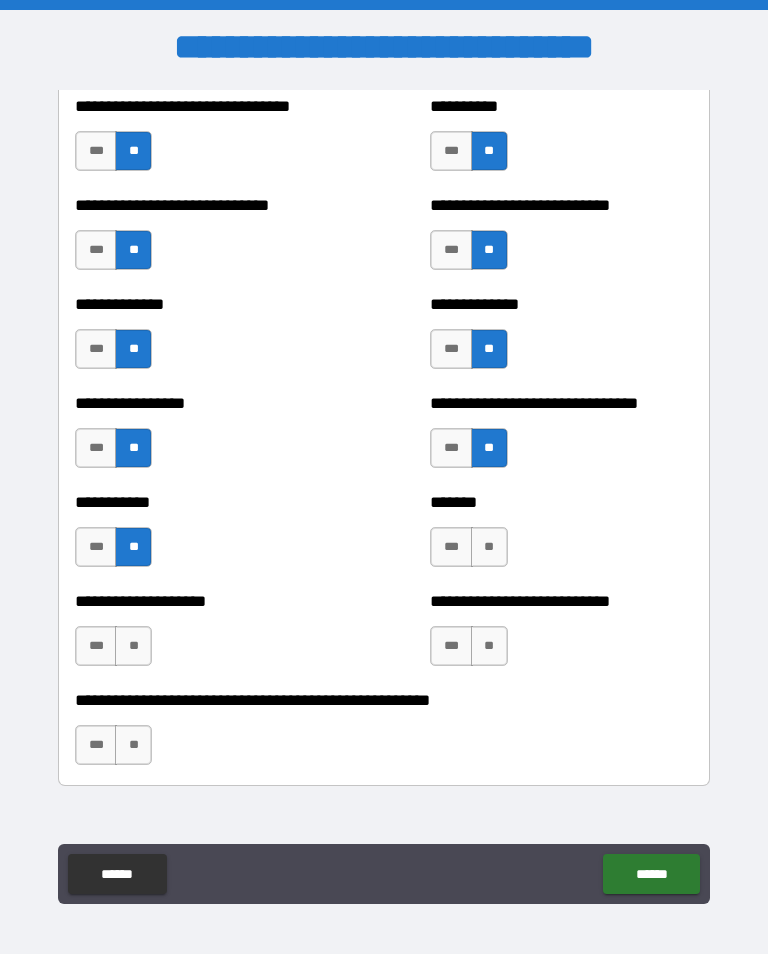 click on "**" at bounding box center (489, 547) 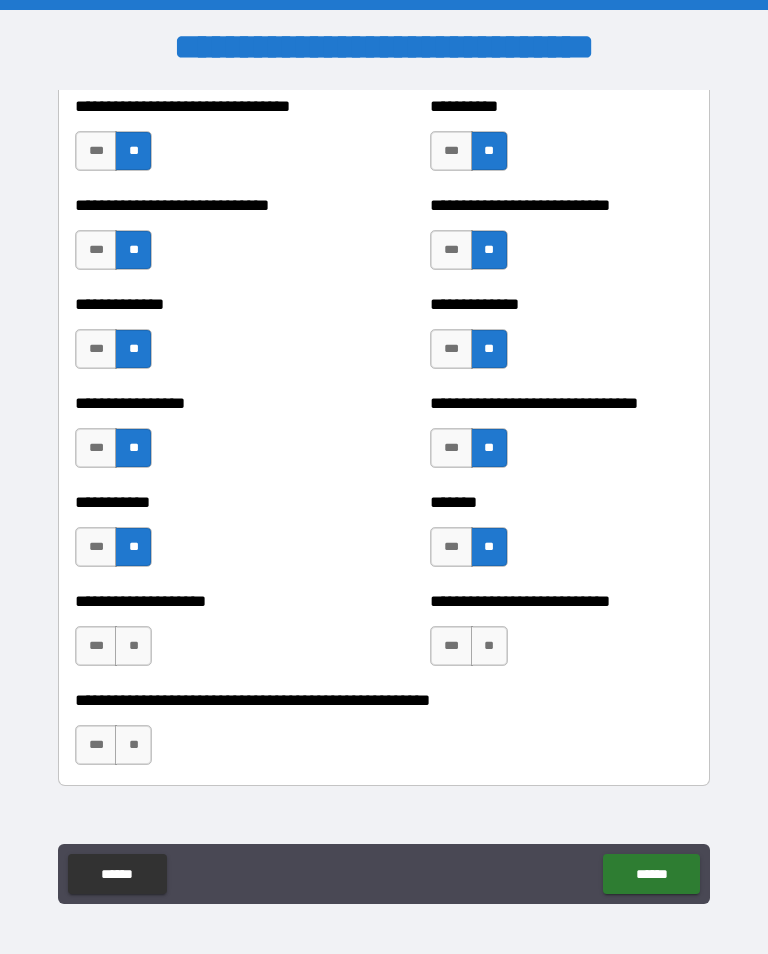 click on "**" at bounding box center (133, 646) 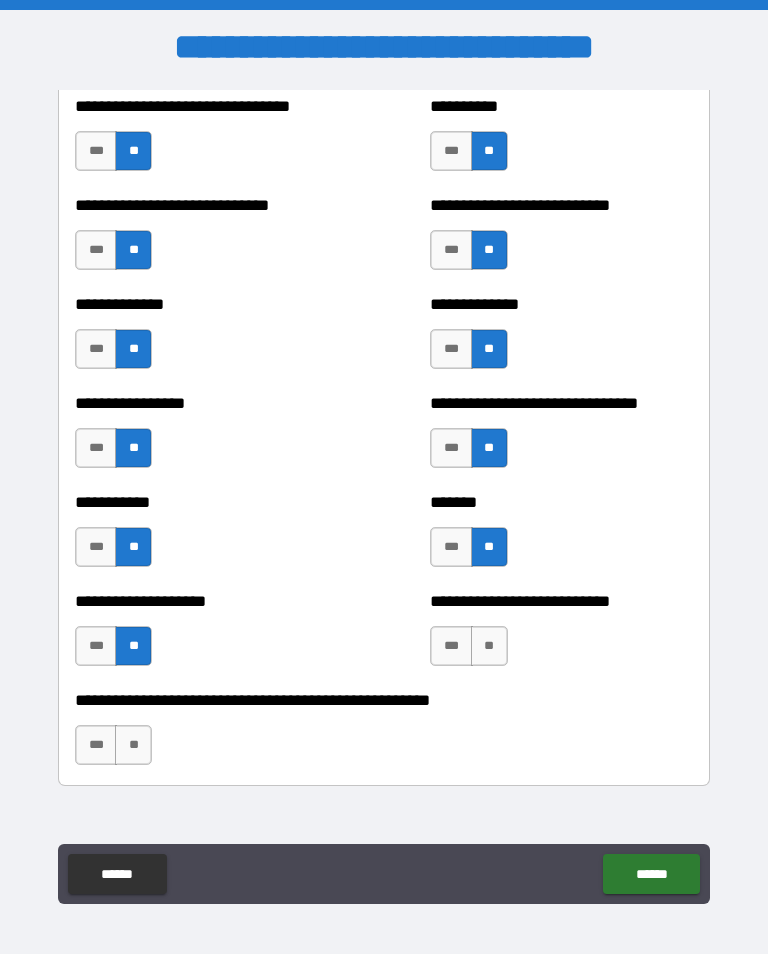 click on "**" at bounding box center [489, 646] 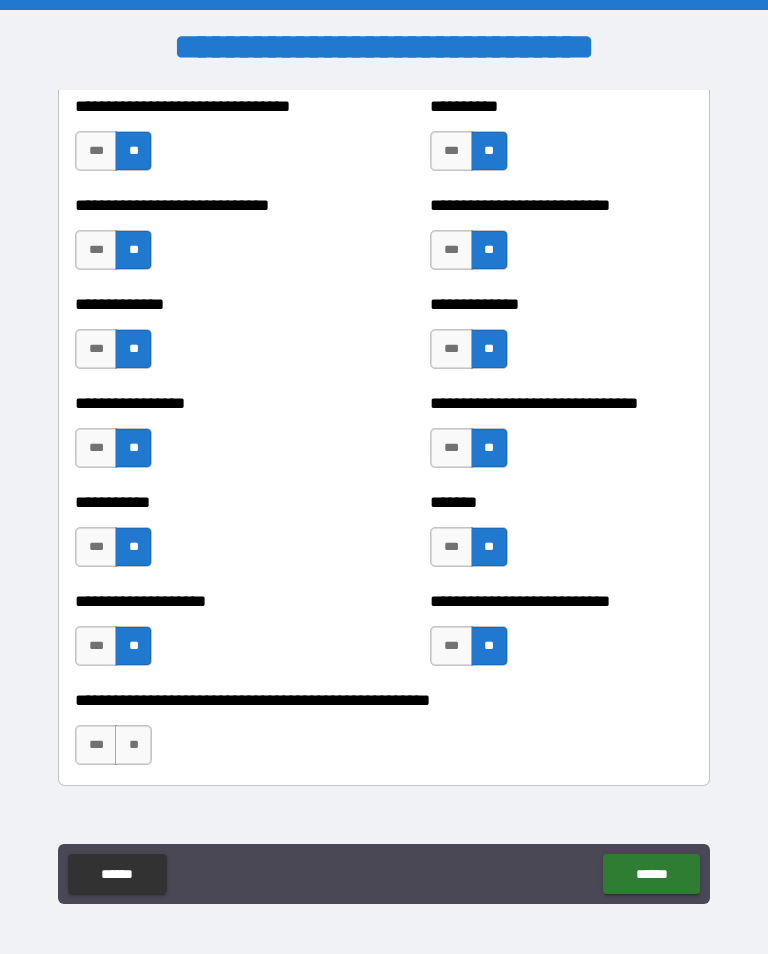 click on "**" at bounding box center (133, 745) 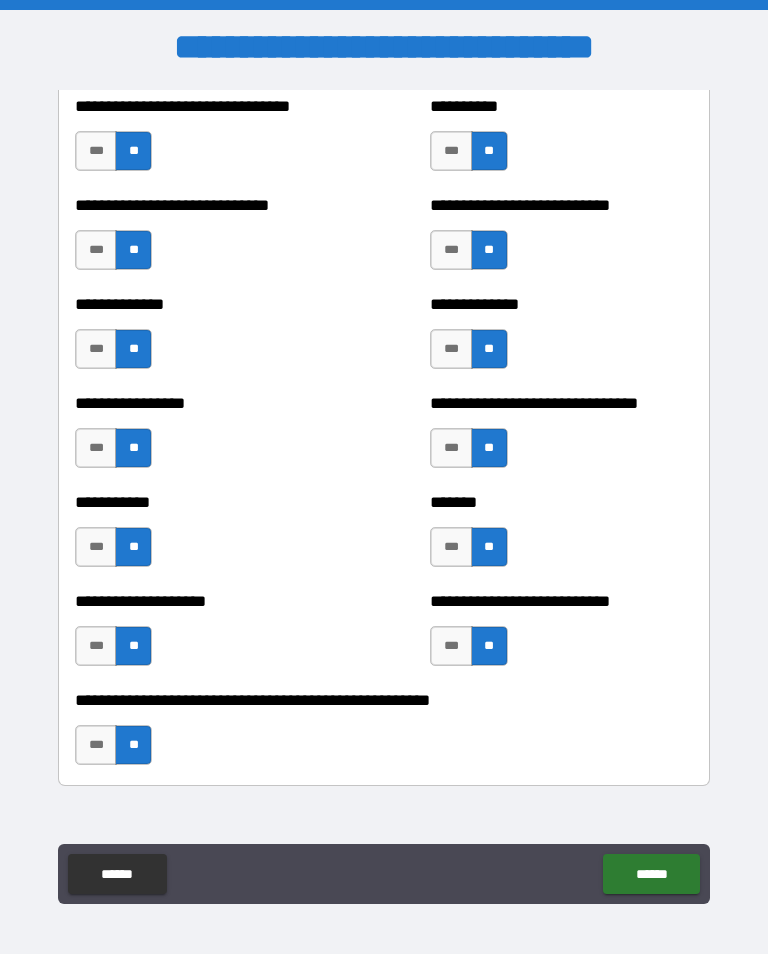 click on "******" at bounding box center (651, 874) 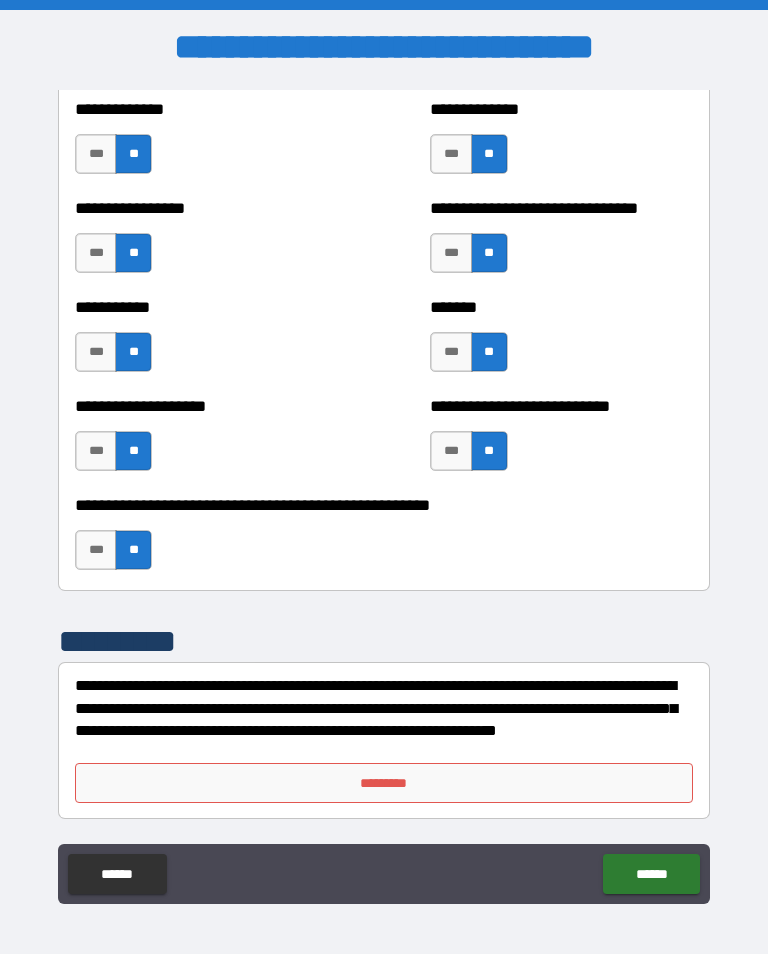 scroll, scrollTop: 7921, scrollLeft: 0, axis: vertical 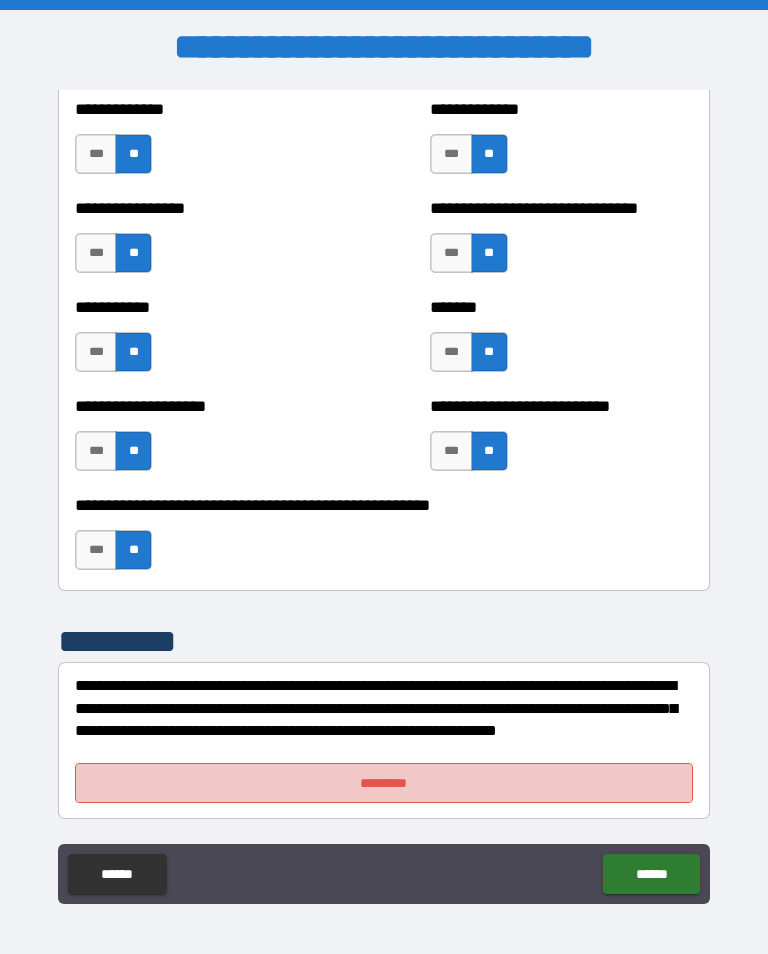 click on "*********" at bounding box center [384, 783] 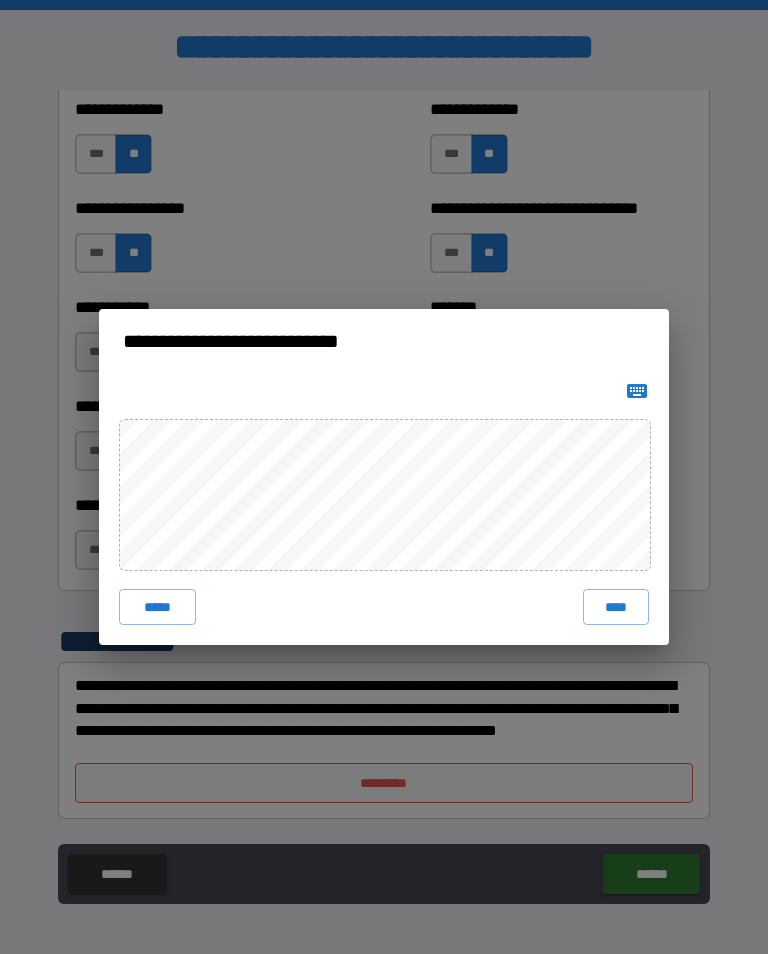 click on "****" at bounding box center (616, 607) 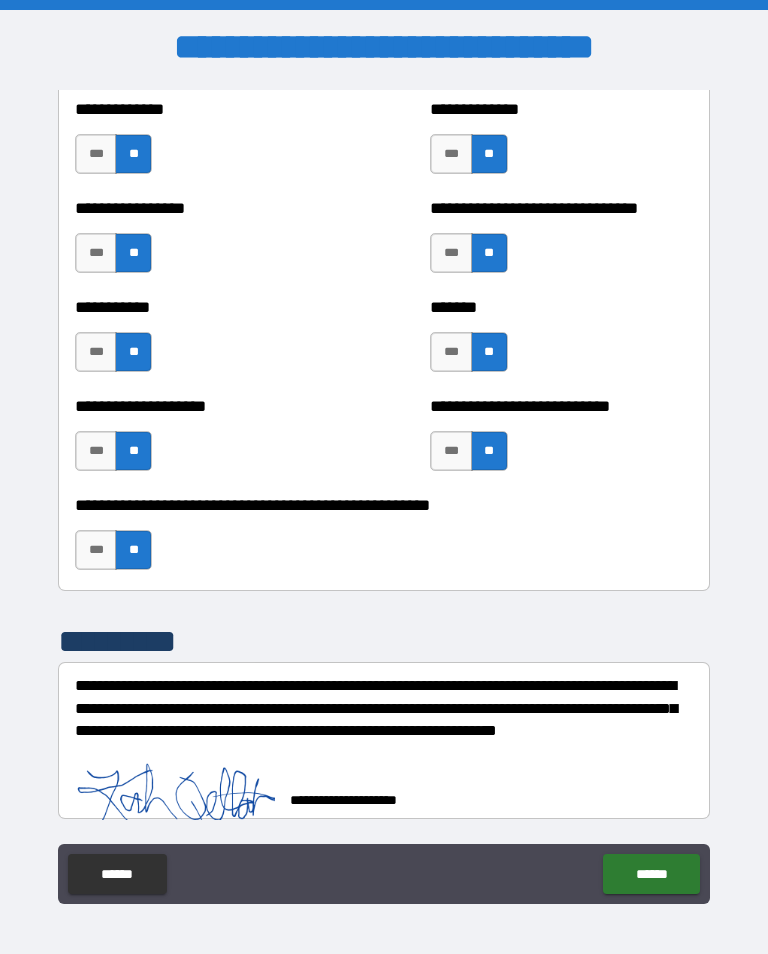 scroll, scrollTop: 7911, scrollLeft: 0, axis: vertical 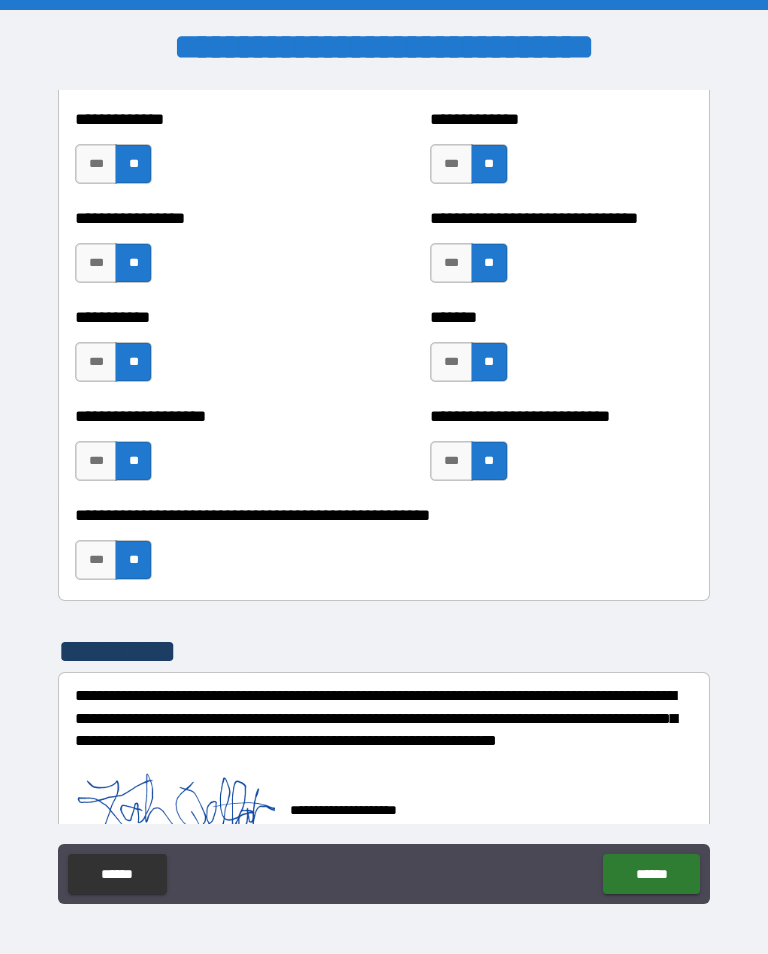 click on "******" at bounding box center [651, 874] 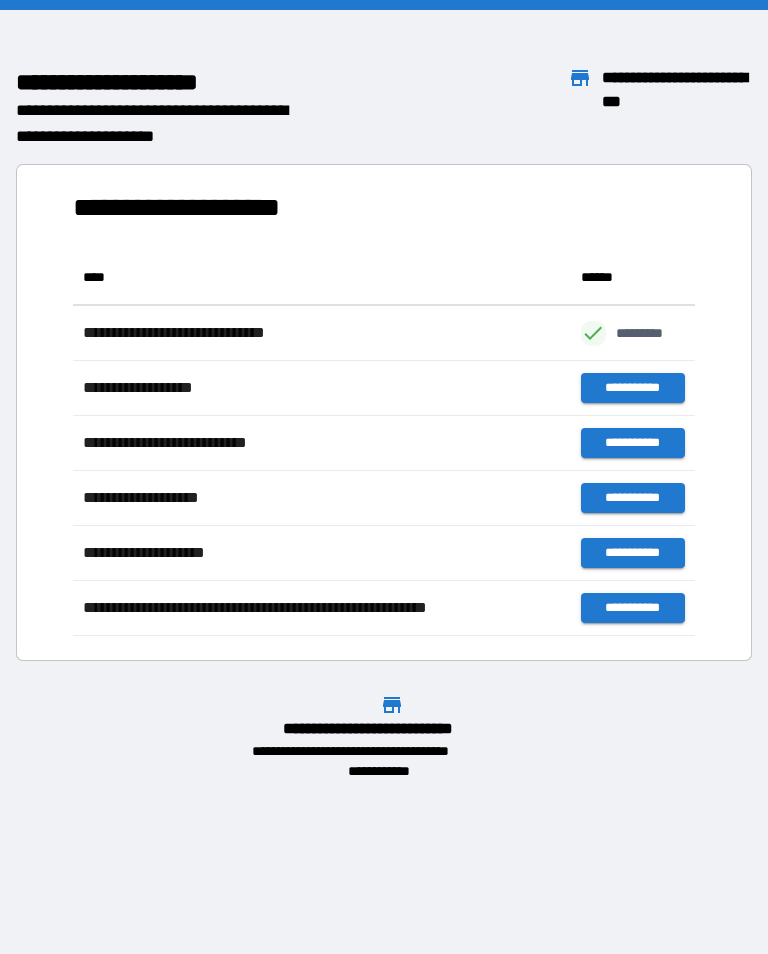 scroll, scrollTop: 1, scrollLeft: 1, axis: both 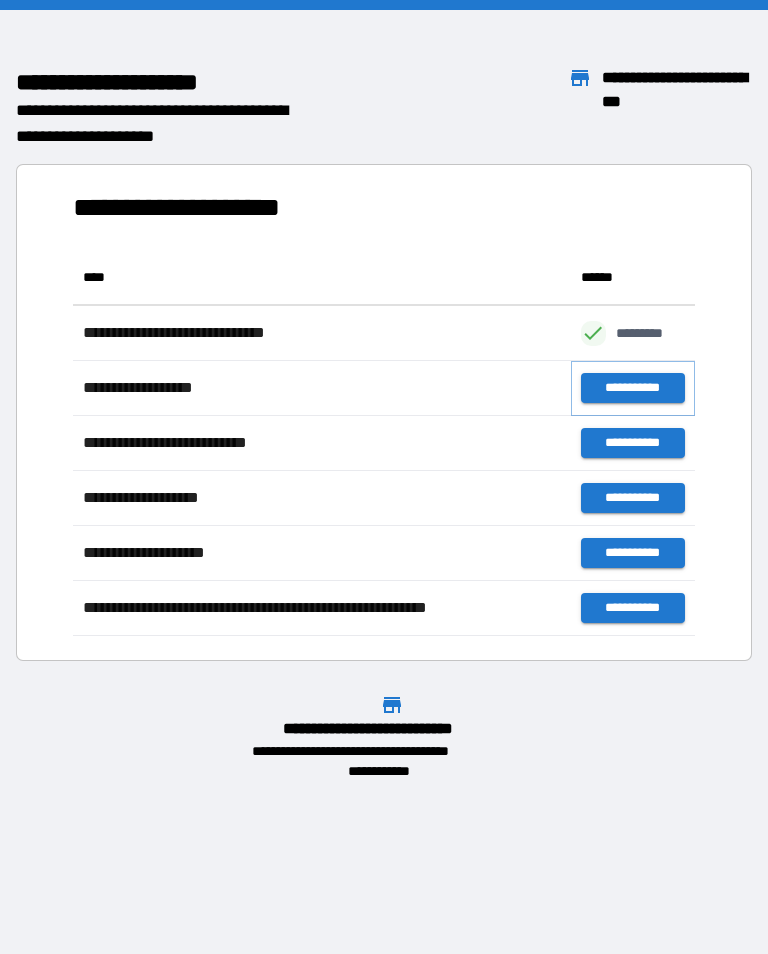 click on "**********" at bounding box center (633, 388) 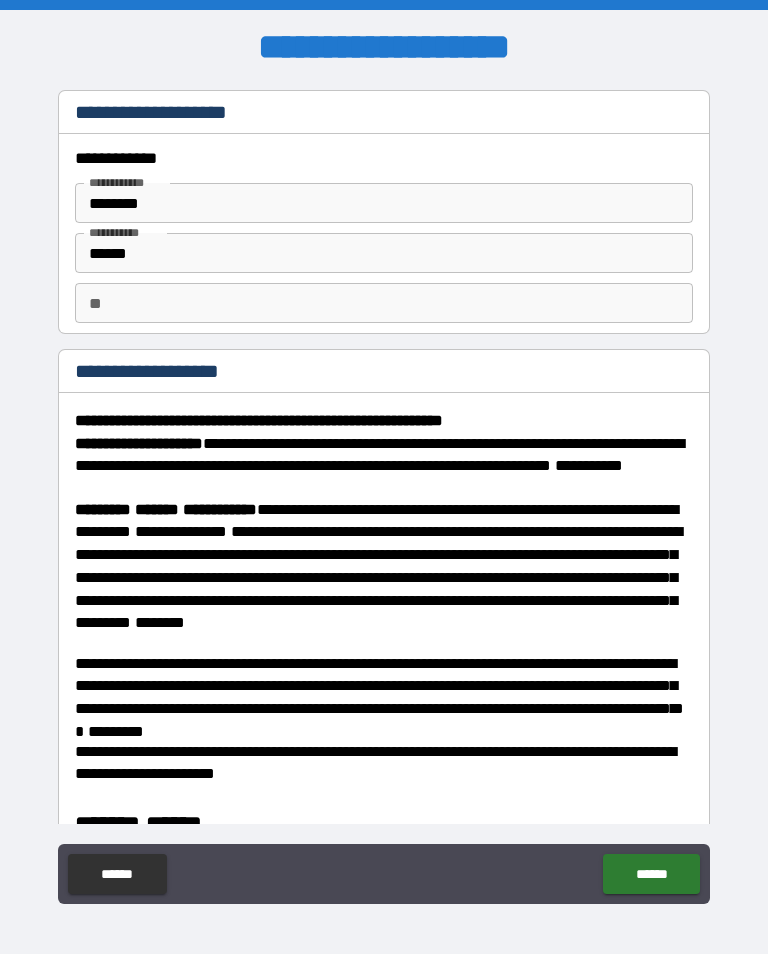 click on "**" at bounding box center (384, 303) 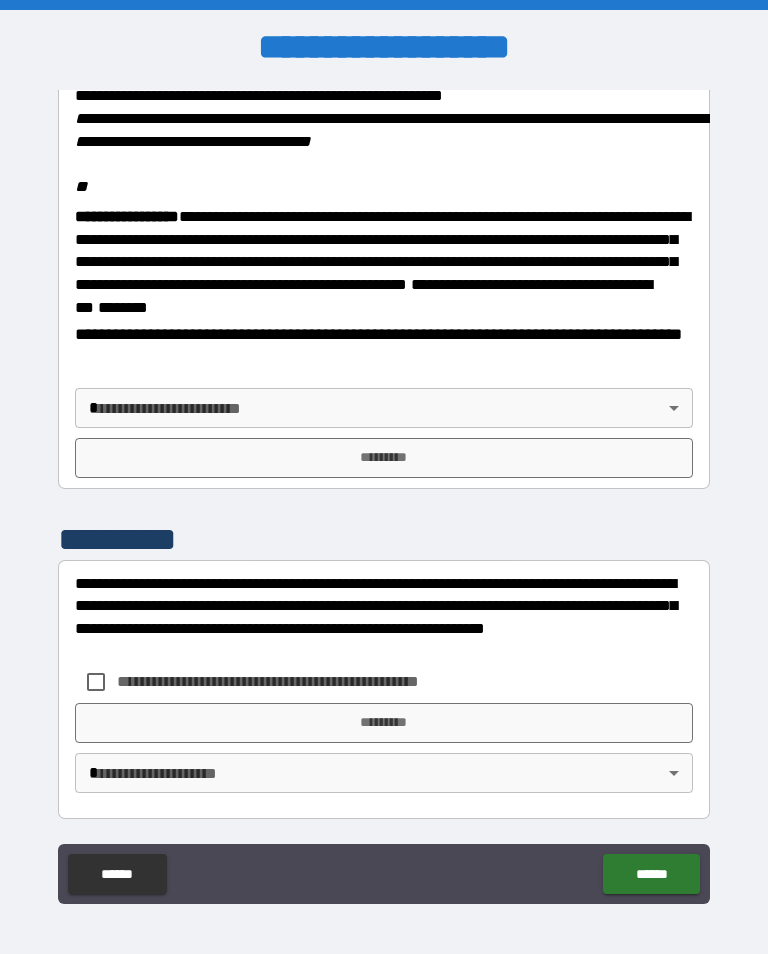 scroll, scrollTop: 2448, scrollLeft: 0, axis: vertical 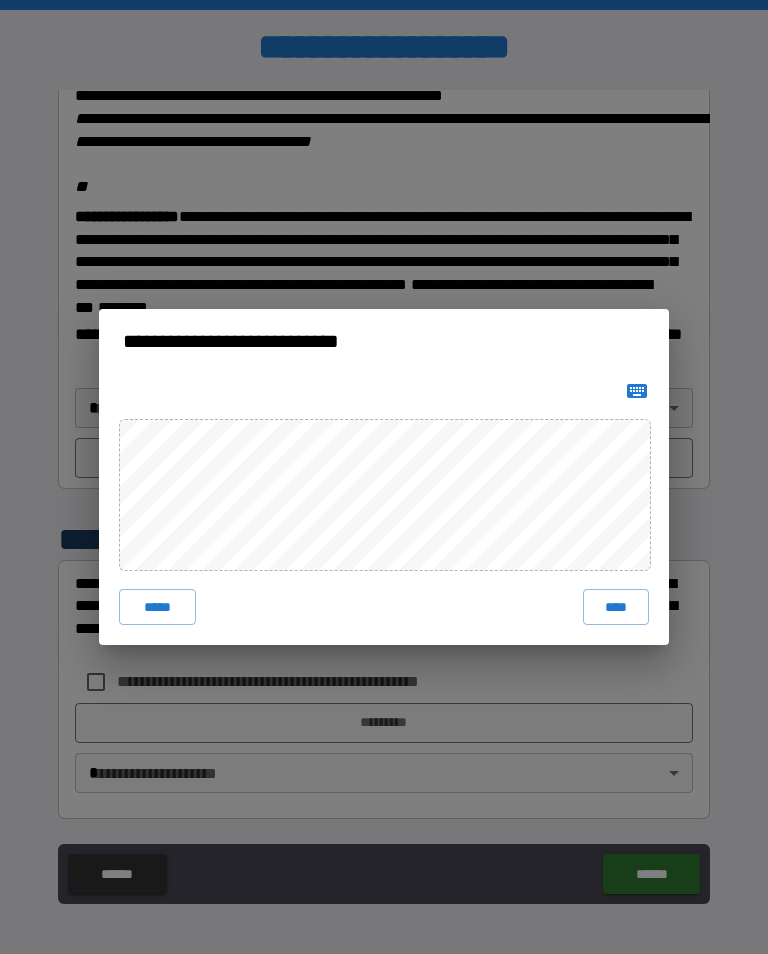click on "****" at bounding box center (616, 607) 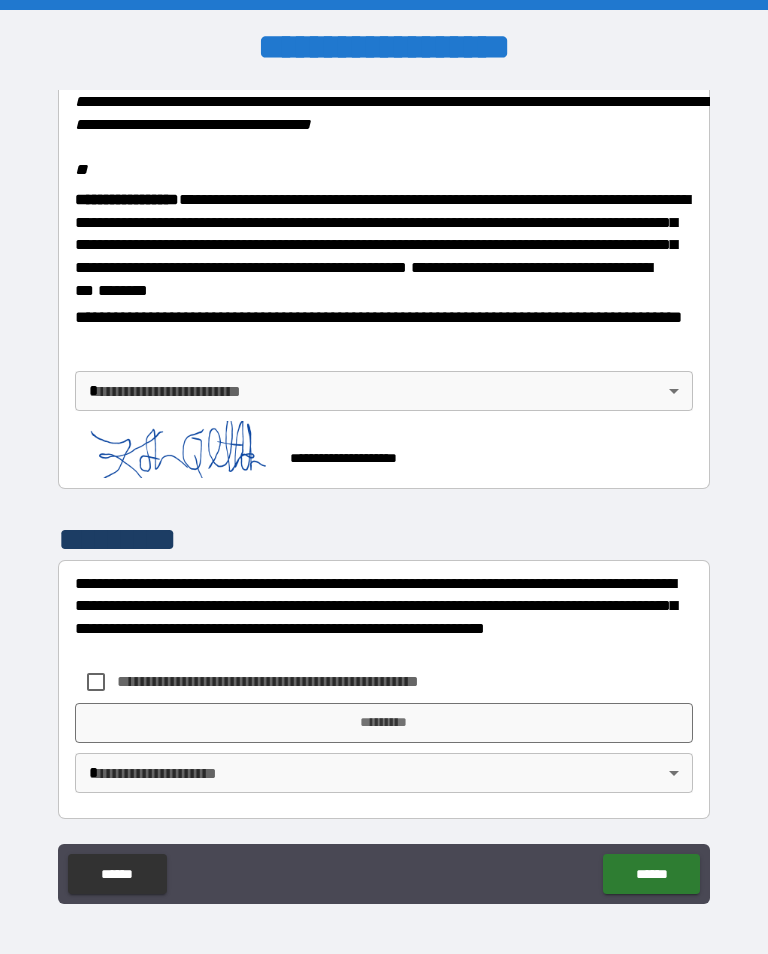 scroll, scrollTop: 2465, scrollLeft: 0, axis: vertical 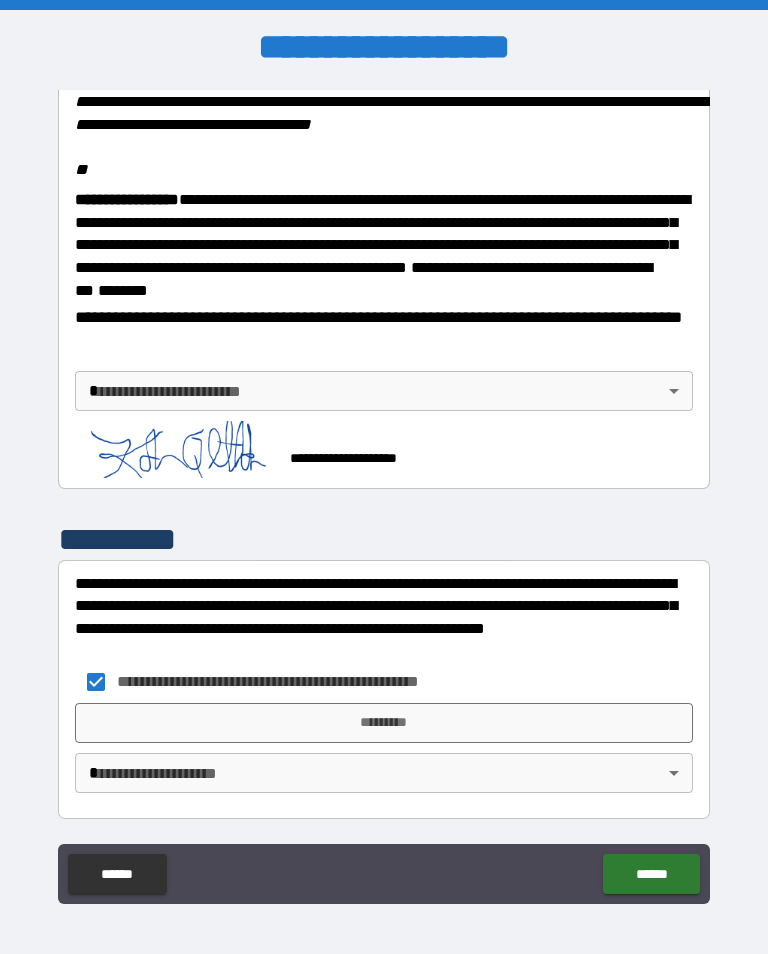 click on "*********" at bounding box center [384, 723] 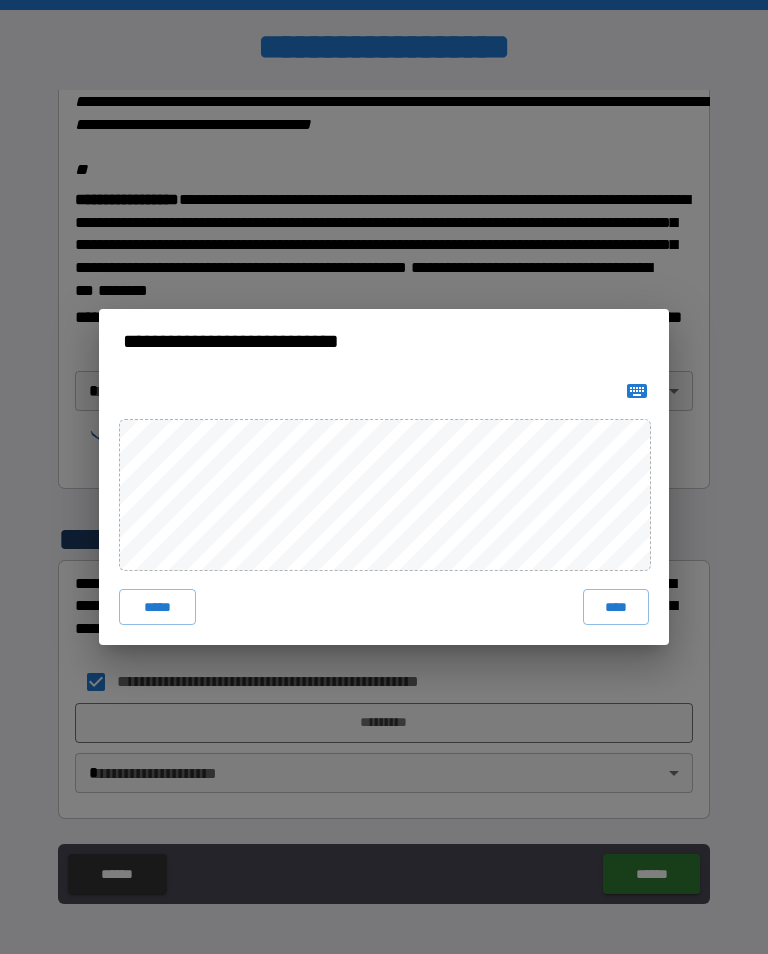 click on "****" at bounding box center (616, 607) 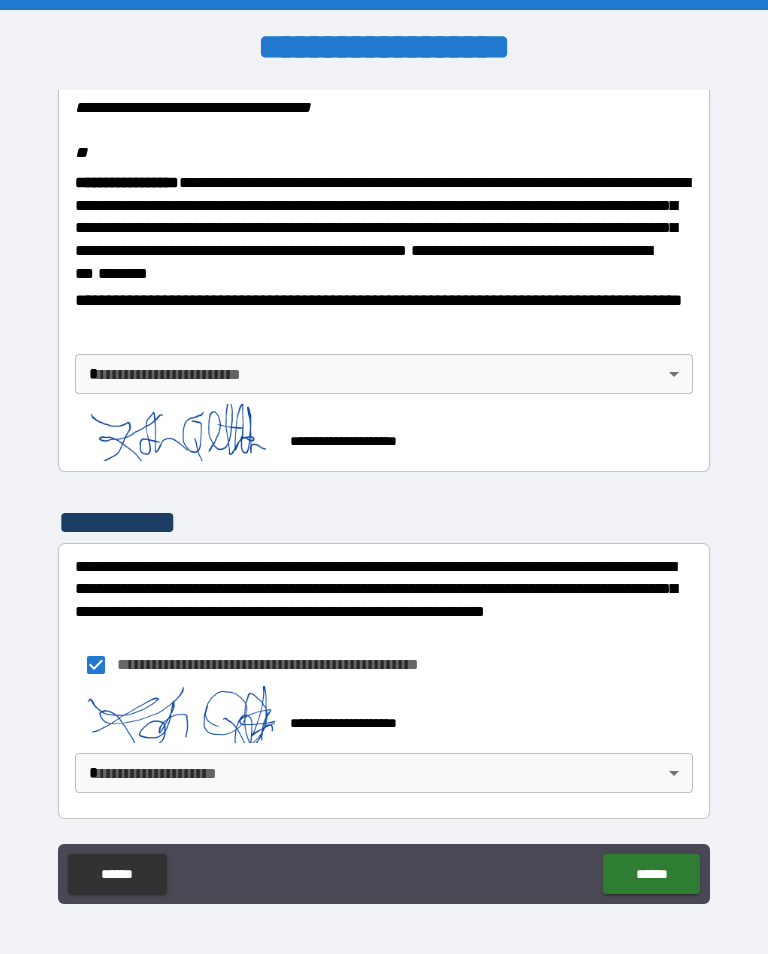 scroll, scrollTop: 2482, scrollLeft: 0, axis: vertical 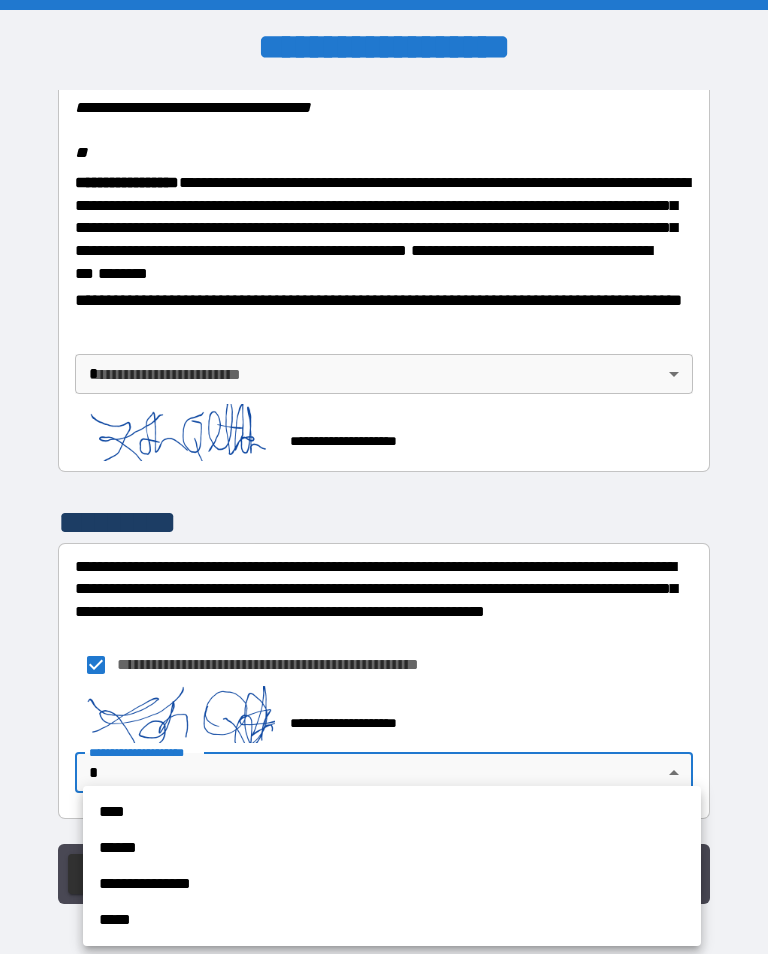 click on "****" at bounding box center [392, 812] 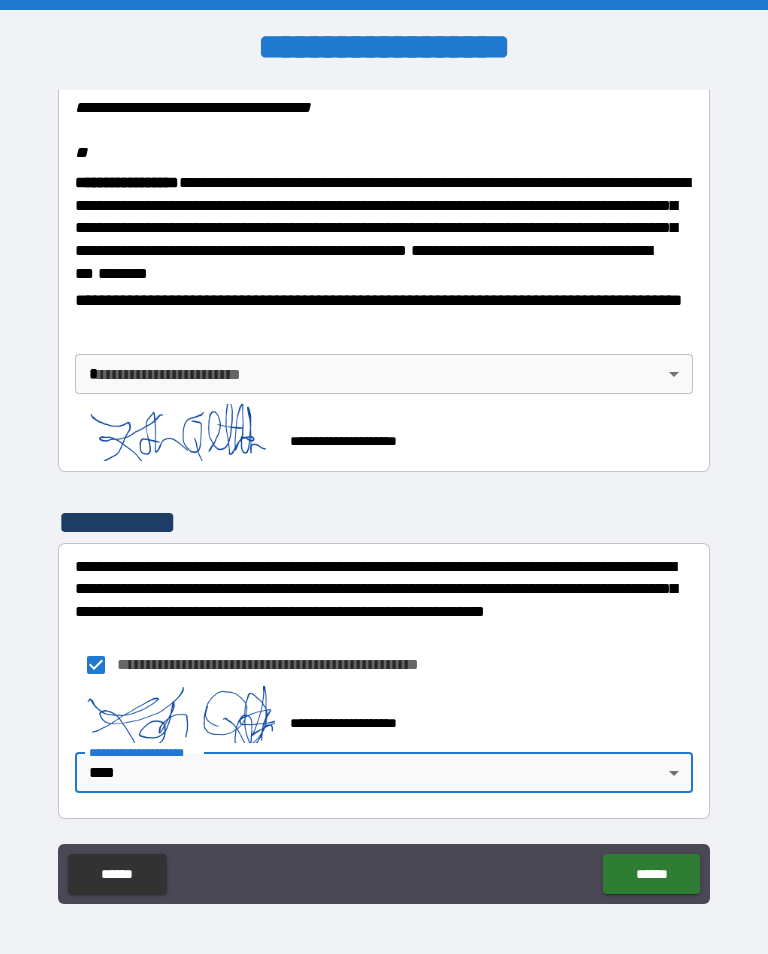 scroll, scrollTop: 2482, scrollLeft: 0, axis: vertical 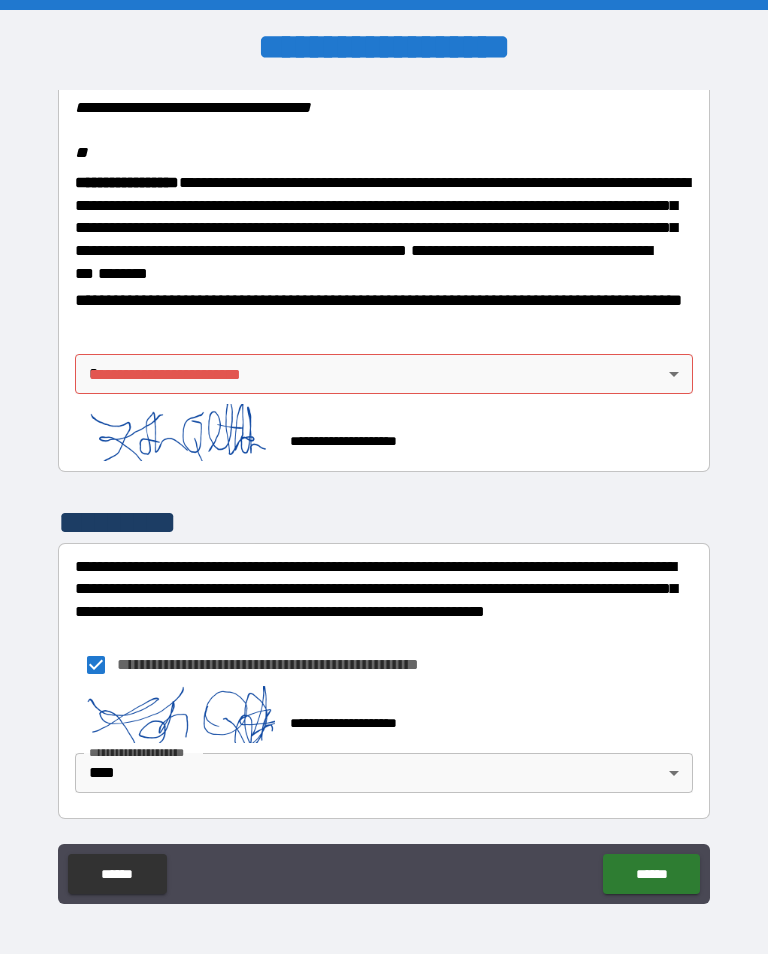 click on "**********" at bounding box center (384, 492) 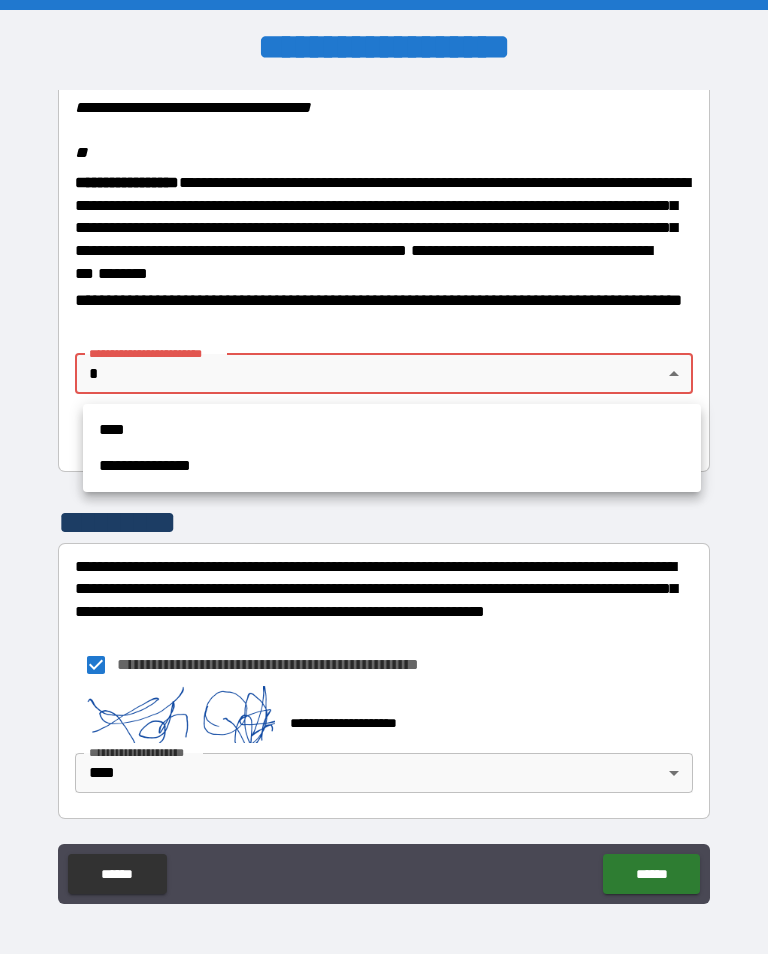 click on "****" at bounding box center (392, 430) 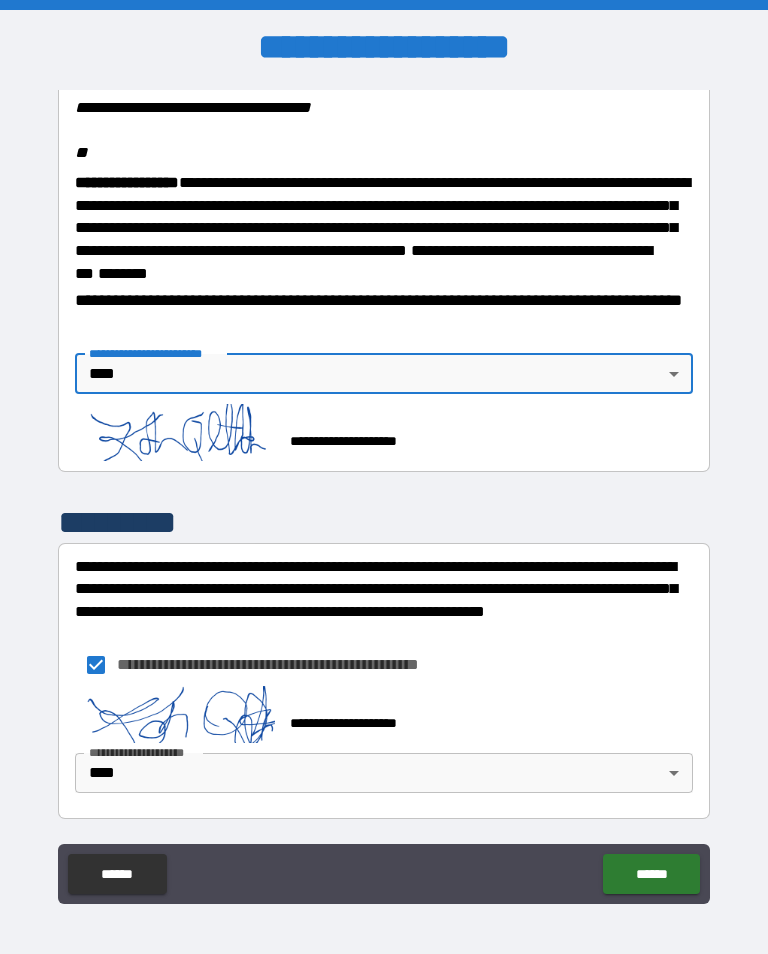 type on "****" 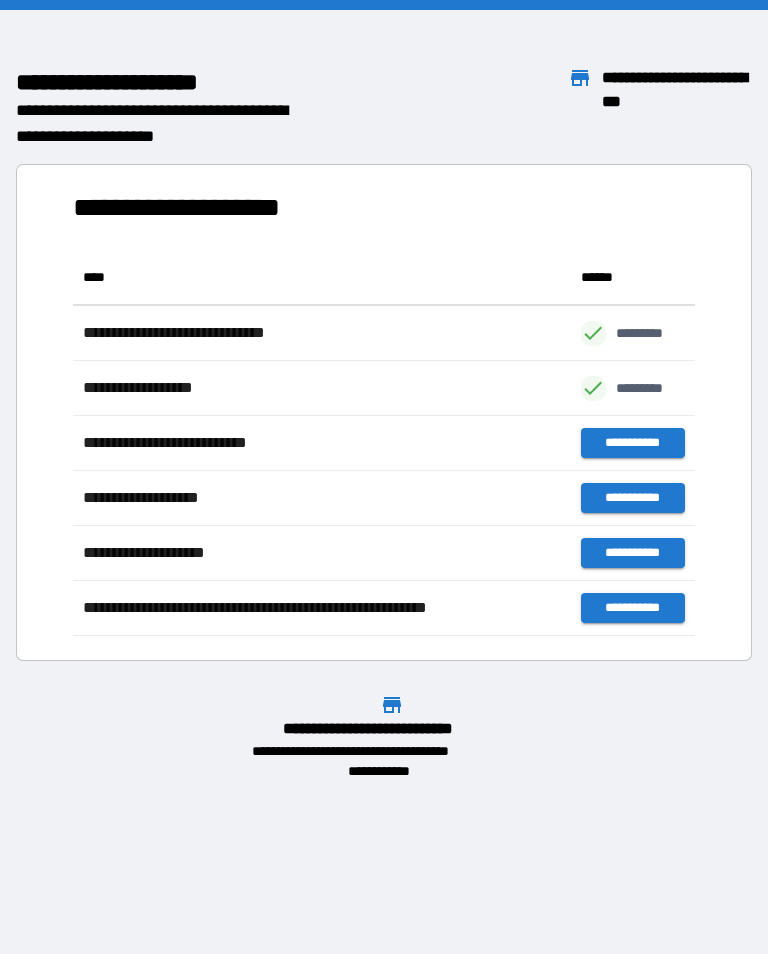 scroll, scrollTop: 1, scrollLeft: 1, axis: both 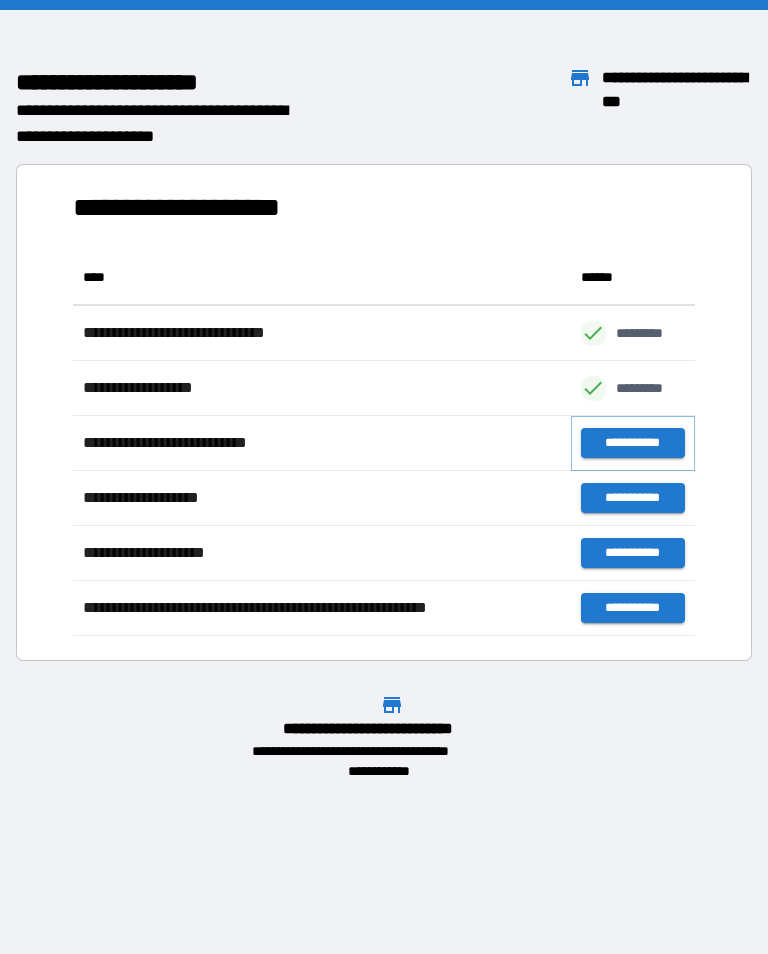 click on "**********" at bounding box center [633, 443] 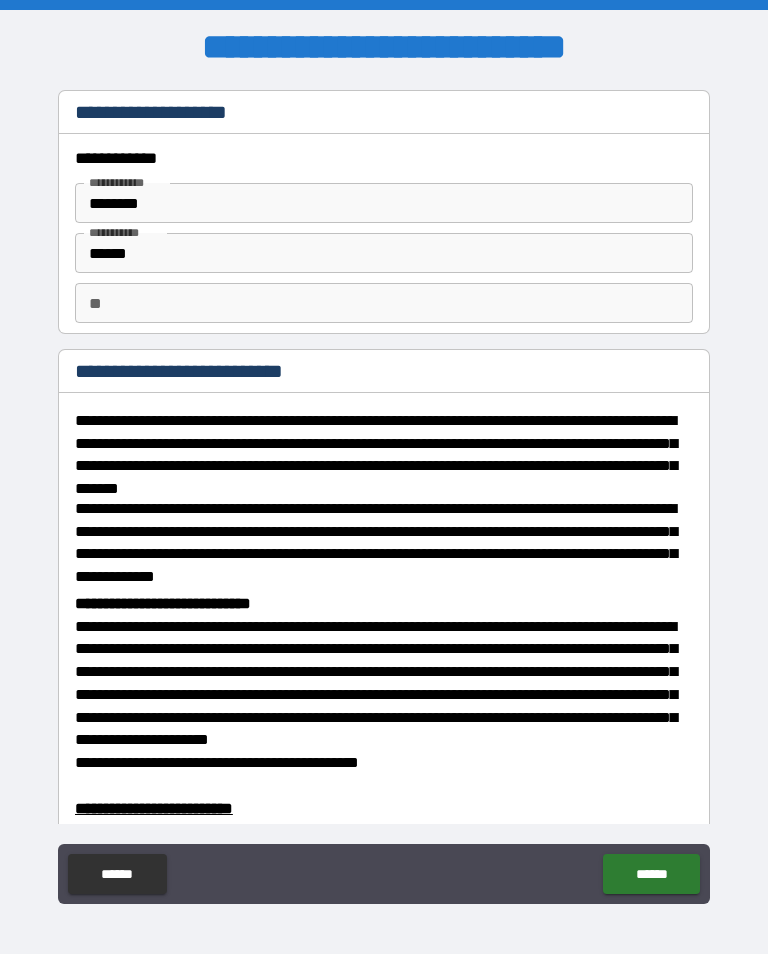 scroll, scrollTop: 0, scrollLeft: 0, axis: both 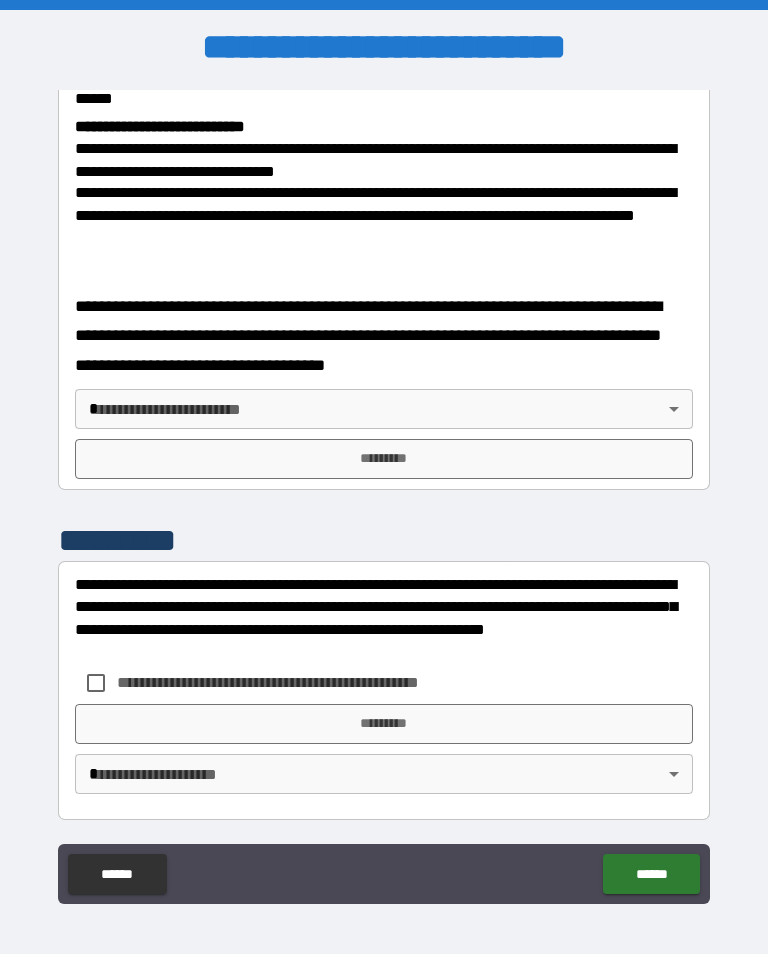 type on "*" 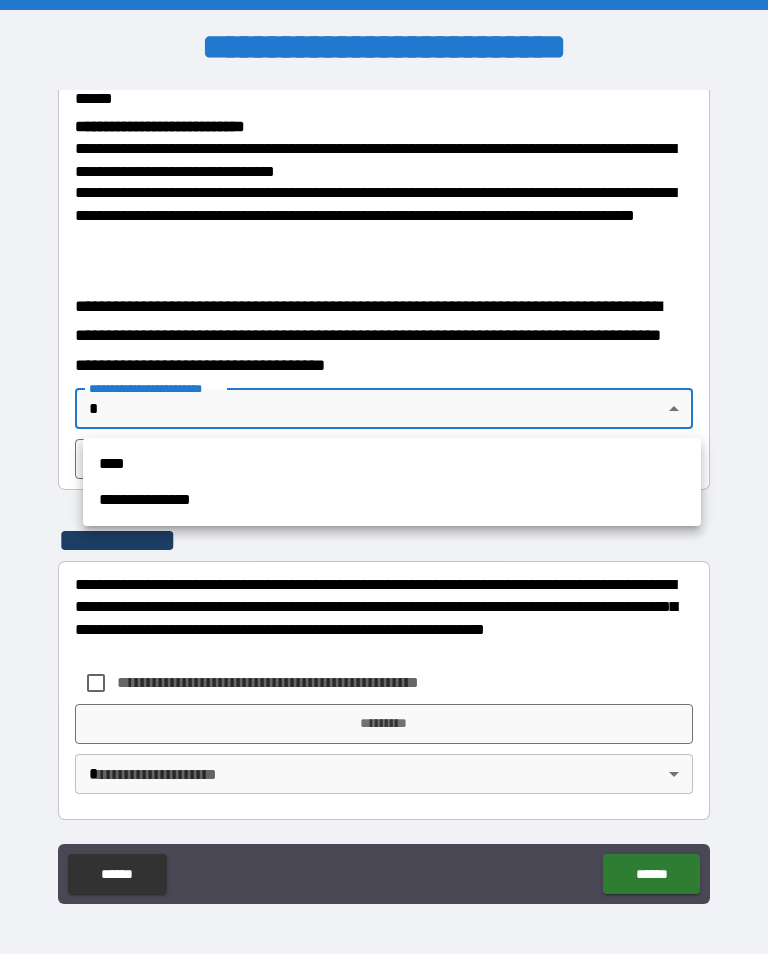 click on "****" at bounding box center [392, 464] 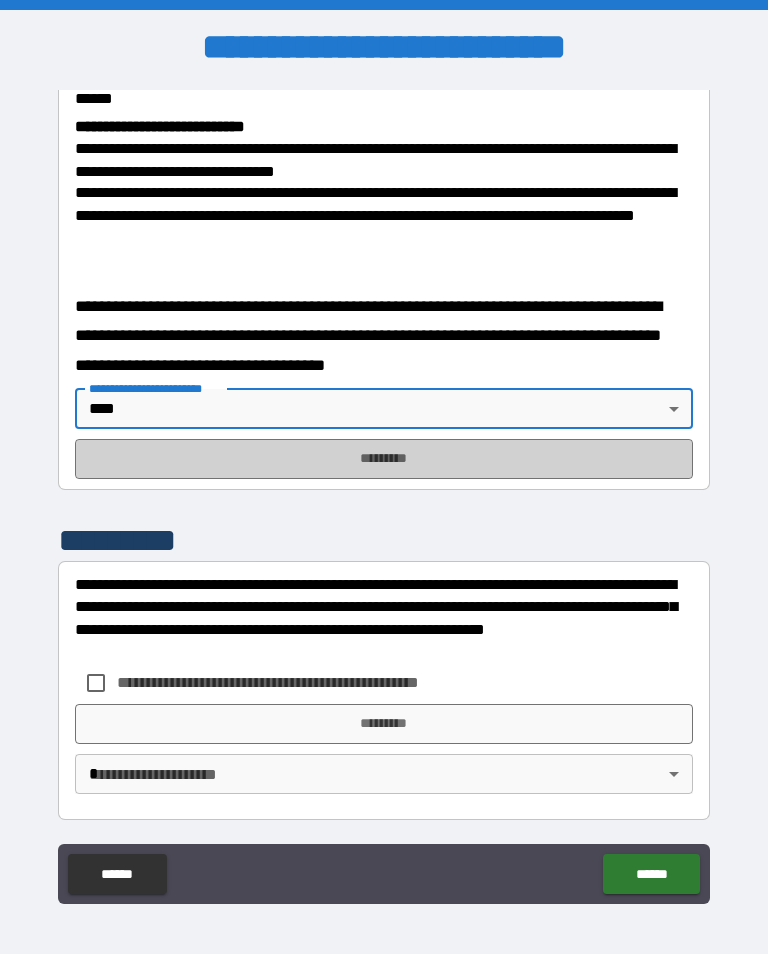 click on "*********" at bounding box center [384, 459] 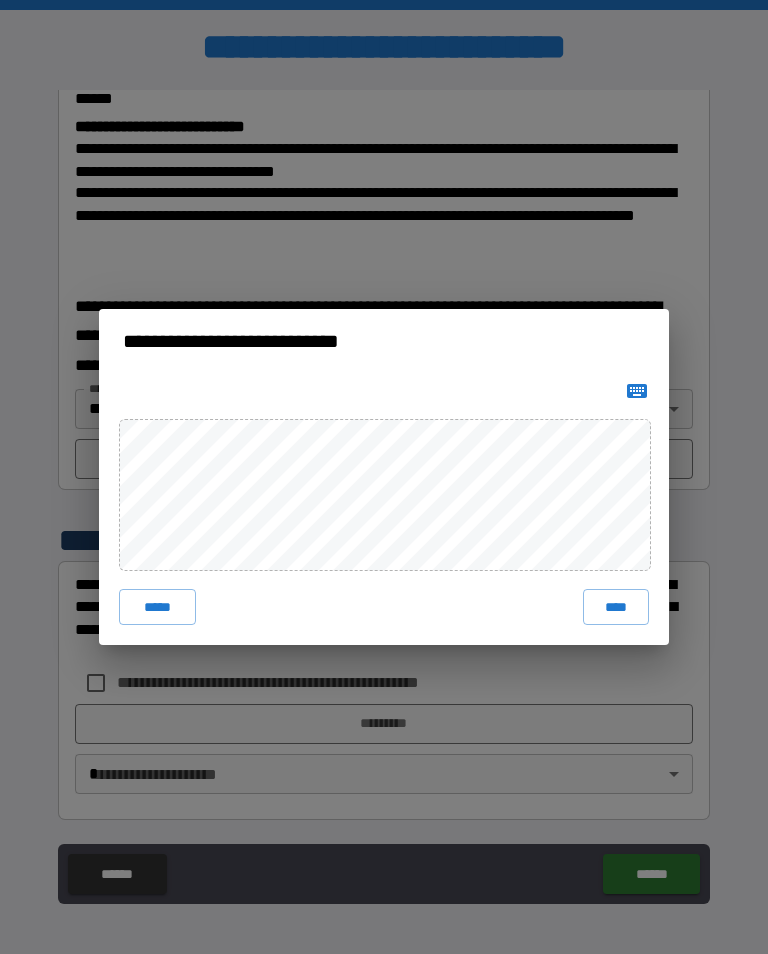 click on "****" at bounding box center (616, 607) 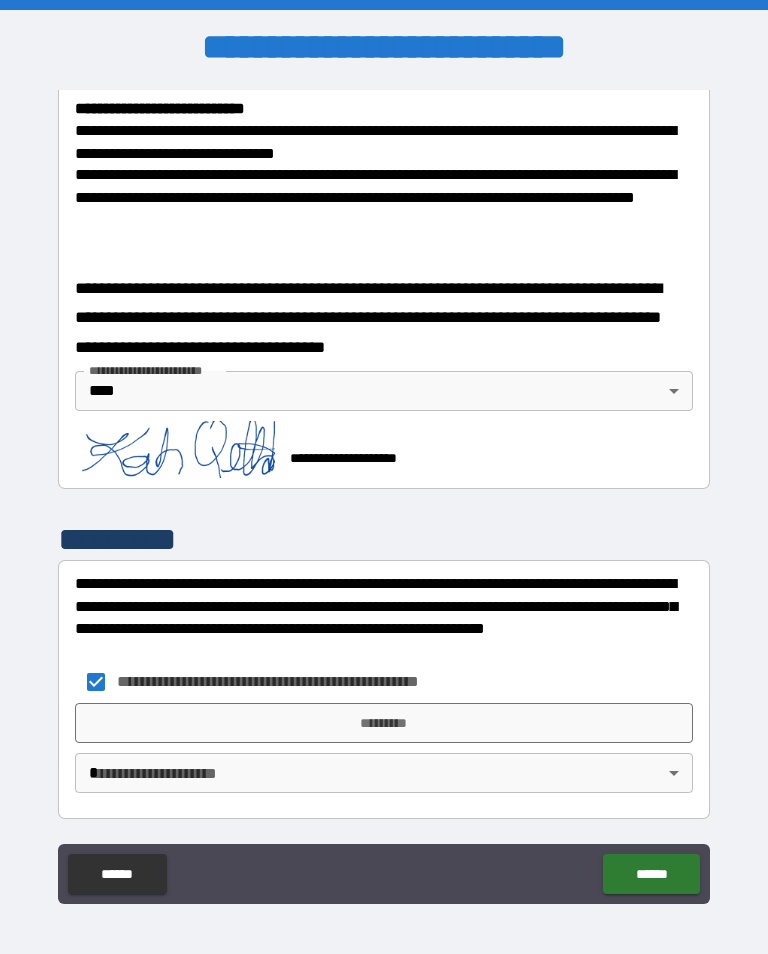 scroll, scrollTop: 795, scrollLeft: 0, axis: vertical 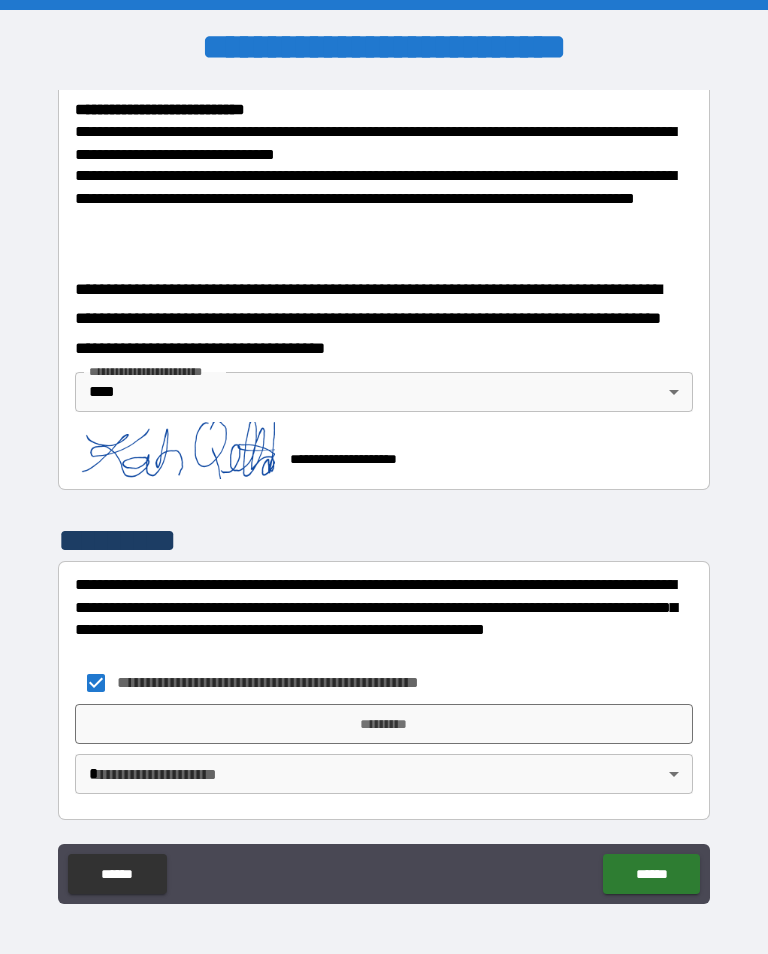 click on "*********" at bounding box center (384, 724) 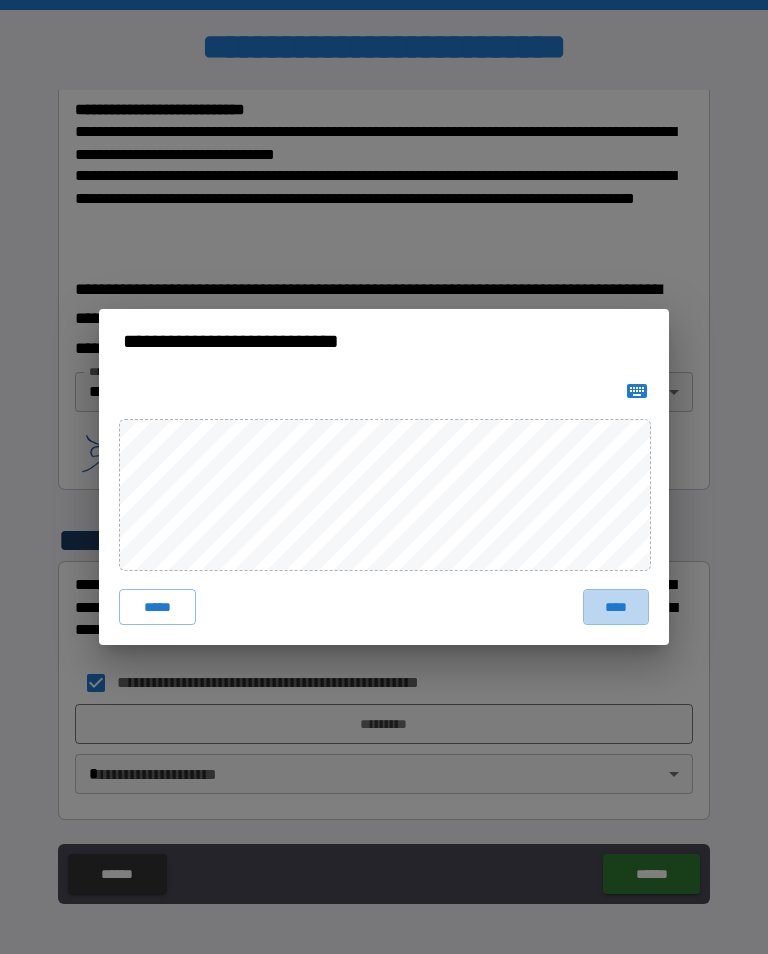 click on "****" at bounding box center [616, 607] 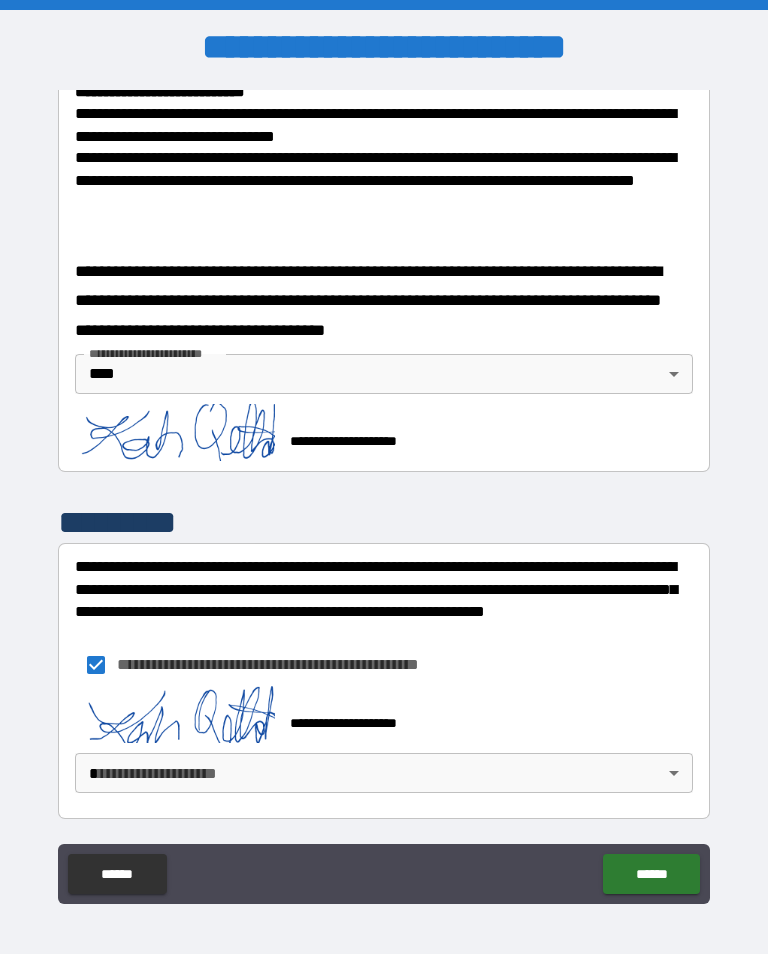 scroll, scrollTop: 812, scrollLeft: 0, axis: vertical 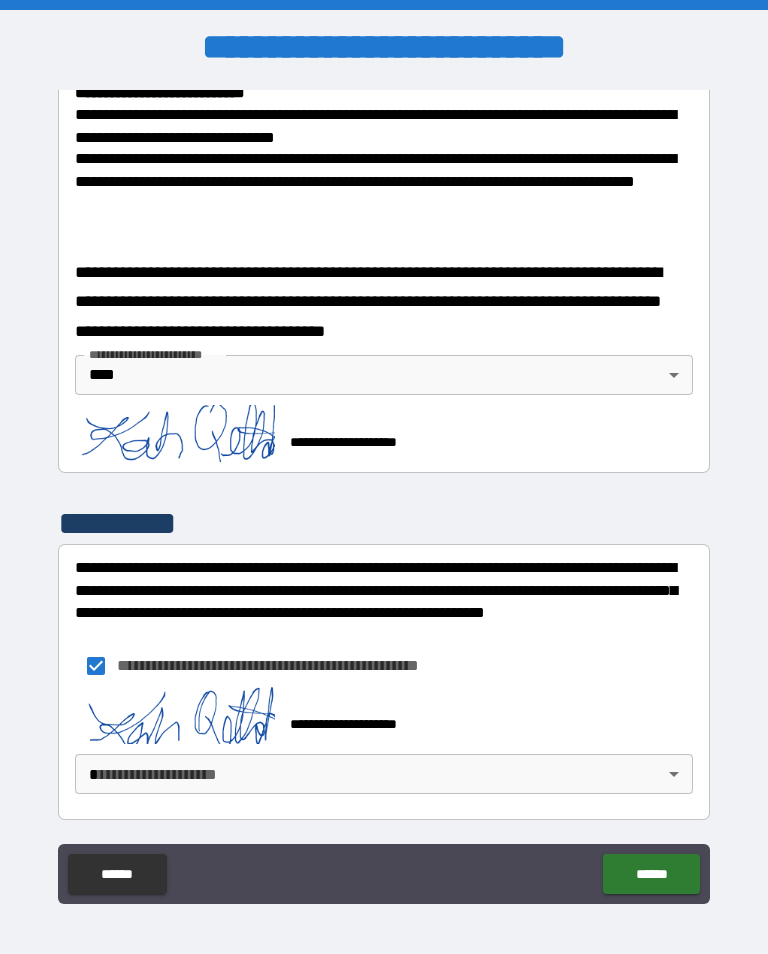 click on "**********" at bounding box center [384, 492] 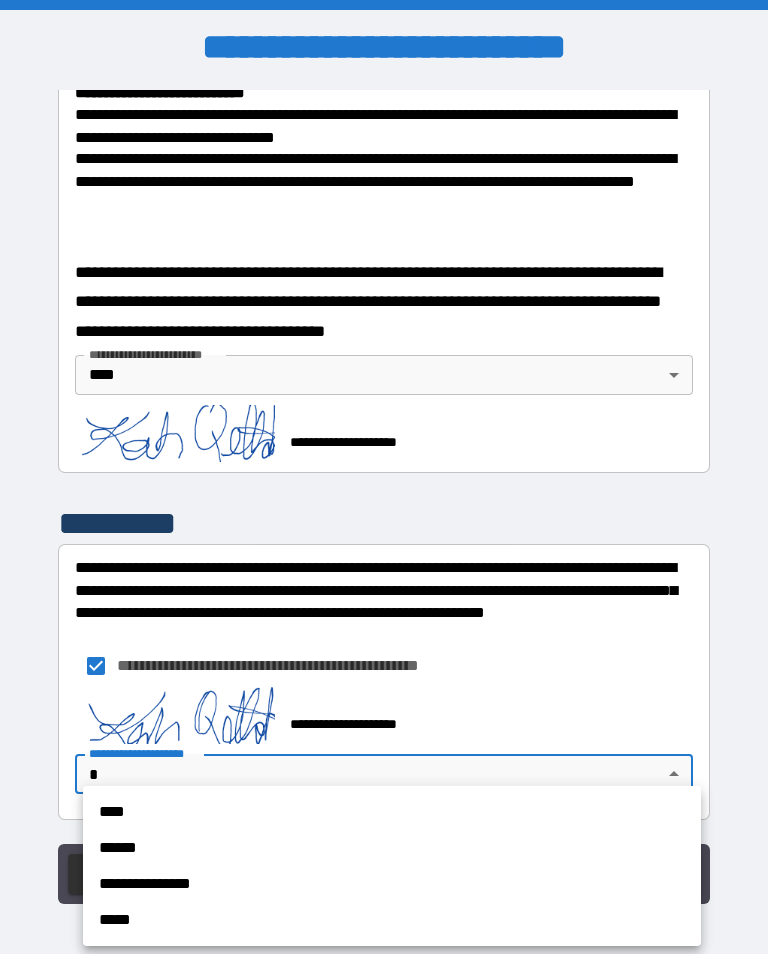 click on "****" at bounding box center [392, 812] 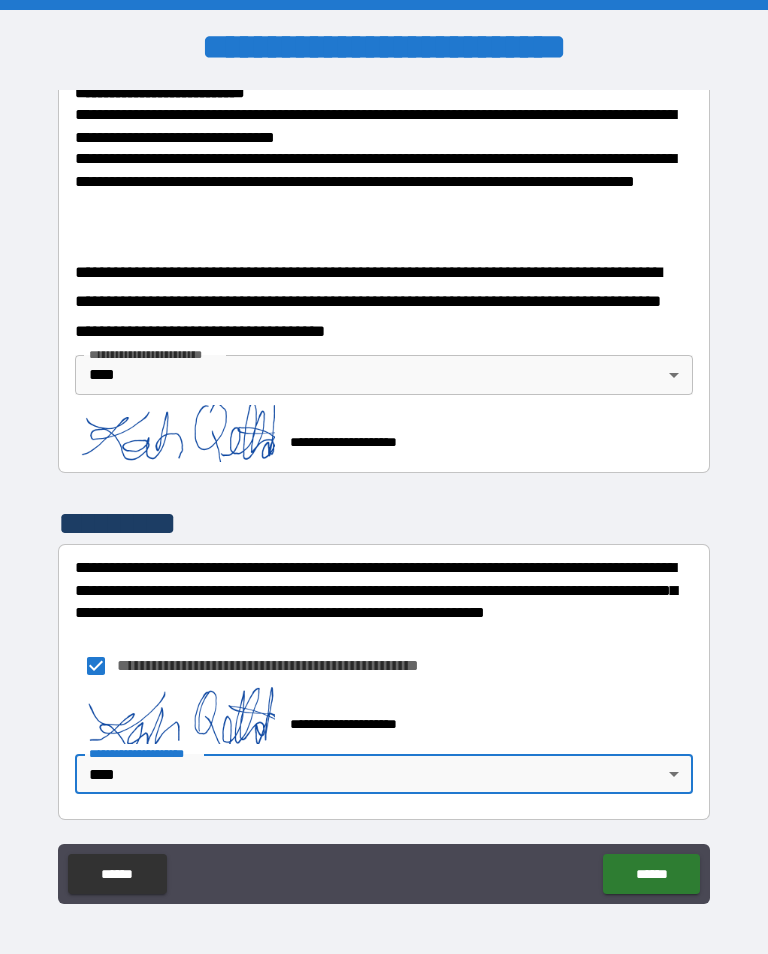 type on "****" 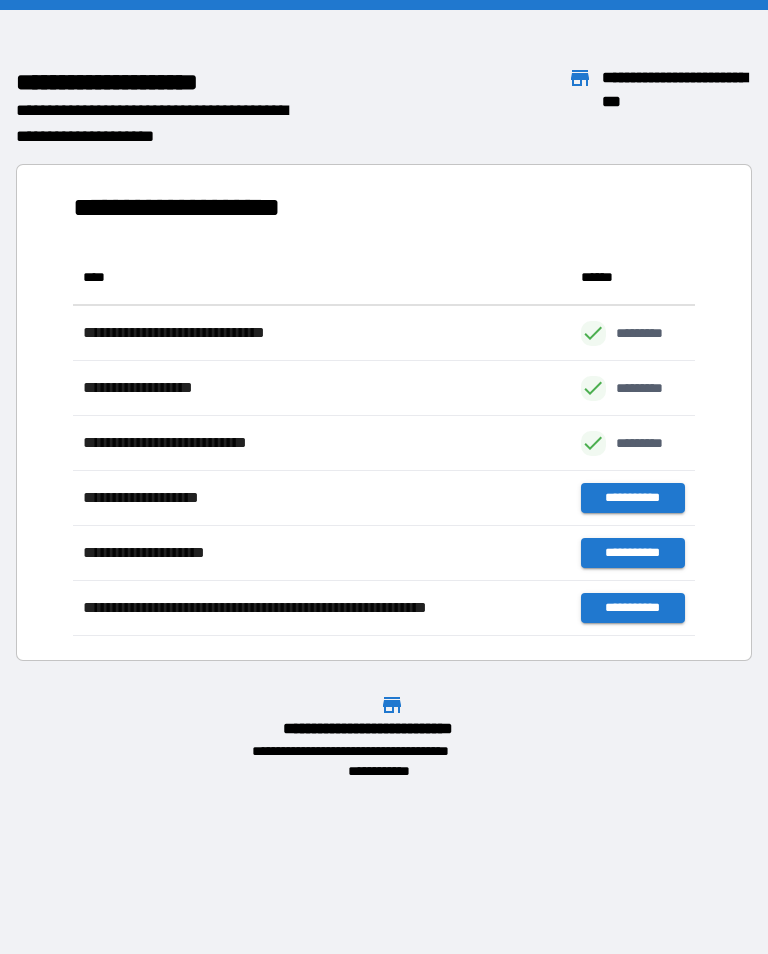 scroll, scrollTop: 1, scrollLeft: 1, axis: both 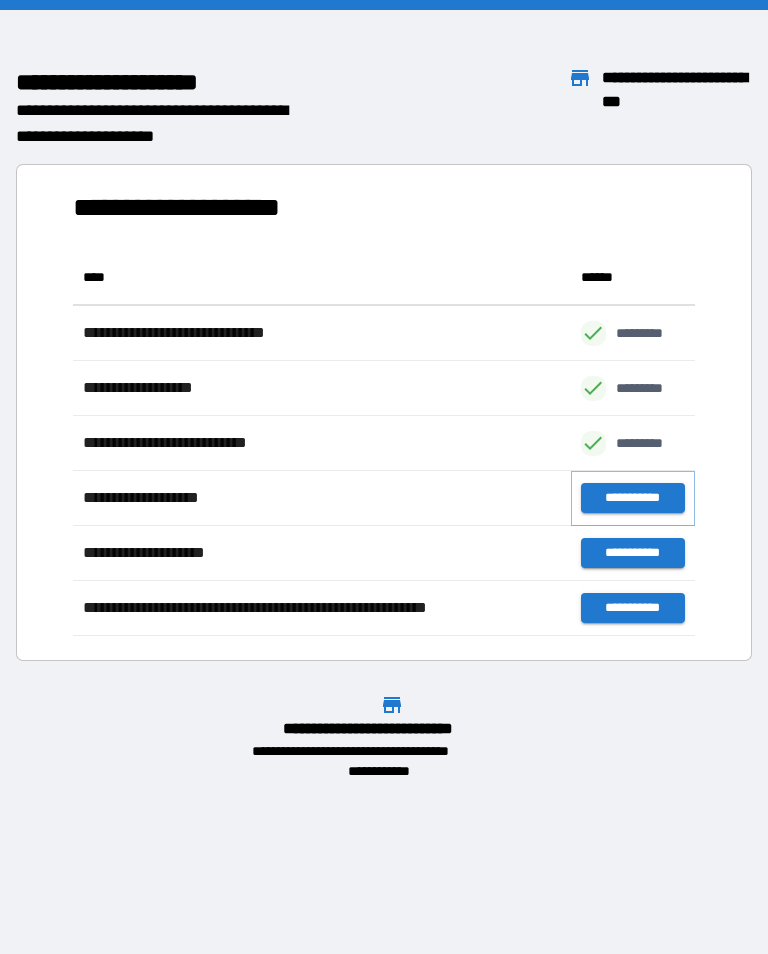 click on "**********" at bounding box center (633, 498) 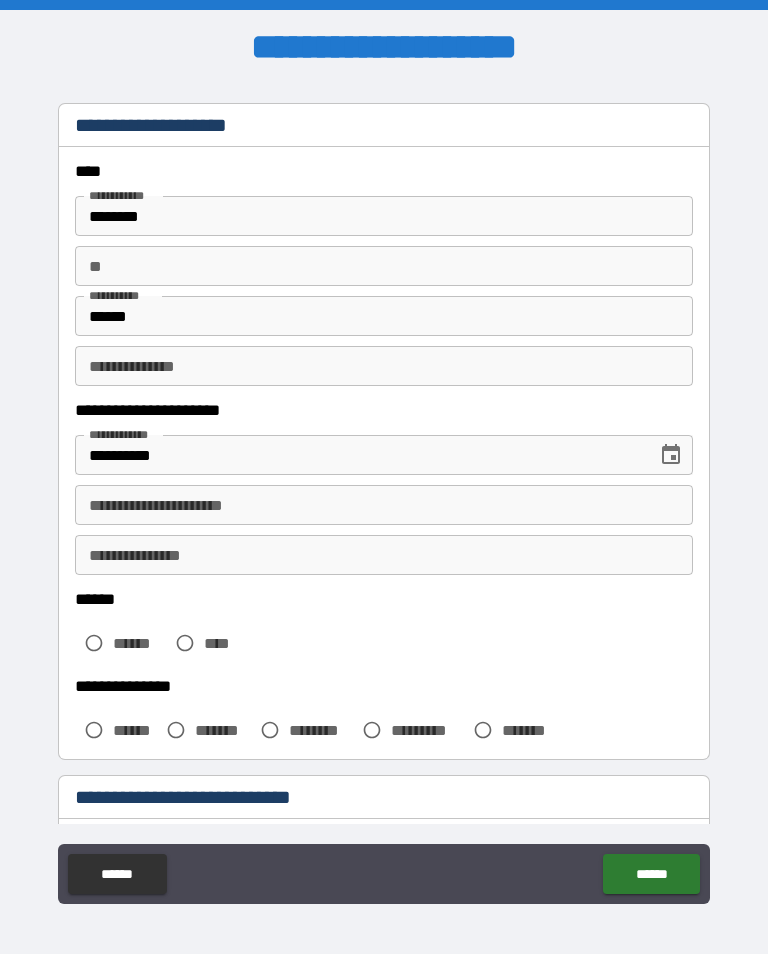 scroll, scrollTop: 45, scrollLeft: 0, axis: vertical 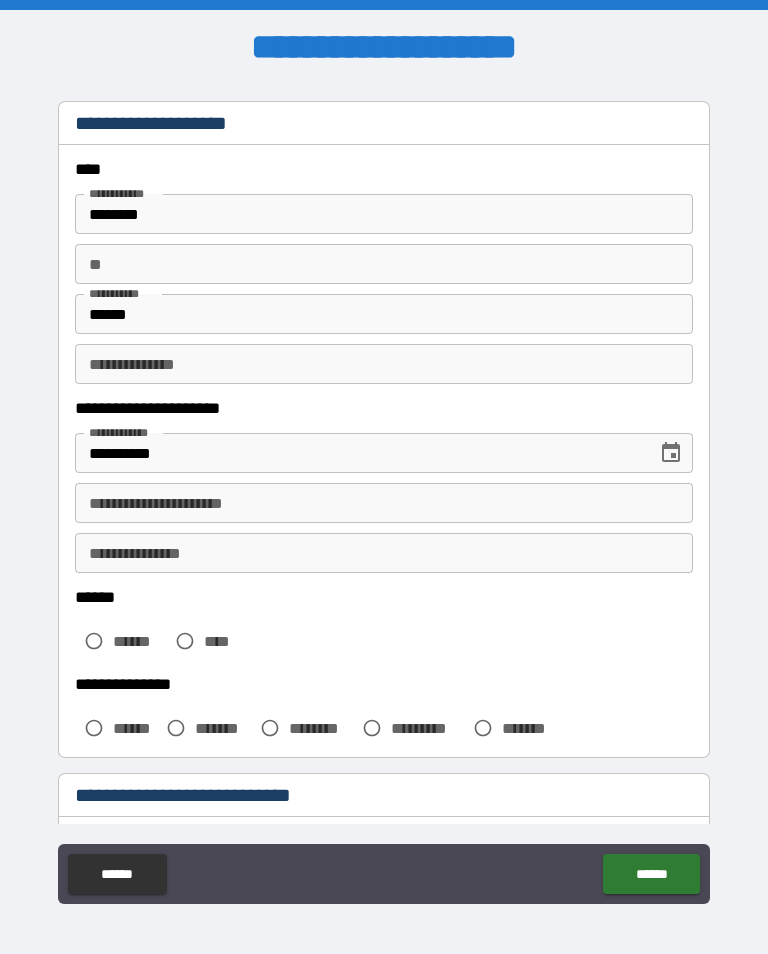 click on "**********" at bounding box center (384, 503) 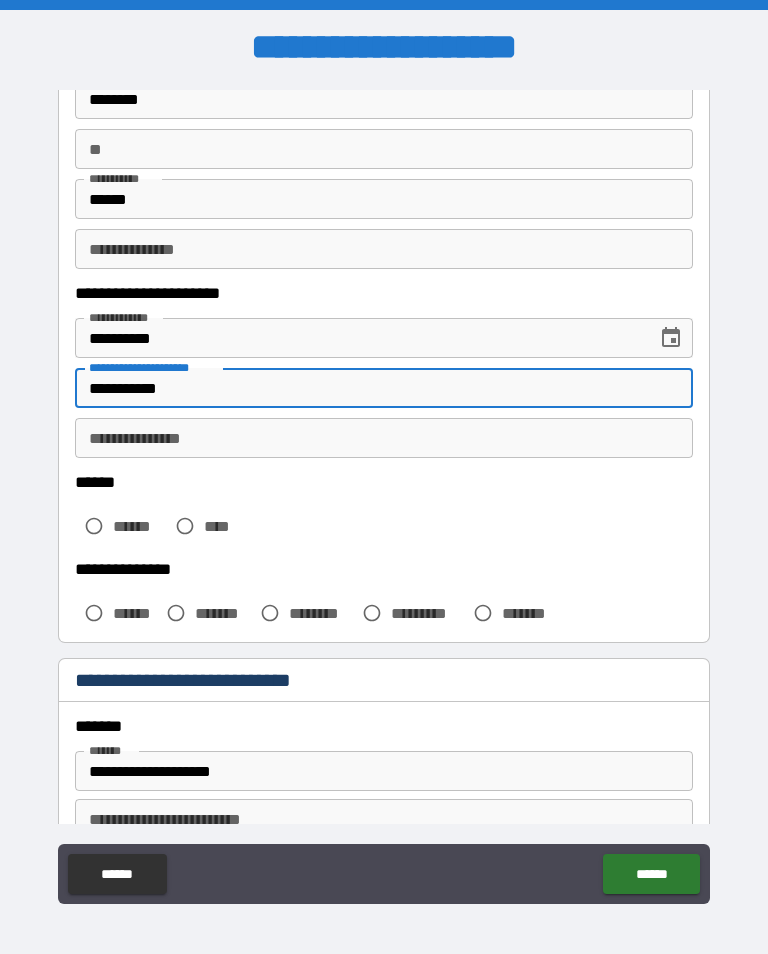 scroll, scrollTop: 159, scrollLeft: 0, axis: vertical 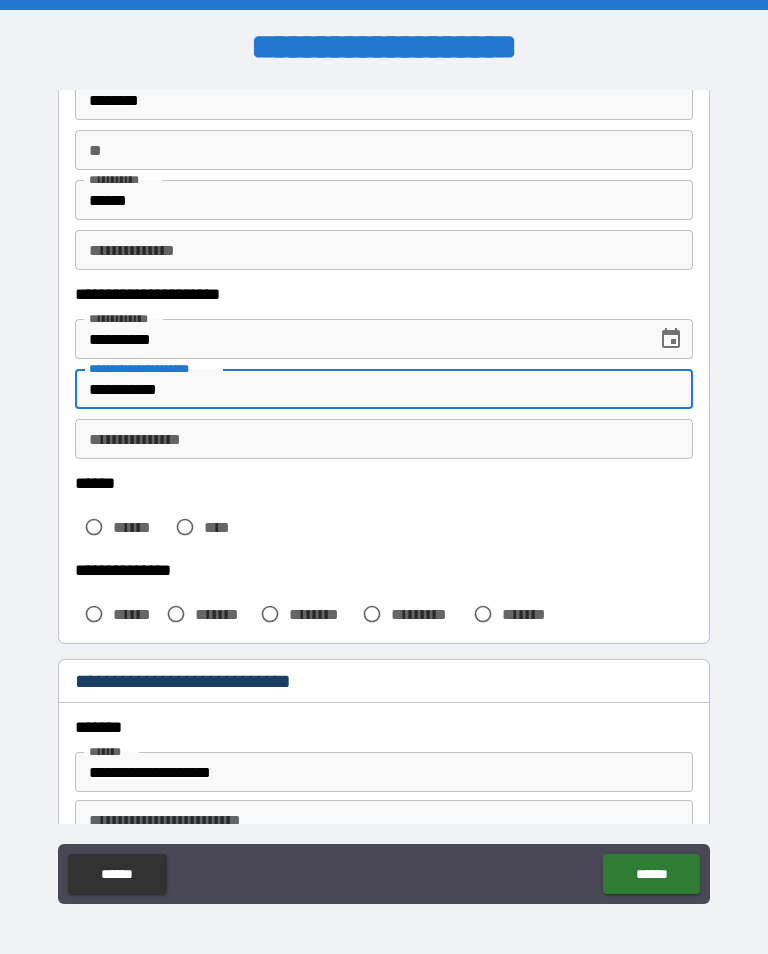 type on "**********" 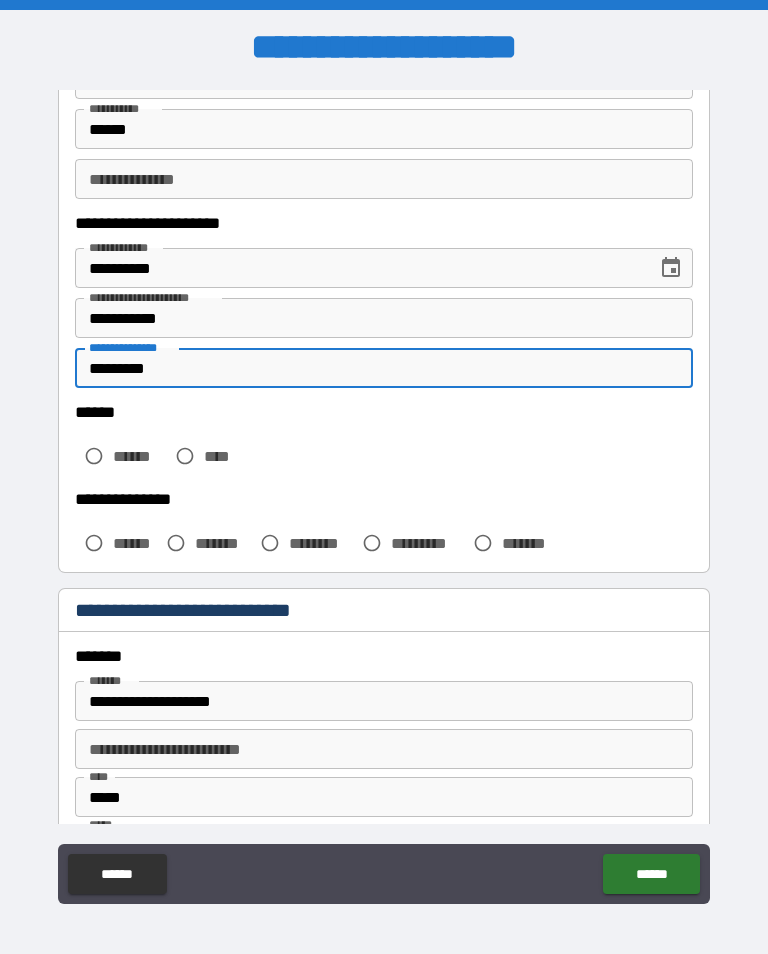 scroll, scrollTop: 231, scrollLeft: 0, axis: vertical 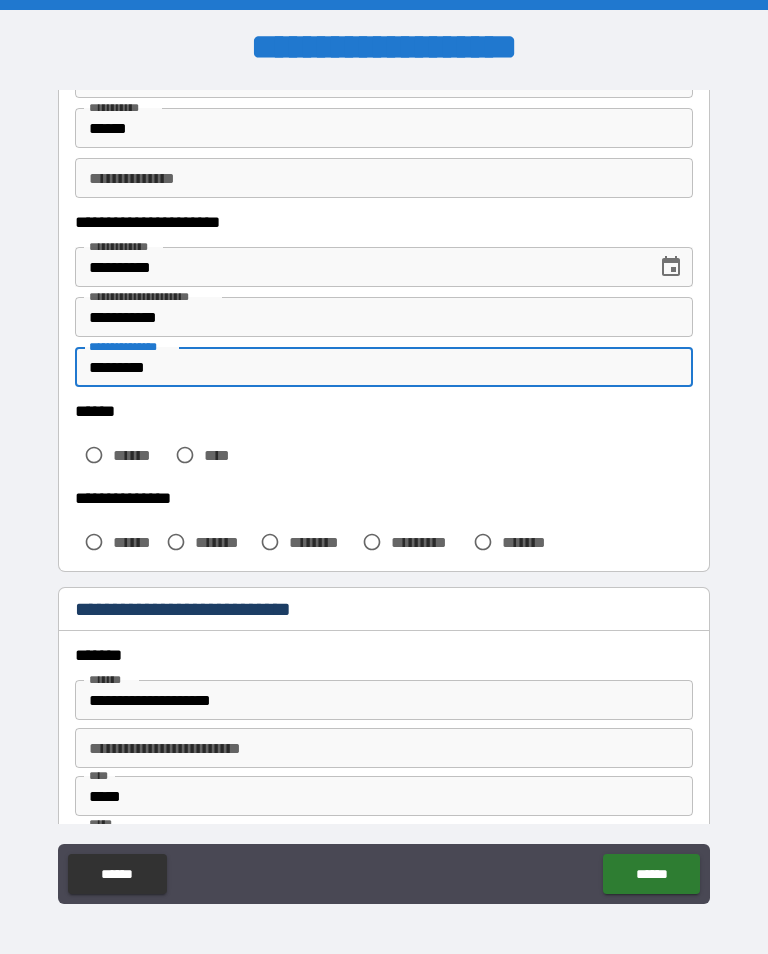 type on "*********" 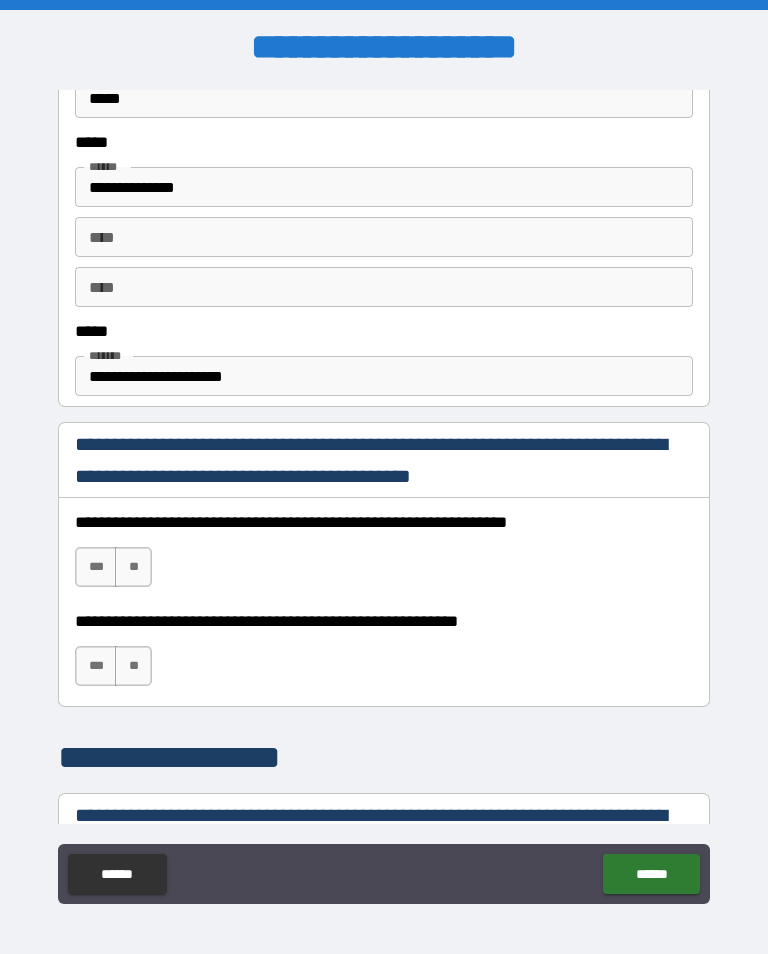 scroll, scrollTop: 1026, scrollLeft: 0, axis: vertical 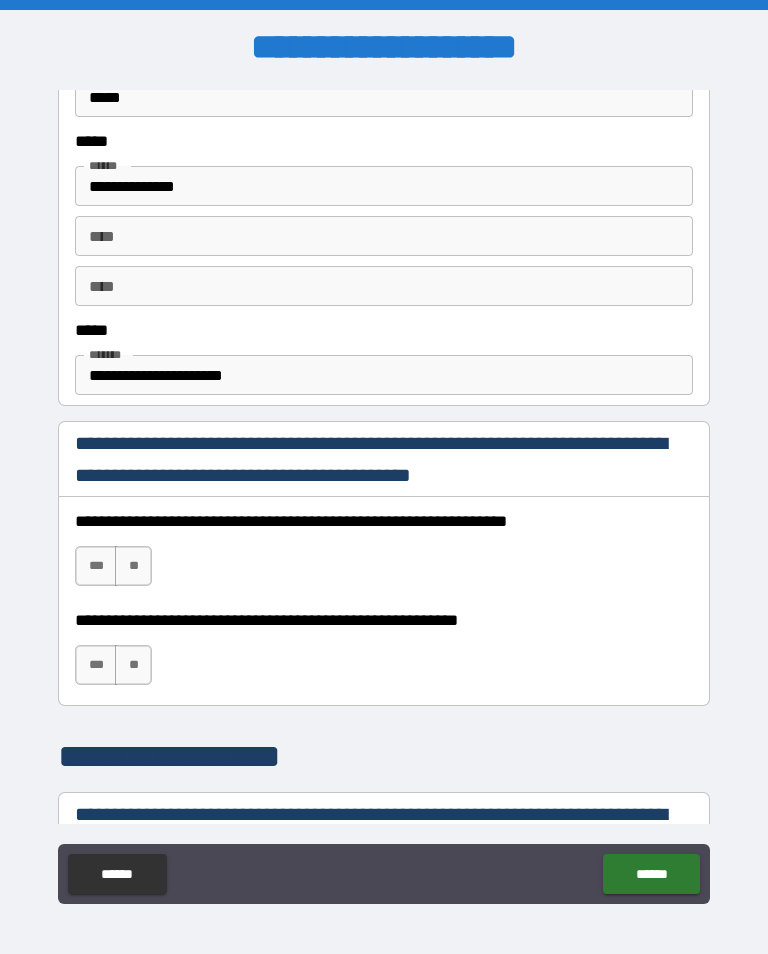 click on "***" at bounding box center (96, 566) 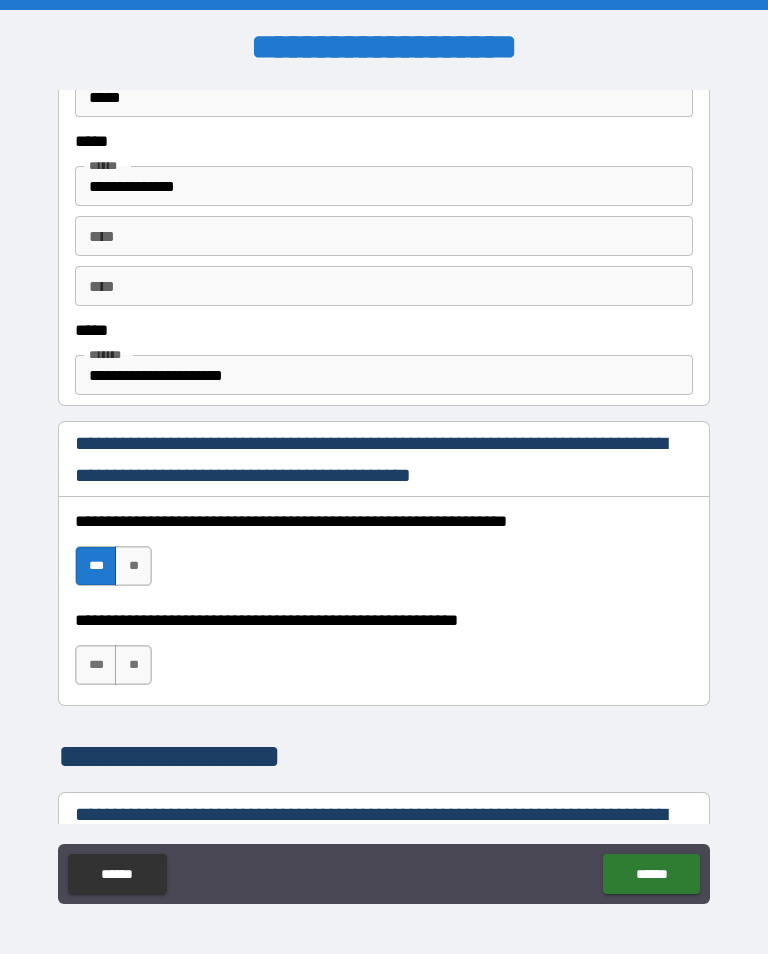 click on "***" at bounding box center [96, 665] 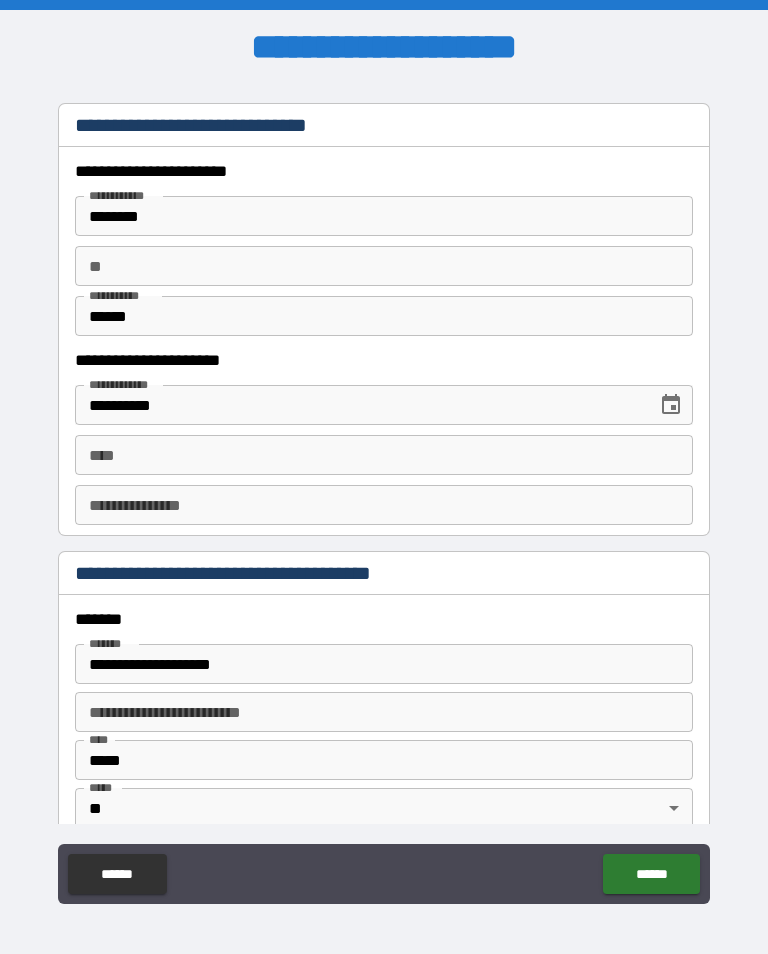 scroll, scrollTop: 1905, scrollLeft: 0, axis: vertical 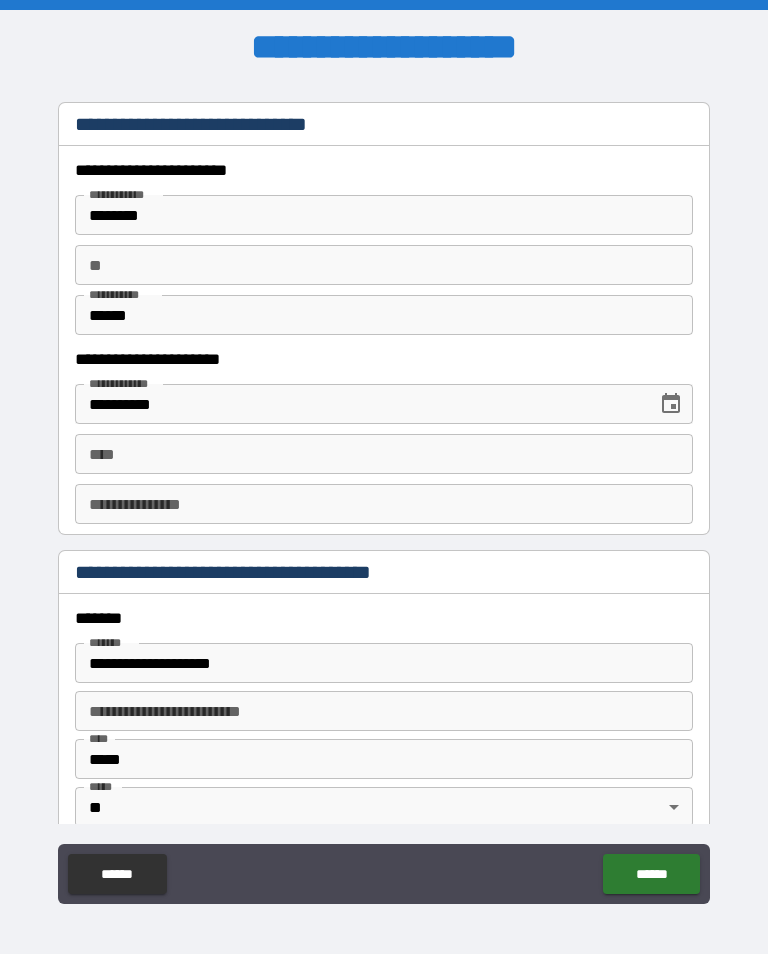 click on "****" at bounding box center [384, 454] 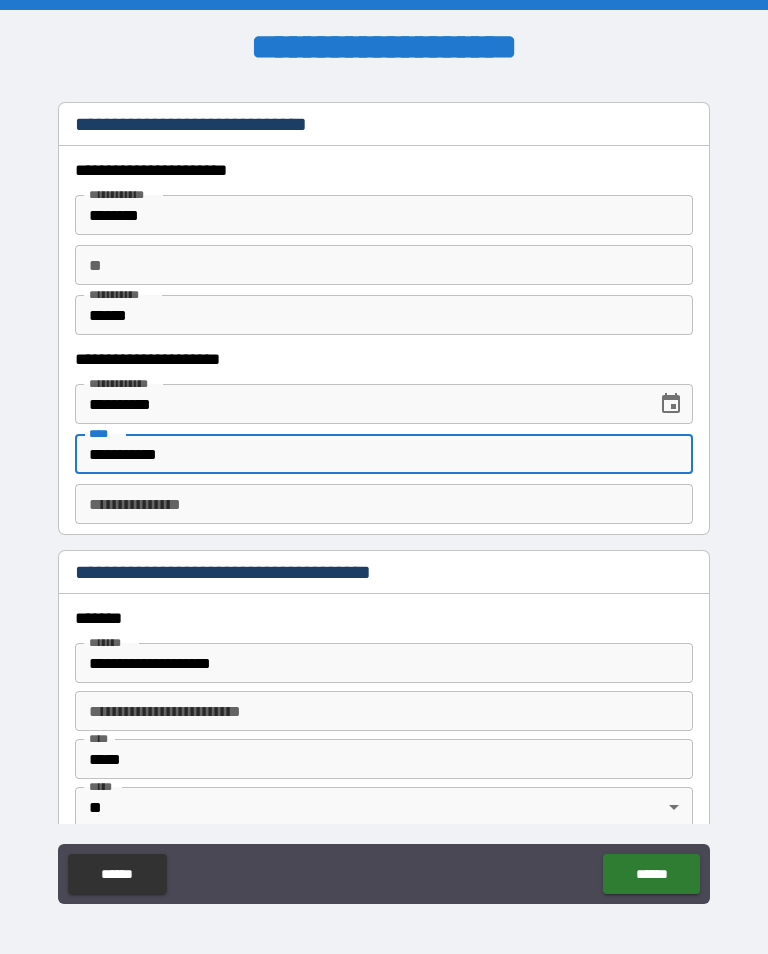 type on "**********" 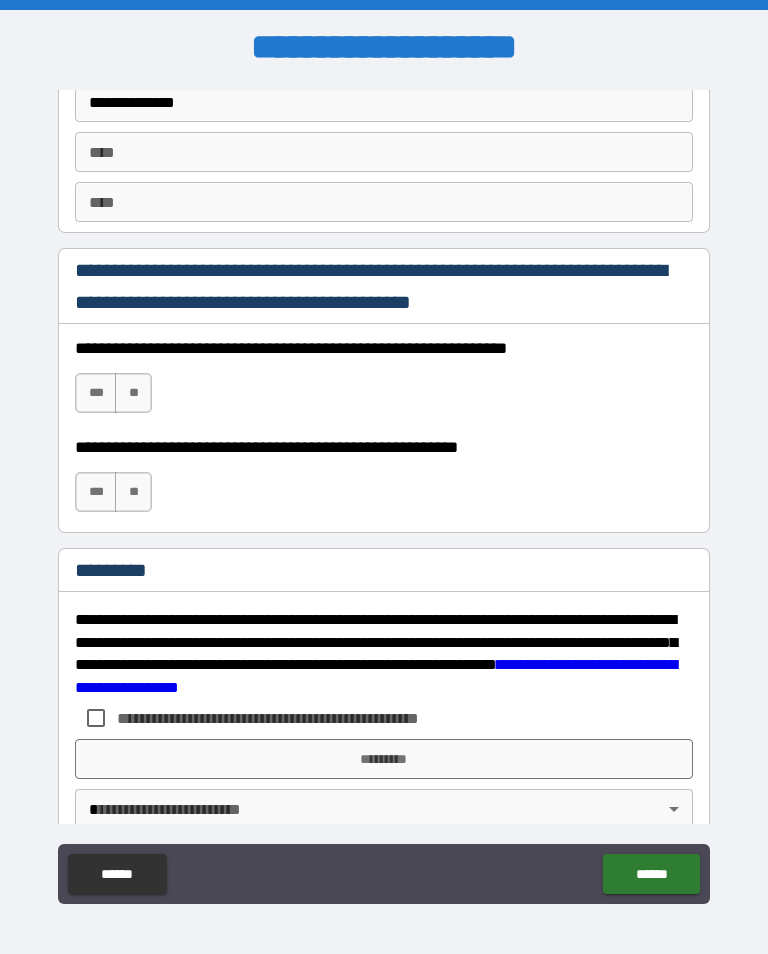 scroll, scrollTop: 2842, scrollLeft: 0, axis: vertical 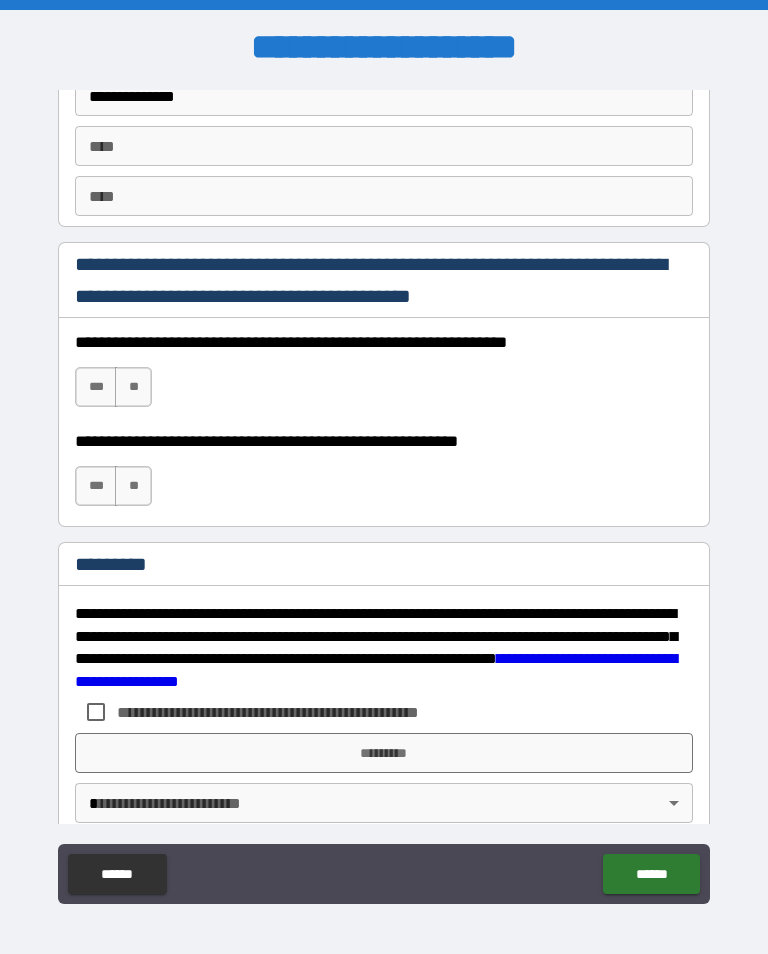 type on "*********" 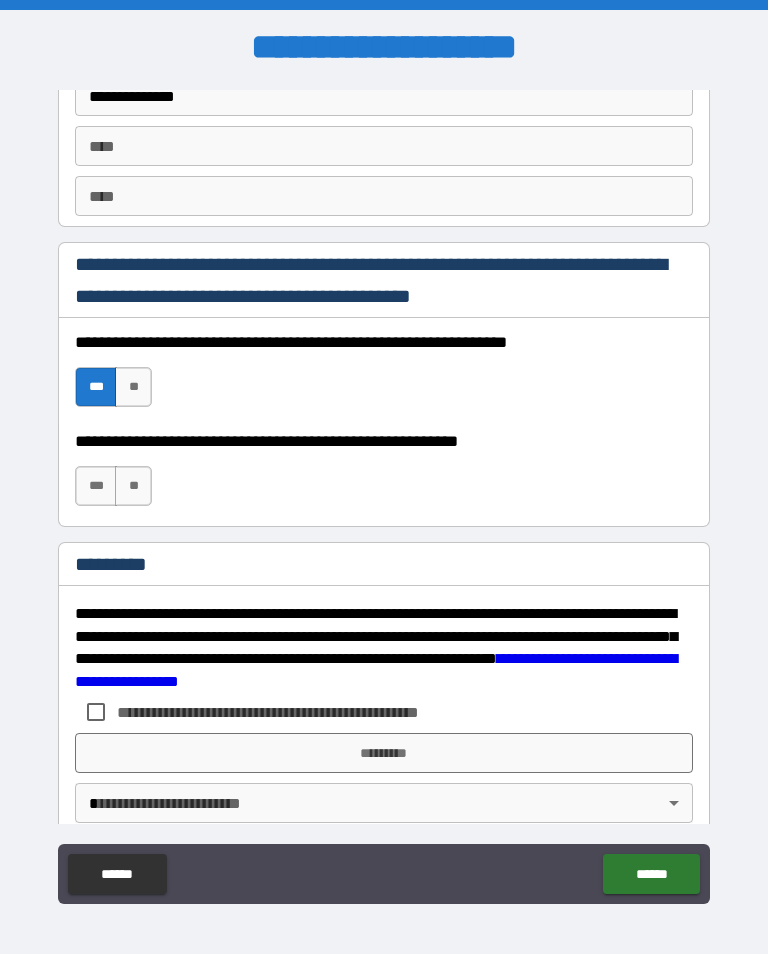 click on "***" at bounding box center [96, 486] 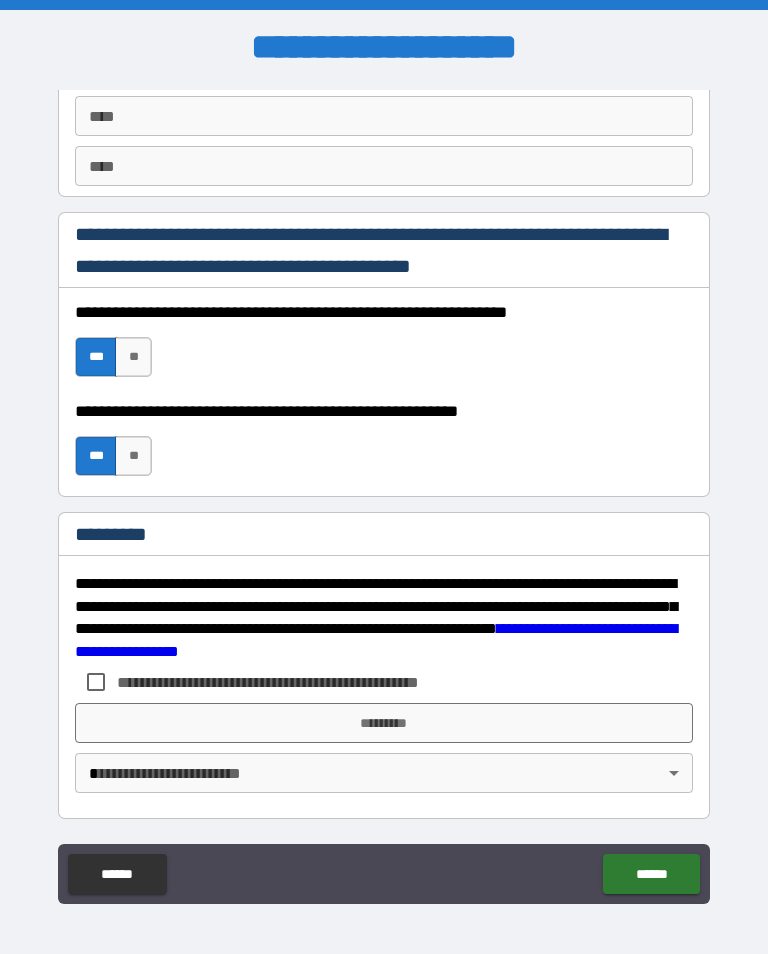 scroll, scrollTop: 2872, scrollLeft: 0, axis: vertical 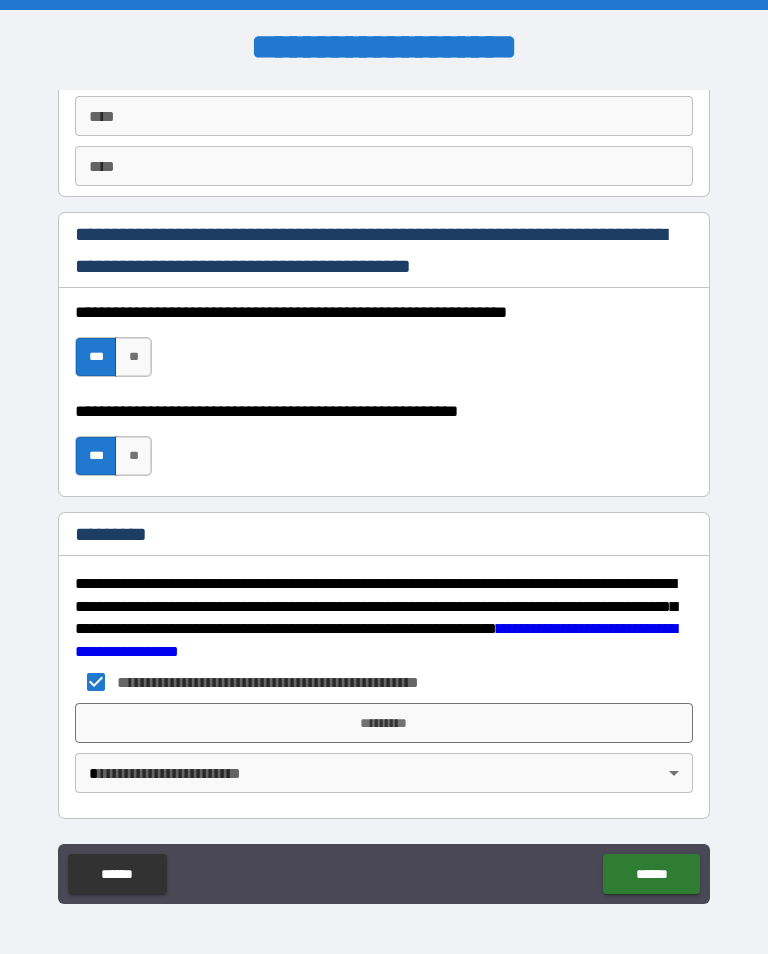 click on "*********" at bounding box center (384, 723) 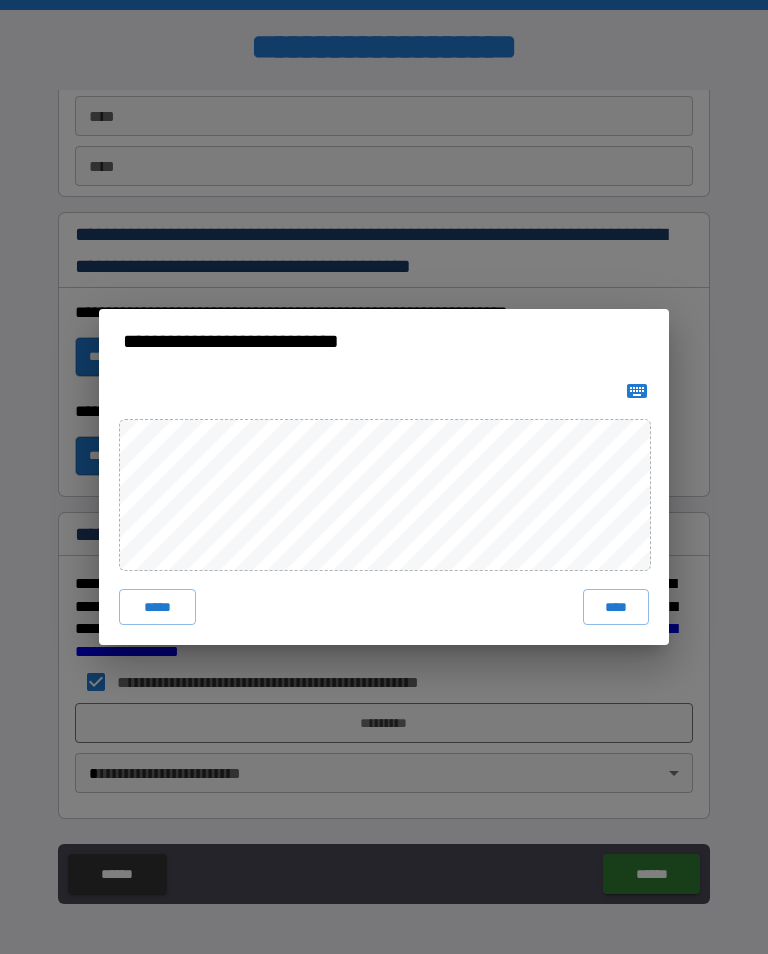 click on "****" at bounding box center [616, 607] 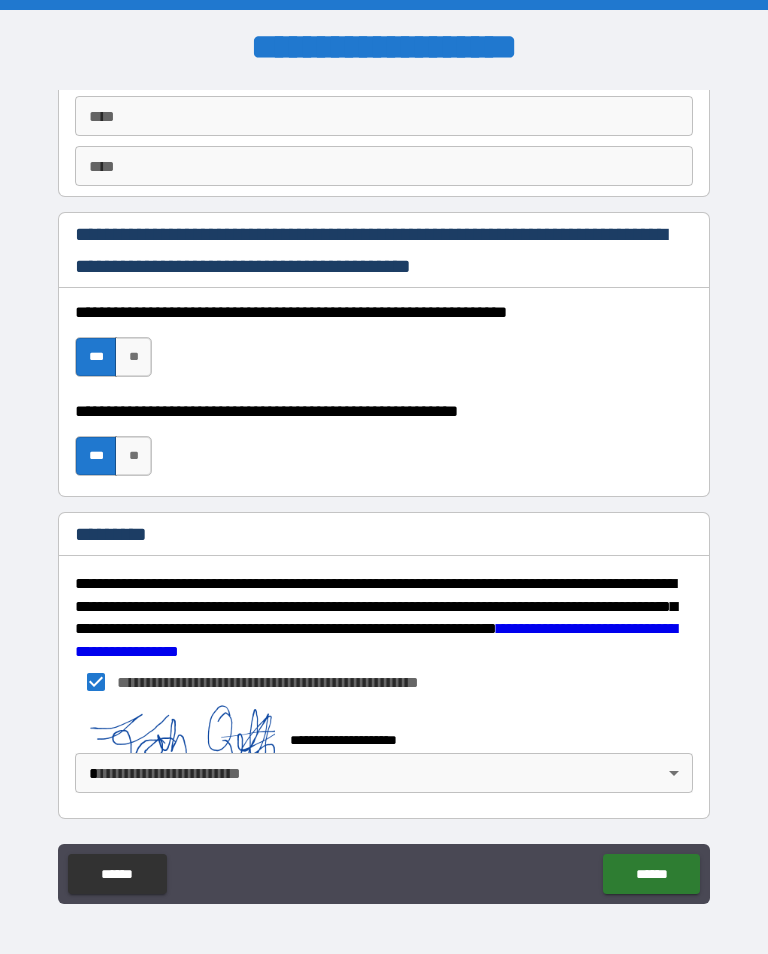 scroll, scrollTop: 2862, scrollLeft: 0, axis: vertical 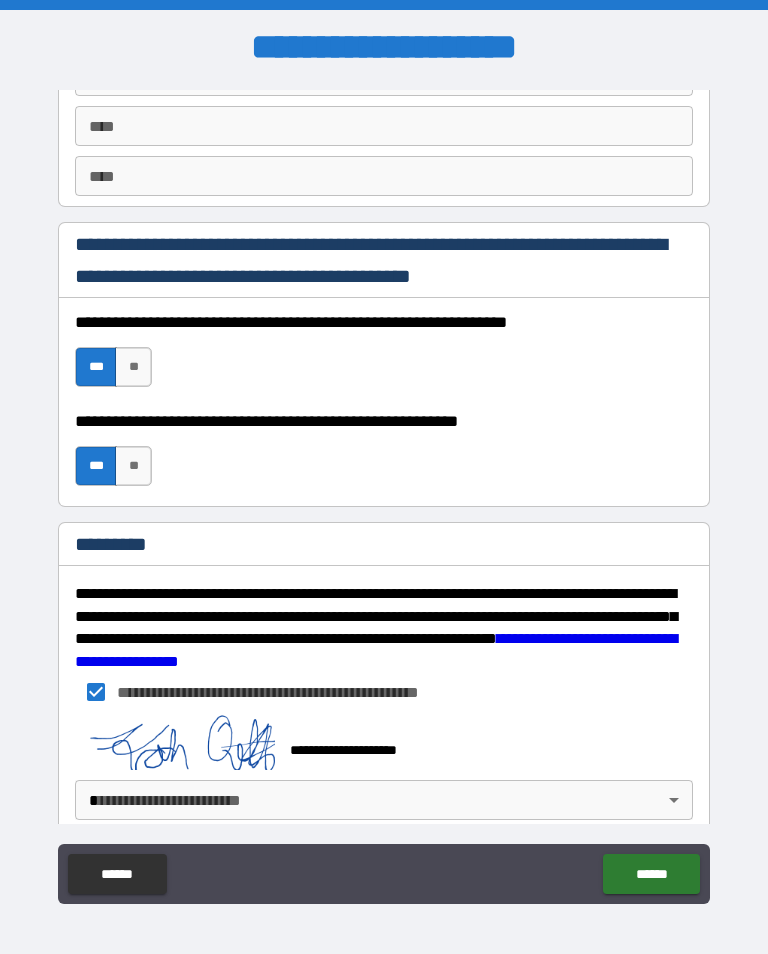 click on "******" at bounding box center [651, 874] 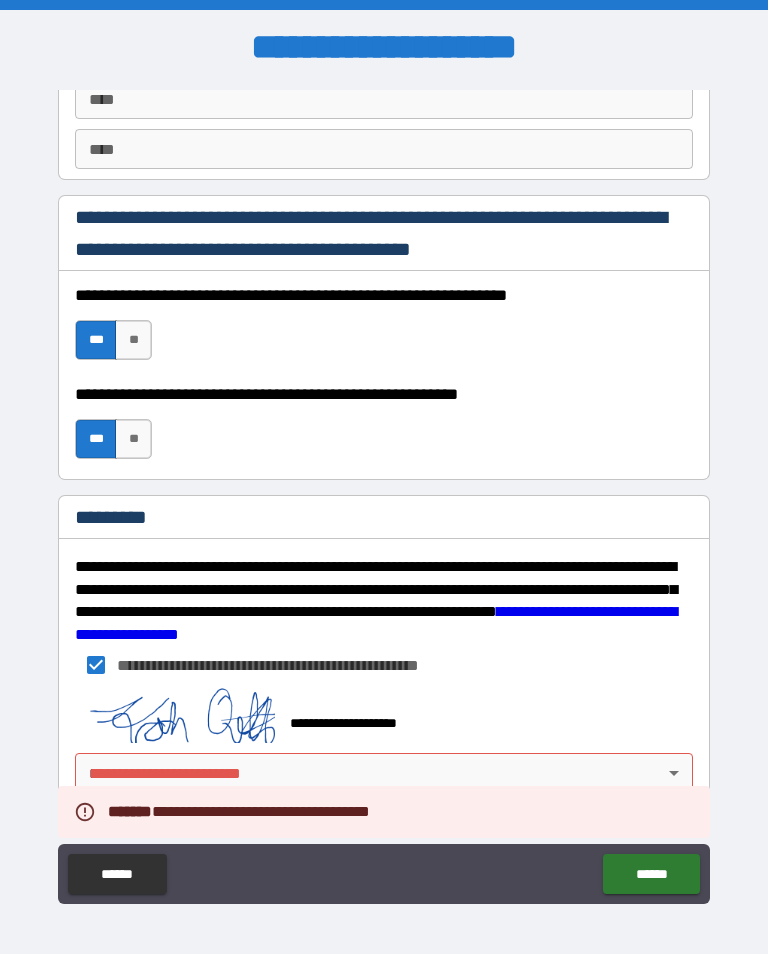 scroll, scrollTop: 2889, scrollLeft: 0, axis: vertical 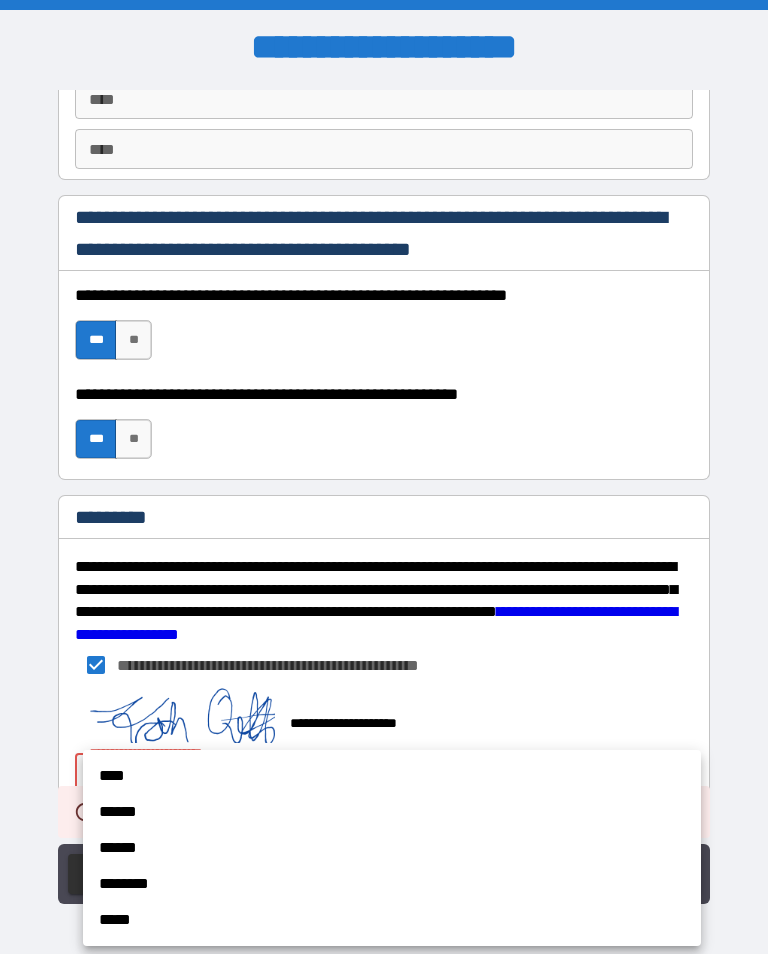 click on "****" at bounding box center [392, 776] 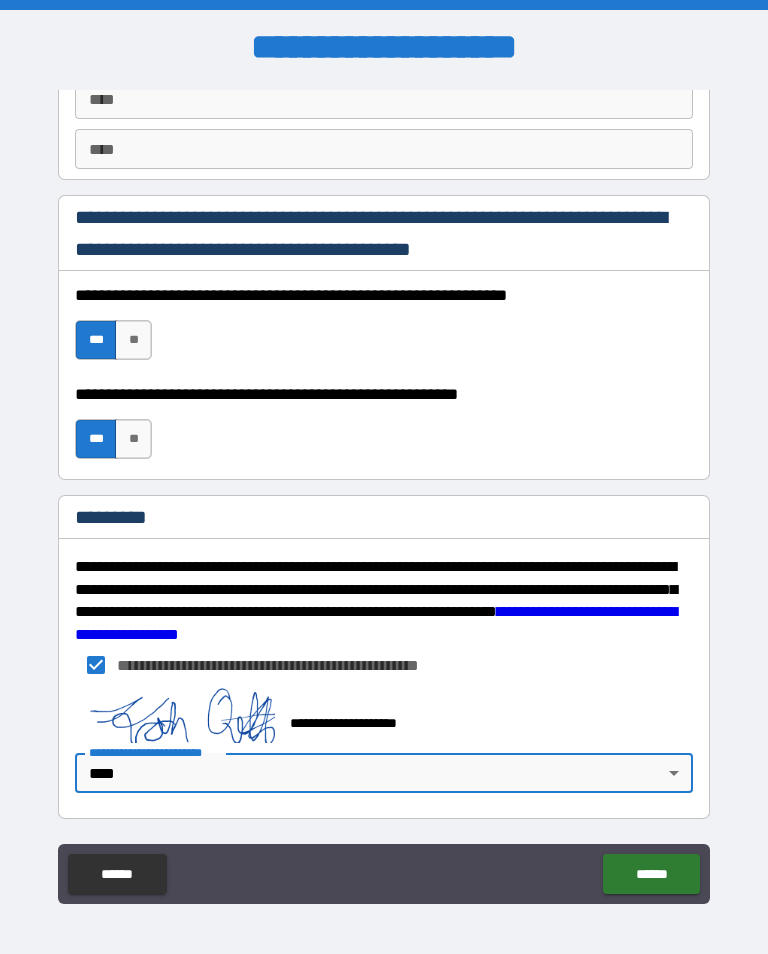 click on "******" at bounding box center (651, 874) 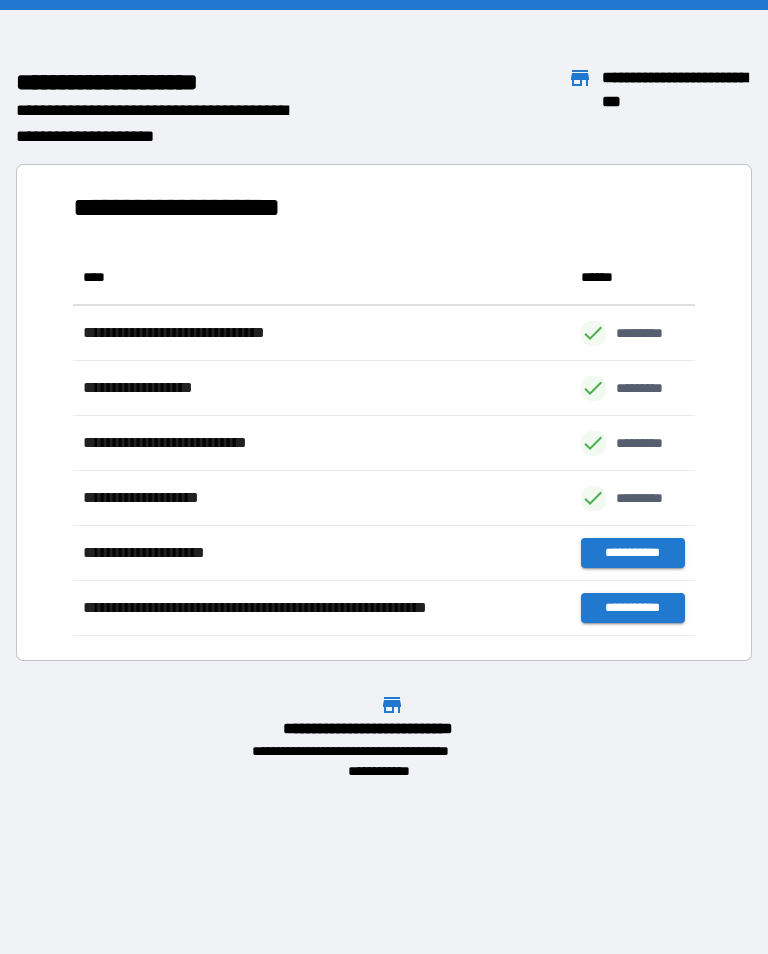 scroll, scrollTop: 1, scrollLeft: 1, axis: both 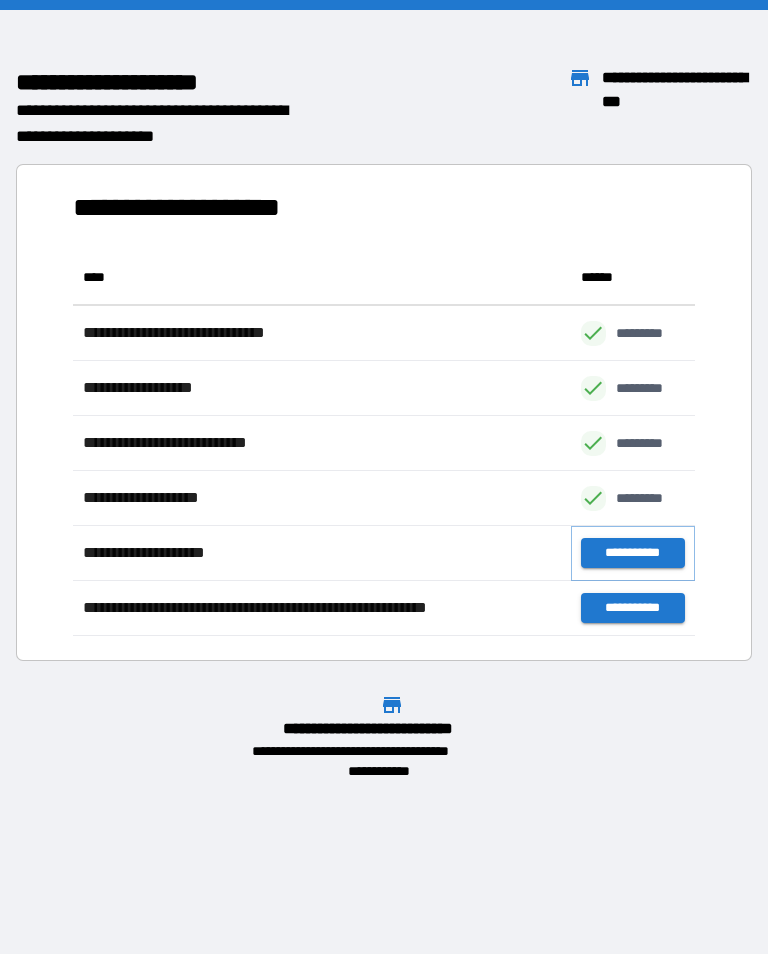 click on "**********" at bounding box center [633, 553] 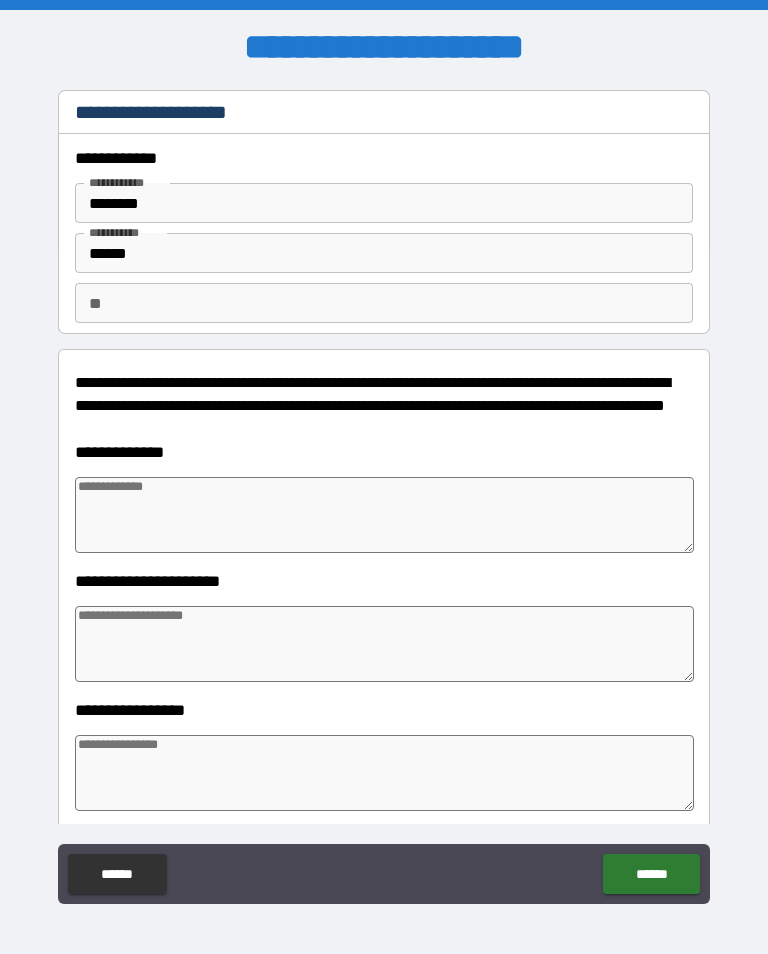 type on "*" 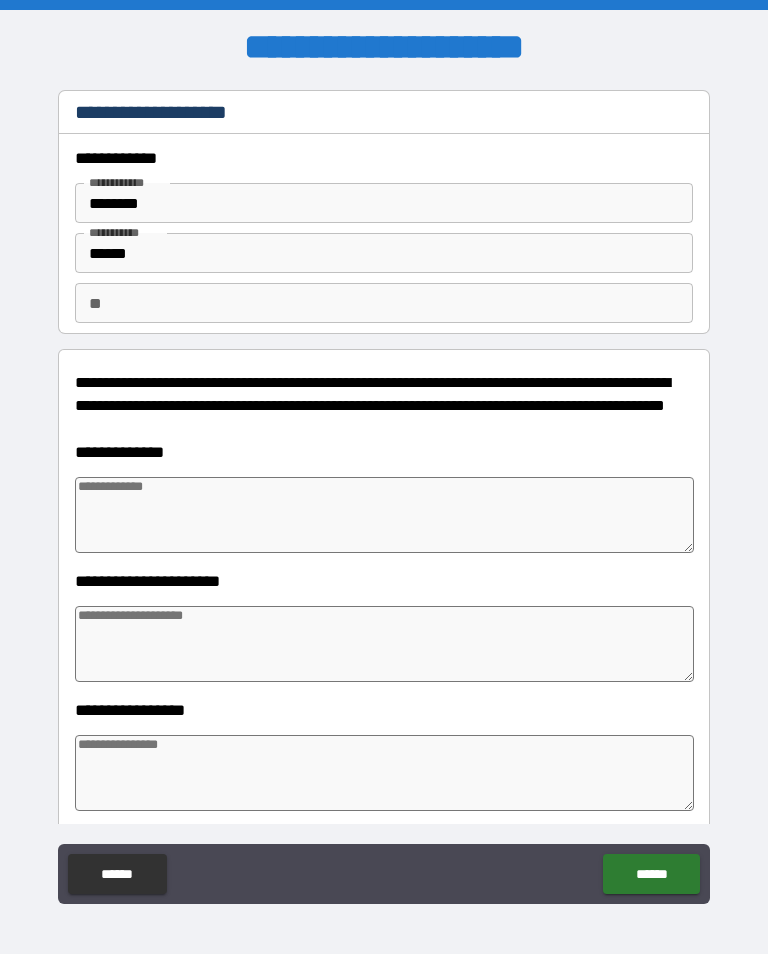 type on "*" 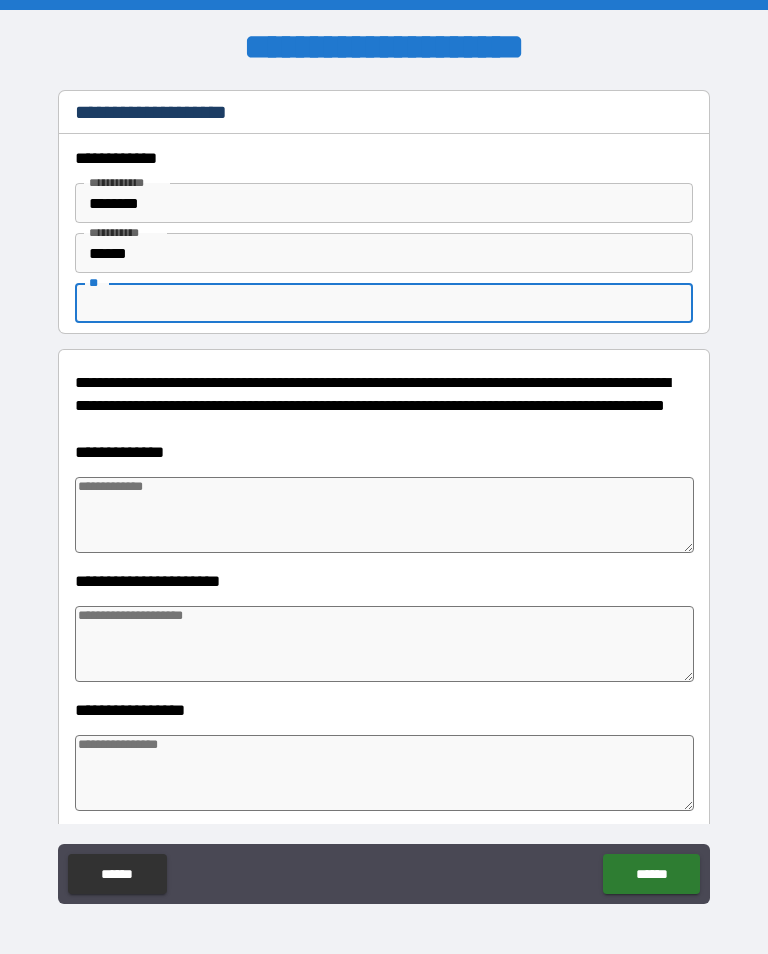 type on "*" 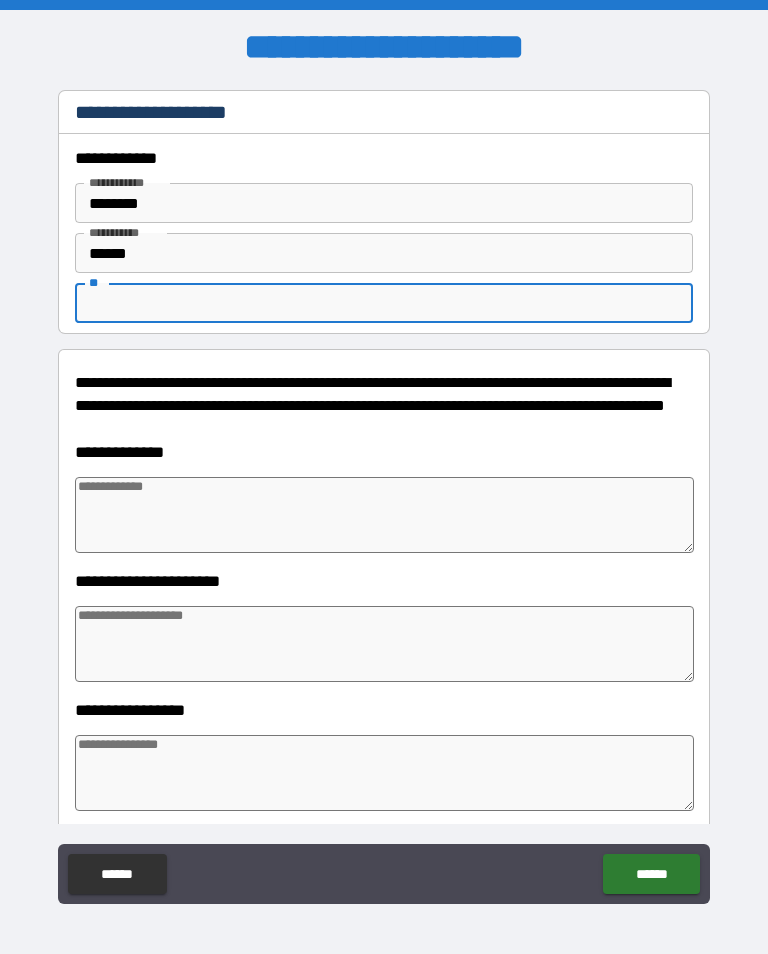 type on "*" 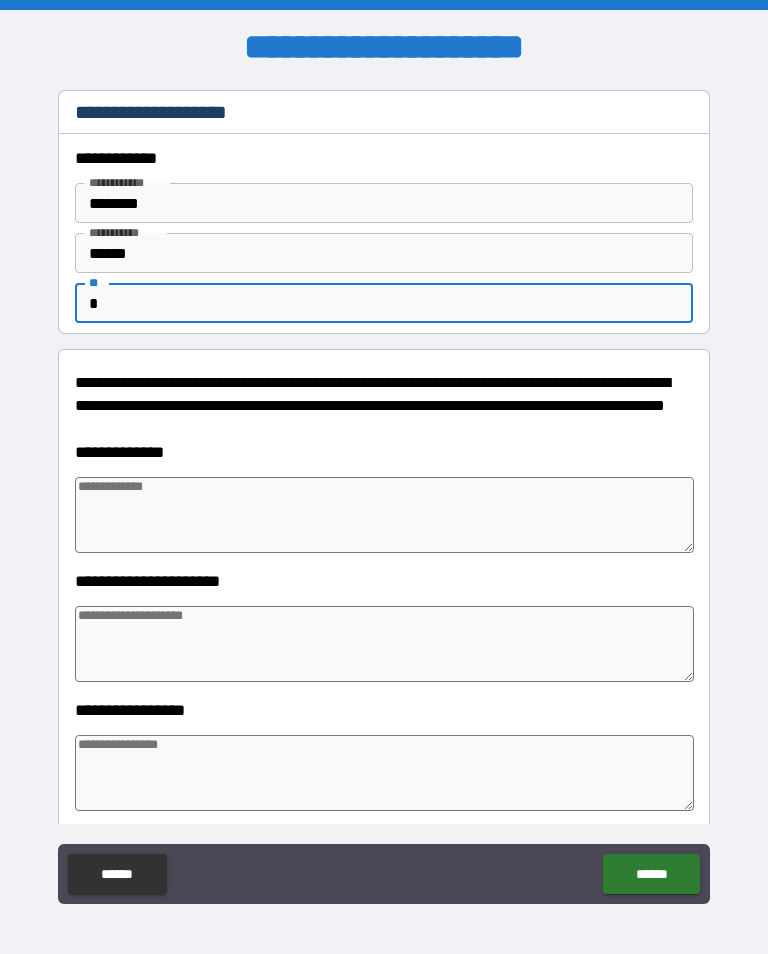 type on "*" 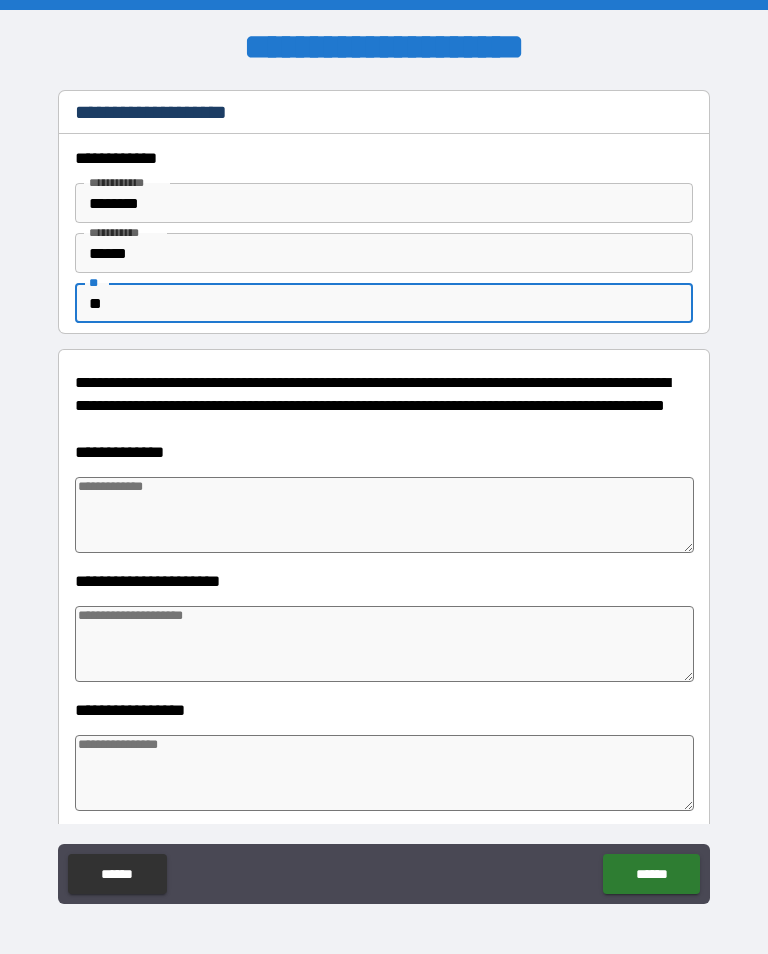 type on "*" 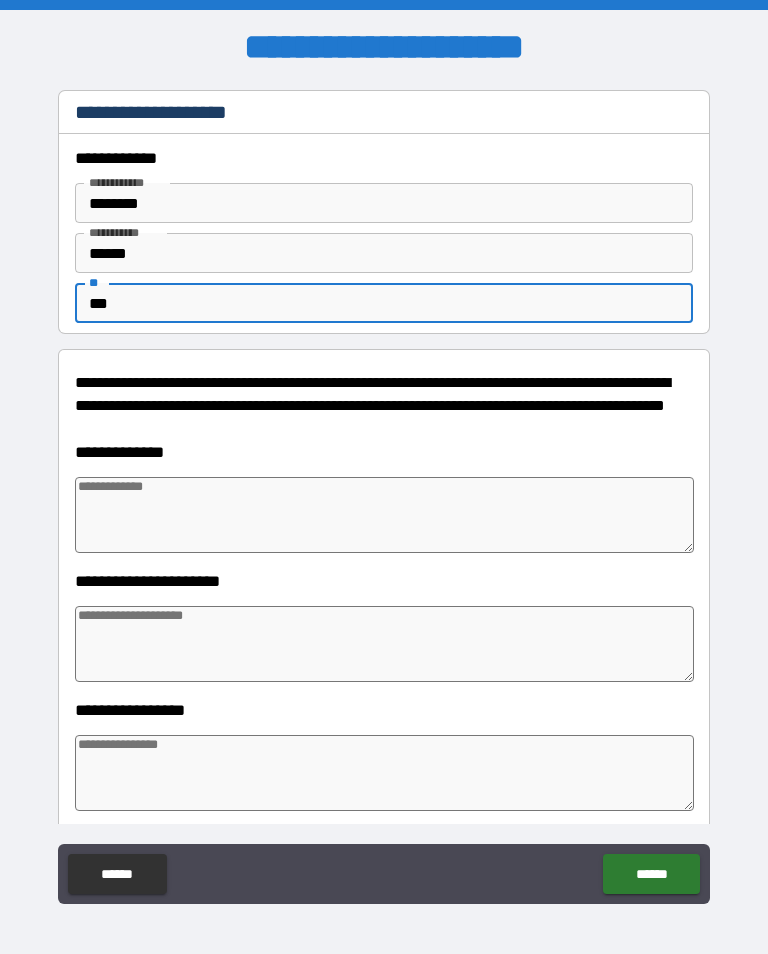 type on "*" 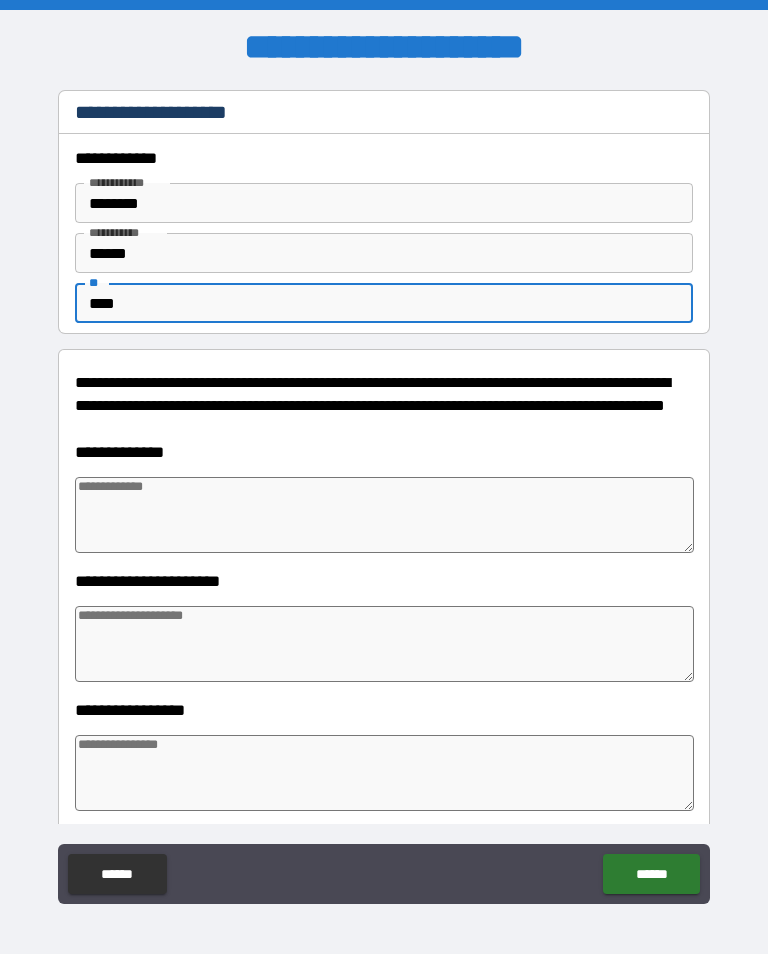 type on "*" 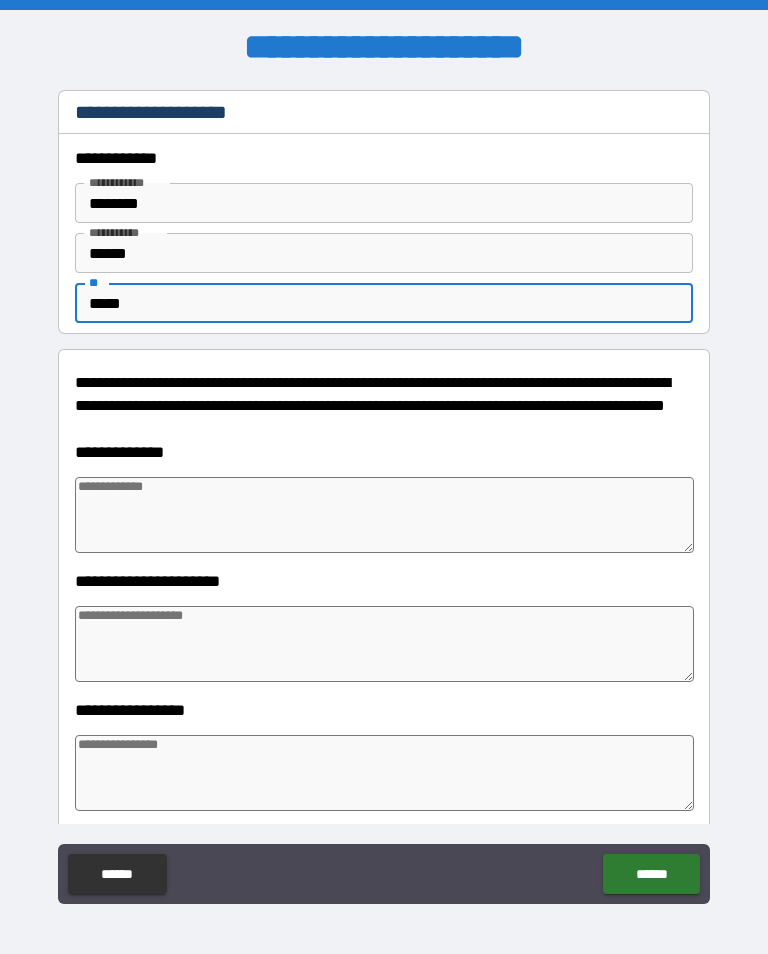 type on "*" 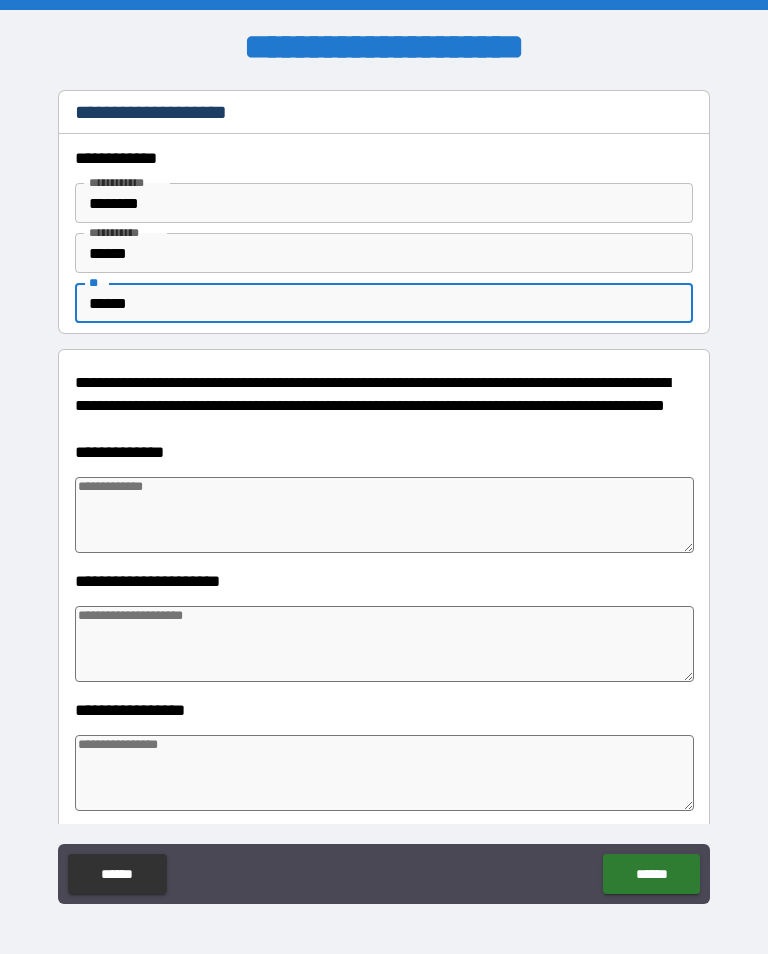 type on "*" 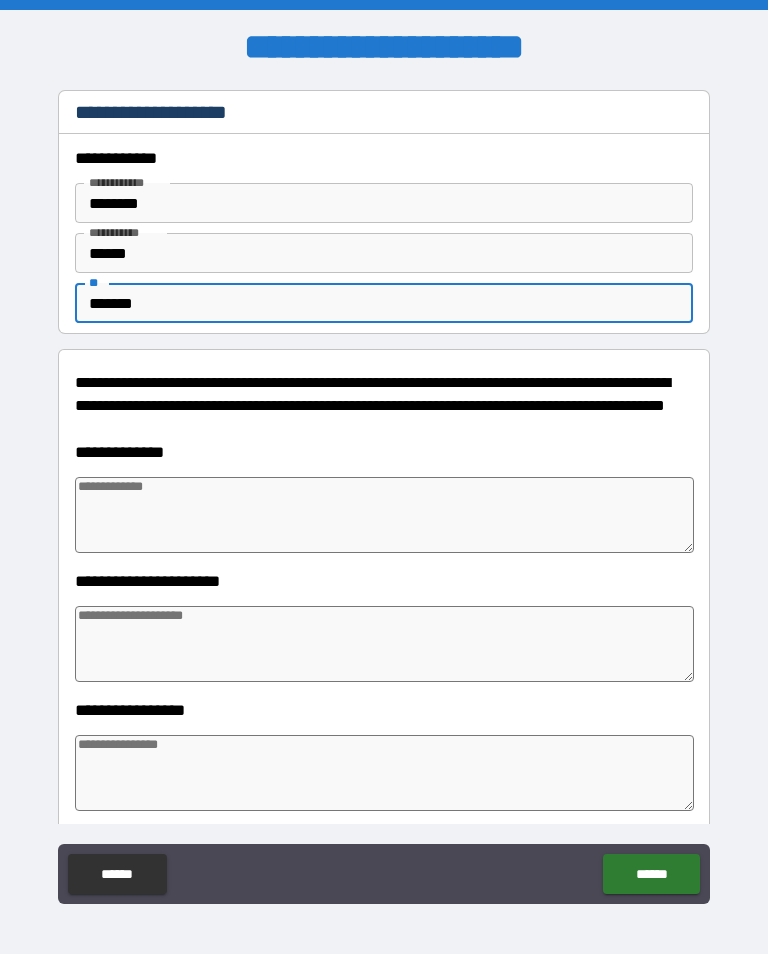 type on "*" 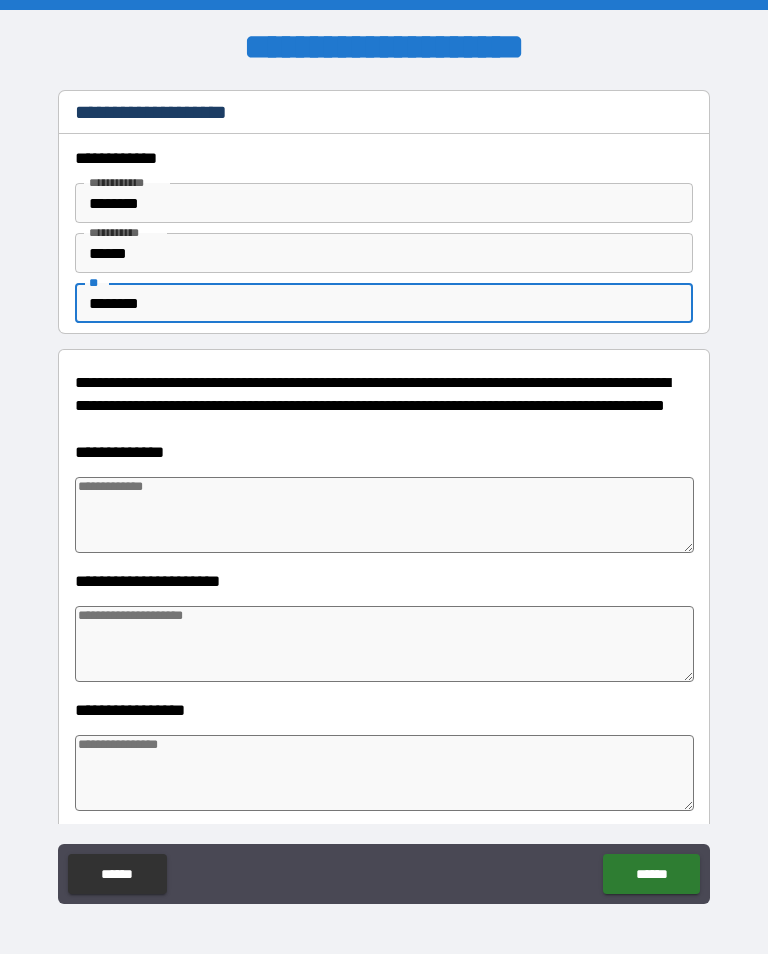 type on "*" 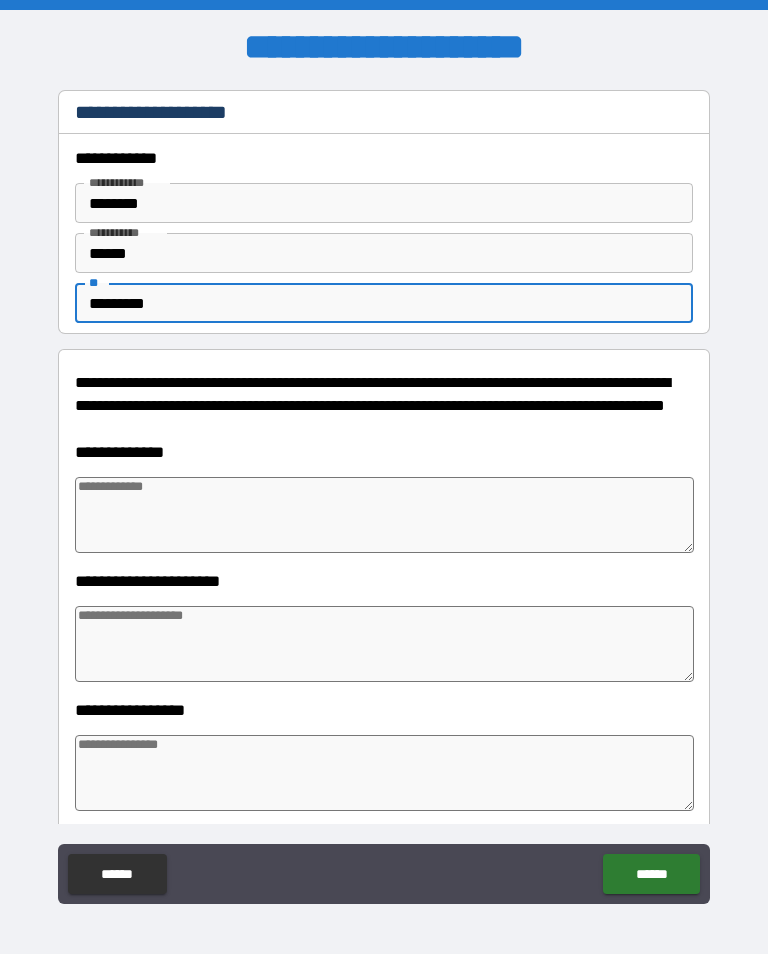 type on "*" 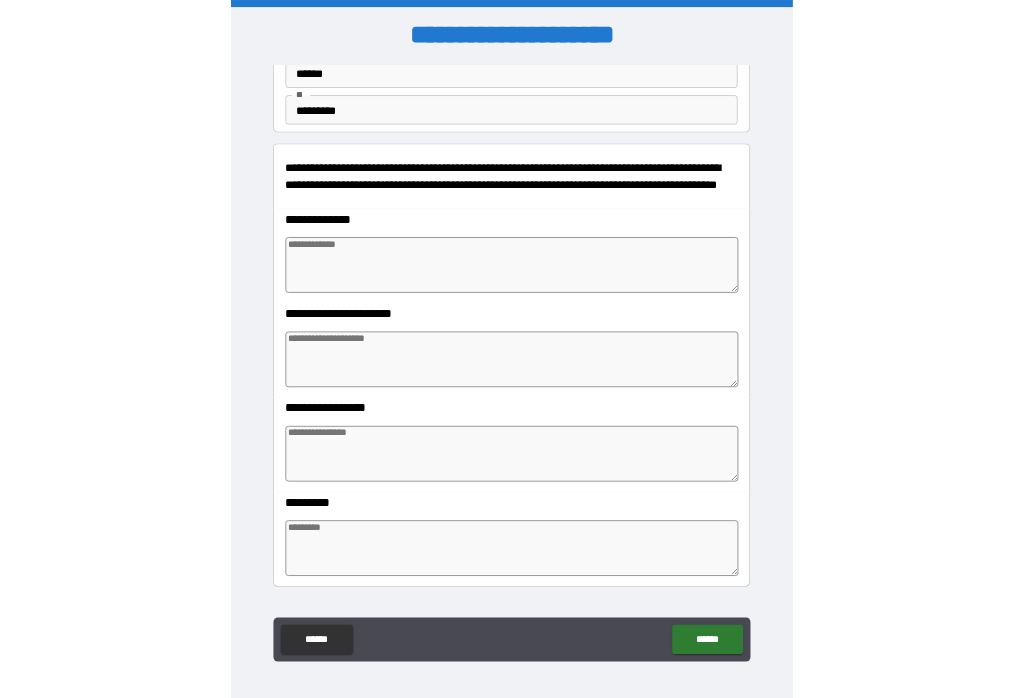 scroll, scrollTop: 154, scrollLeft: 0, axis: vertical 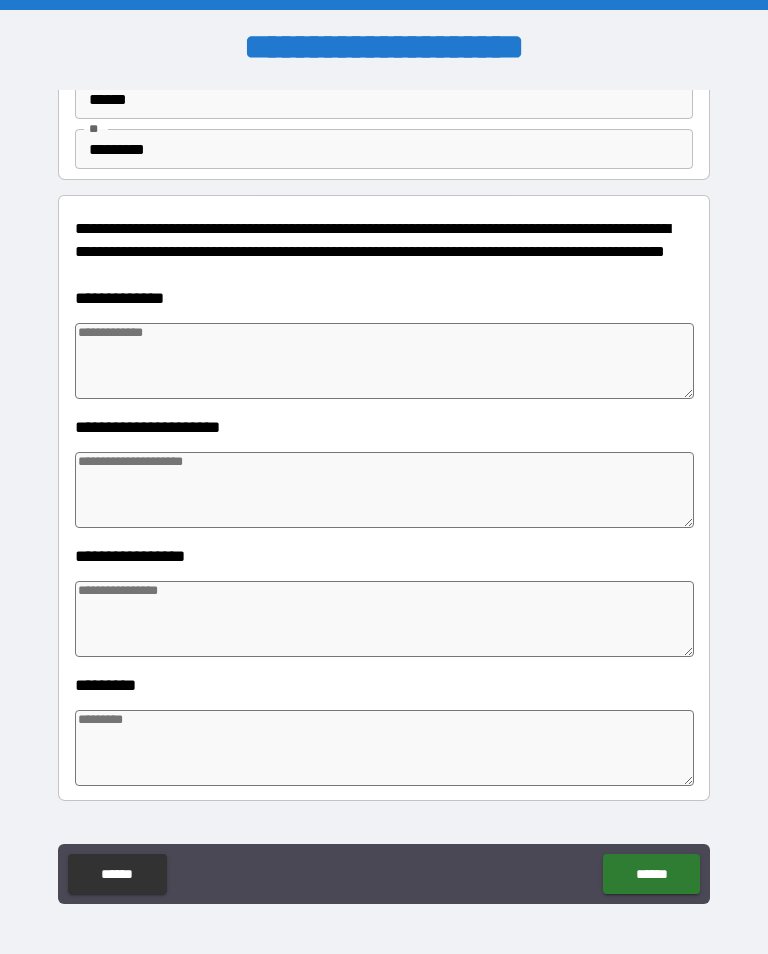 type on "*" 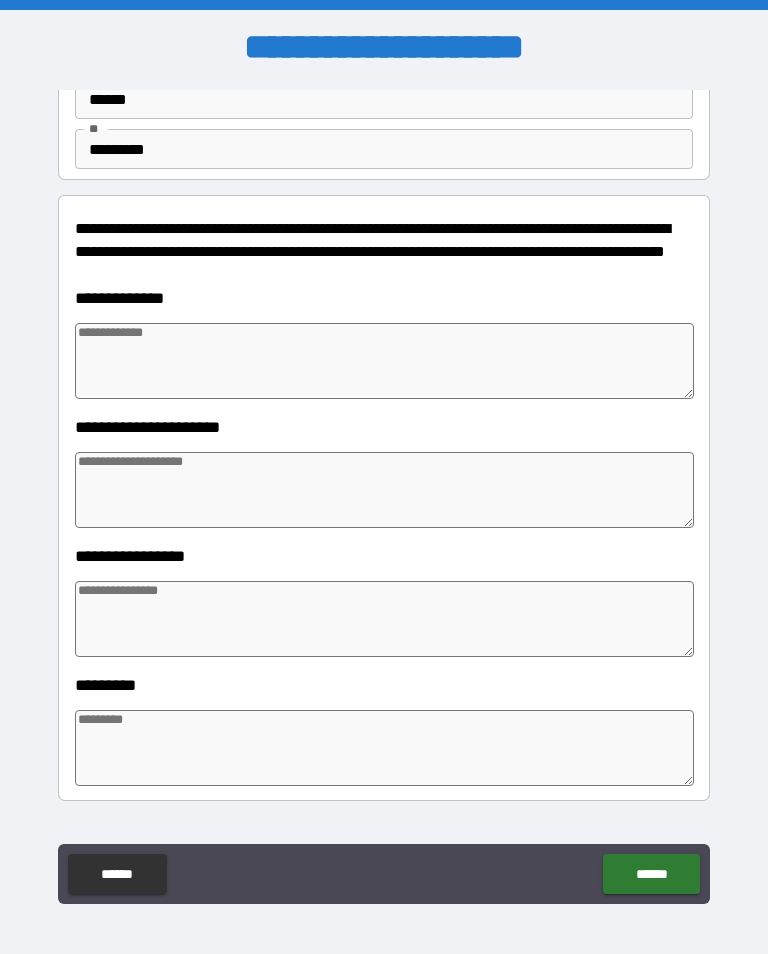 type on "*" 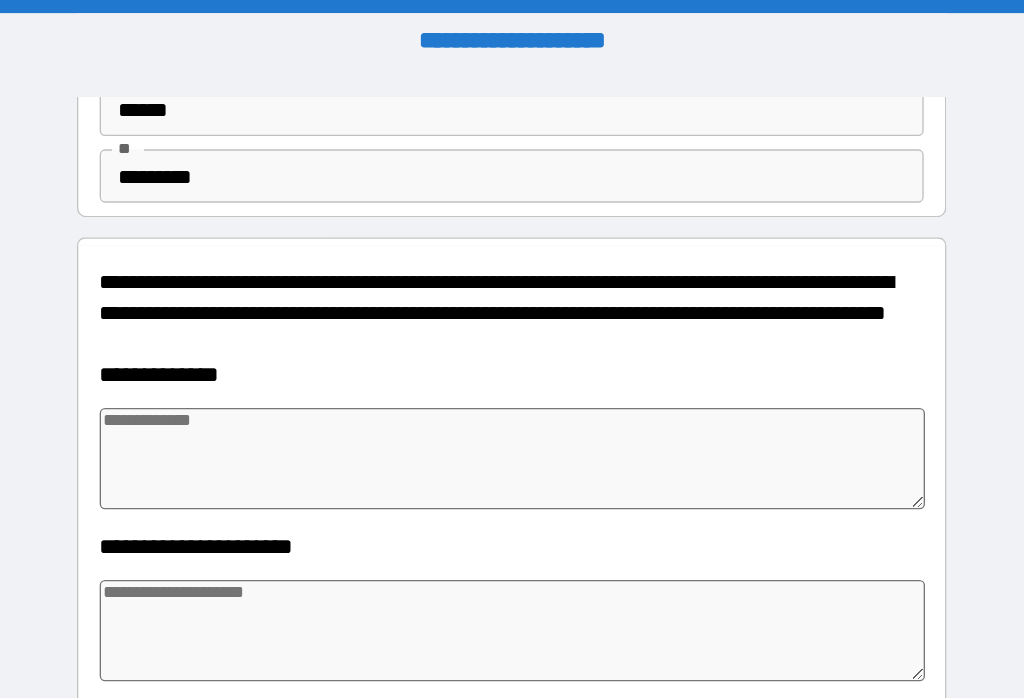 type on "*" 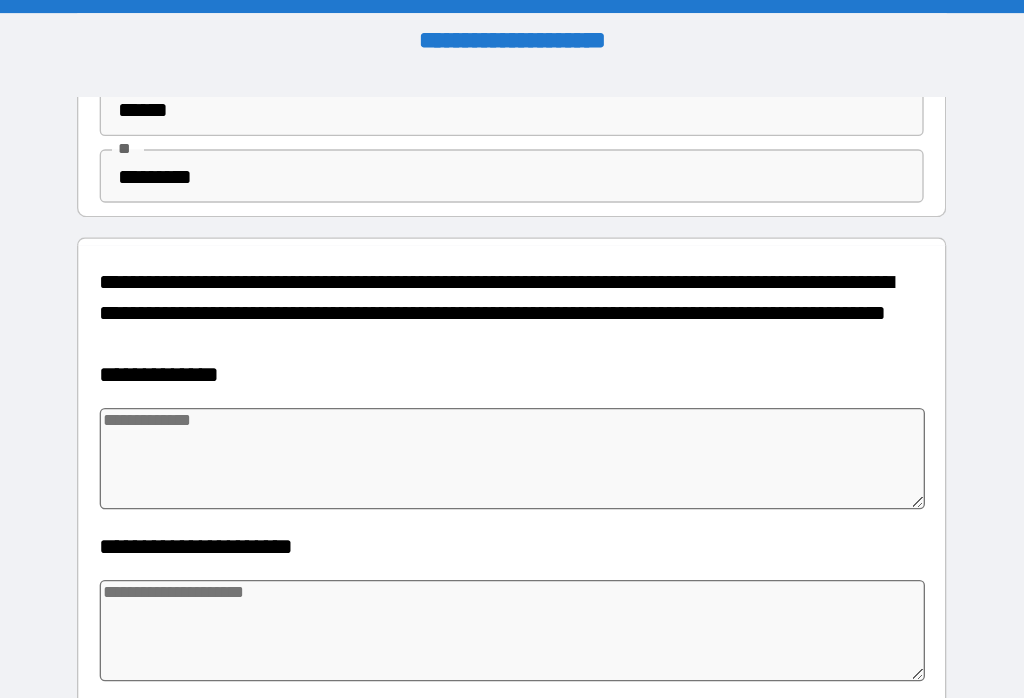 type on "*" 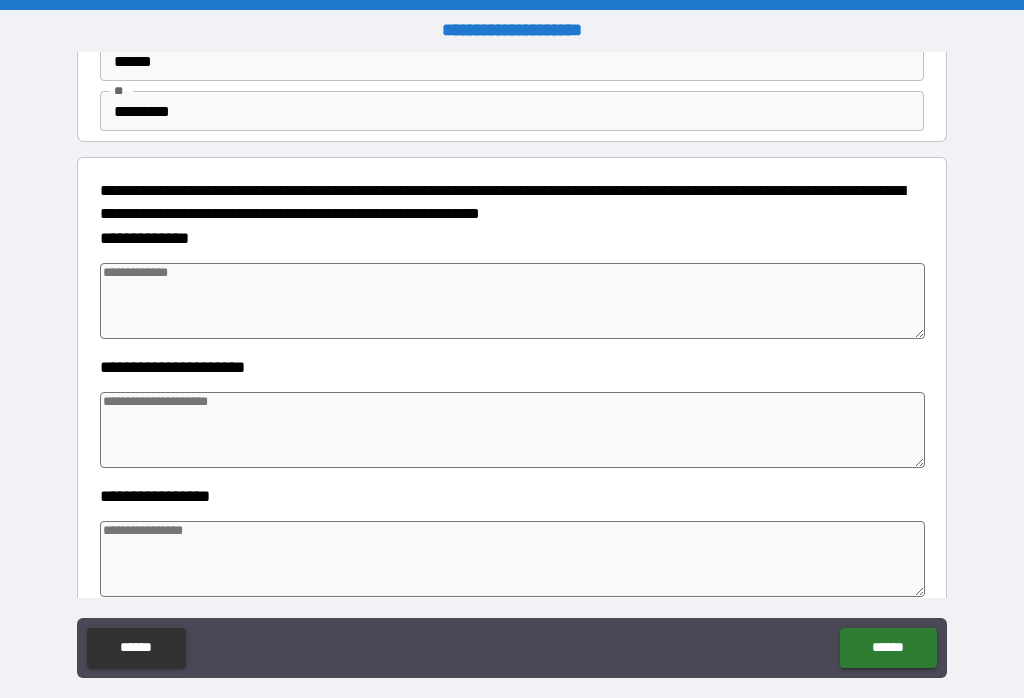 type on "*" 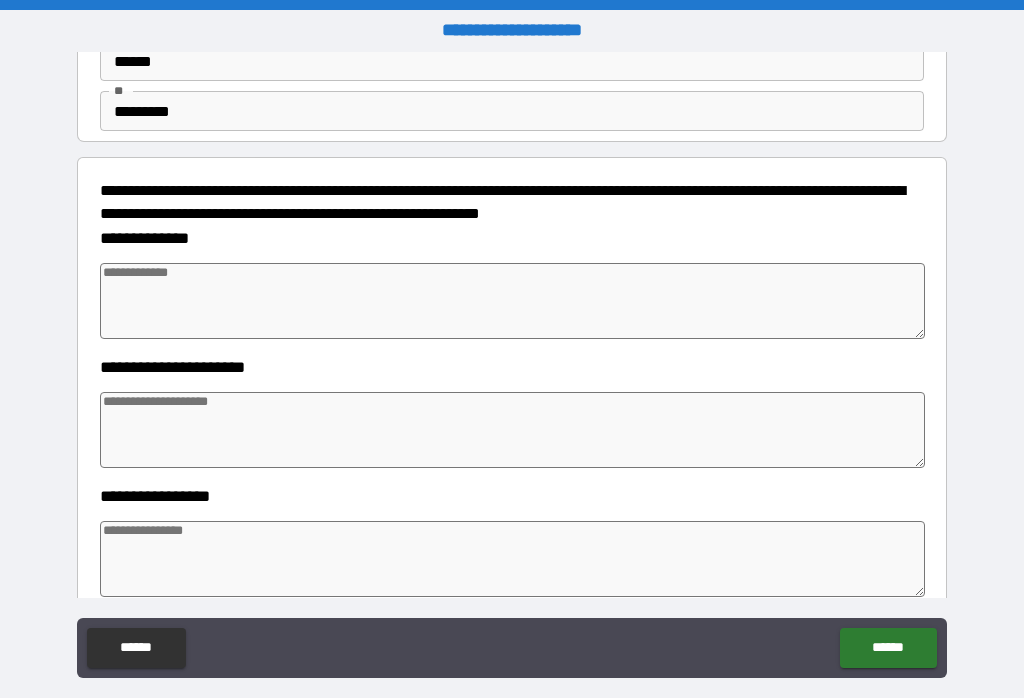 type on "*" 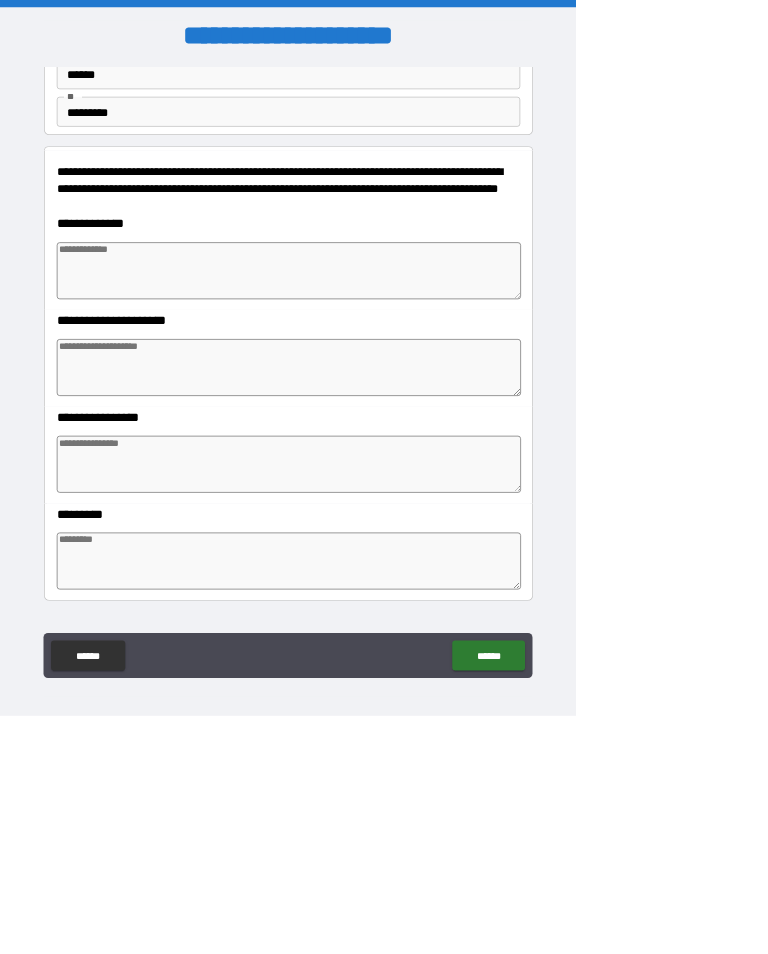 type on "*" 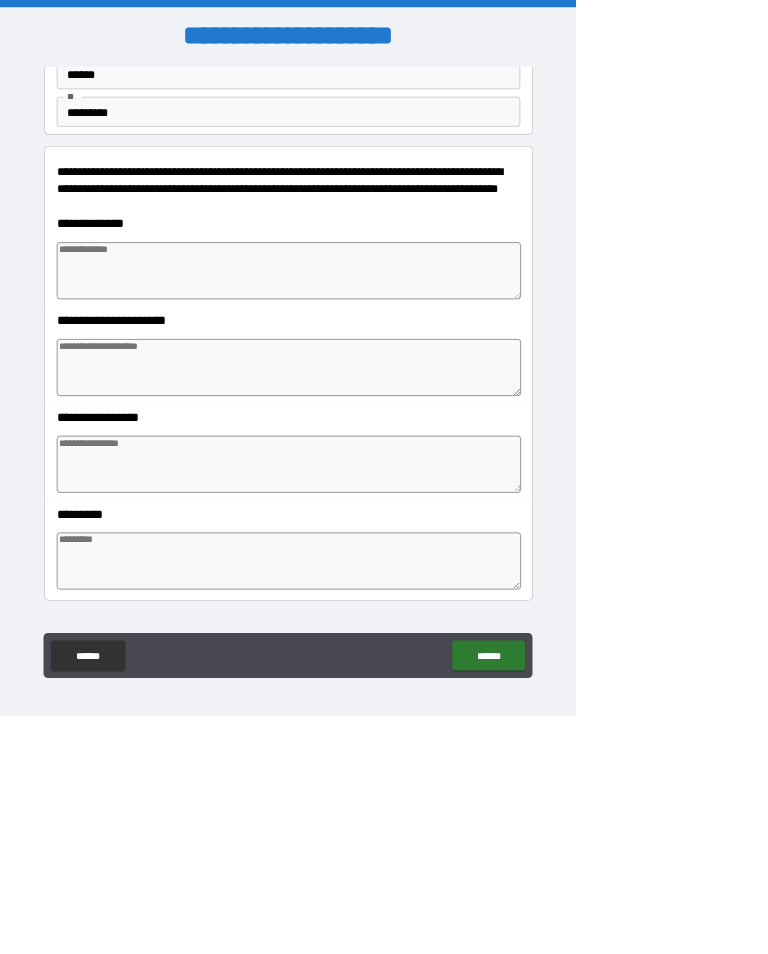 type on "*" 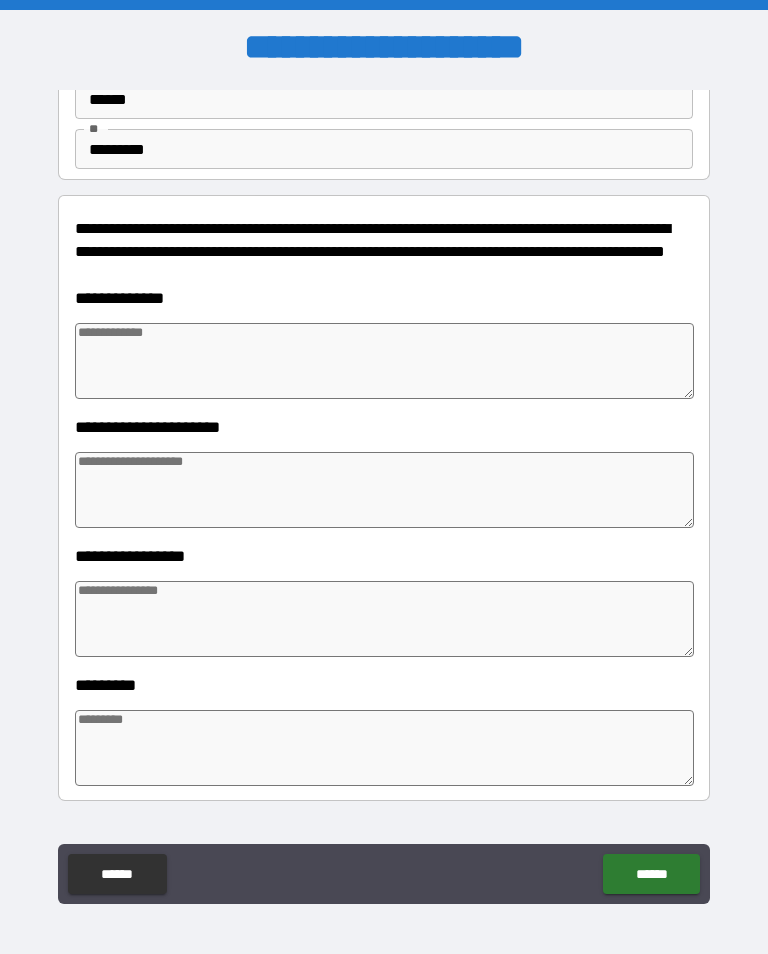 type on "*" 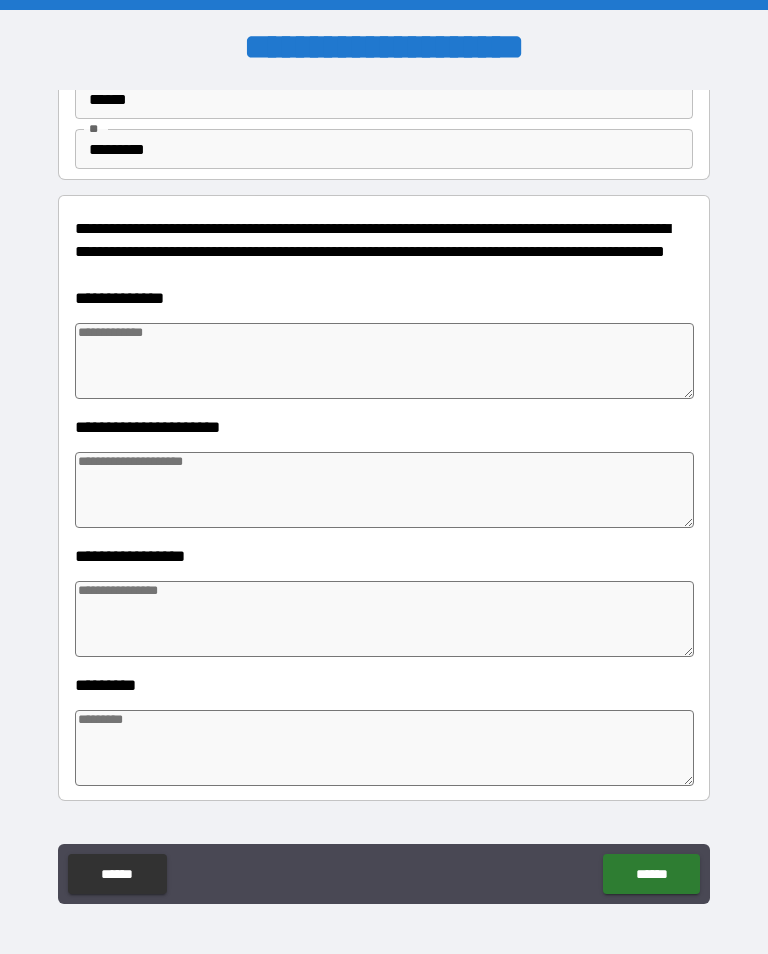 type on "*" 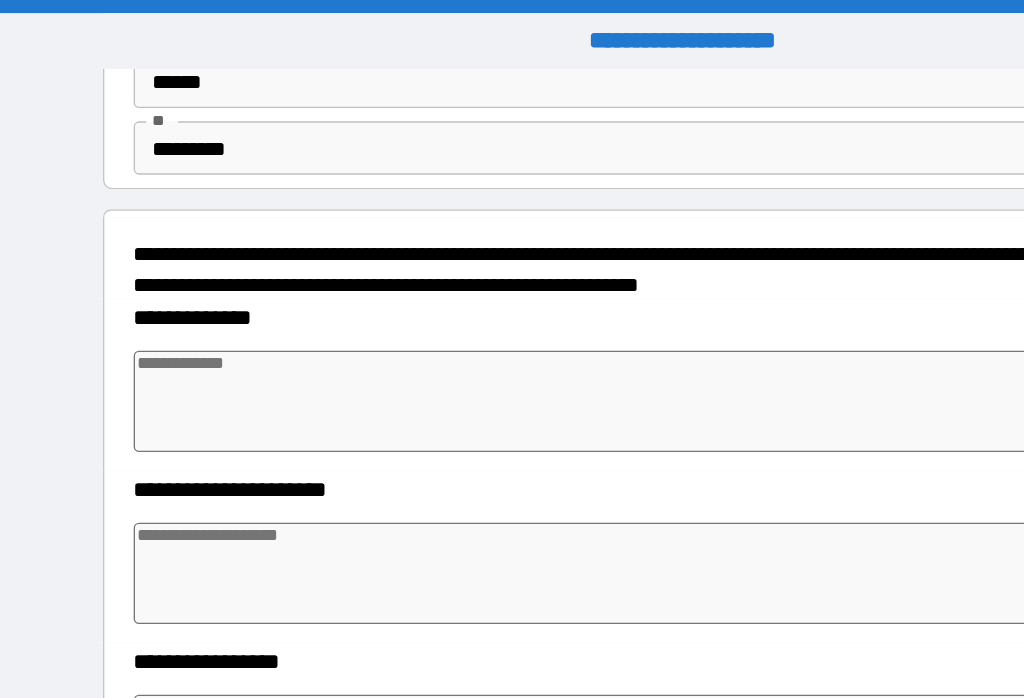 type on "*" 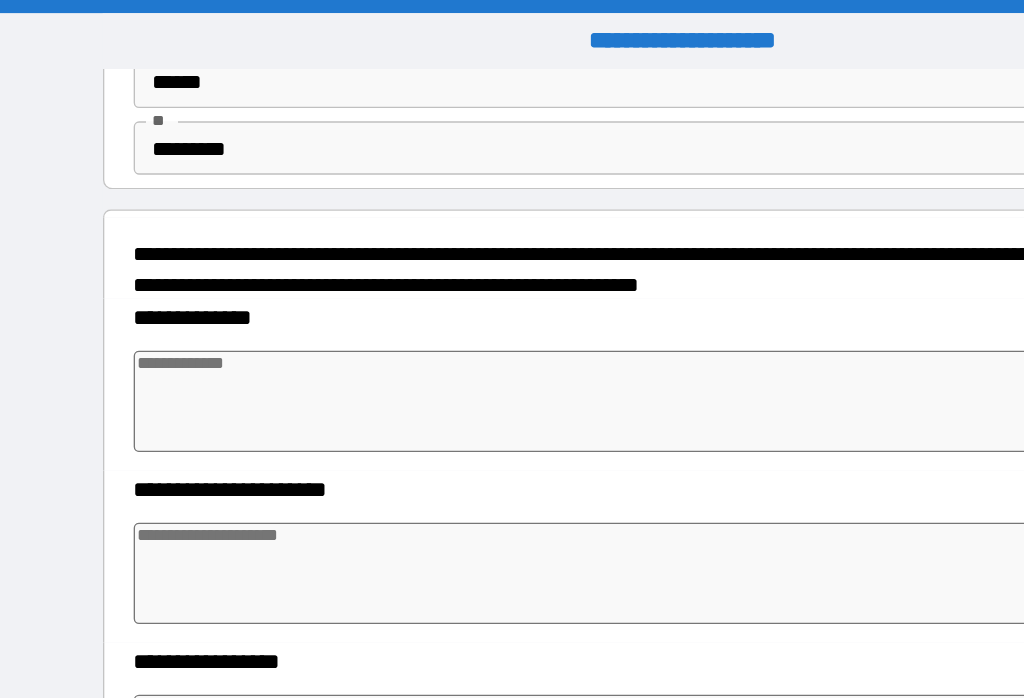 type on "*" 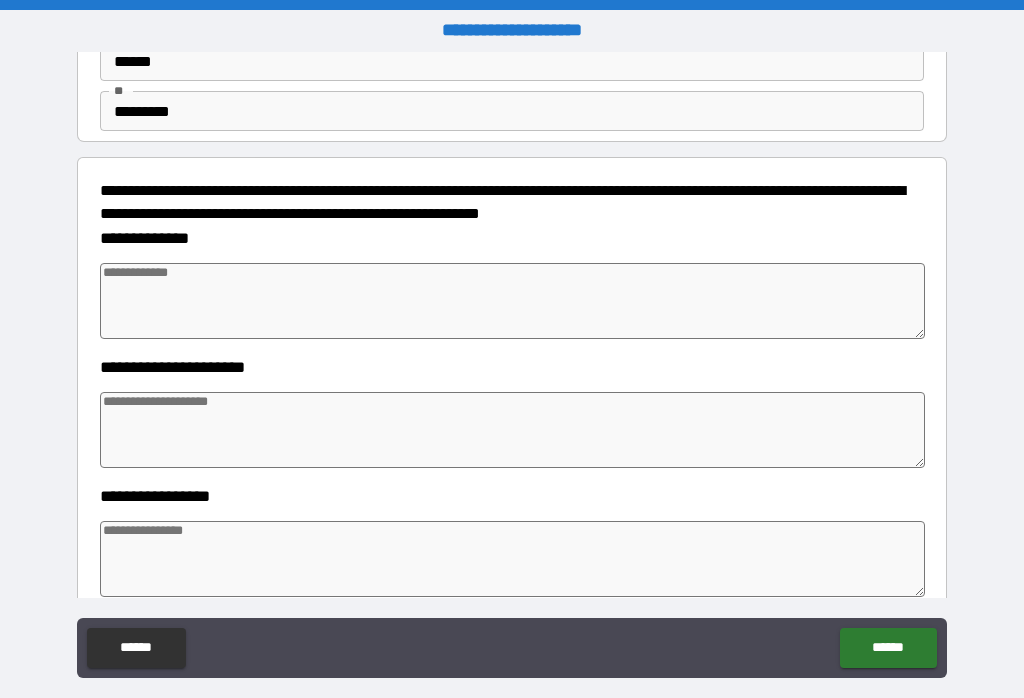 type on "*" 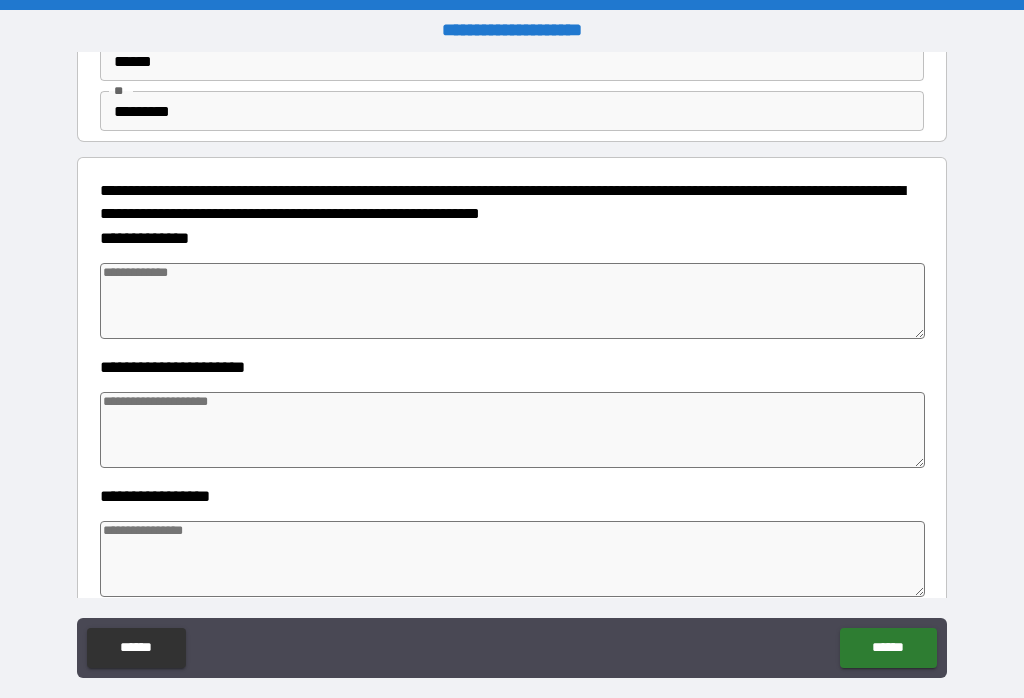 type on "*" 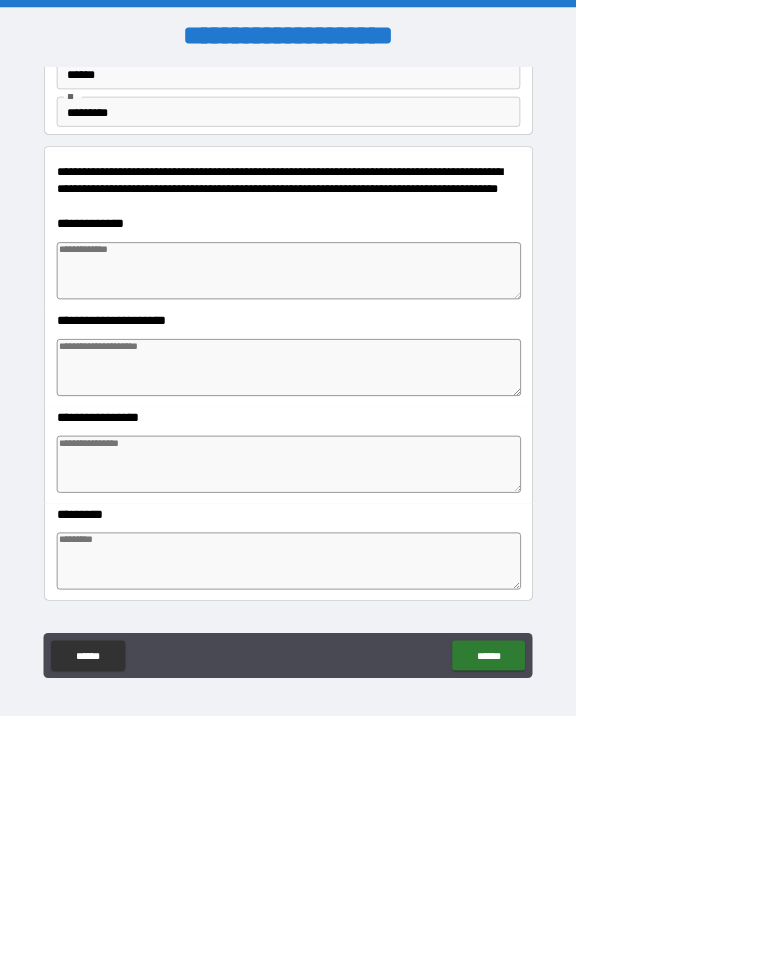 type on "*" 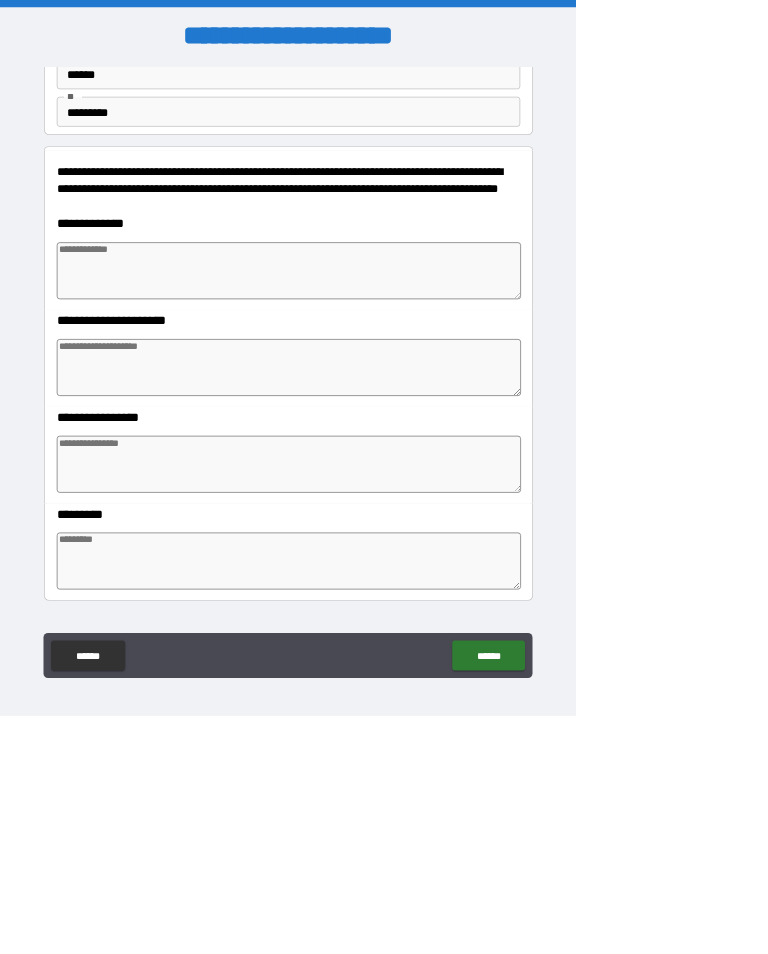 type on "*" 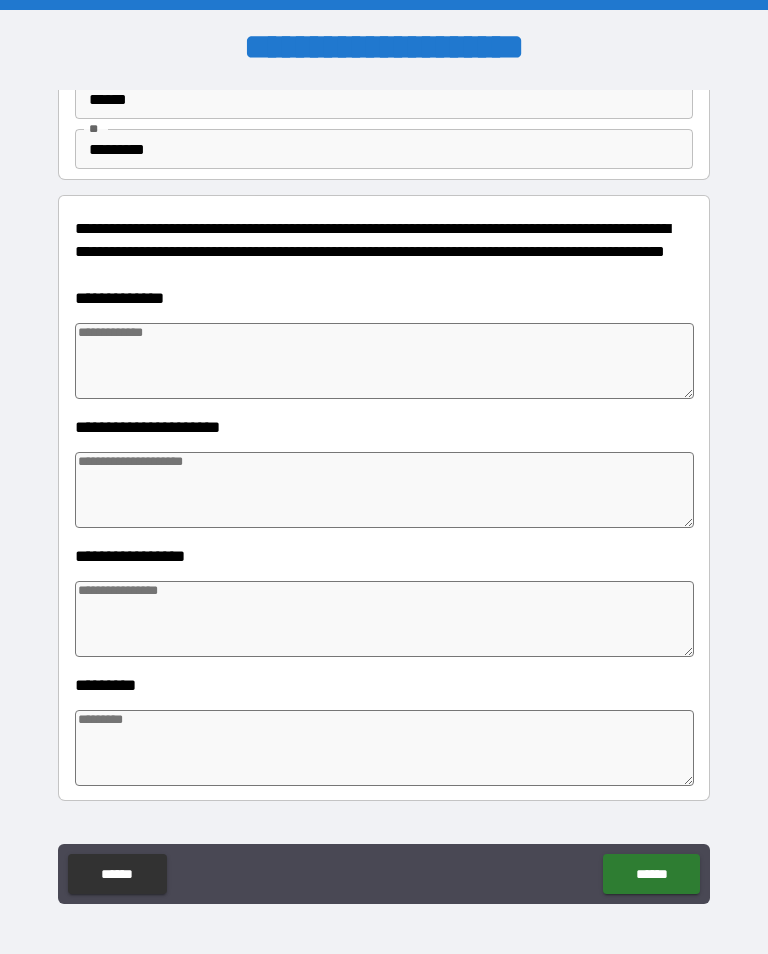 click on "**********" at bounding box center [384, 495] 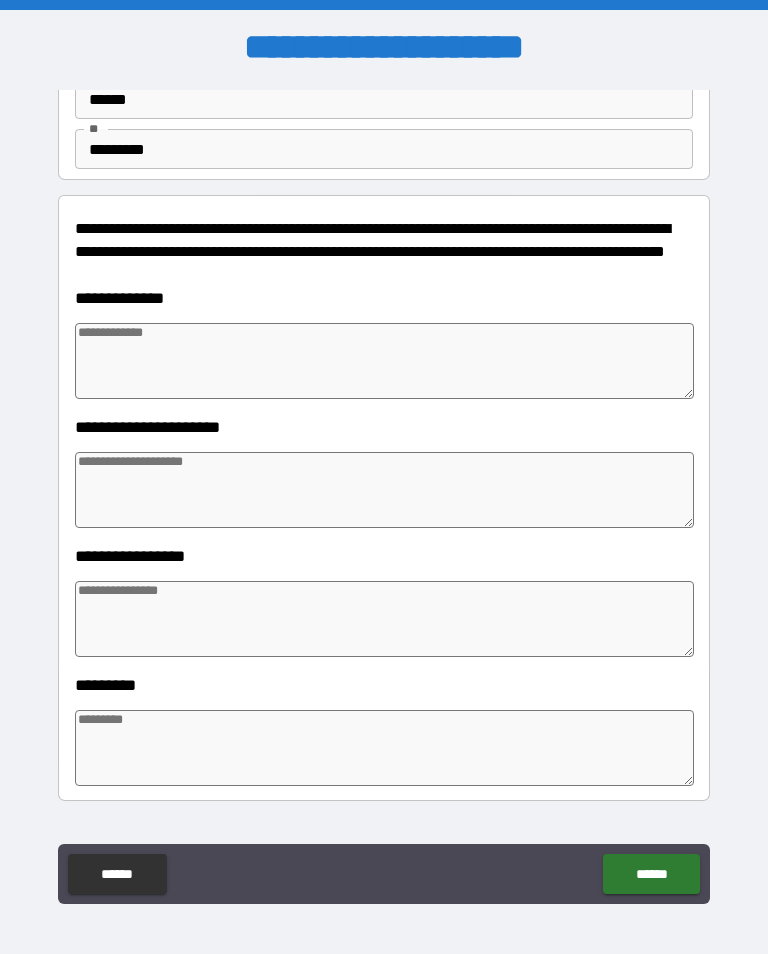 type on "*" 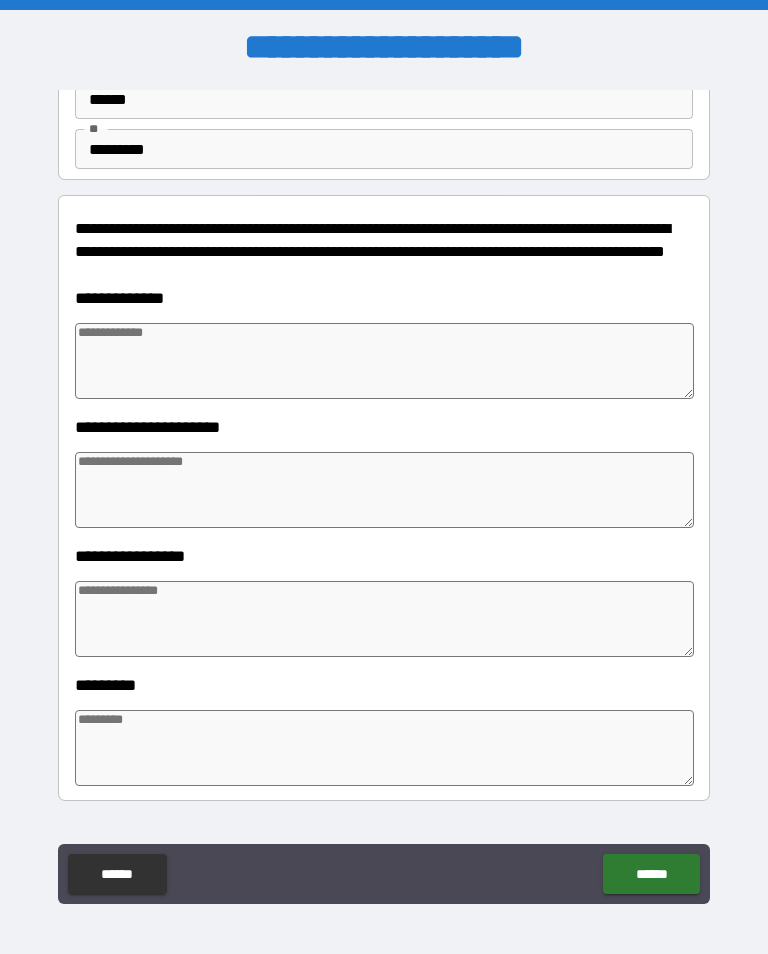 type on "*" 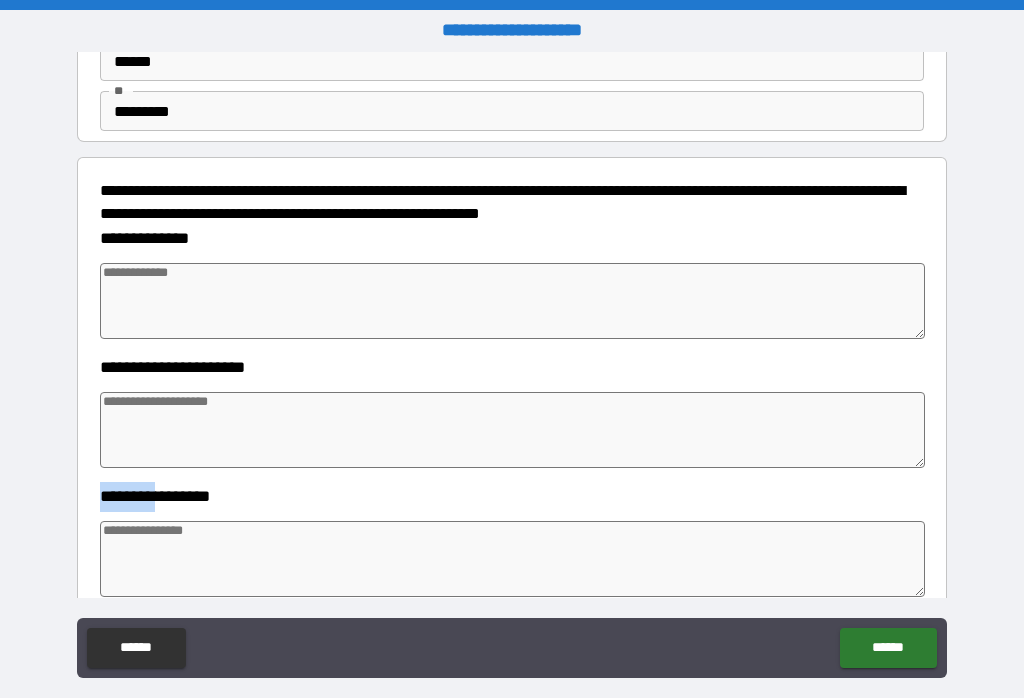 type on "*" 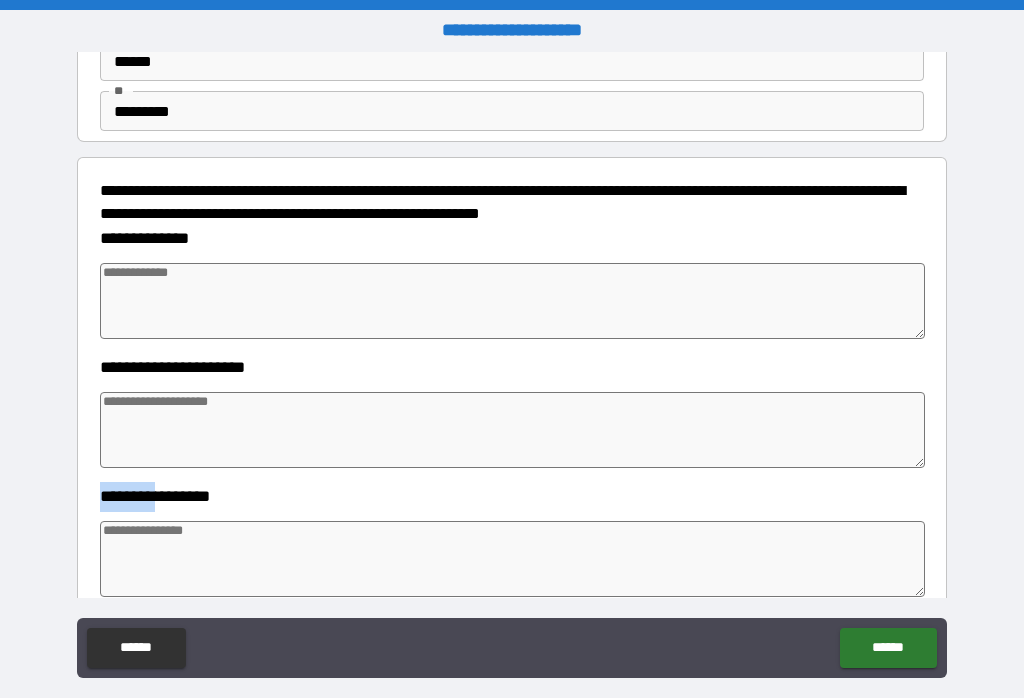 type on "*" 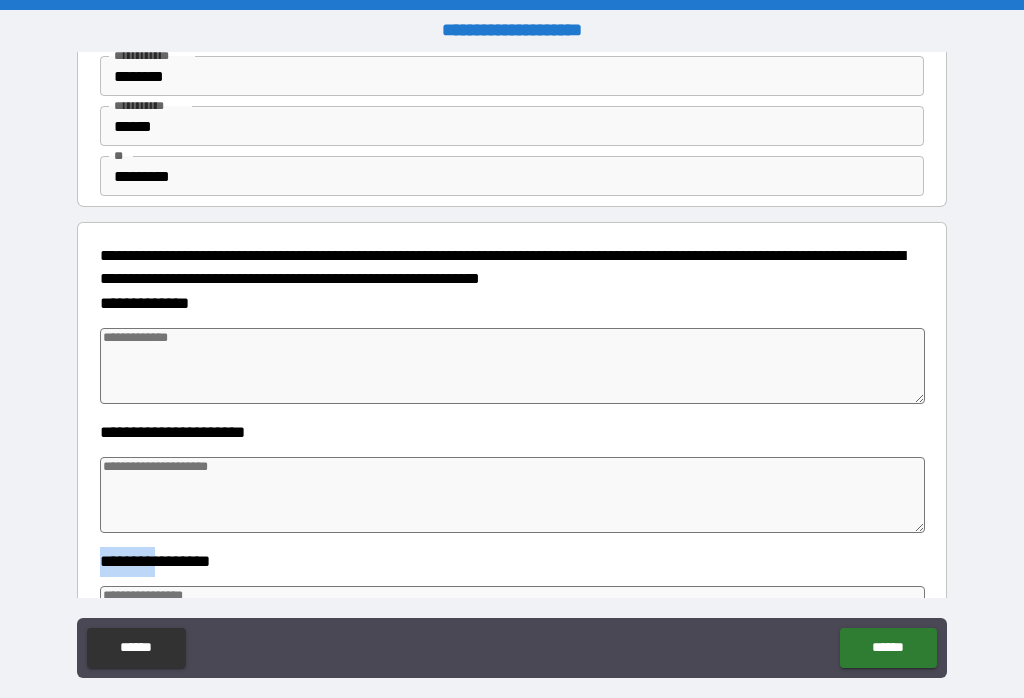 scroll, scrollTop: 93, scrollLeft: 0, axis: vertical 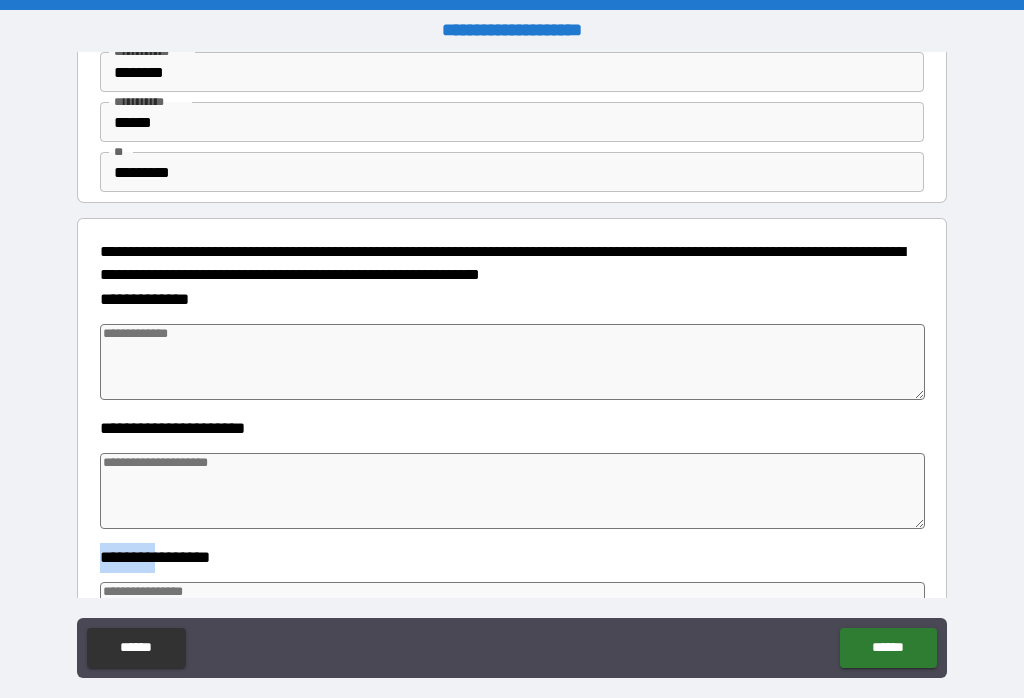 click at bounding box center (513, 362) 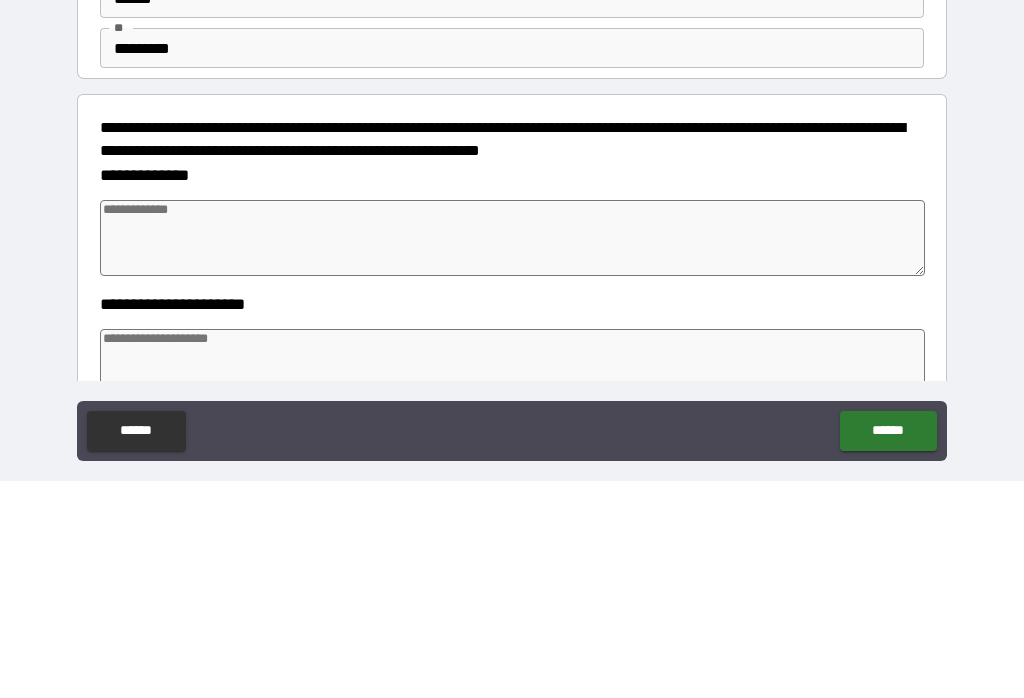 scroll, scrollTop: 0, scrollLeft: 0, axis: both 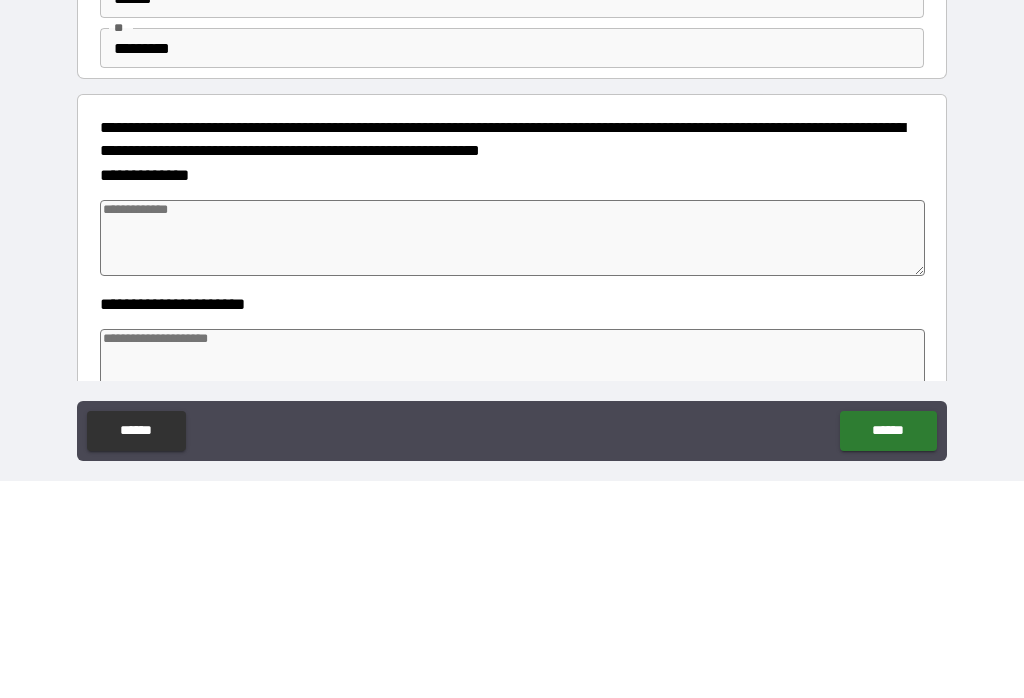 click on "*********" at bounding box center [512, 265] 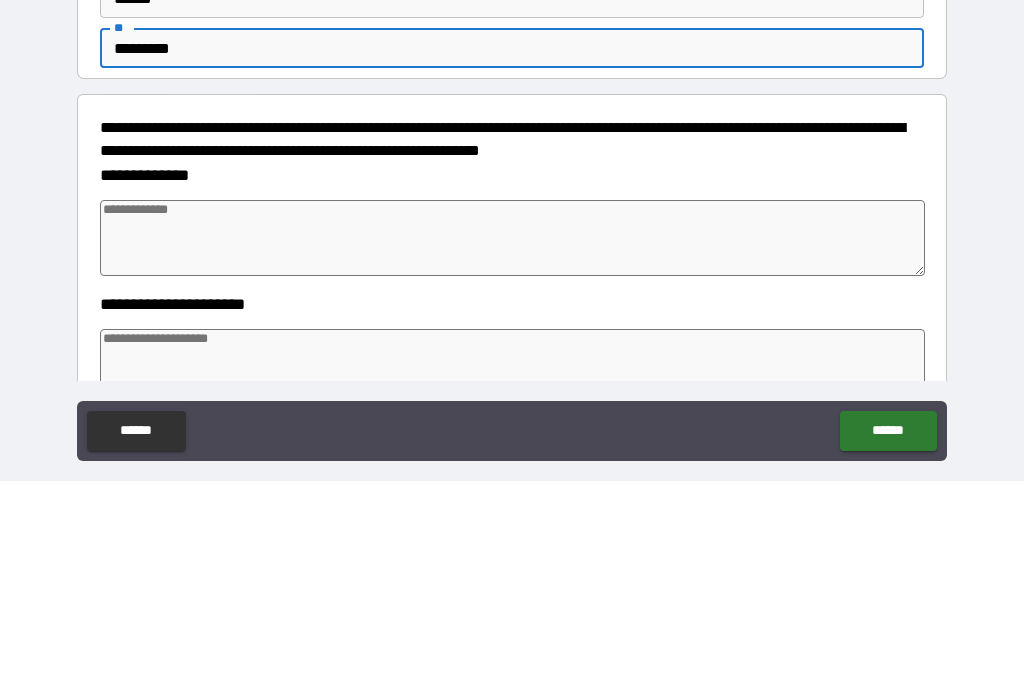 type on "********" 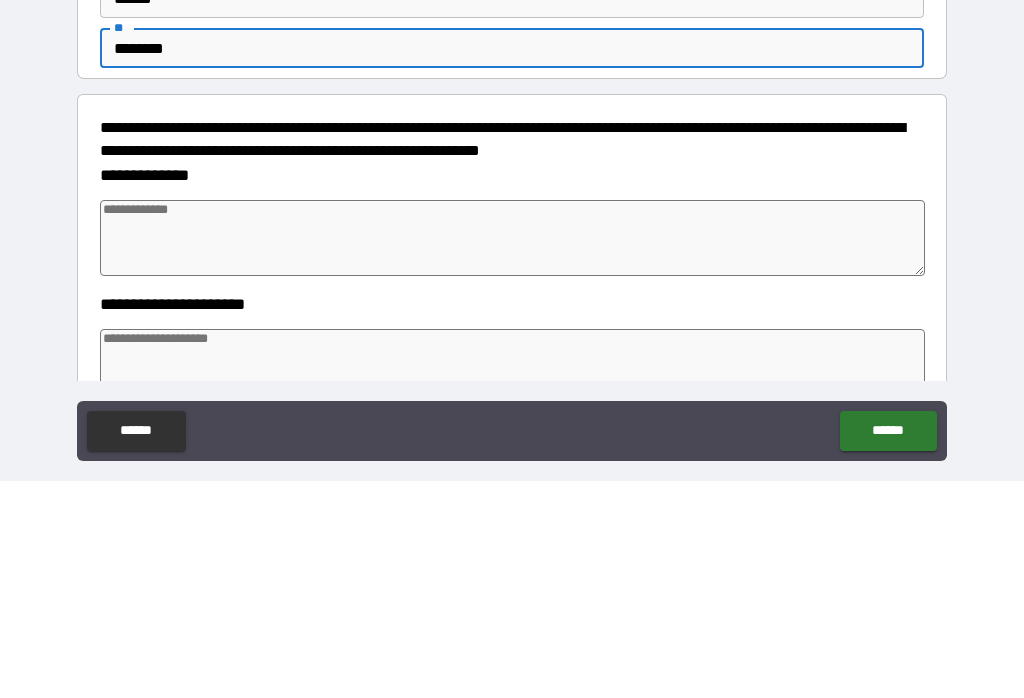 type on "*" 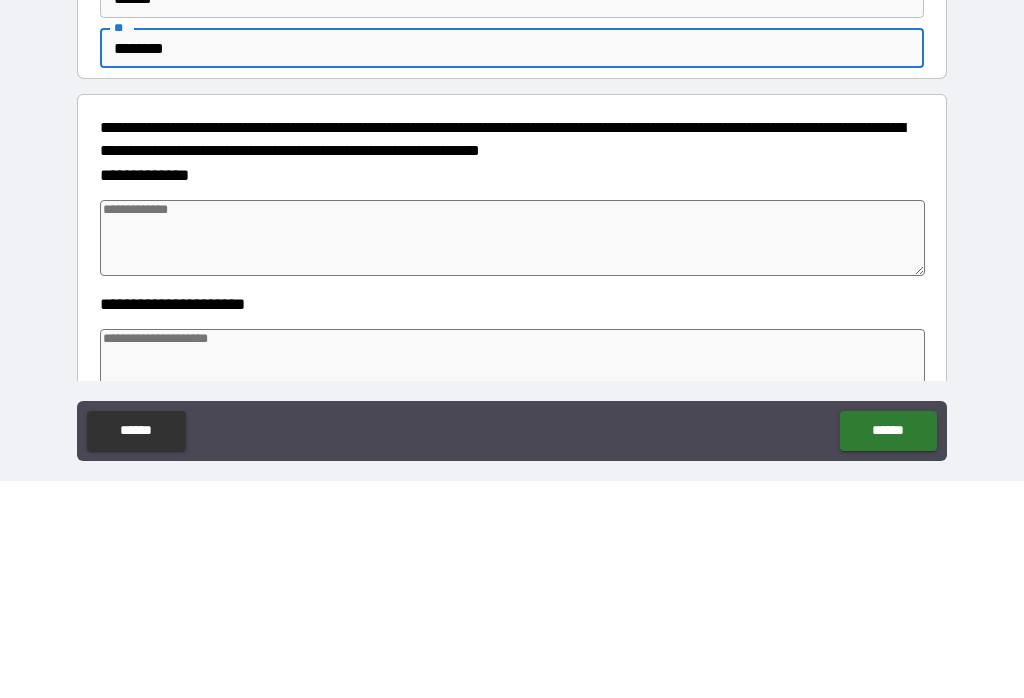 type on "*" 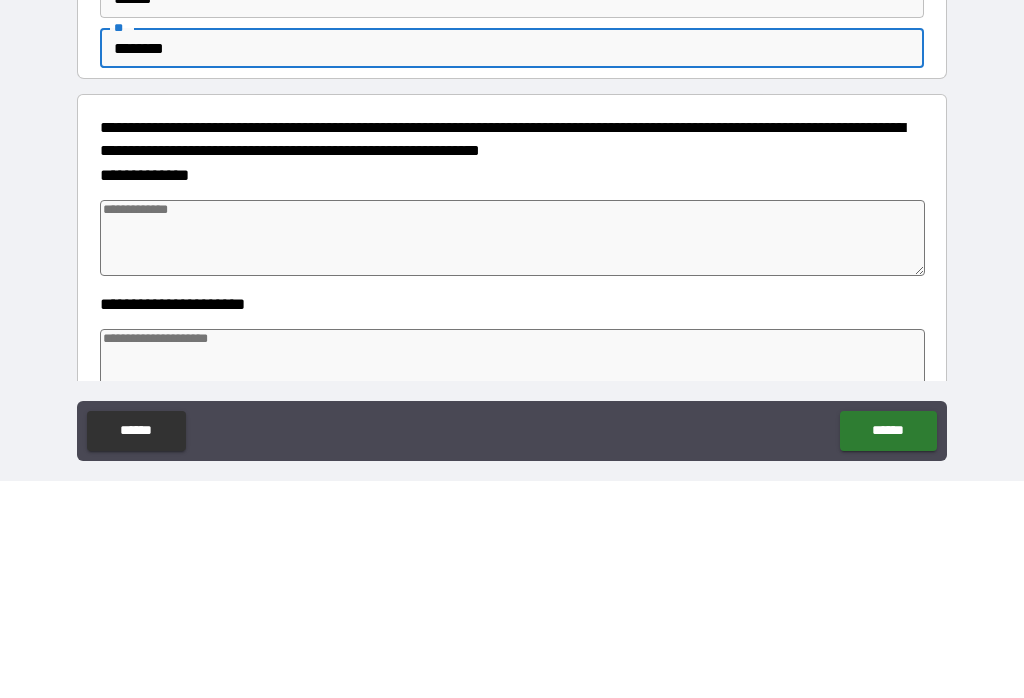 type on "*" 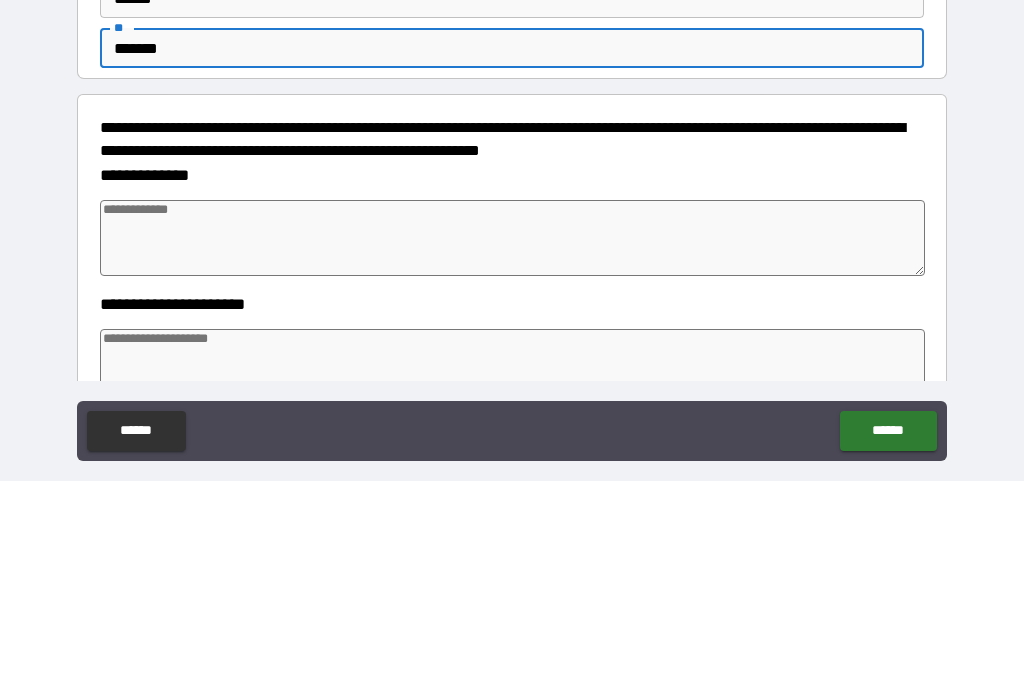 type on "*" 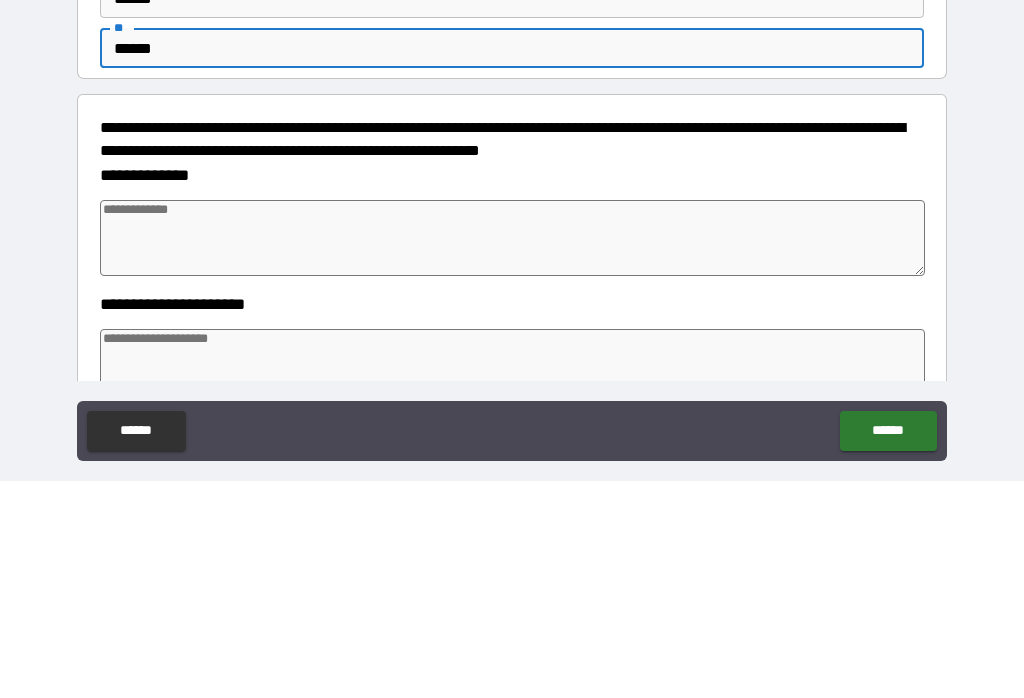 type on "*" 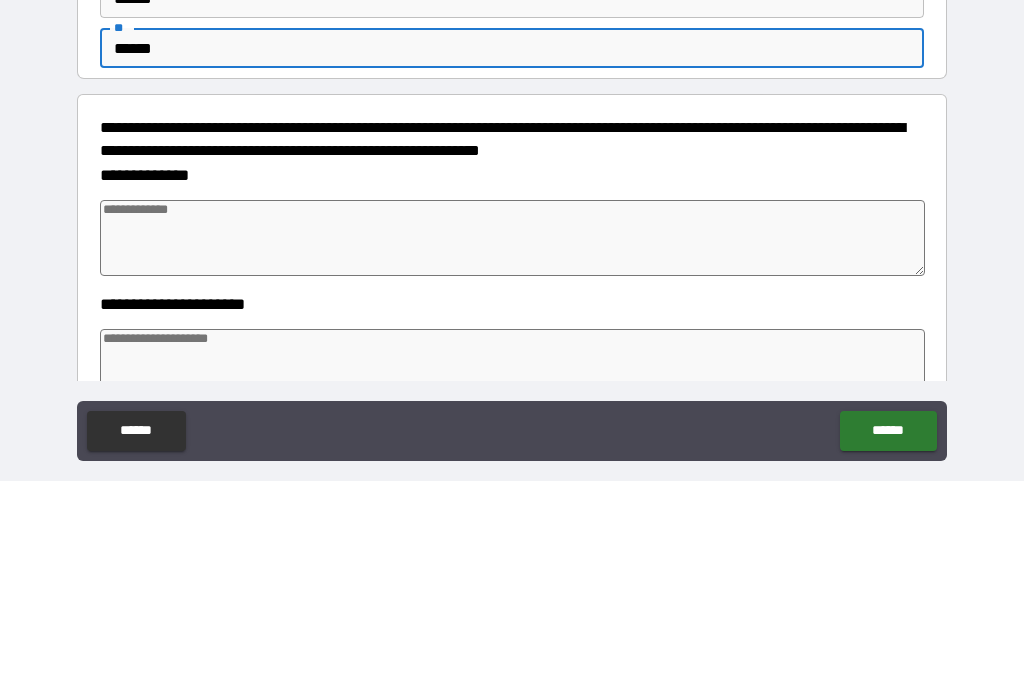 type on "*****" 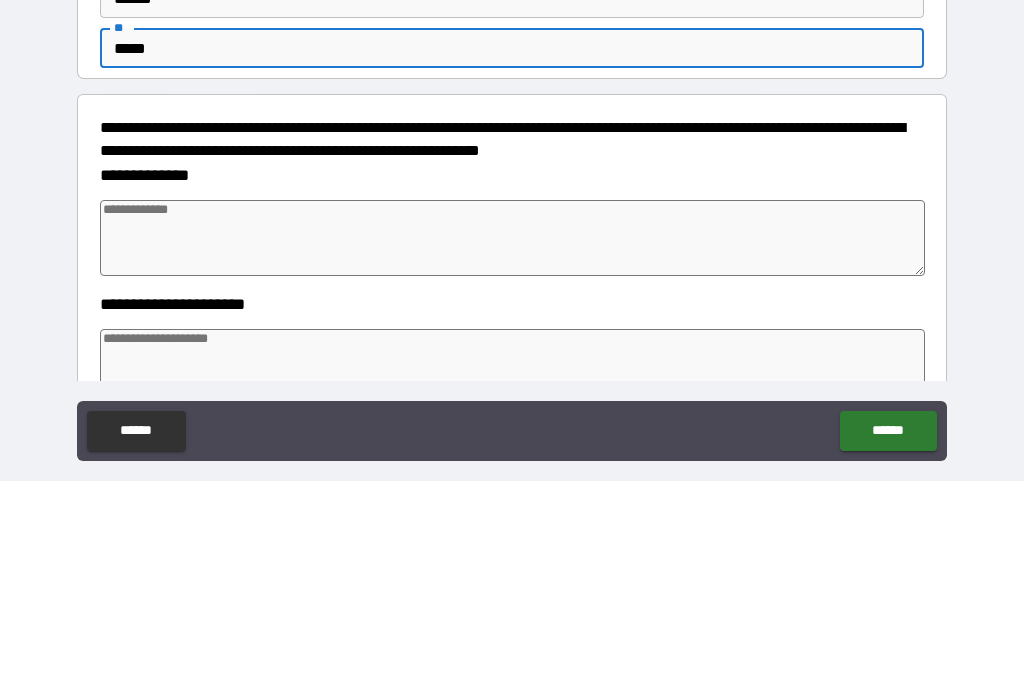 type on "*" 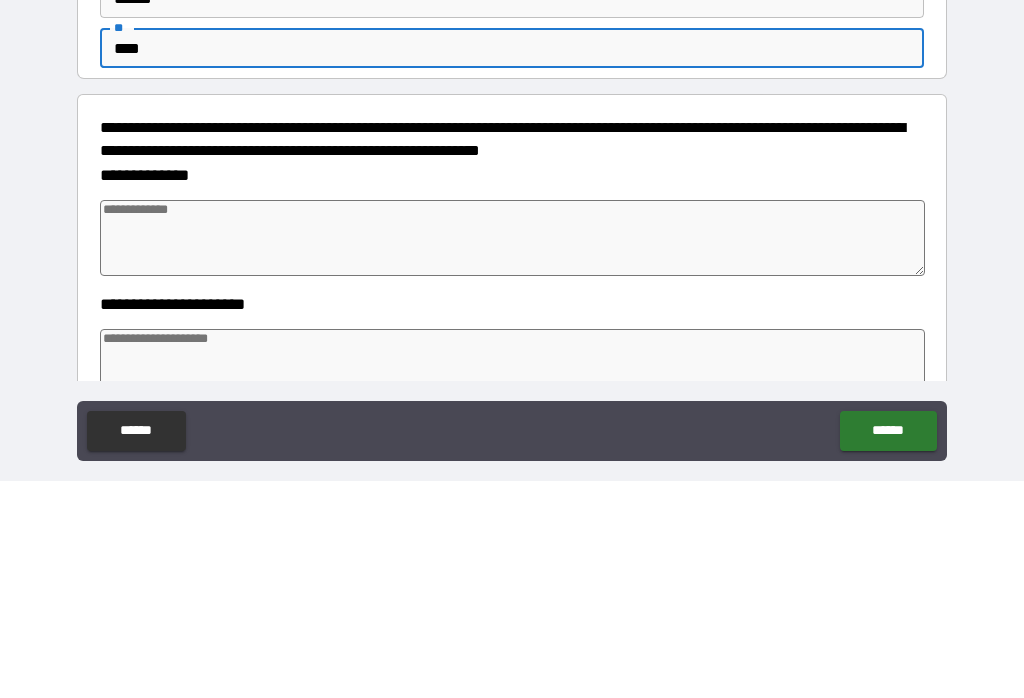 type on "*" 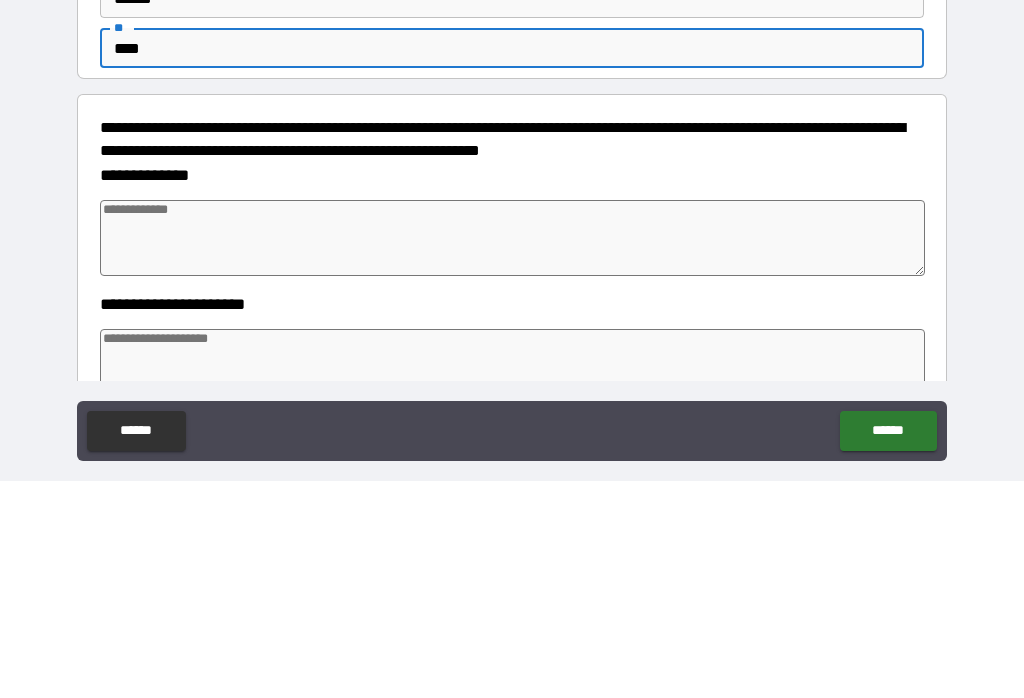 type on "***" 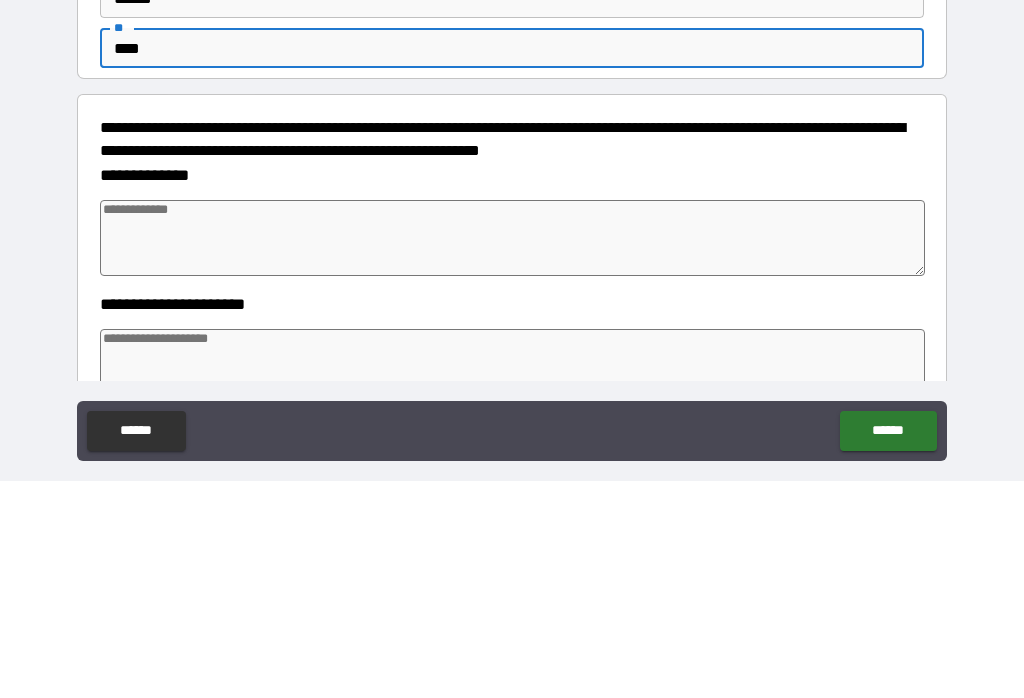 type on "*" 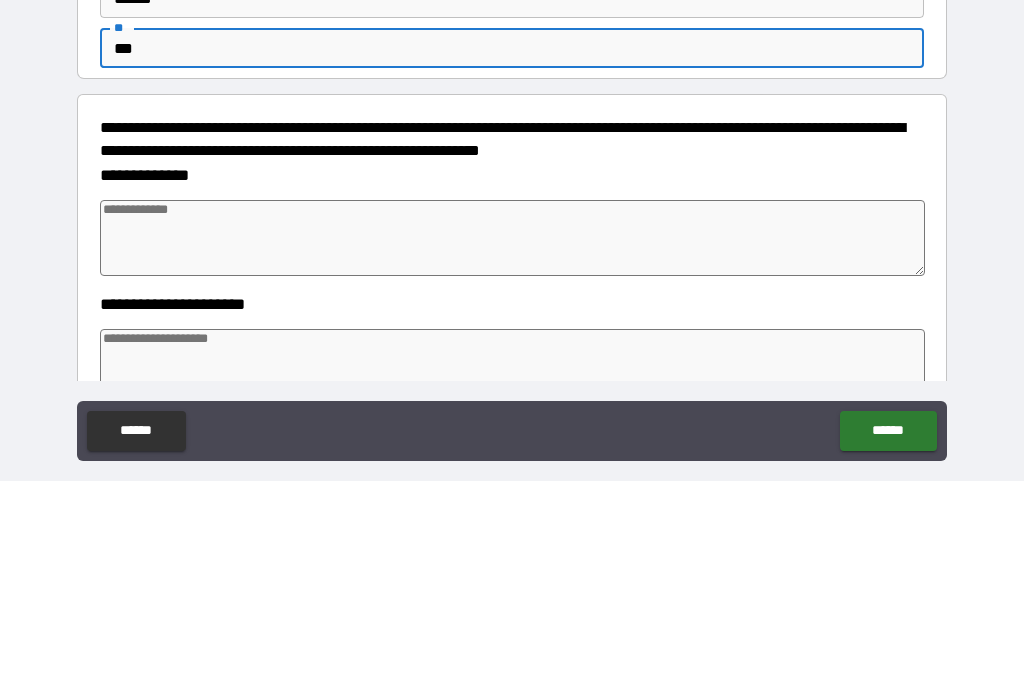 type on "**" 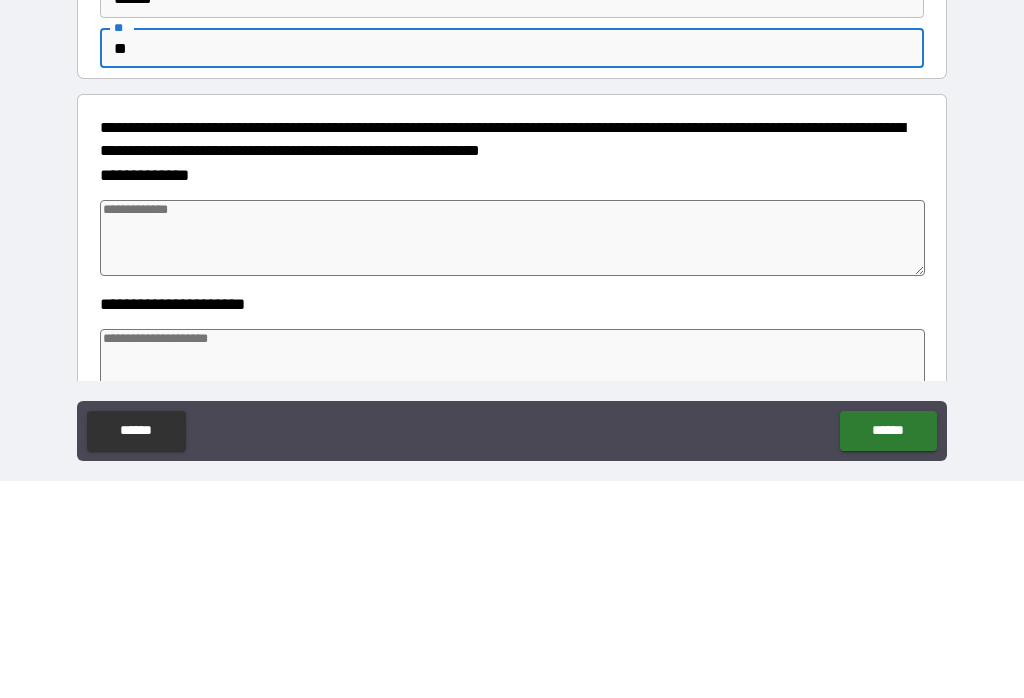 type on "*" 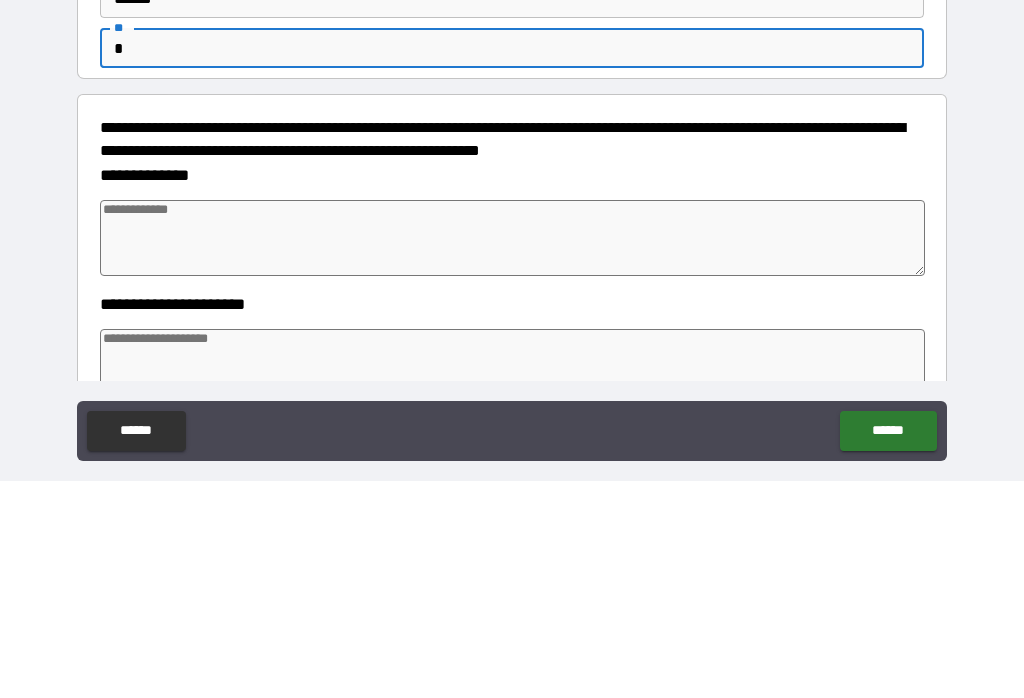 type on "*" 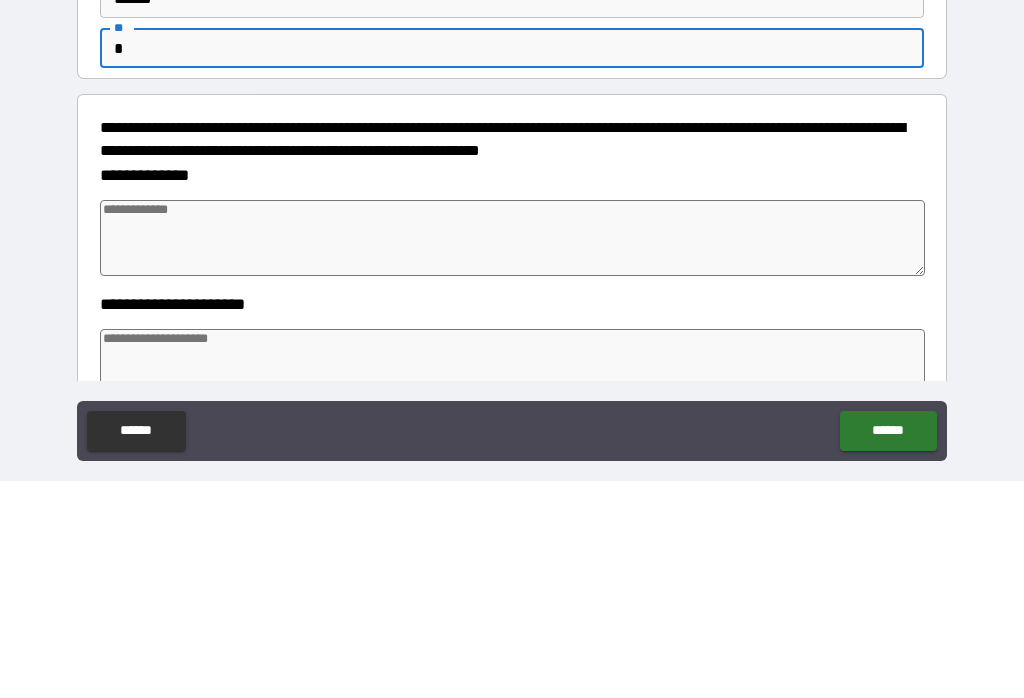 type 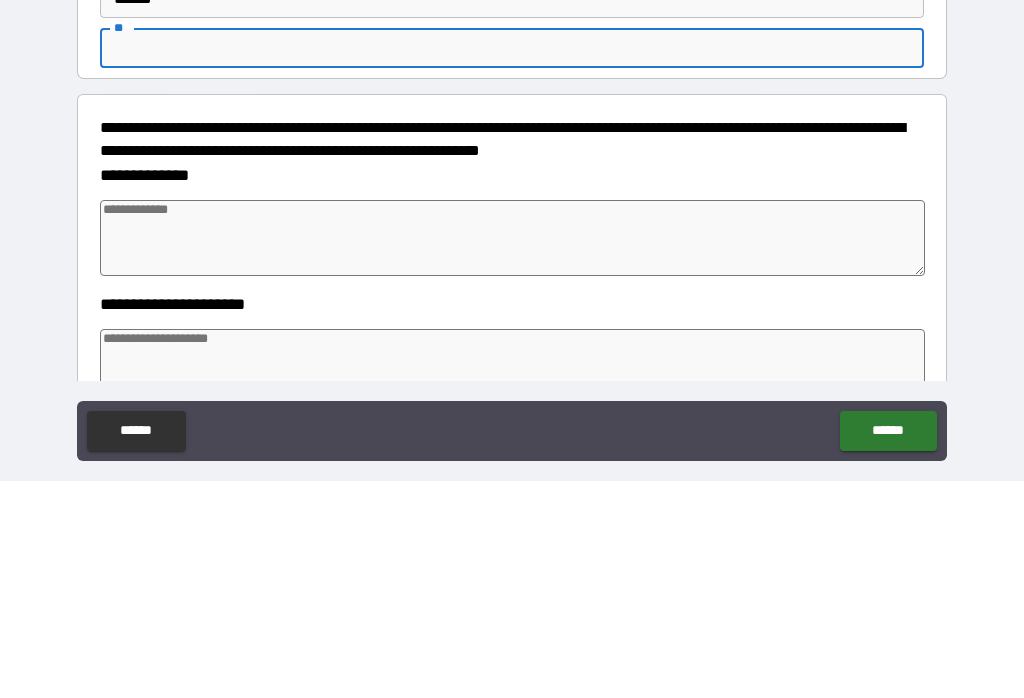 type on "*" 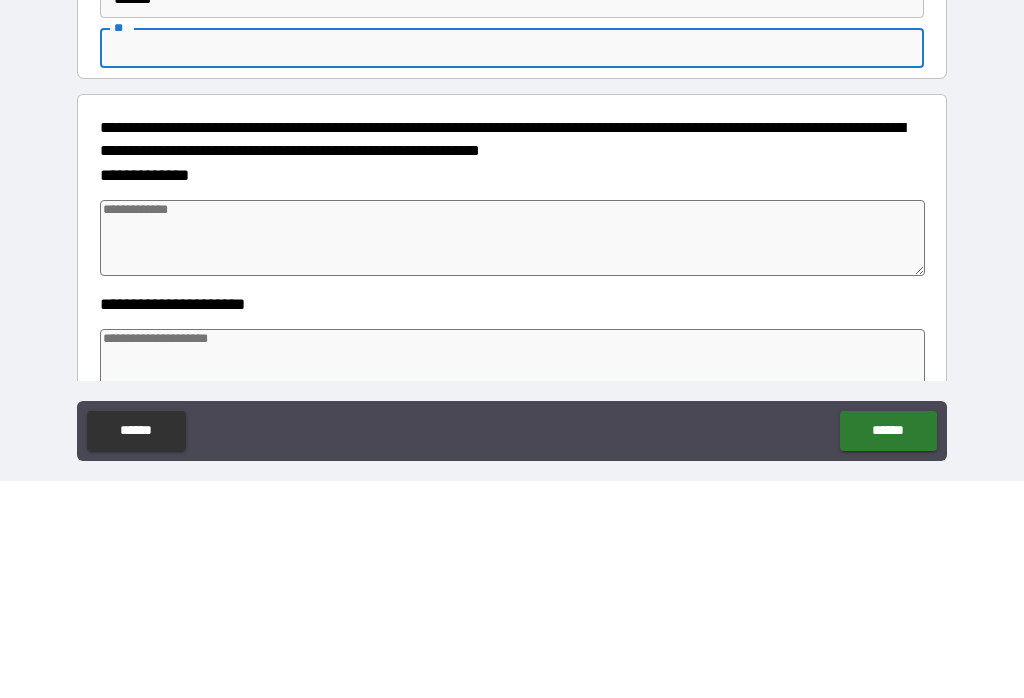 type on "*" 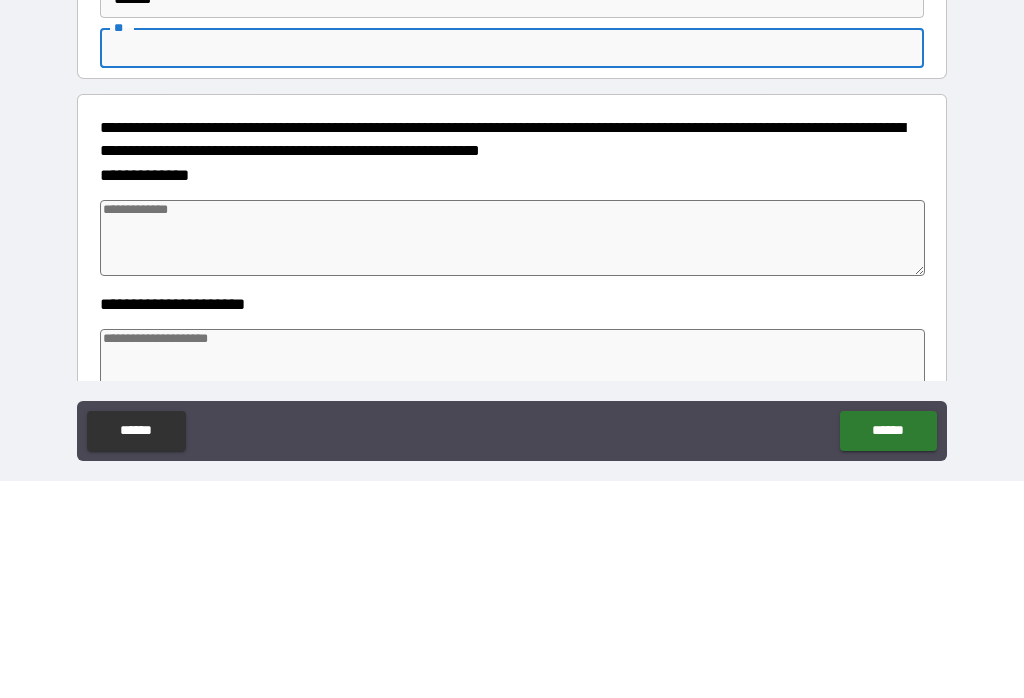 type on "*" 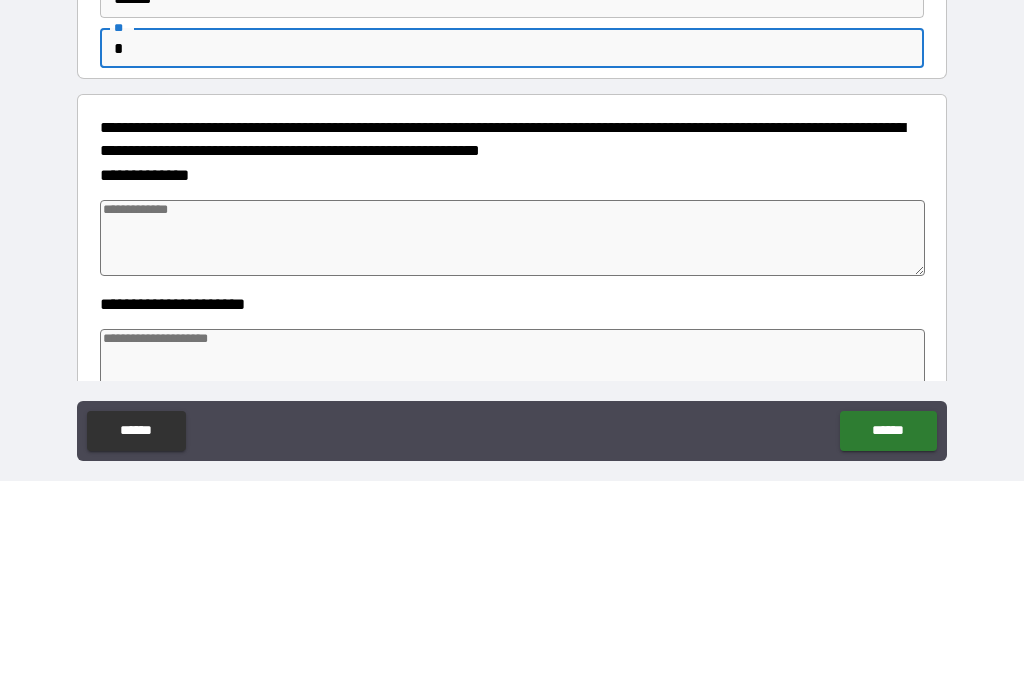 type on "*" 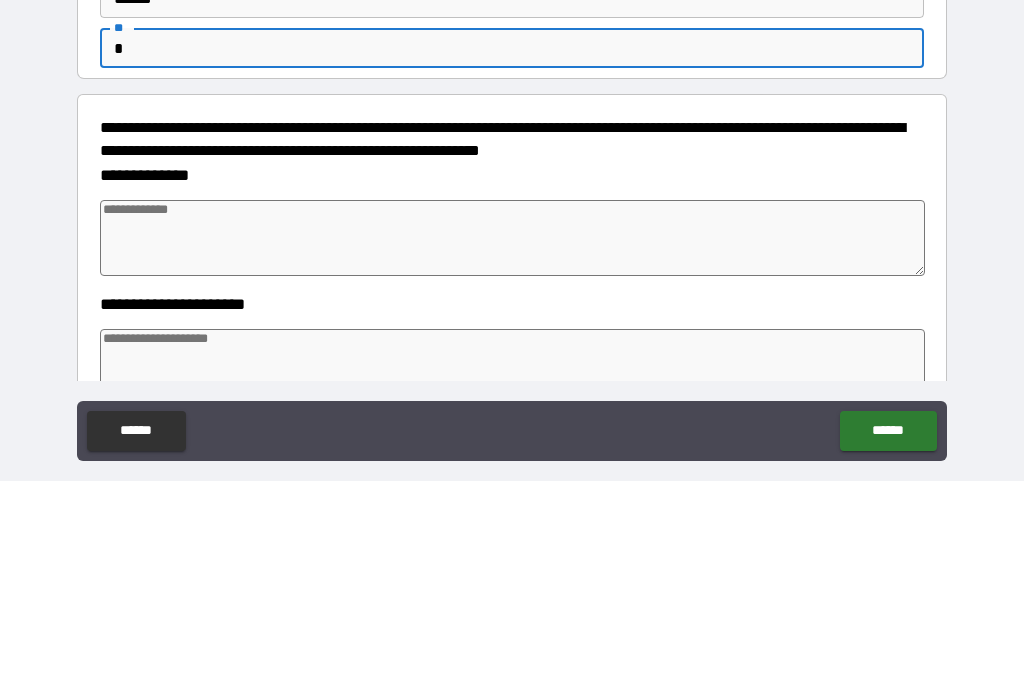 type on "*" 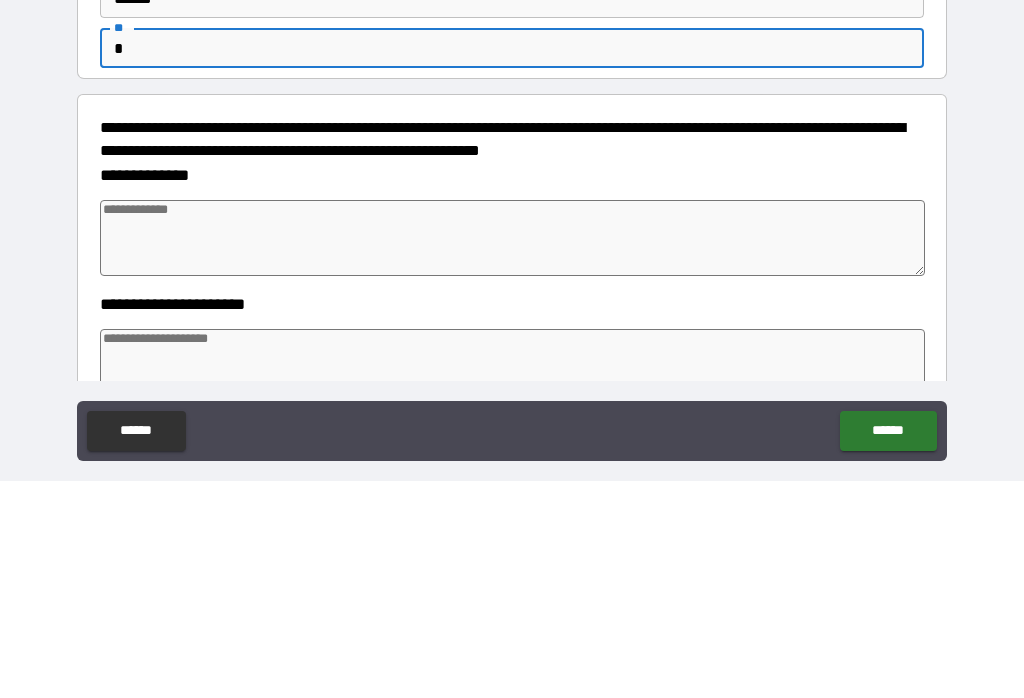 type on "*" 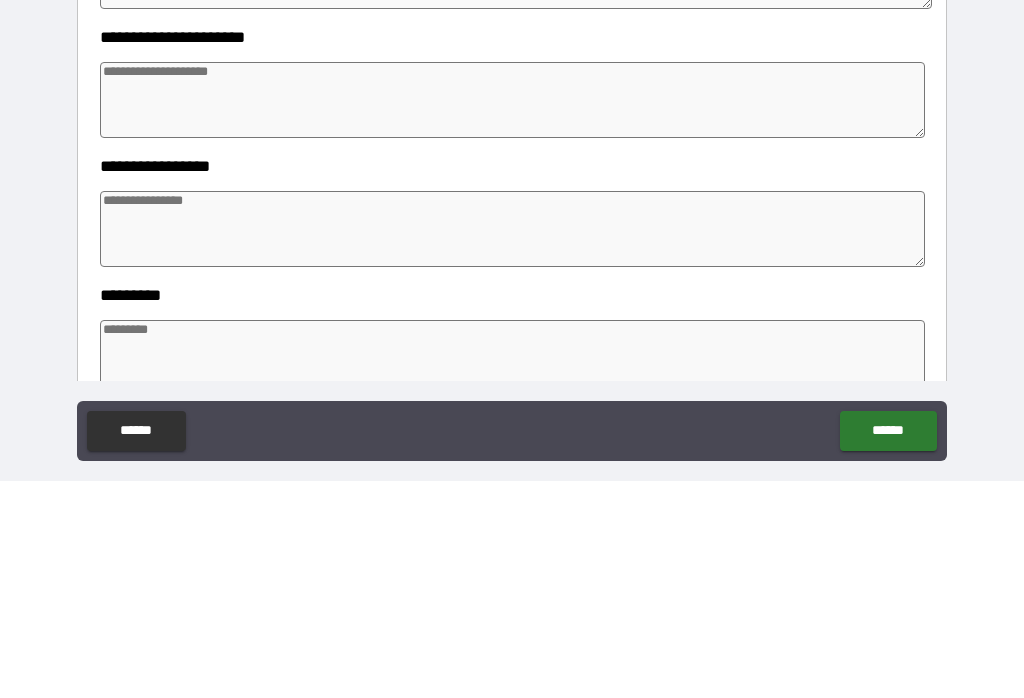 scroll, scrollTop: 265, scrollLeft: 0, axis: vertical 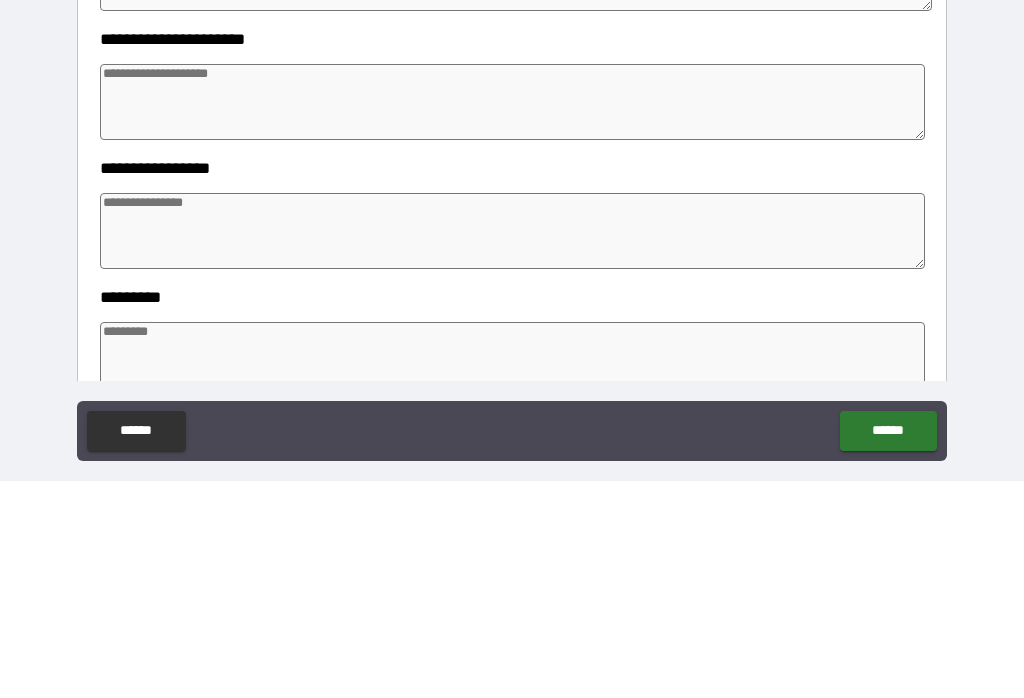 click at bounding box center (513, 448) 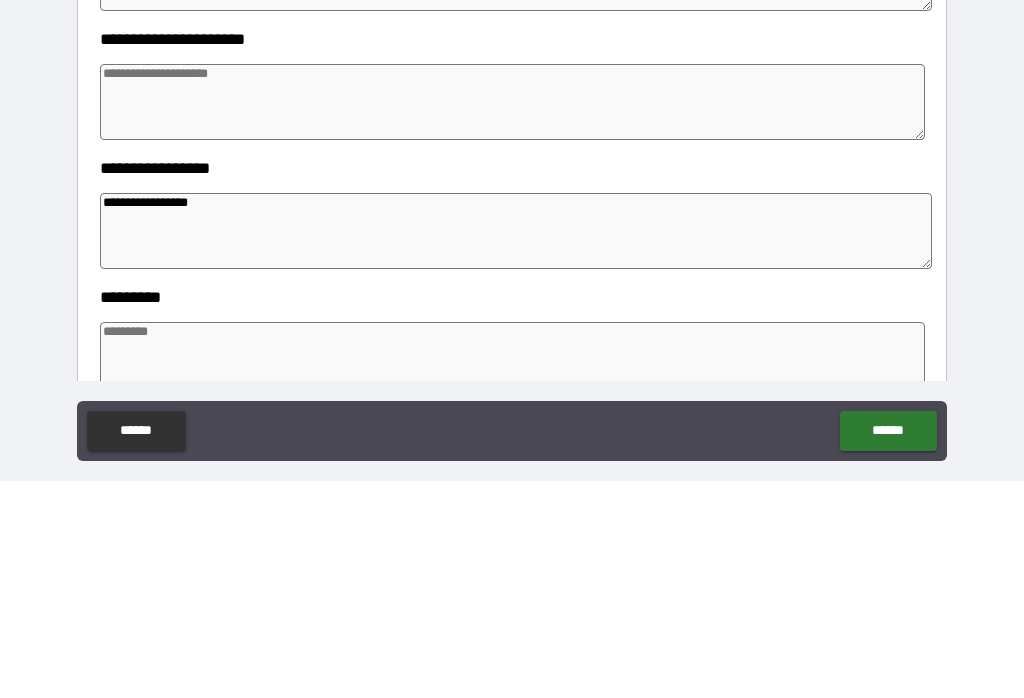 click at bounding box center [513, 319] 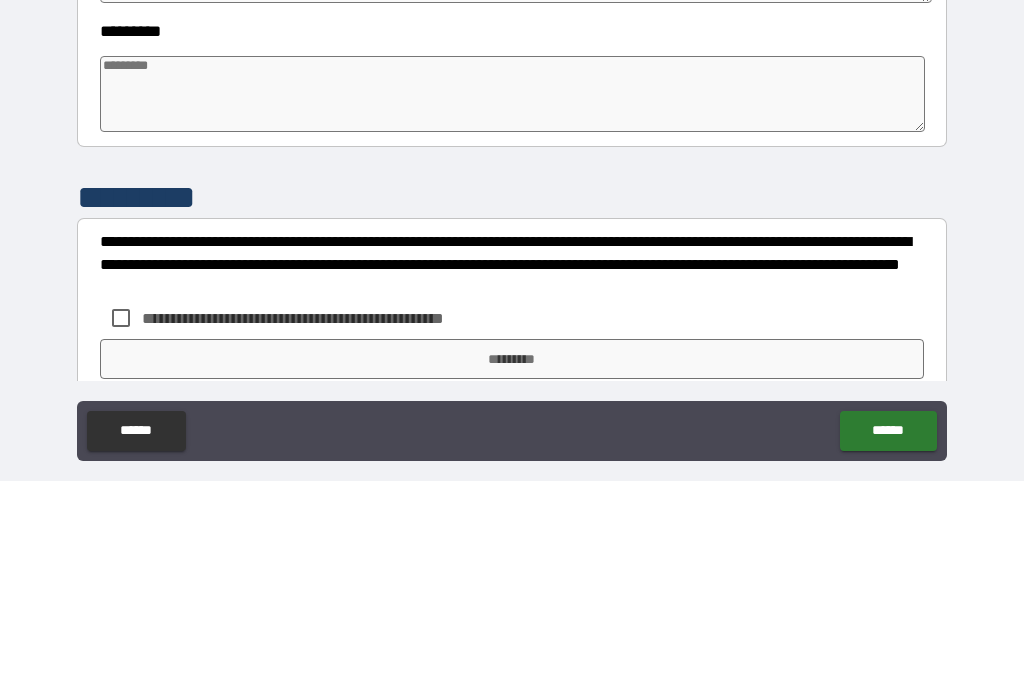 scroll, scrollTop: 530, scrollLeft: 0, axis: vertical 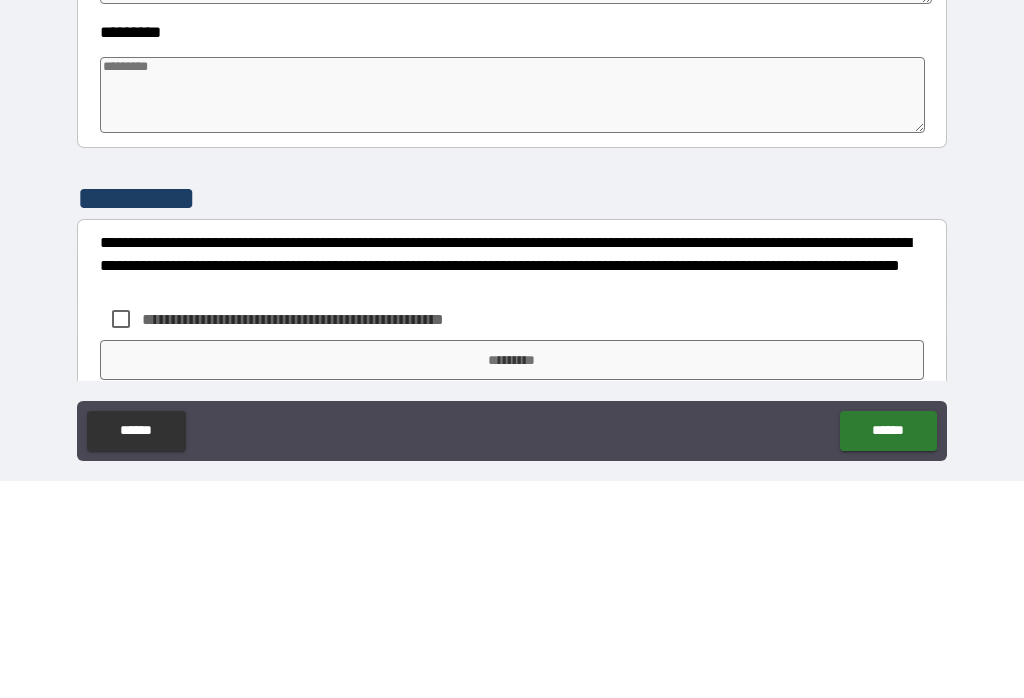 click at bounding box center [513, 312] 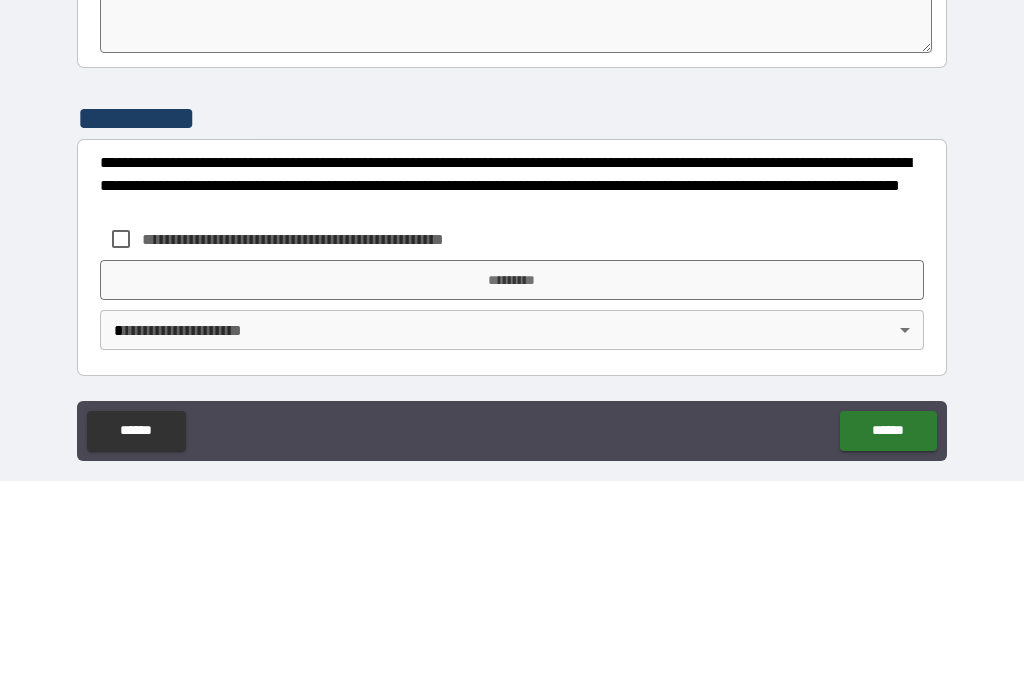 scroll, scrollTop: 610, scrollLeft: 0, axis: vertical 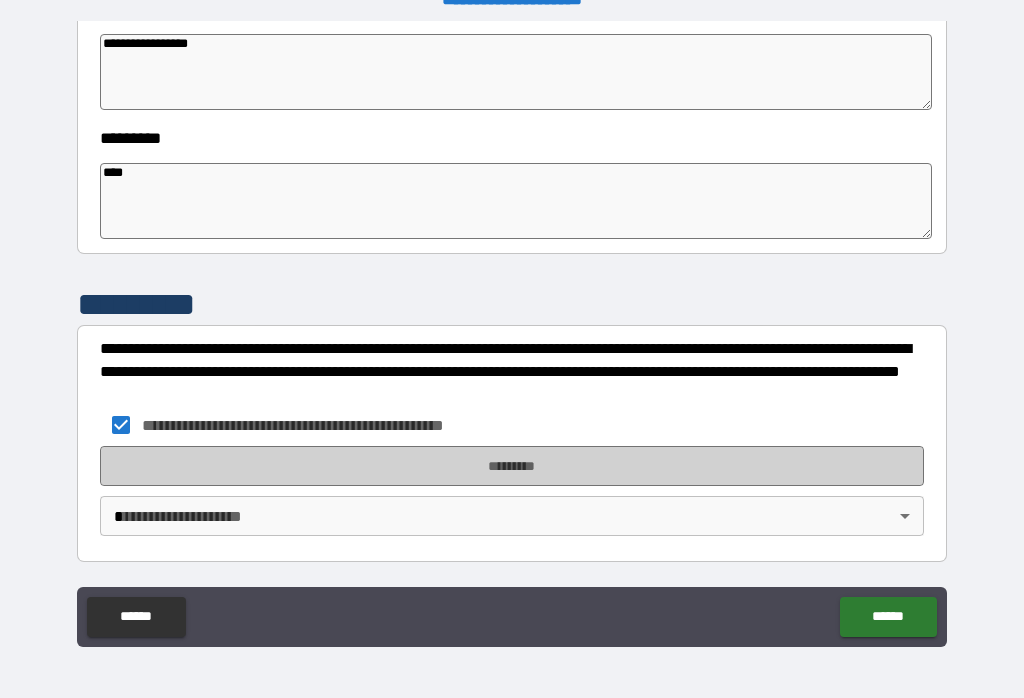 click on "*********" at bounding box center [512, 466] 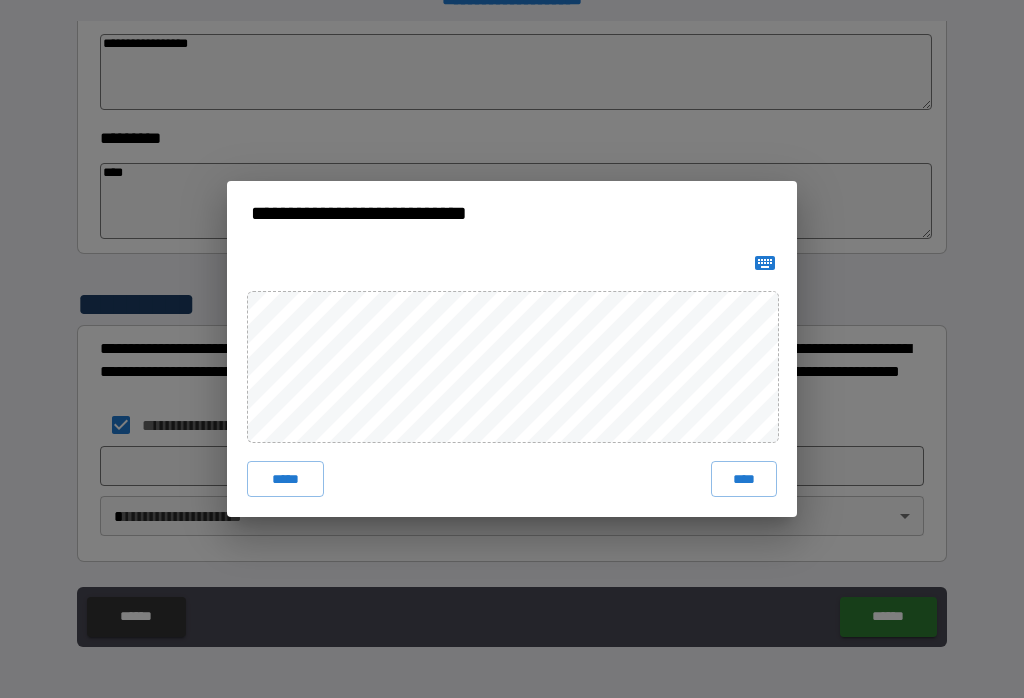 click on "****" at bounding box center (744, 479) 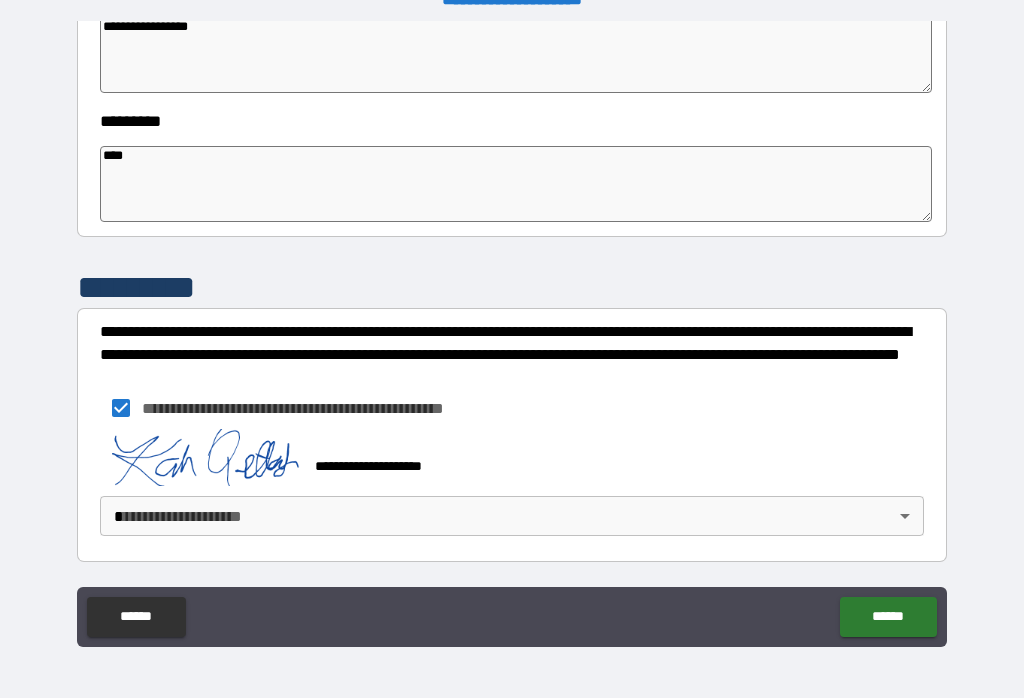 scroll, scrollTop: 627, scrollLeft: 0, axis: vertical 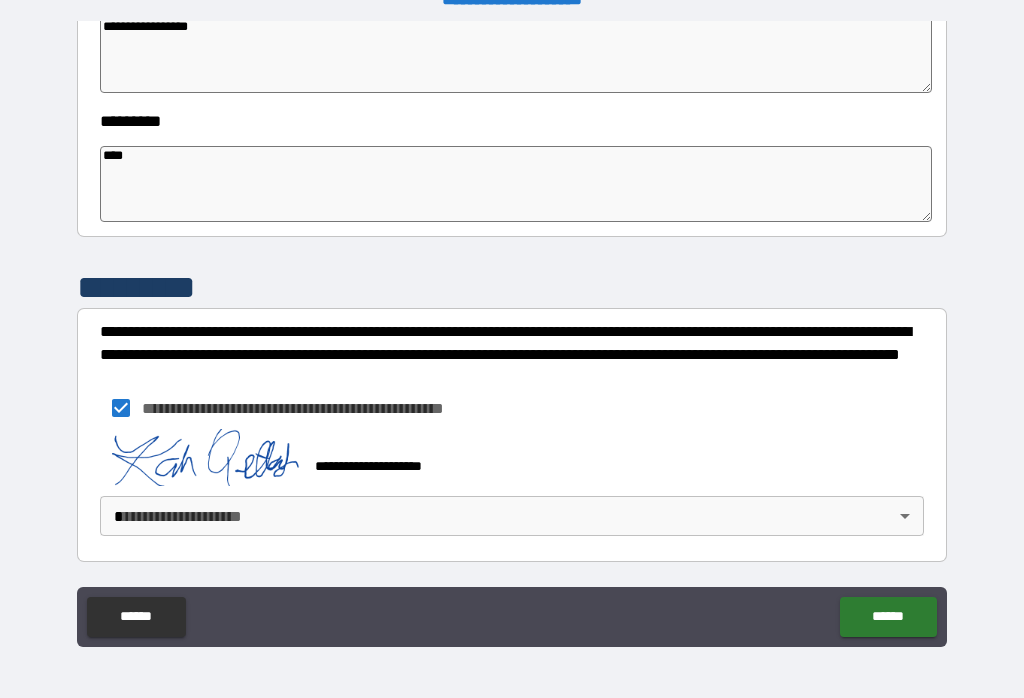 click on "**********" at bounding box center (512, 333) 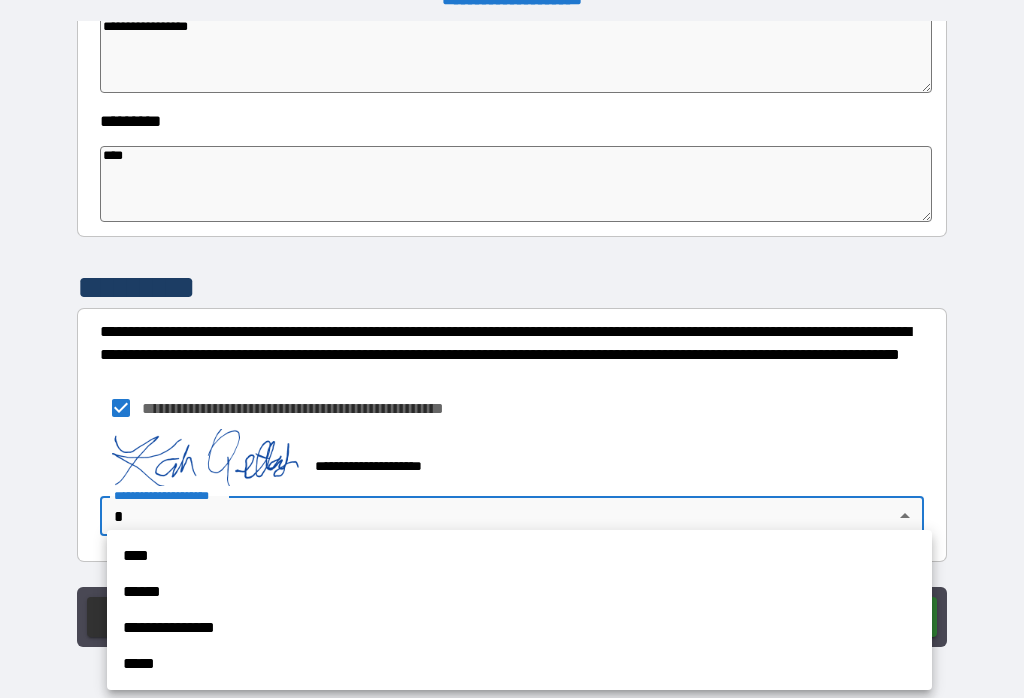 click on "****" at bounding box center (519, 556) 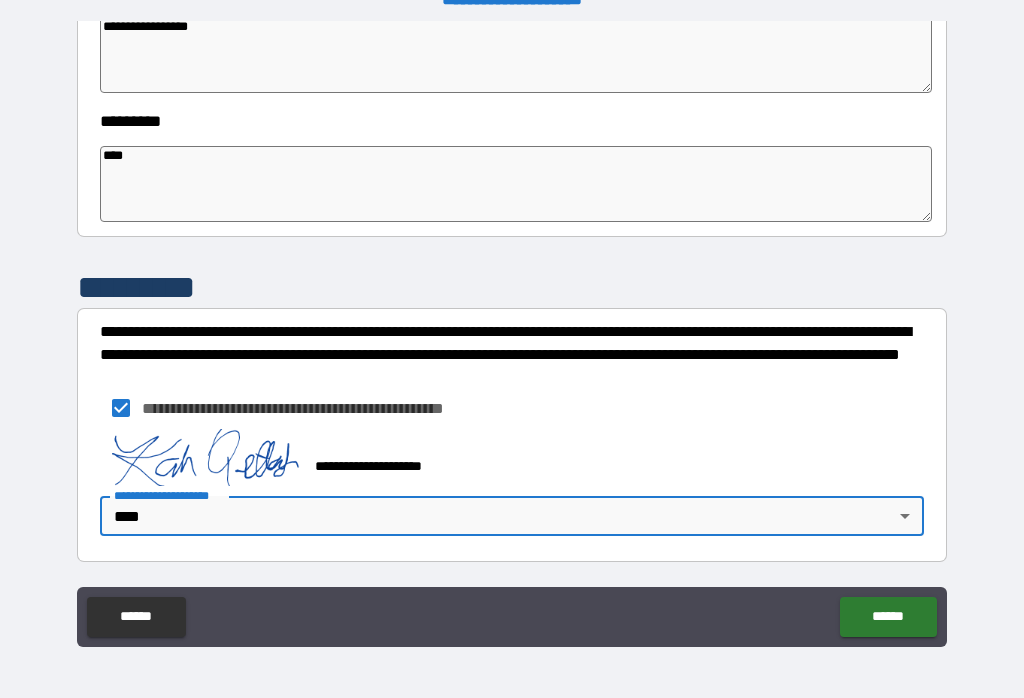 click on "******" at bounding box center [888, 617] 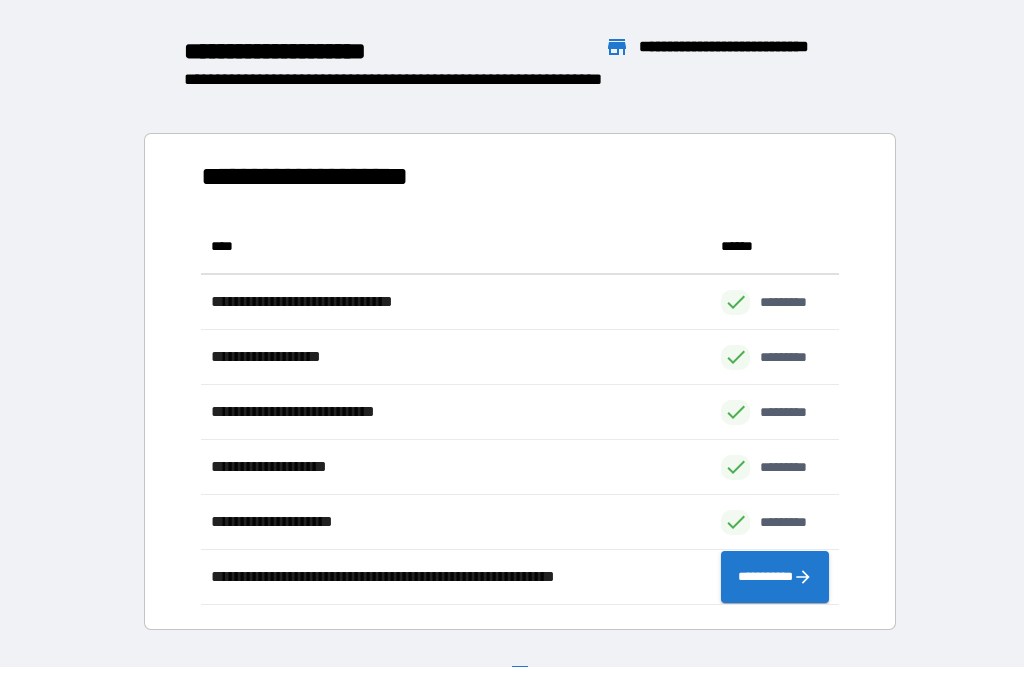 scroll, scrollTop: 386, scrollLeft: 638, axis: both 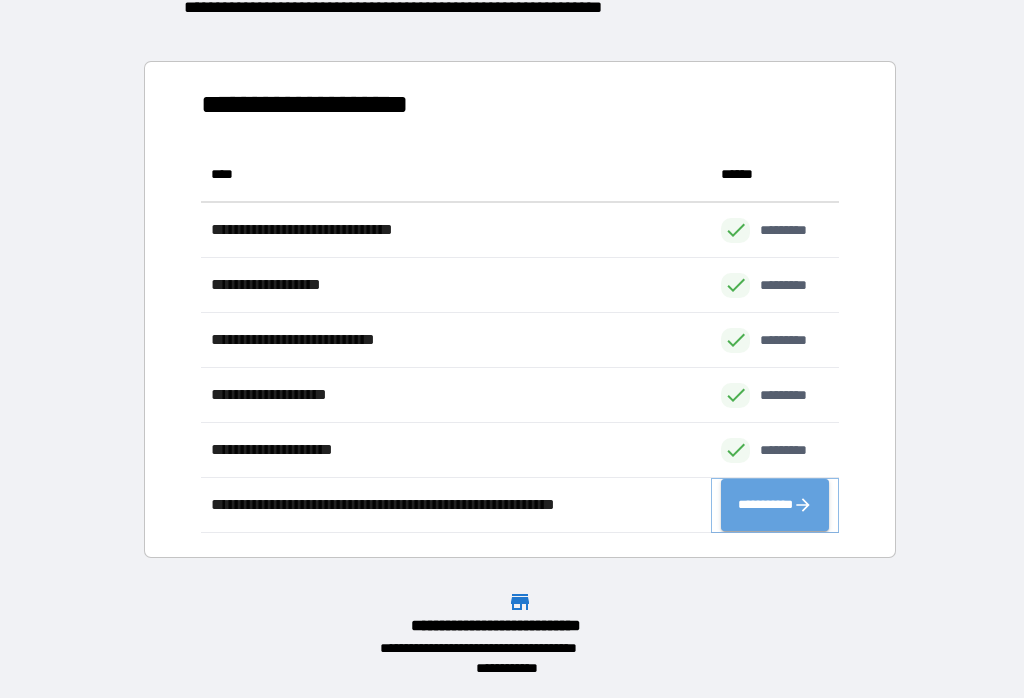 click on "**********" at bounding box center [775, 505] 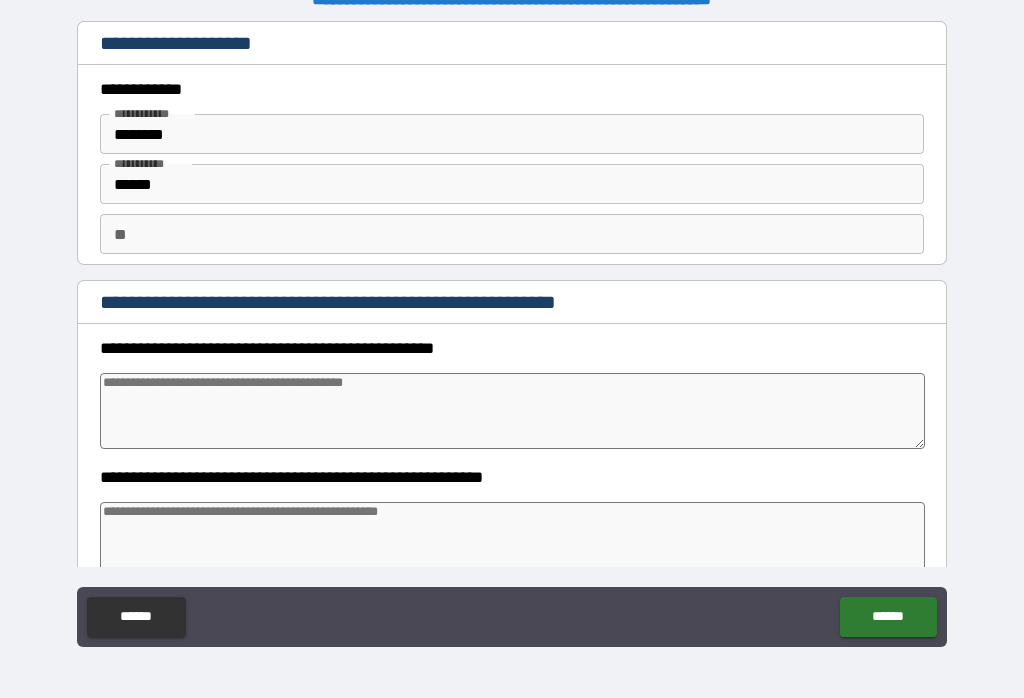 click on "**" at bounding box center [512, 234] 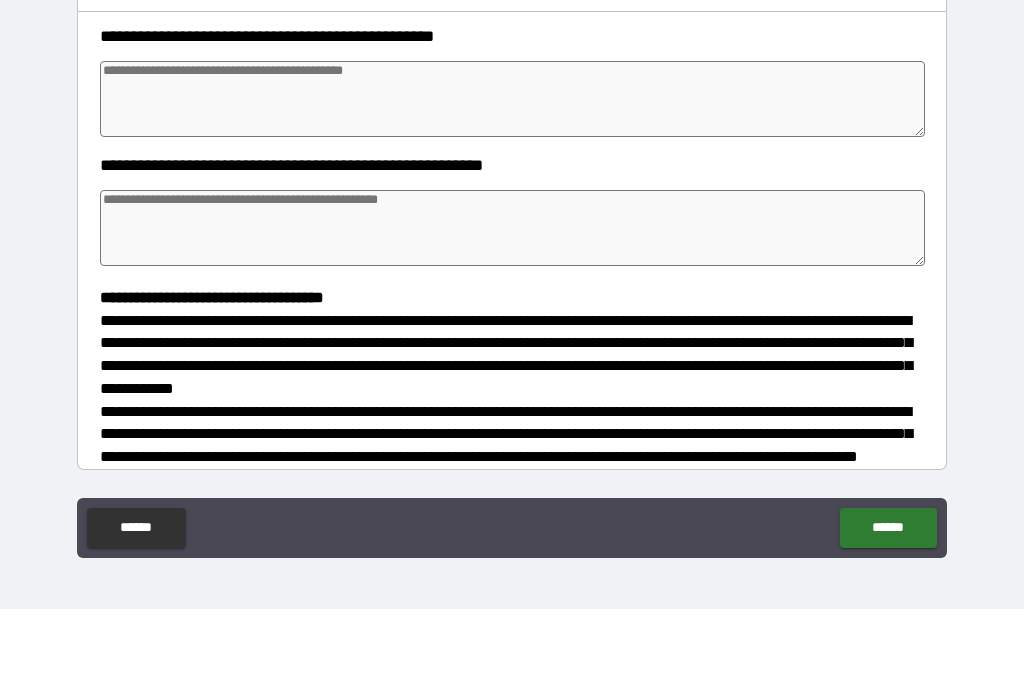 scroll, scrollTop: 217, scrollLeft: 0, axis: vertical 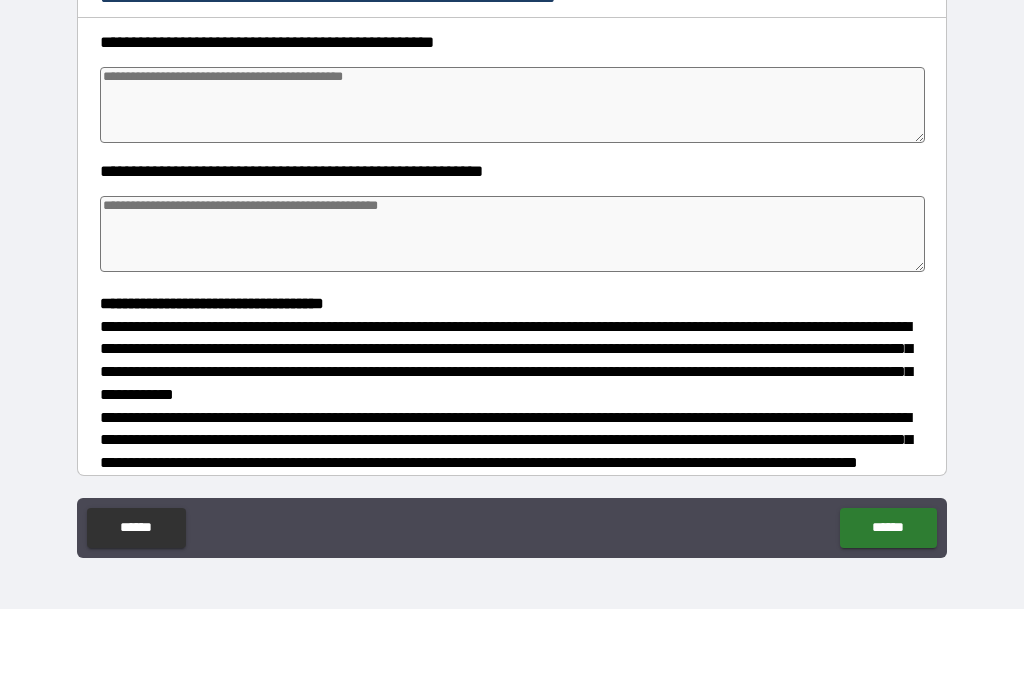 click at bounding box center (513, 194) 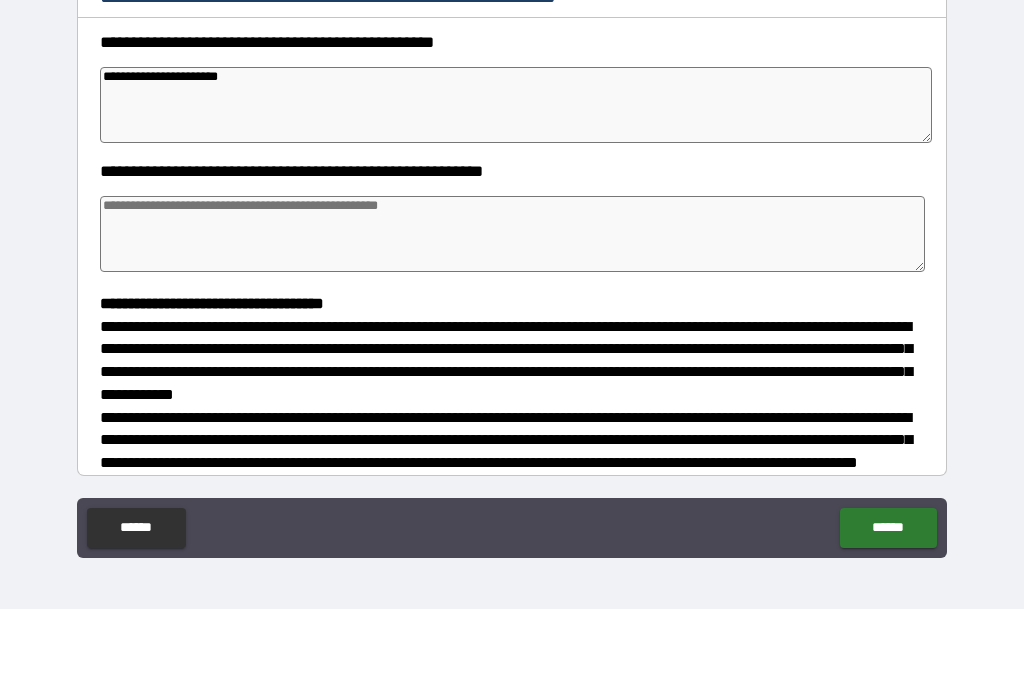 click at bounding box center [513, 323] 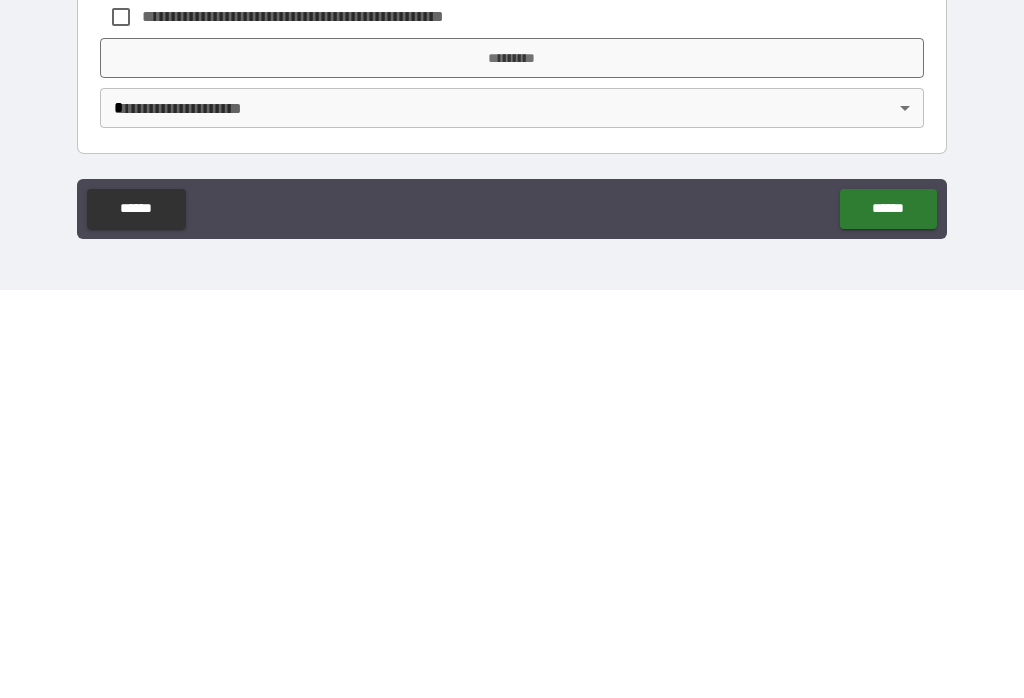 scroll, scrollTop: 529, scrollLeft: 0, axis: vertical 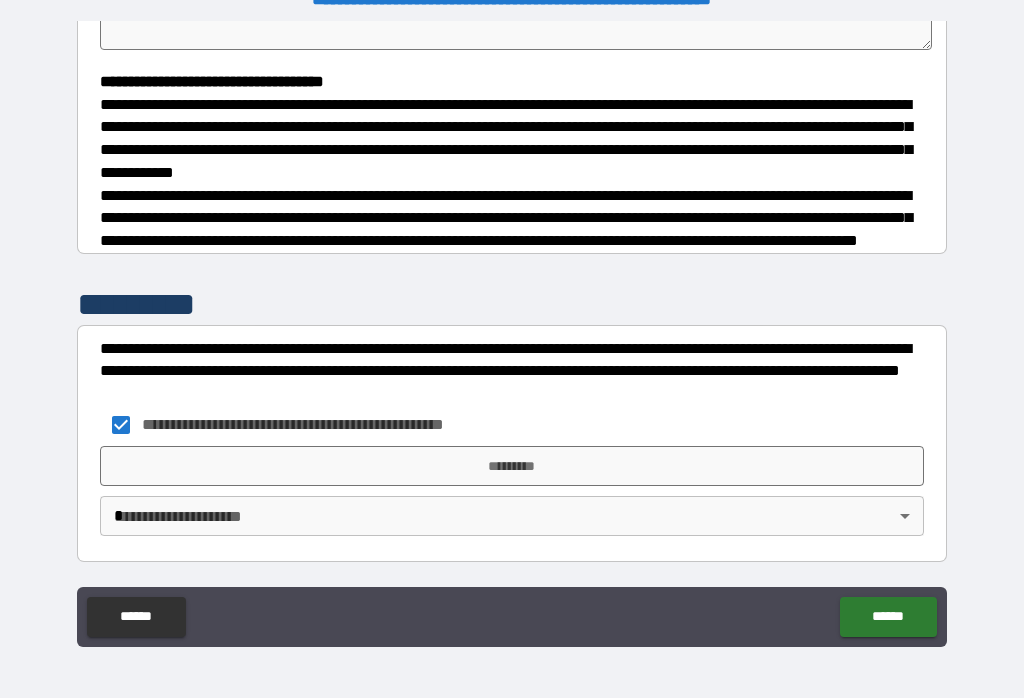 click on "*********" at bounding box center [512, 466] 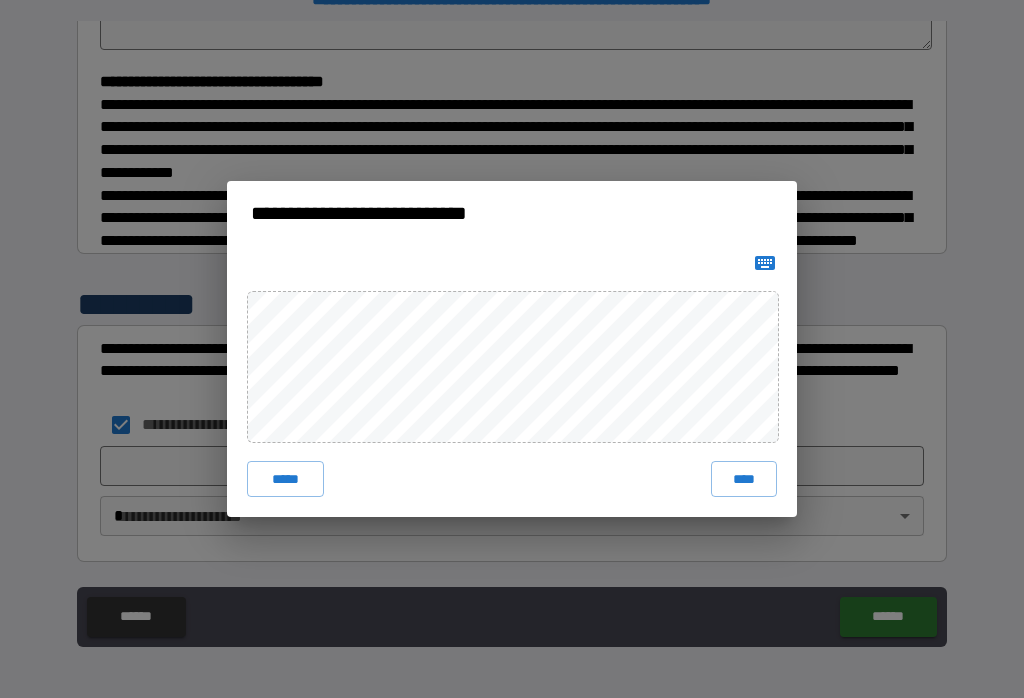 click on "****" at bounding box center (744, 479) 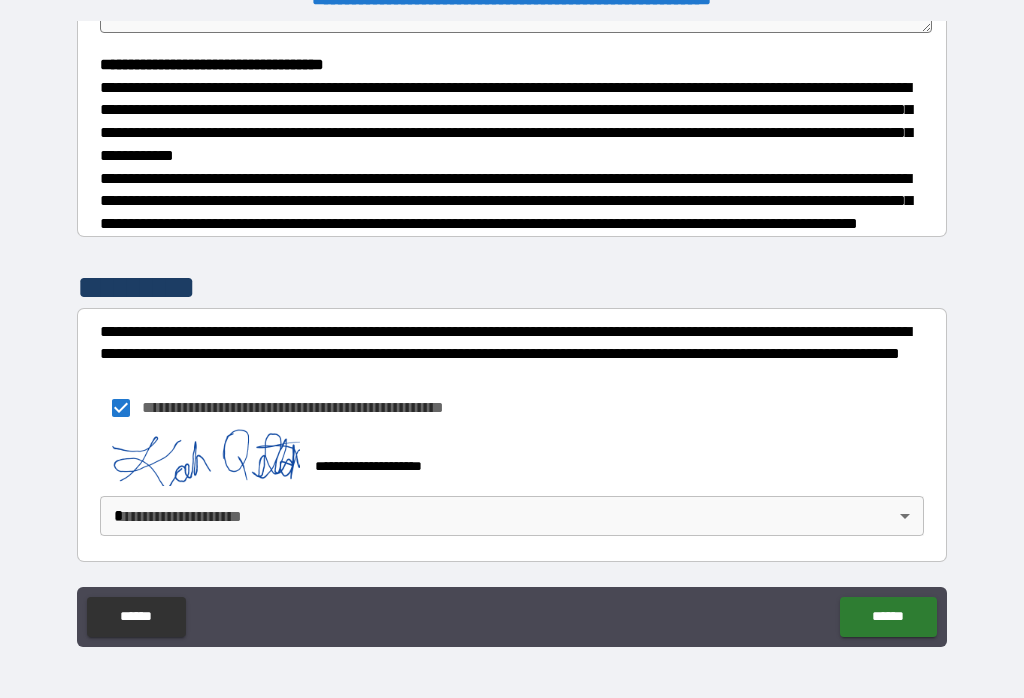 scroll, scrollTop: 561, scrollLeft: 0, axis: vertical 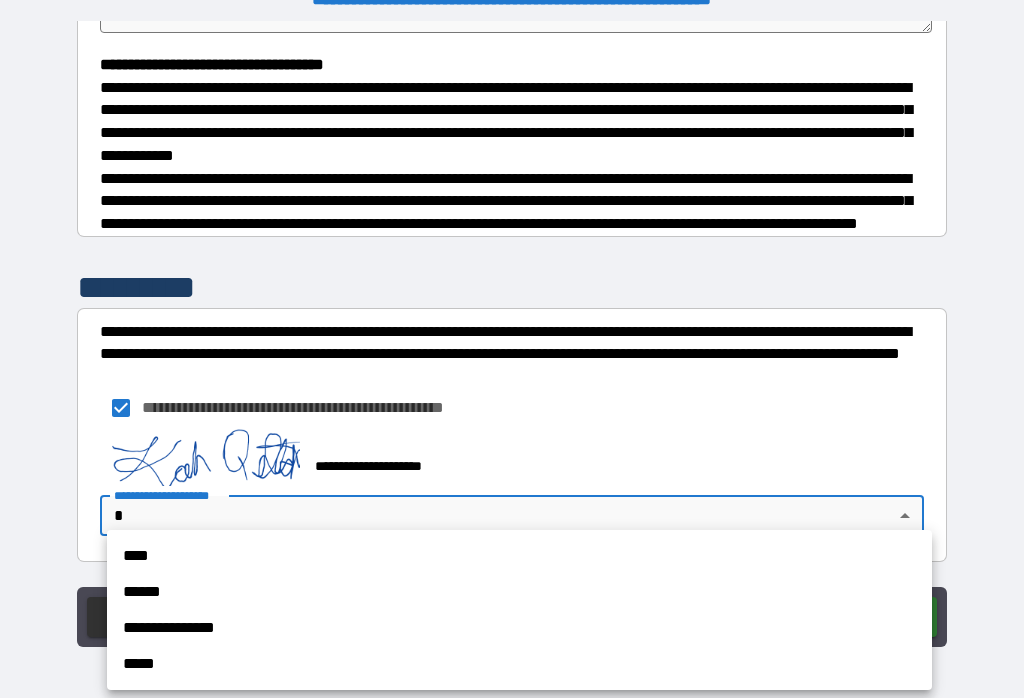 click on "****" at bounding box center [519, 556] 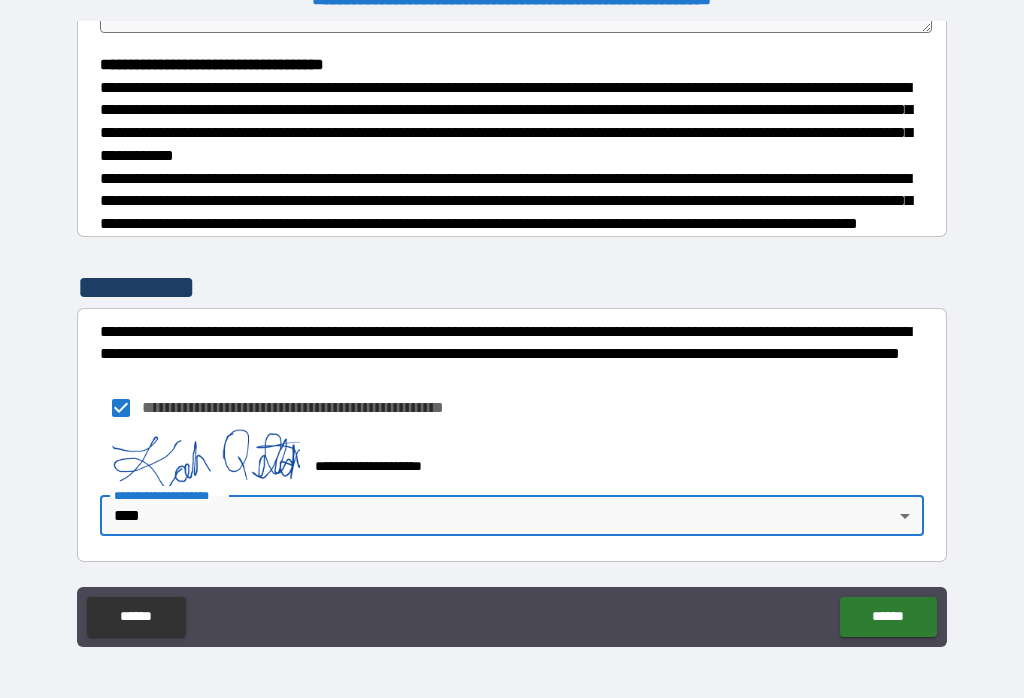 click on "******" at bounding box center [888, 617] 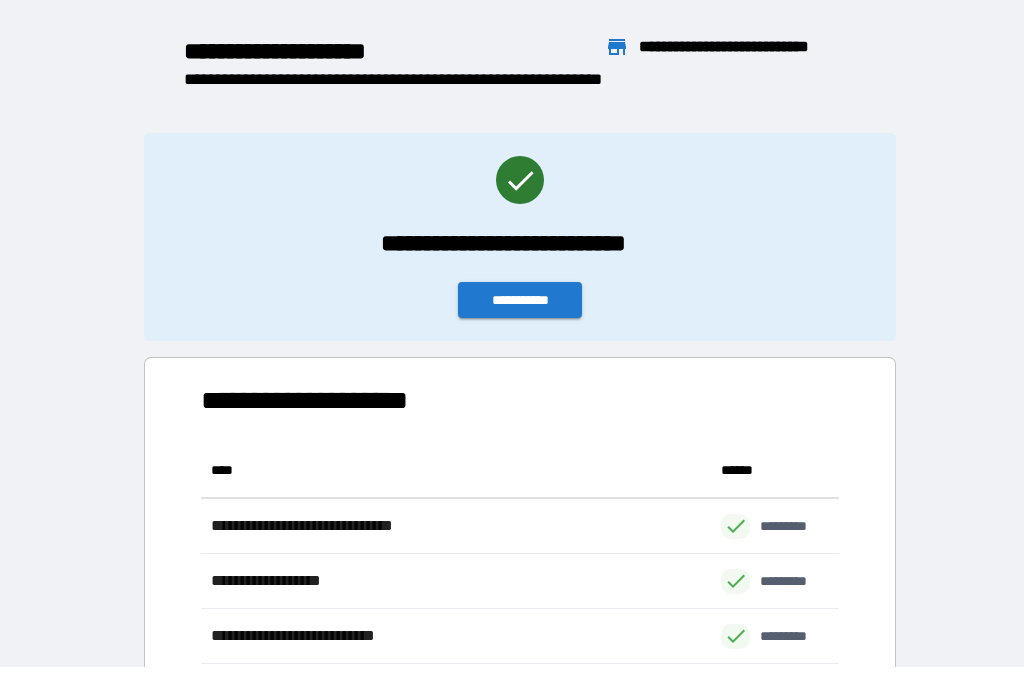 scroll, scrollTop: 1, scrollLeft: 1, axis: both 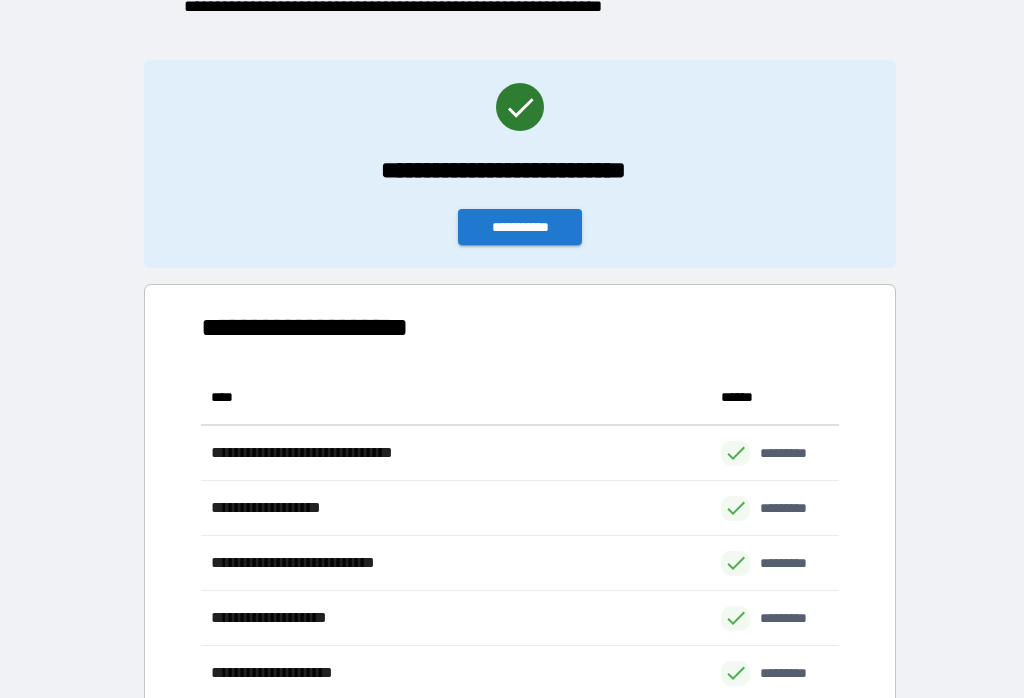 click on "**********" at bounding box center (520, 227) 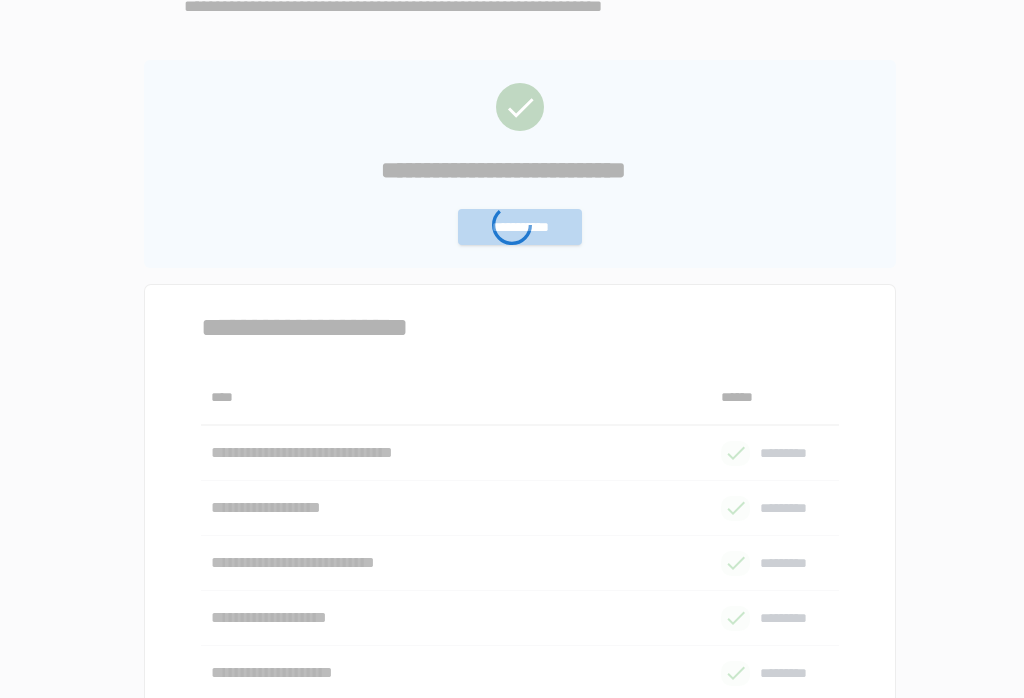 scroll, scrollTop: 0, scrollLeft: 0, axis: both 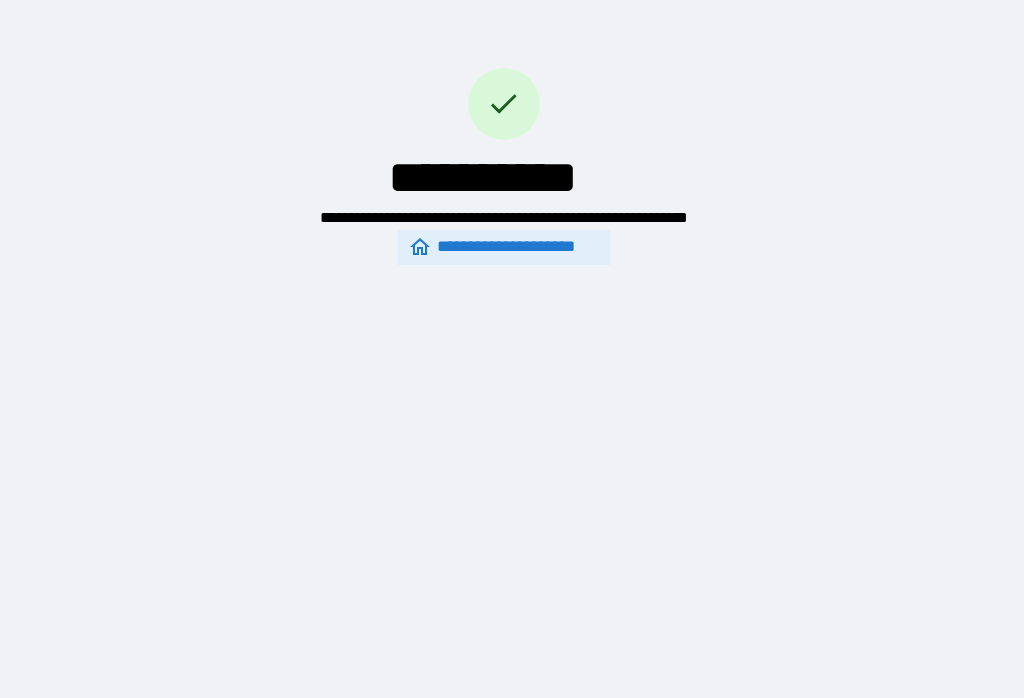 click on "**********" at bounding box center (512, 333) 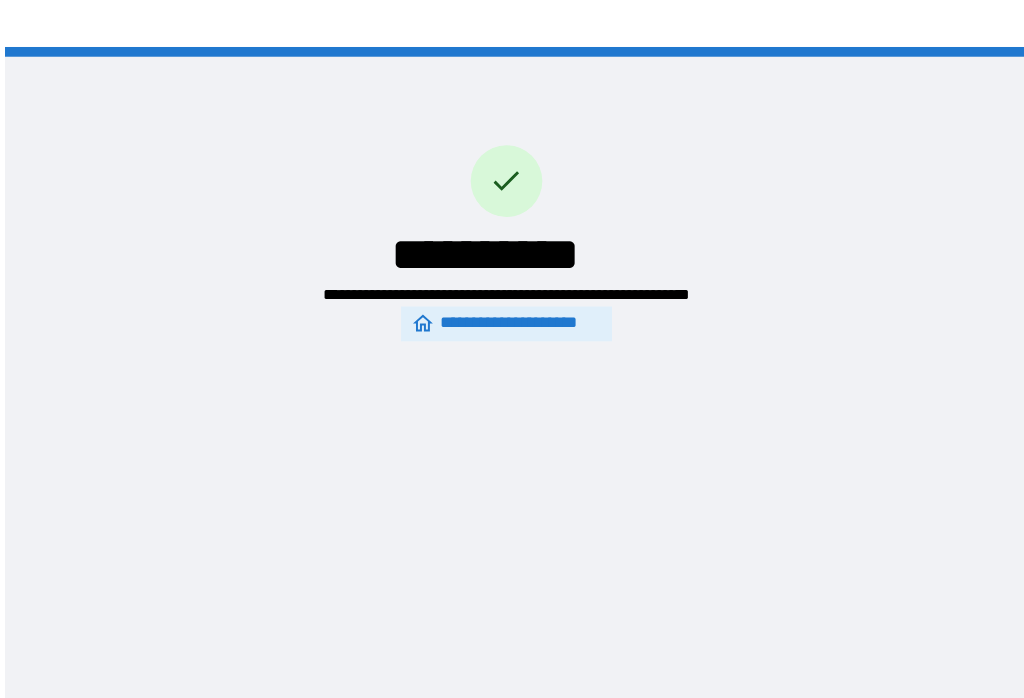 scroll, scrollTop: 16, scrollLeft: 0, axis: vertical 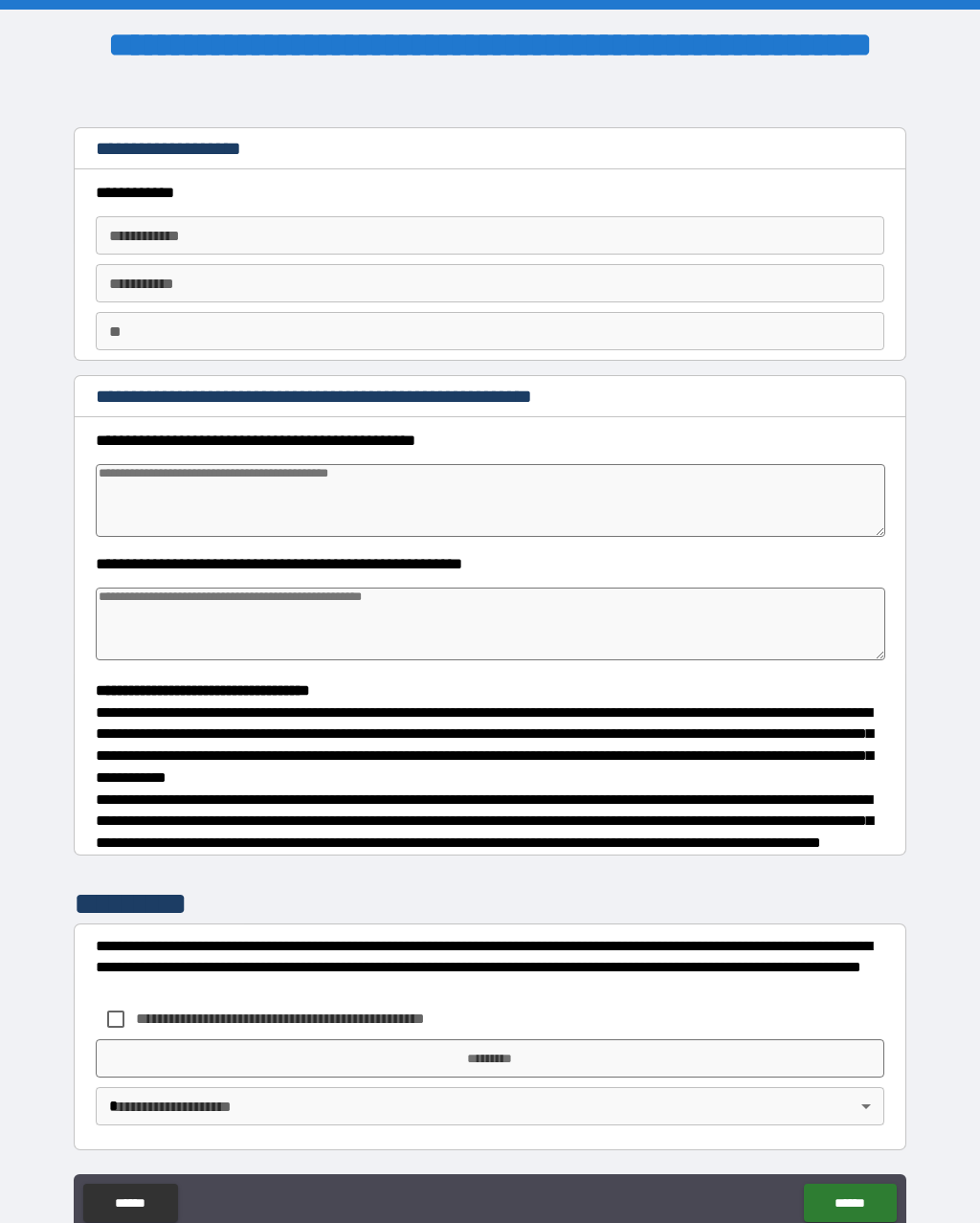 type on "*" 